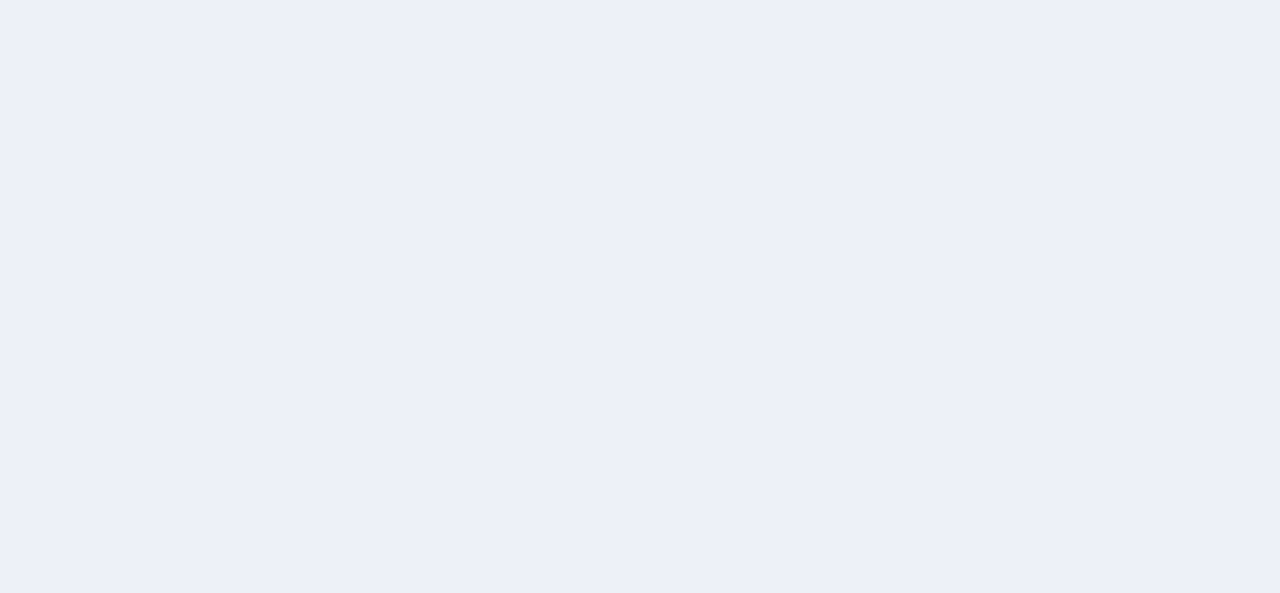 scroll, scrollTop: 0, scrollLeft: 0, axis: both 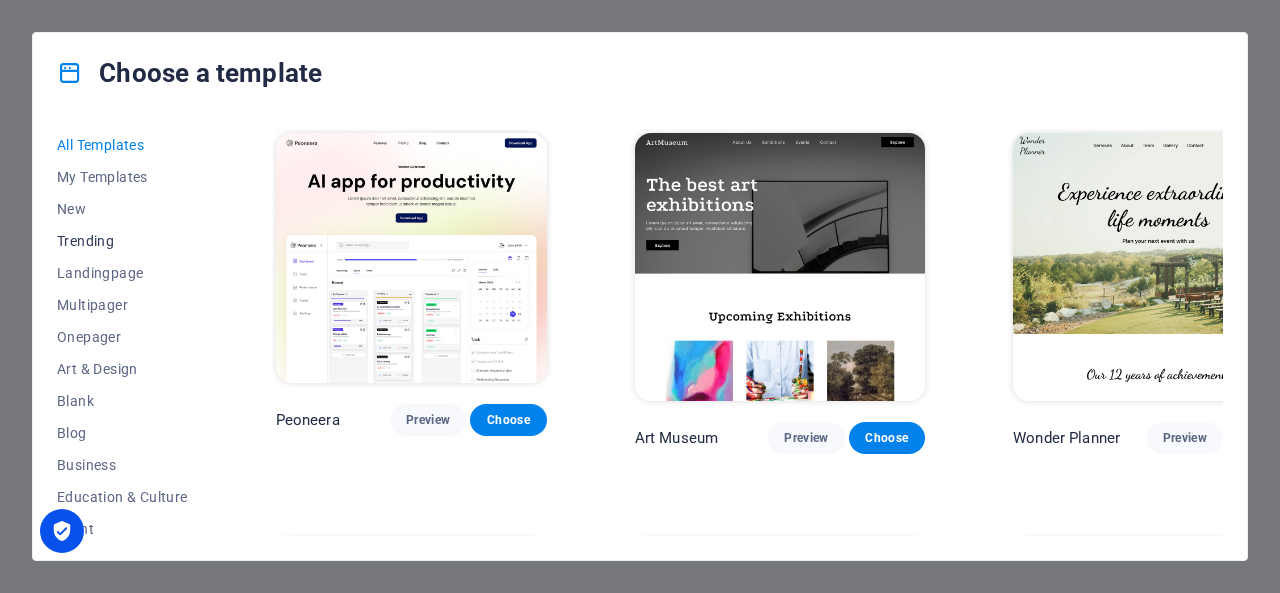 click on "Trending" at bounding box center [122, 241] 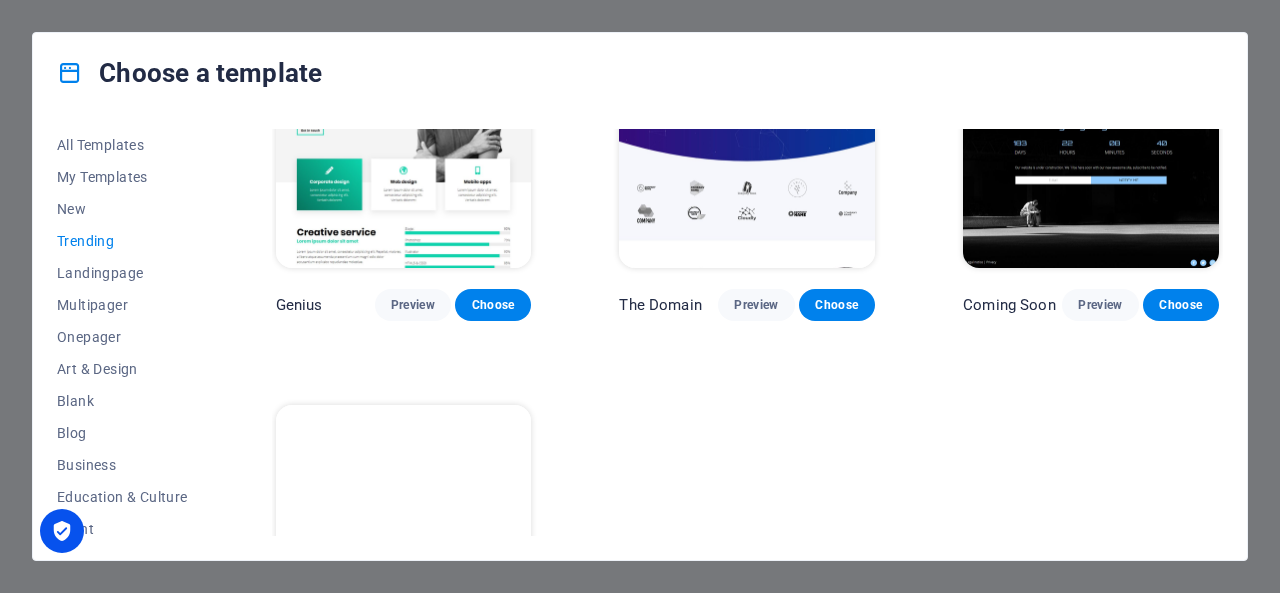scroll, scrollTop: 1752, scrollLeft: 0, axis: vertical 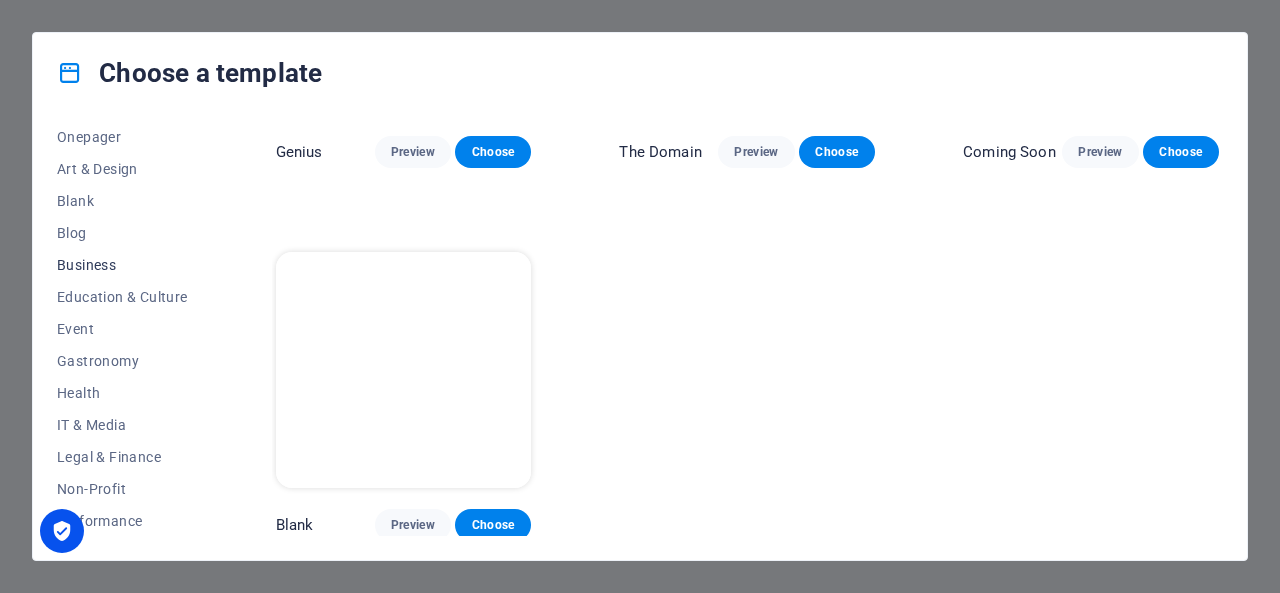 click on "Business" at bounding box center (122, 265) 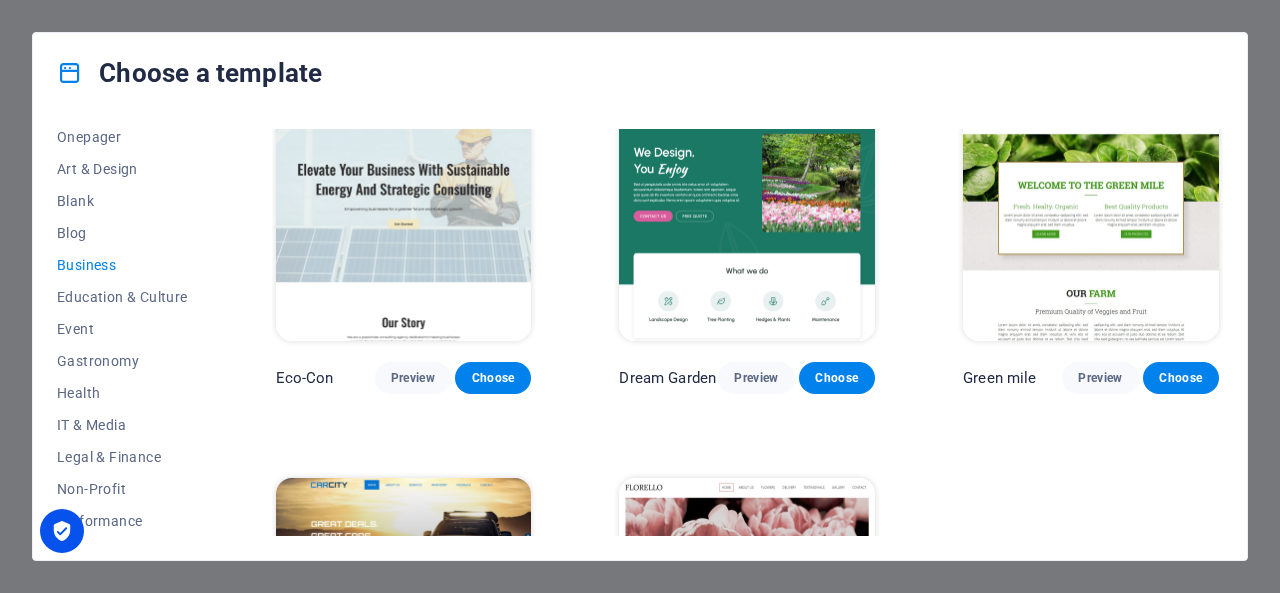 scroll, scrollTop: 0, scrollLeft: 0, axis: both 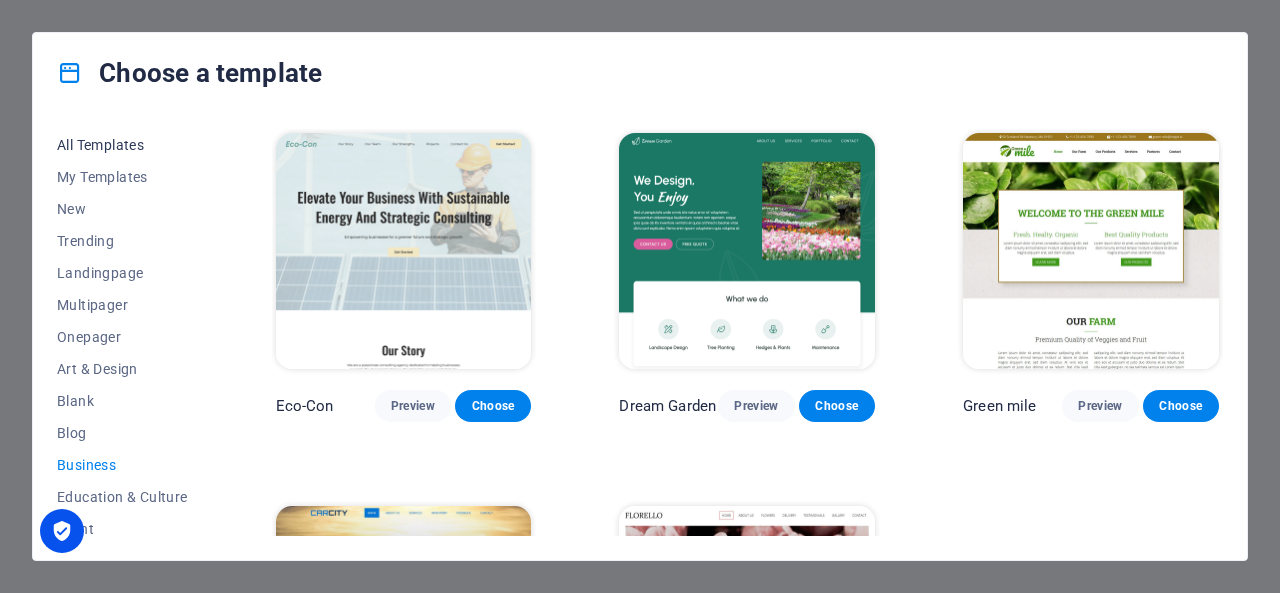 click on "All Templates" at bounding box center (122, 145) 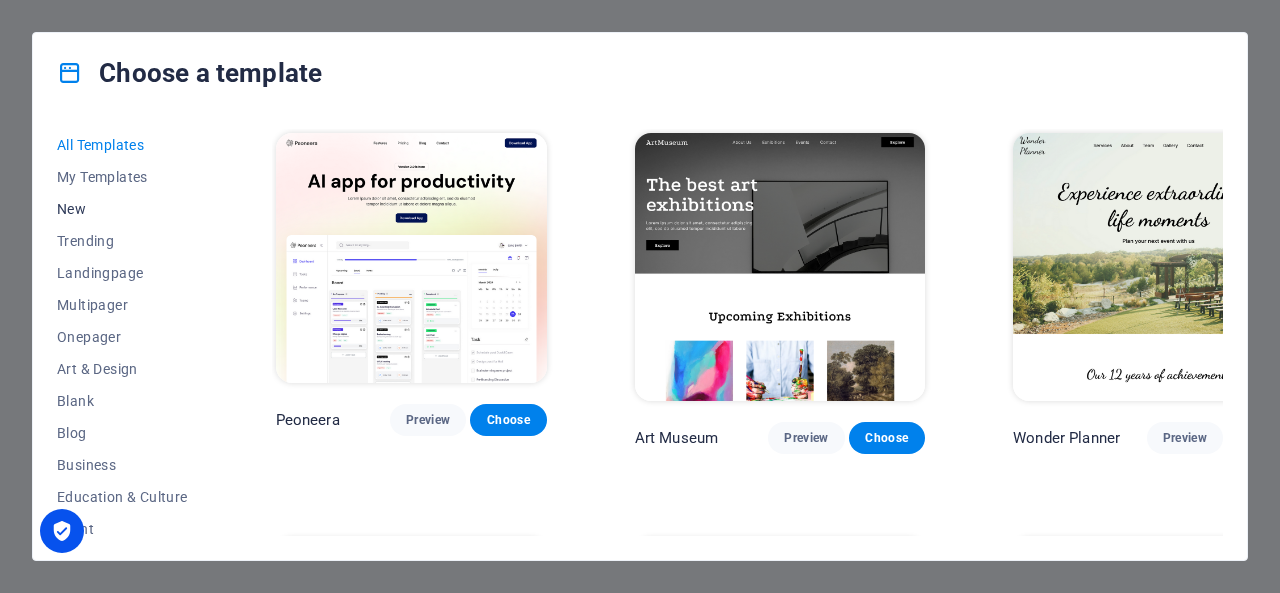 click on "New" at bounding box center [122, 209] 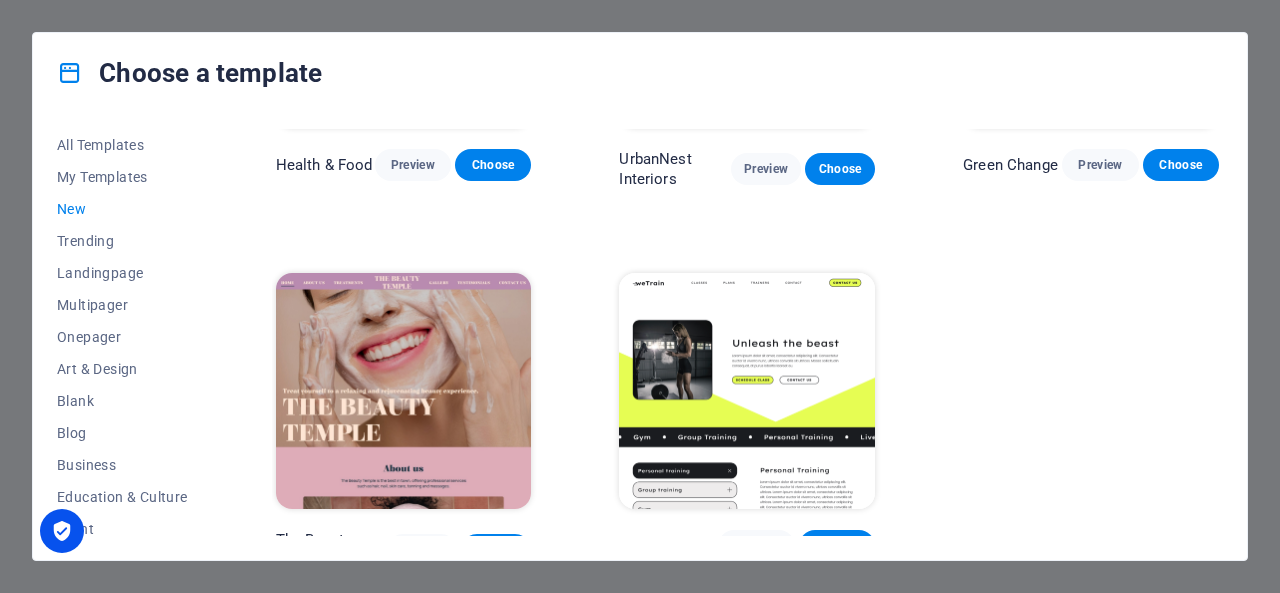 scroll, scrollTop: 1768, scrollLeft: 0, axis: vertical 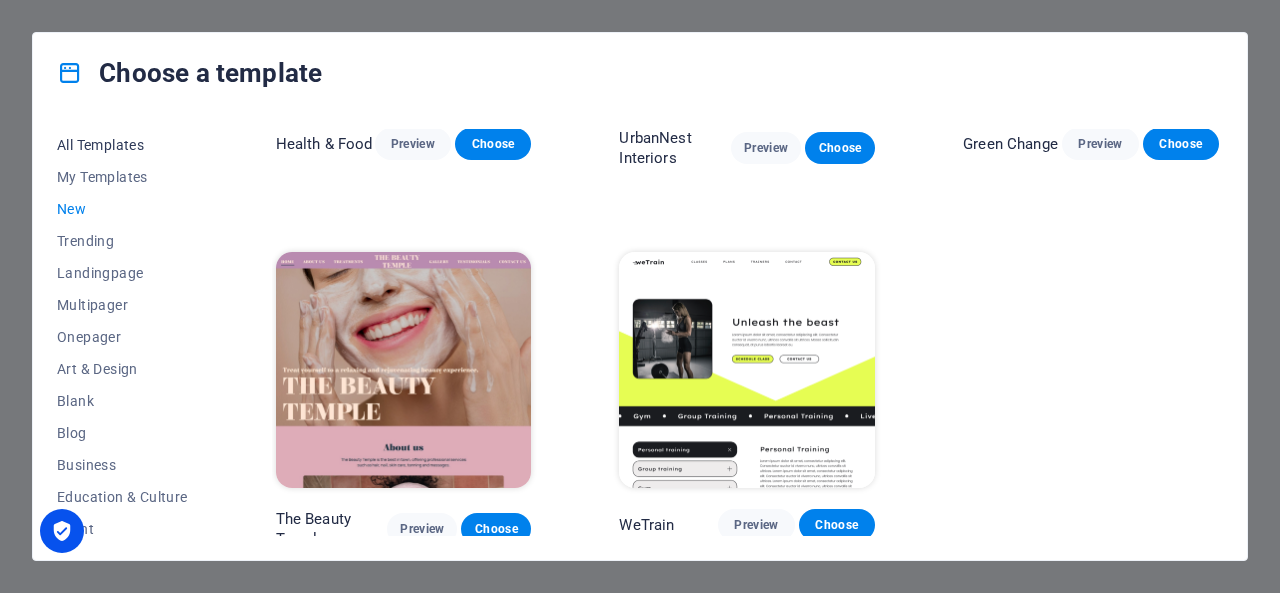 click on "All Templates" at bounding box center [122, 145] 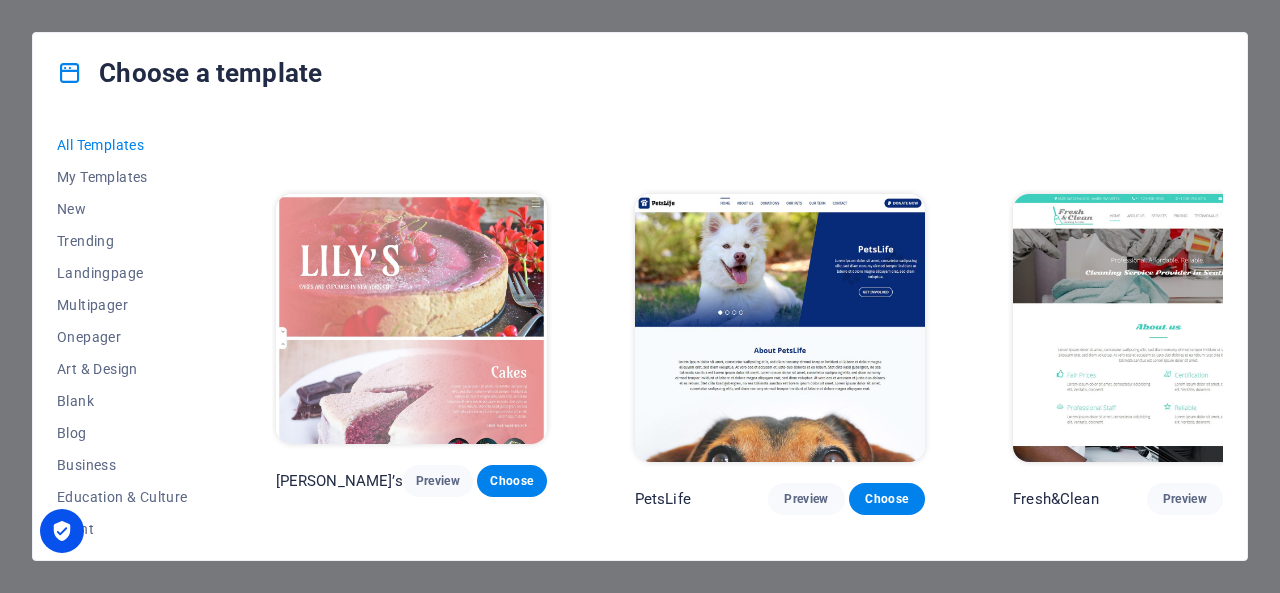 scroll, scrollTop: 13305, scrollLeft: 0, axis: vertical 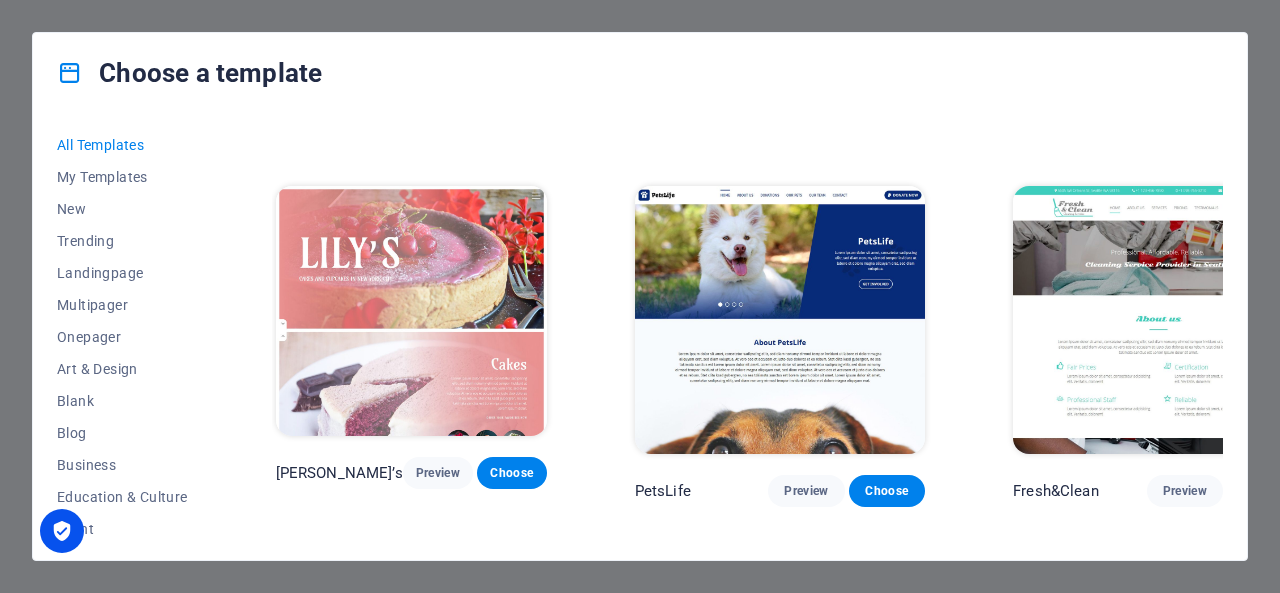 click on "Preview" at bounding box center [428, 1282] 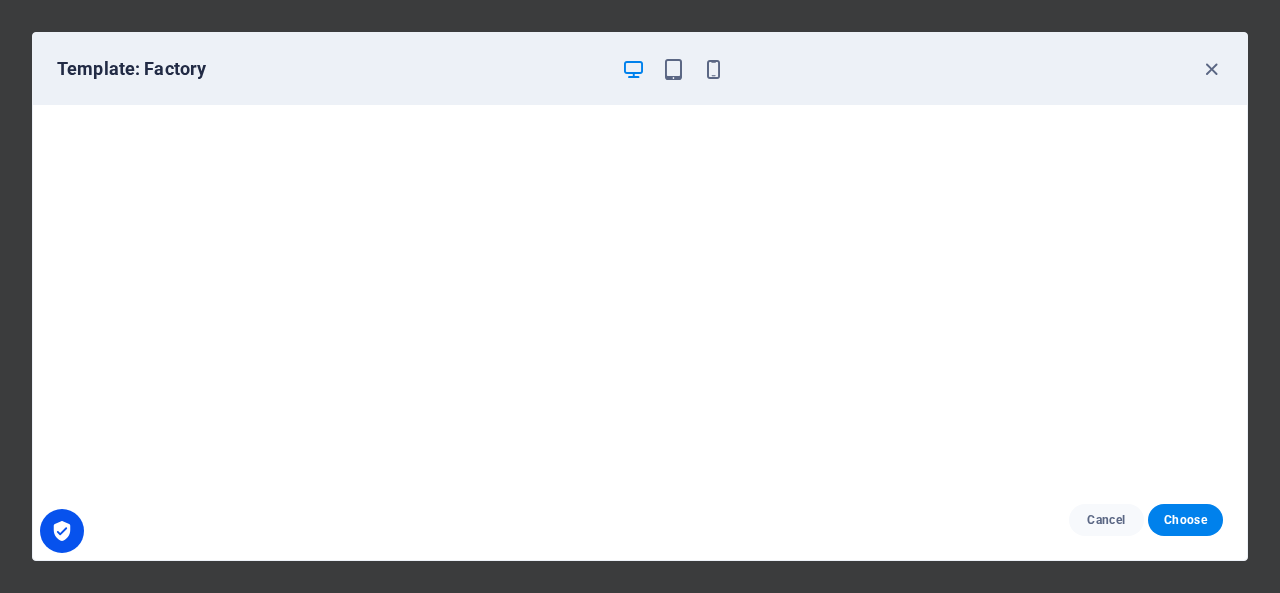 scroll, scrollTop: 5, scrollLeft: 0, axis: vertical 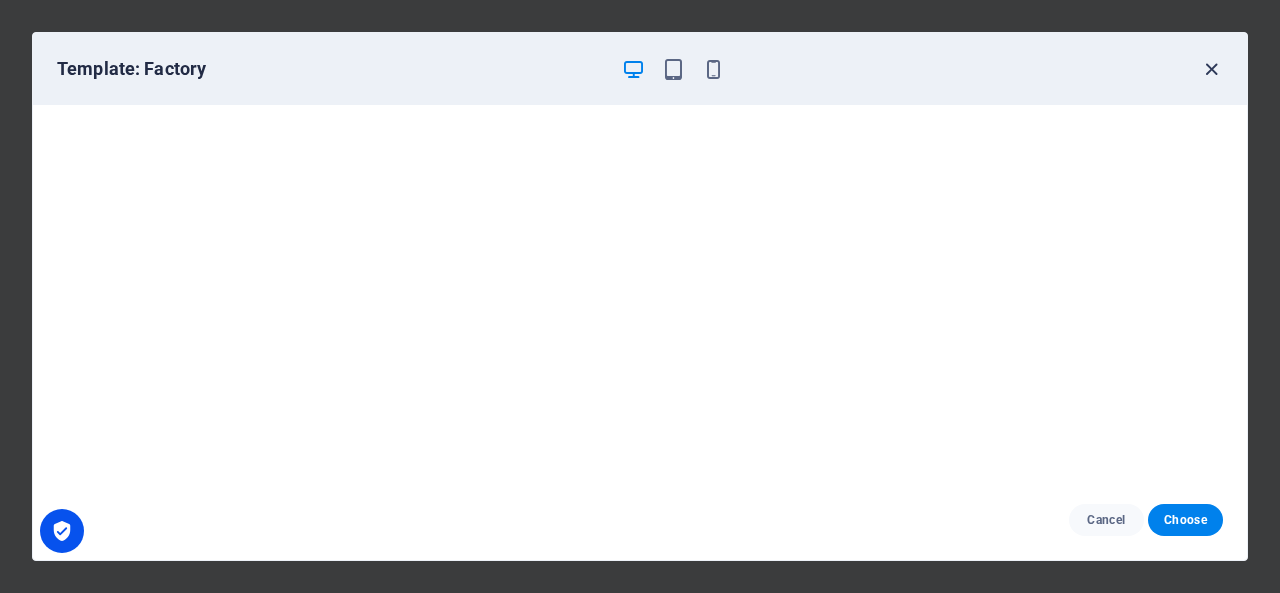 click at bounding box center (1211, 69) 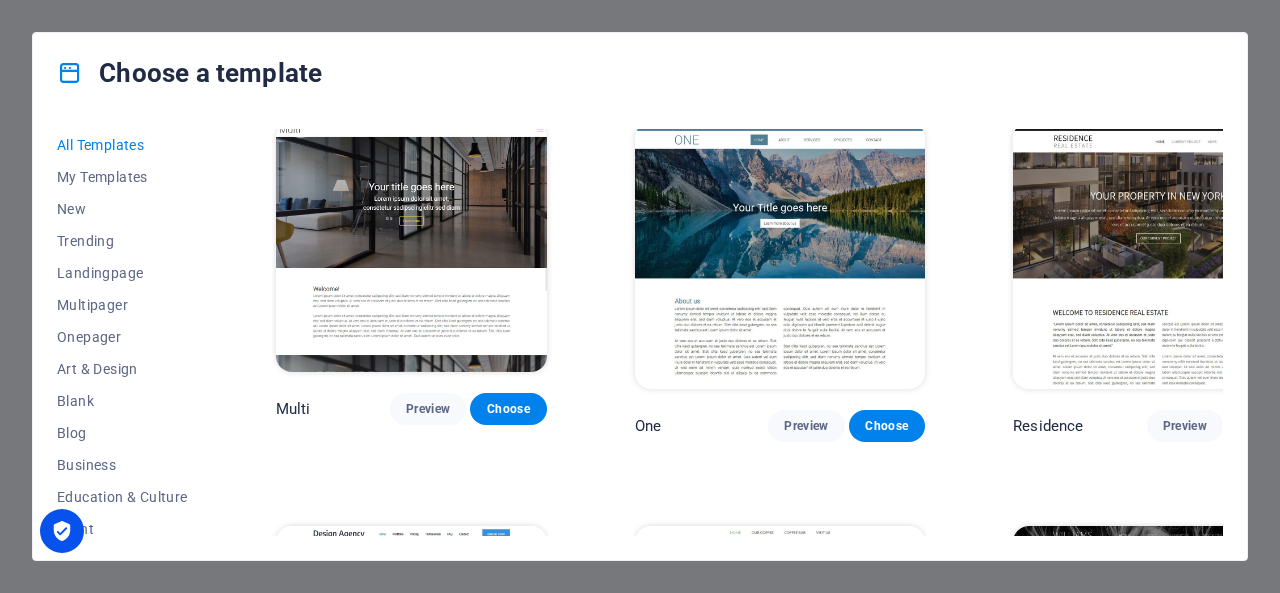 scroll, scrollTop: 16205, scrollLeft: 0, axis: vertical 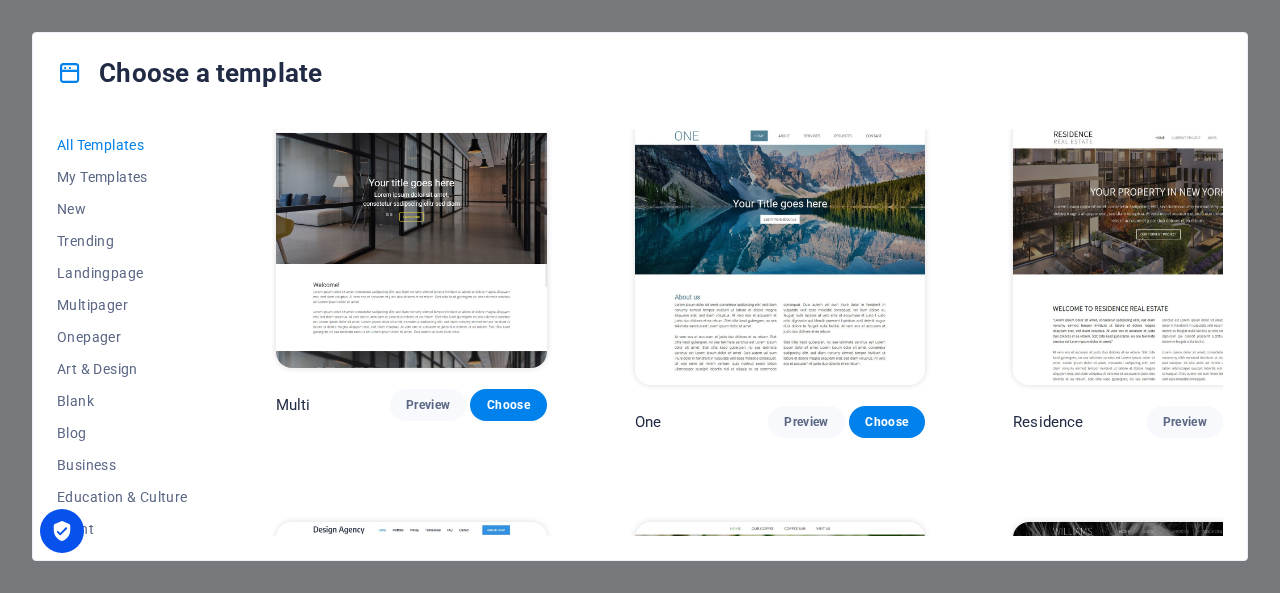 click at bounding box center [780, 1466] 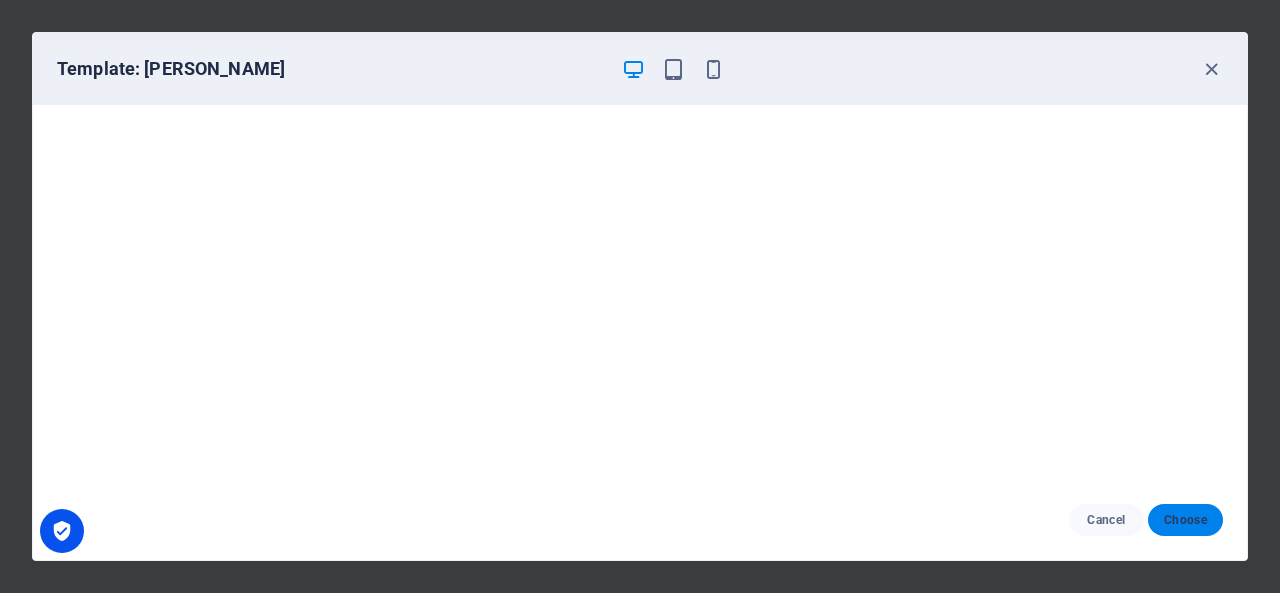 click on "Choose" at bounding box center (1185, 520) 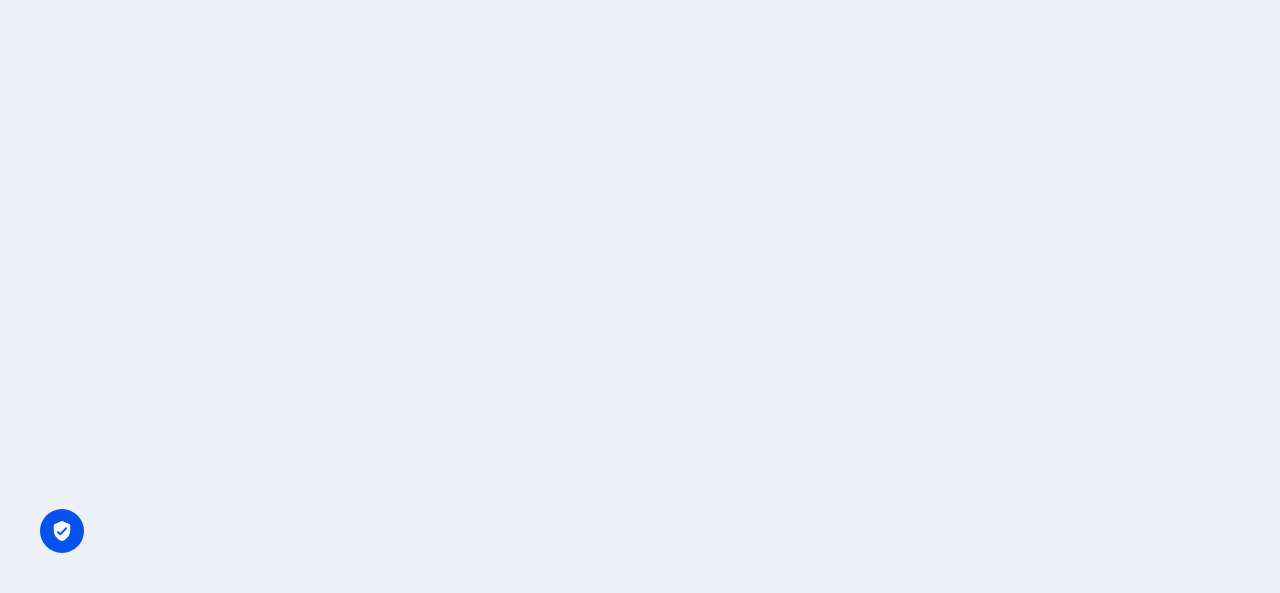 scroll, scrollTop: 0, scrollLeft: 0, axis: both 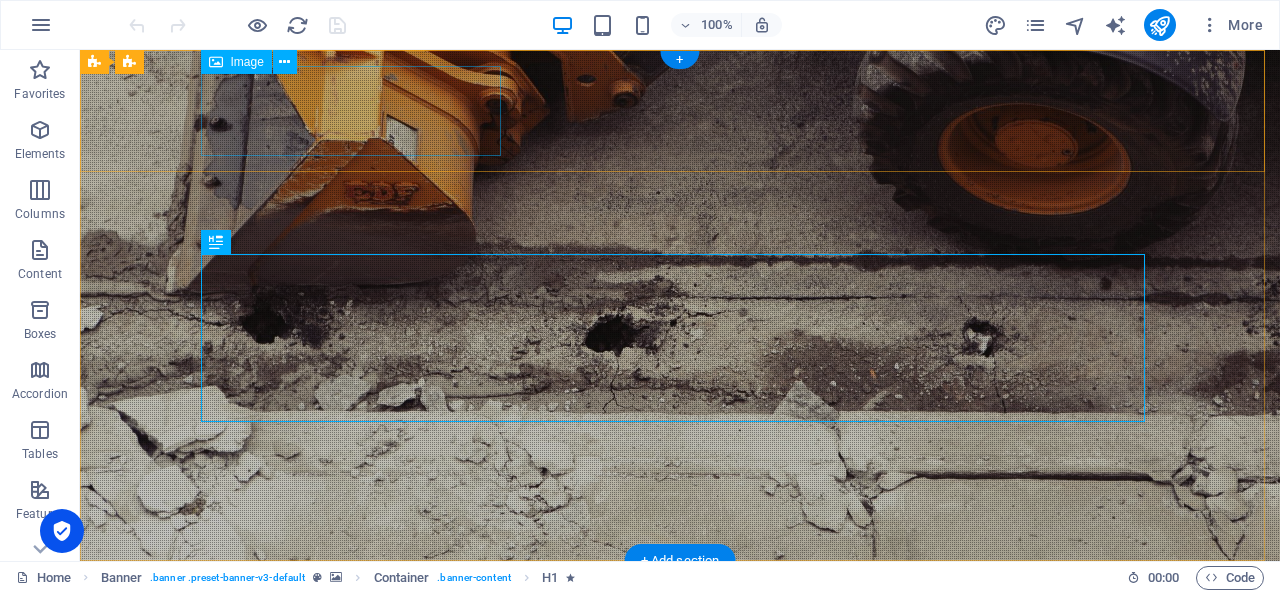 click at bounding box center [680, 622] 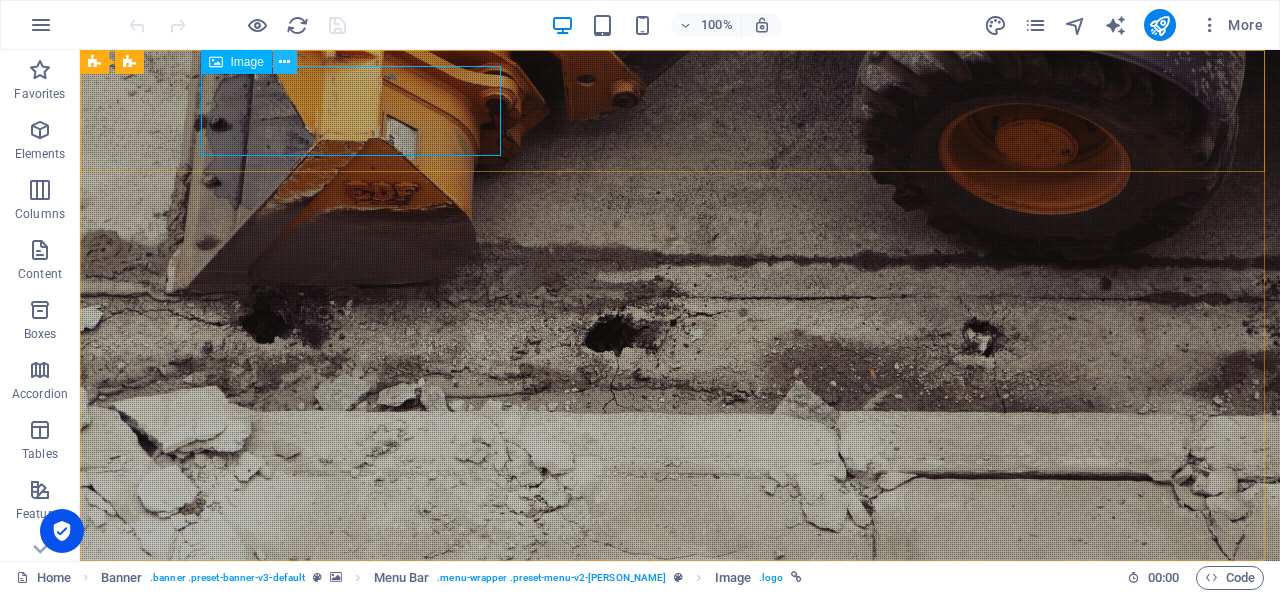 click at bounding box center [284, 62] 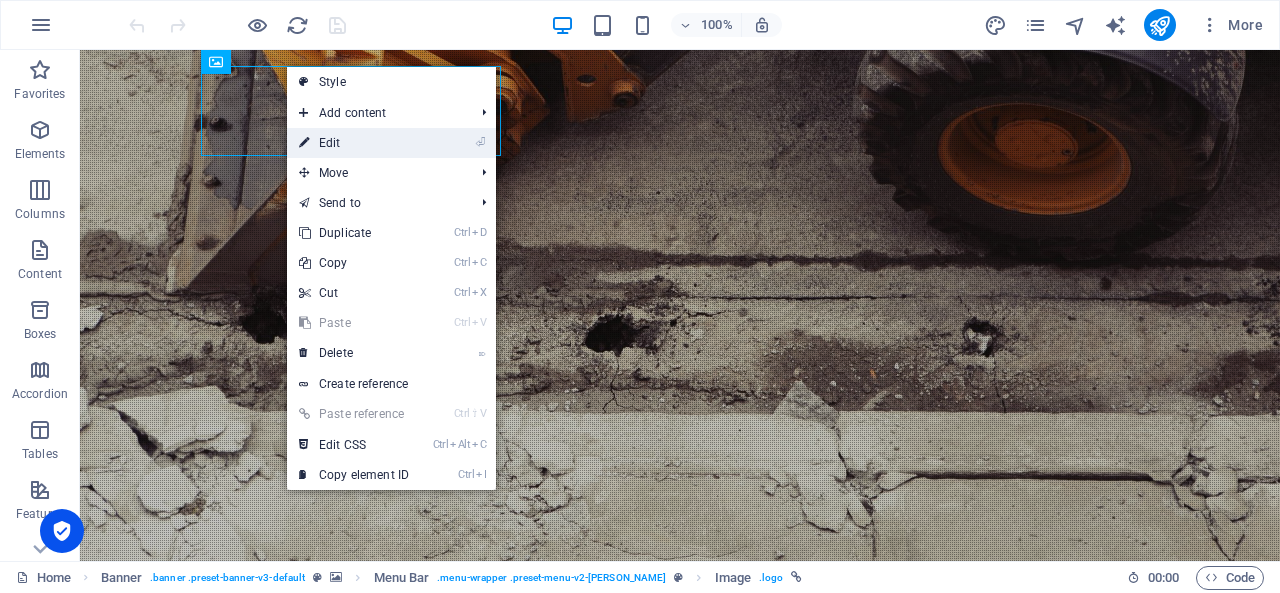 click on "⏎  Edit" at bounding box center (354, 143) 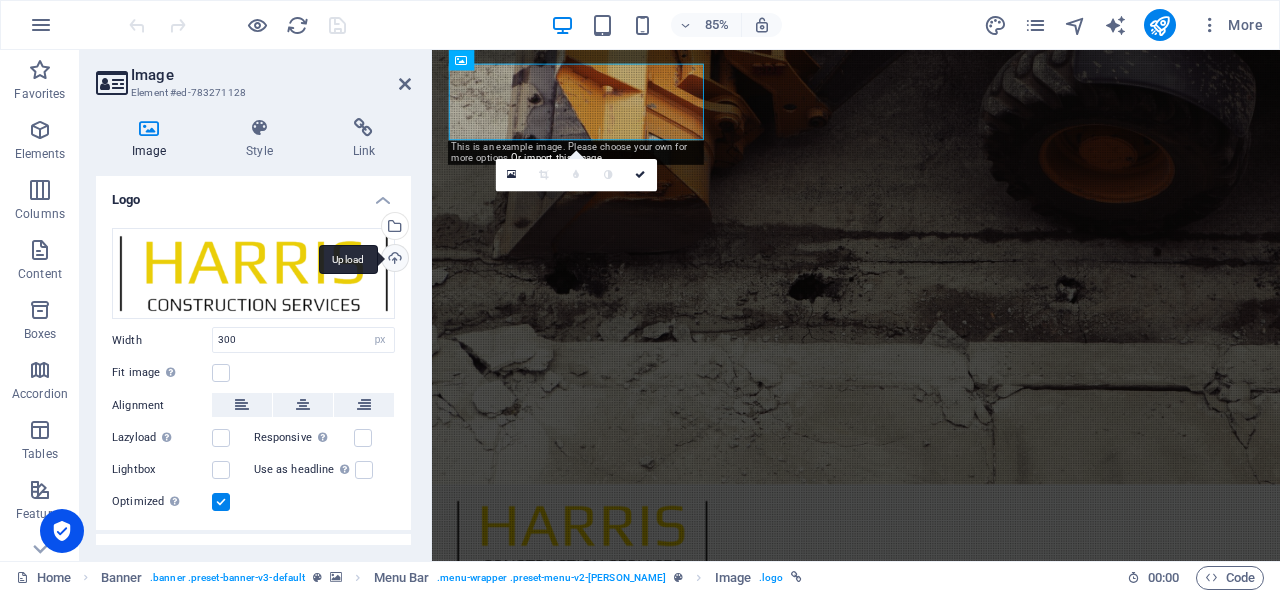 click on "Upload" at bounding box center [393, 260] 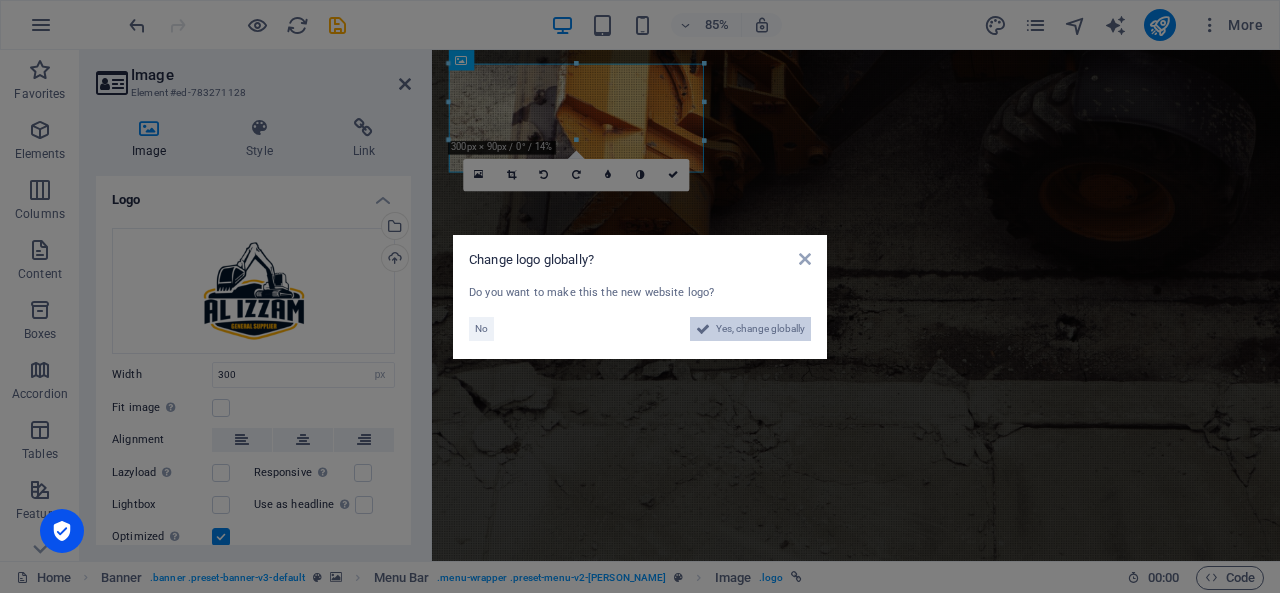 click on "Yes, change globally" at bounding box center (760, 329) 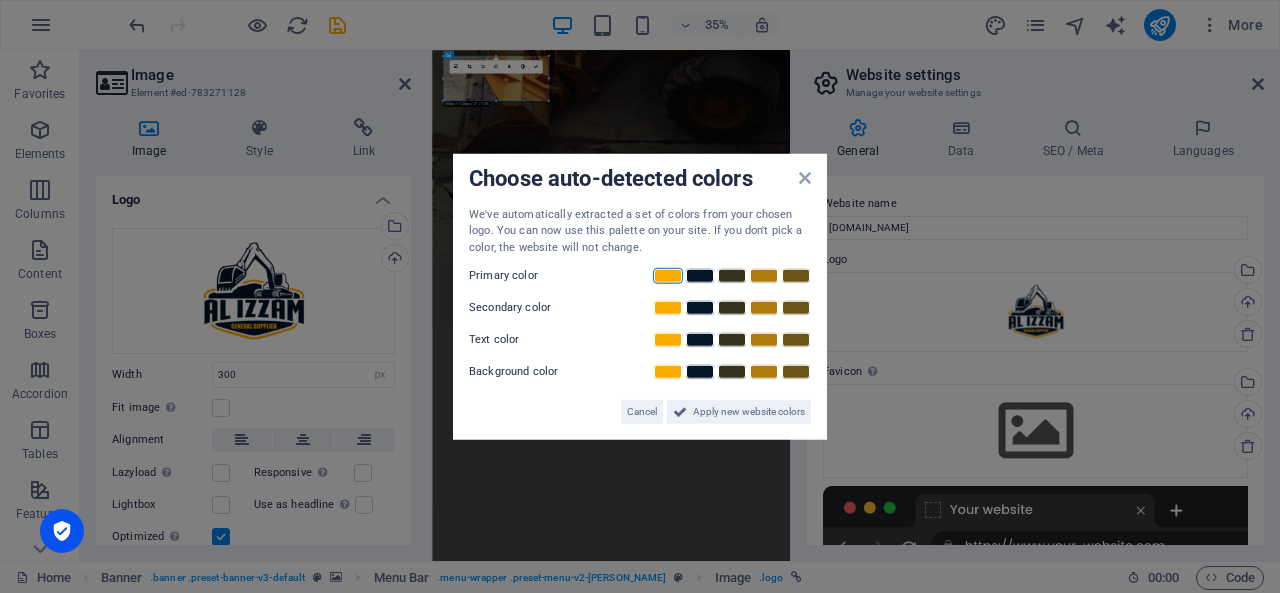 click at bounding box center [668, 276] 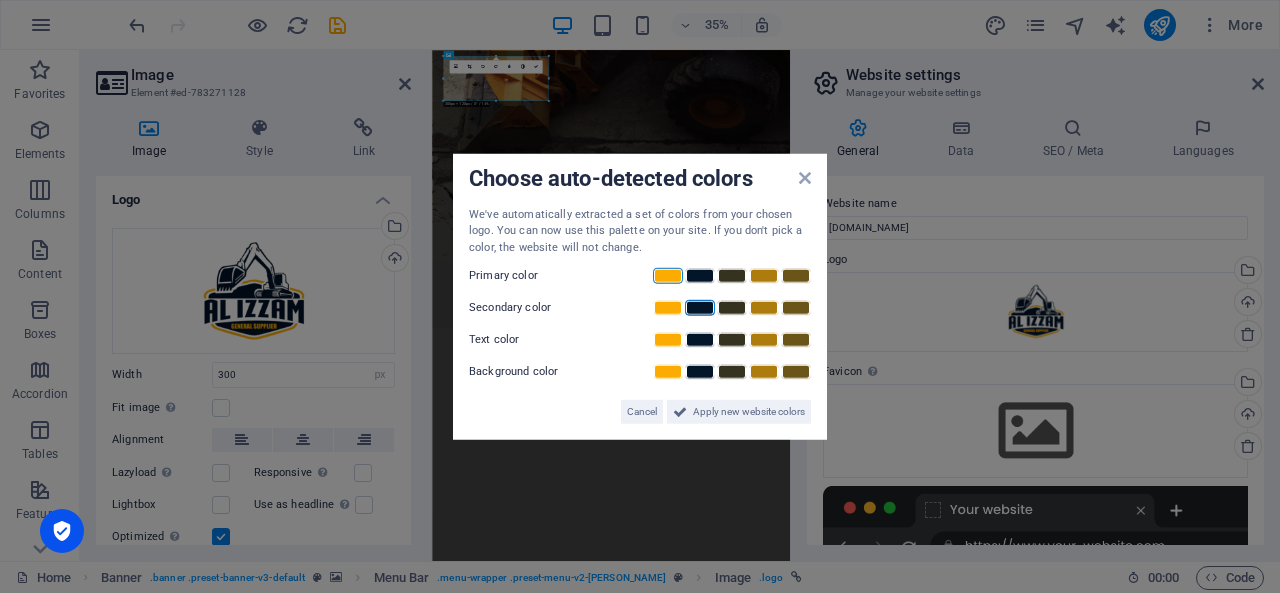 click at bounding box center [700, 308] 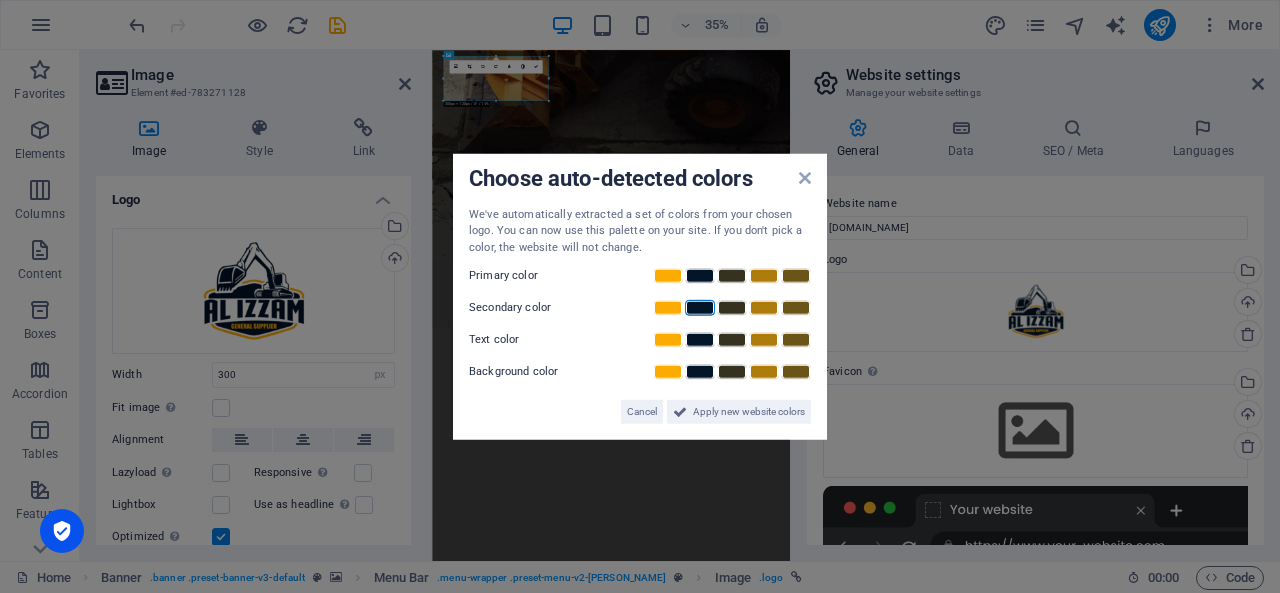 click at bounding box center [700, 308] 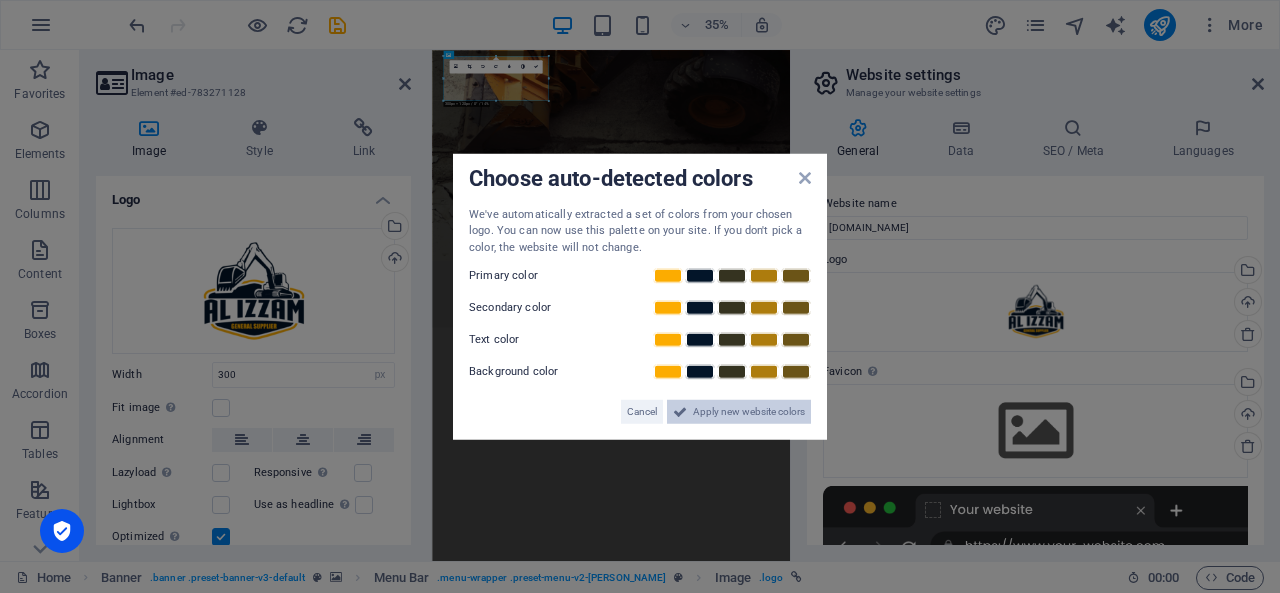 click on "Apply new website colors" at bounding box center [749, 412] 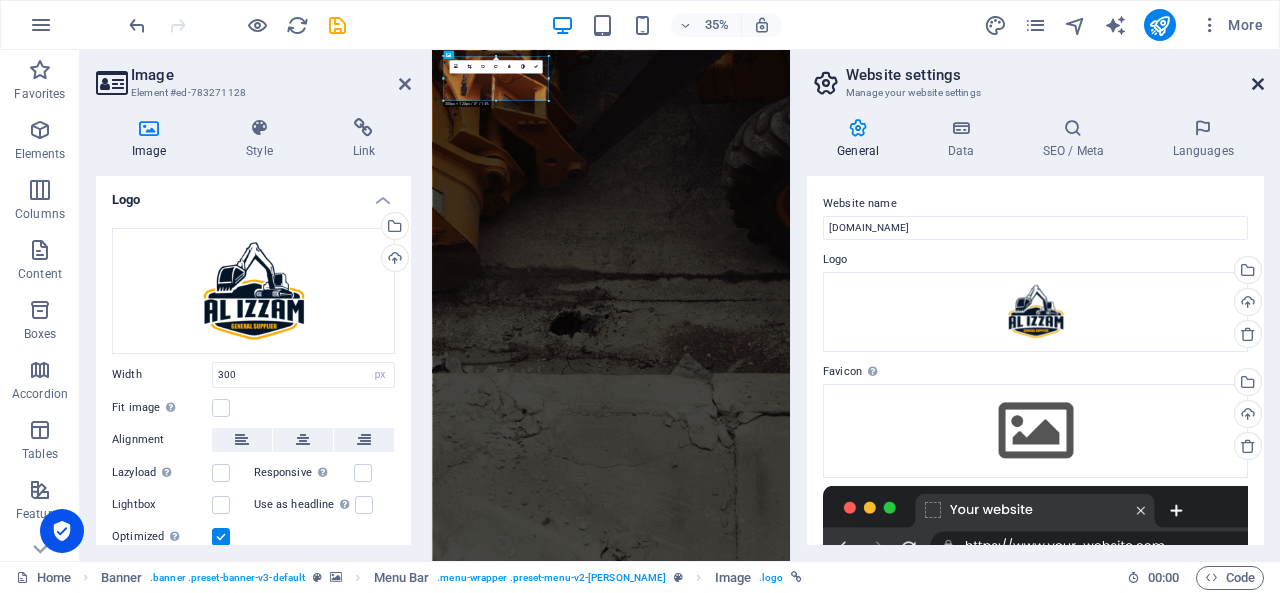 click at bounding box center [1258, 84] 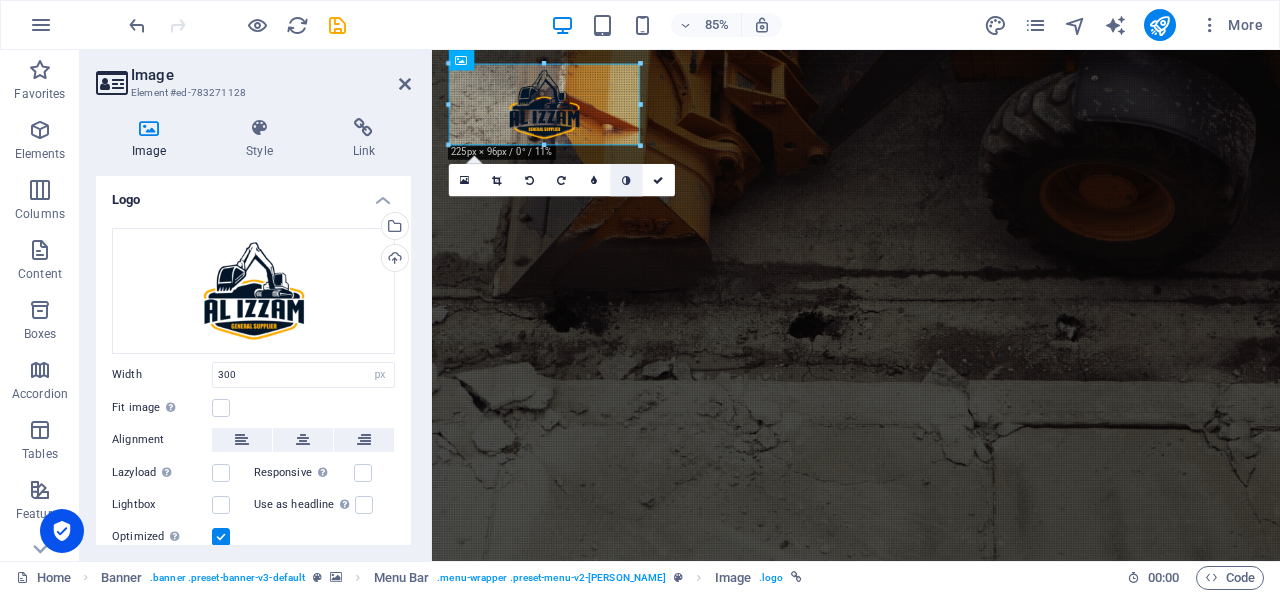 drag, startPoint x: 703, startPoint y: 119, endPoint x: 622, endPoint y: 182, distance: 102.61579 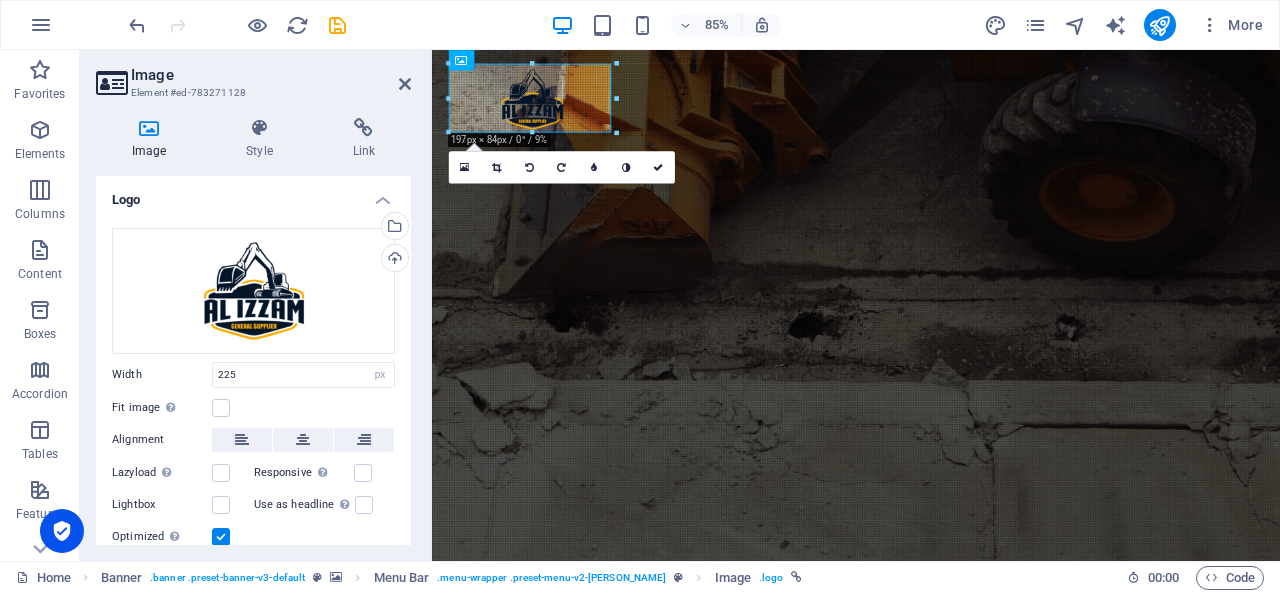 drag, startPoint x: 449, startPoint y: 104, endPoint x: 59, endPoint y: 61, distance: 392.36334 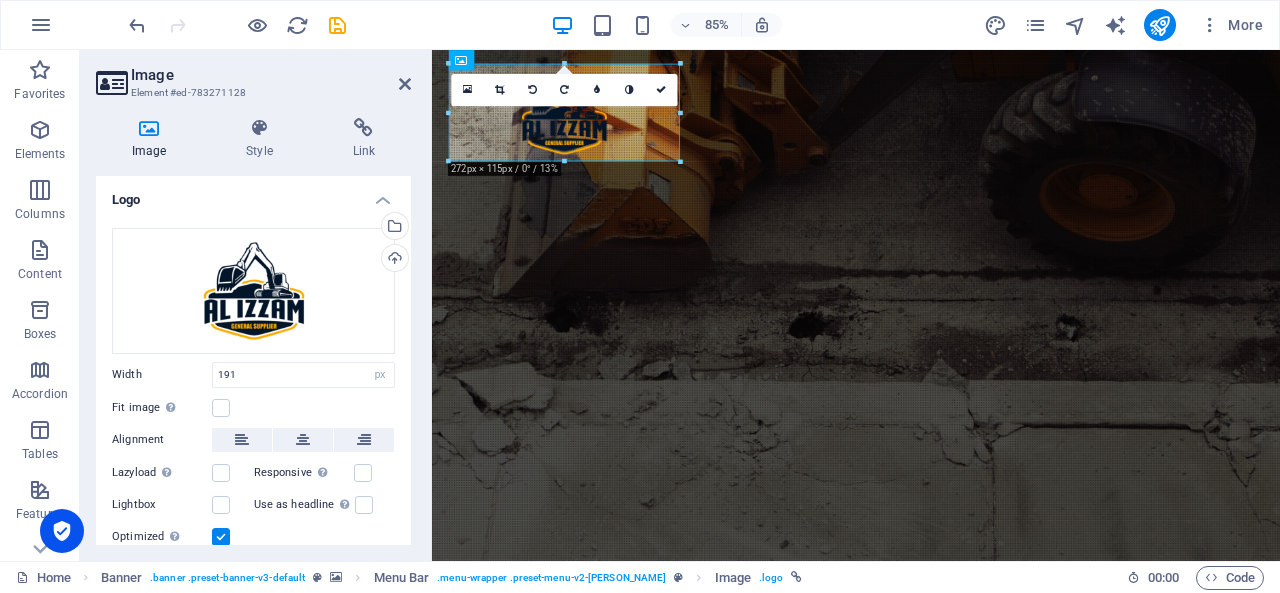 drag, startPoint x: 610, startPoint y: 133, endPoint x: 292, endPoint y: 138, distance: 318.0393 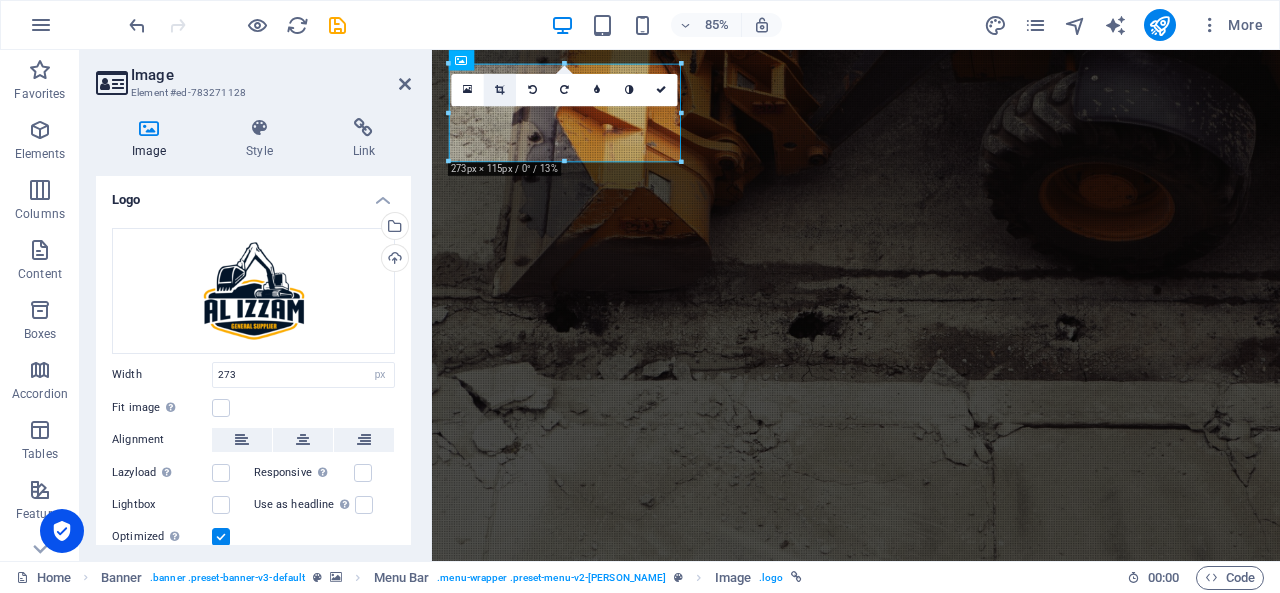 click at bounding box center [499, 90] 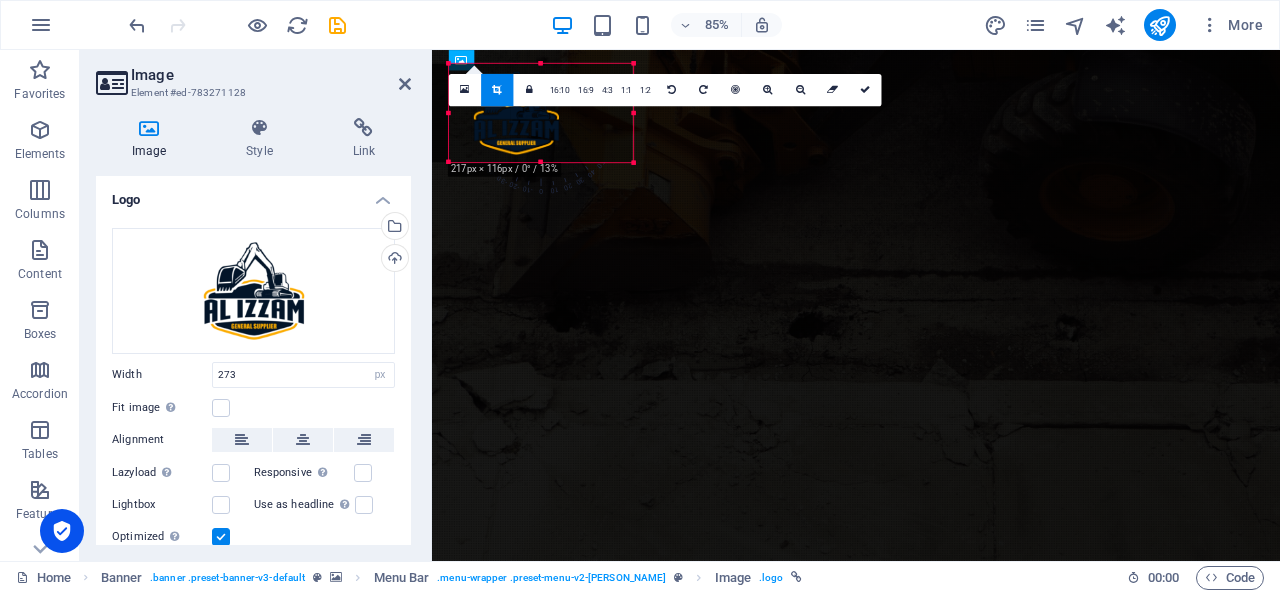 drag, startPoint x: 448, startPoint y: 116, endPoint x: 505, endPoint y: 126, distance: 57.870544 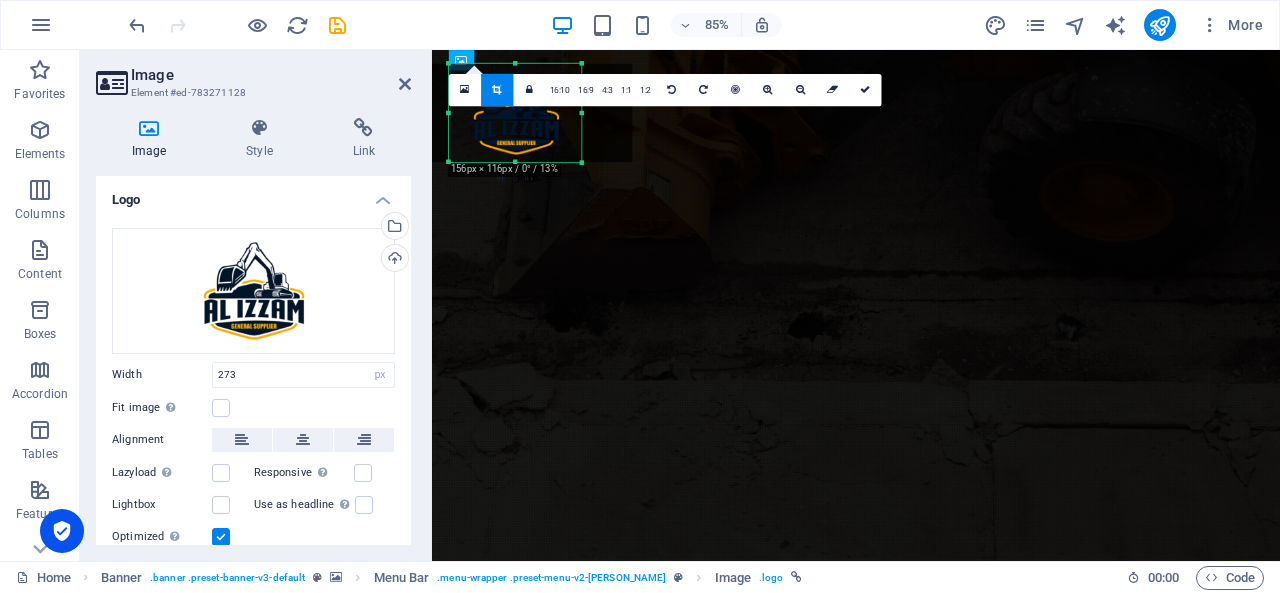 drag, startPoint x: 633, startPoint y: 115, endPoint x: 573, endPoint y: 131, distance: 62.0967 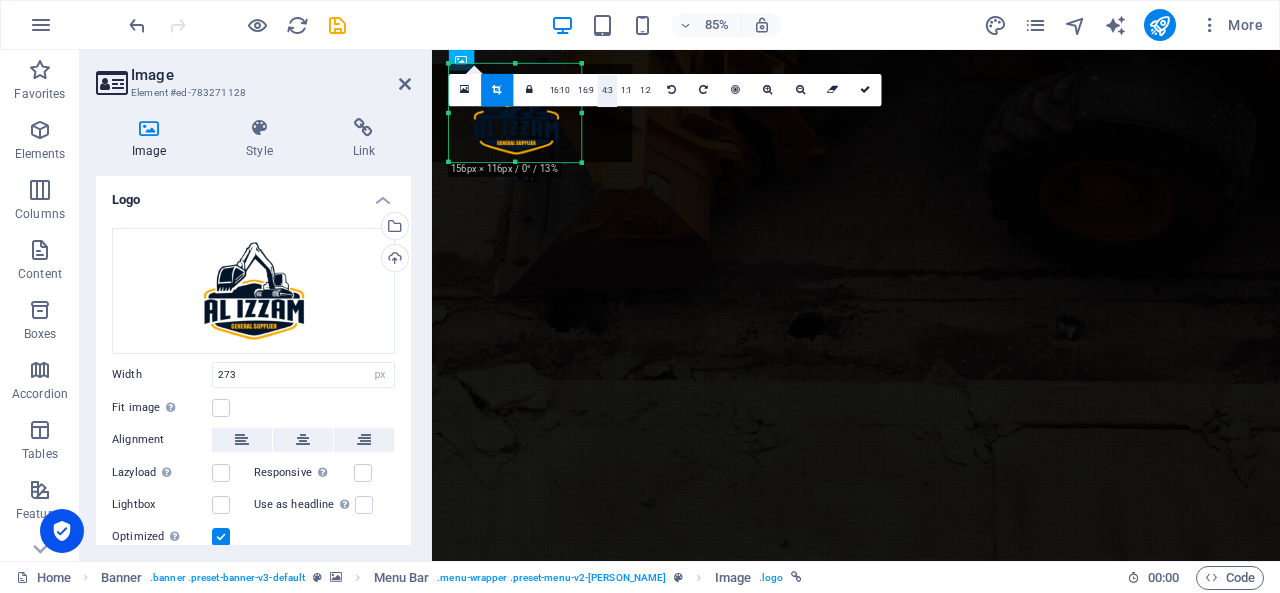 click on "4:3" at bounding box center (607, 91) 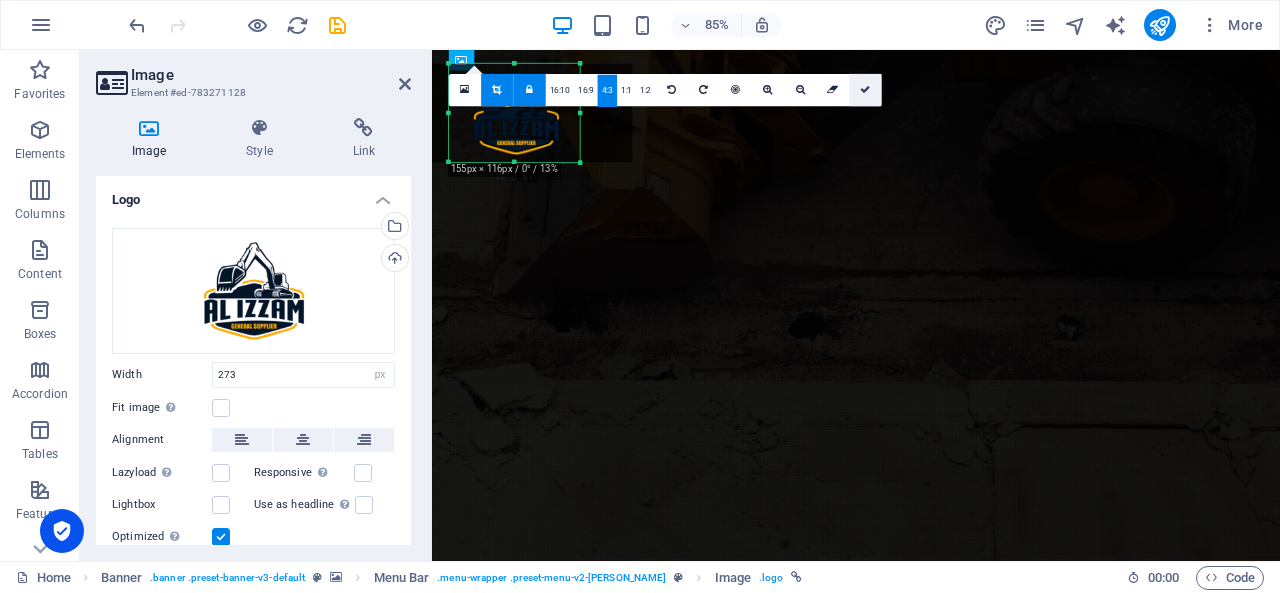 click at bounding box center (865, 90) 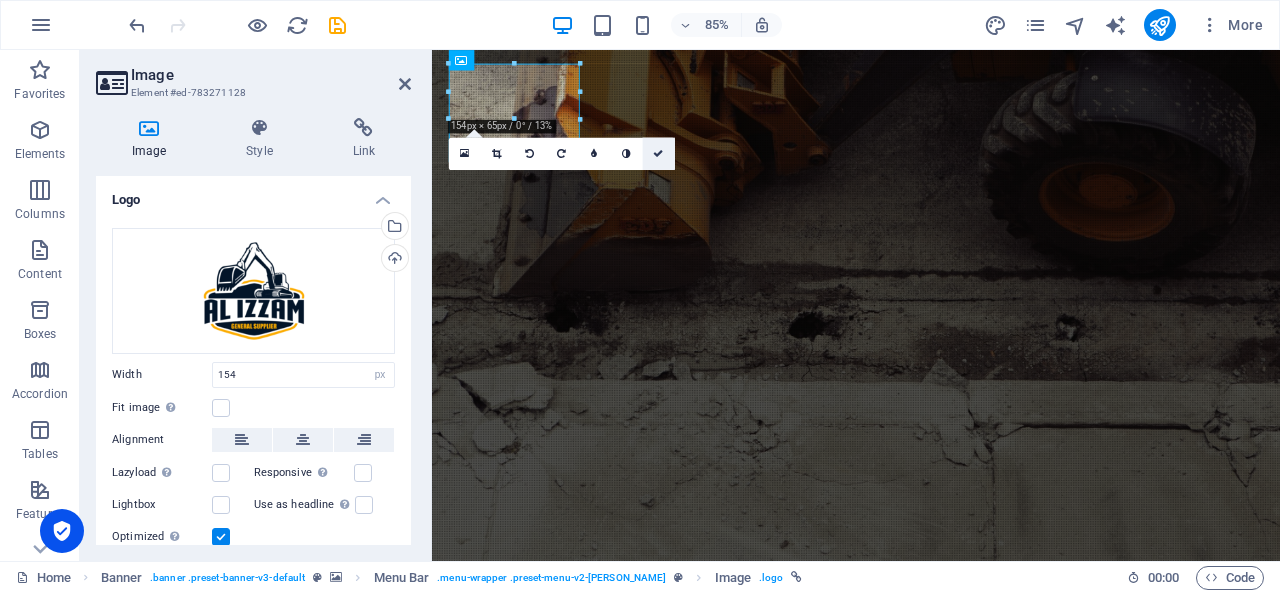 click at bounding box center (658, 154) 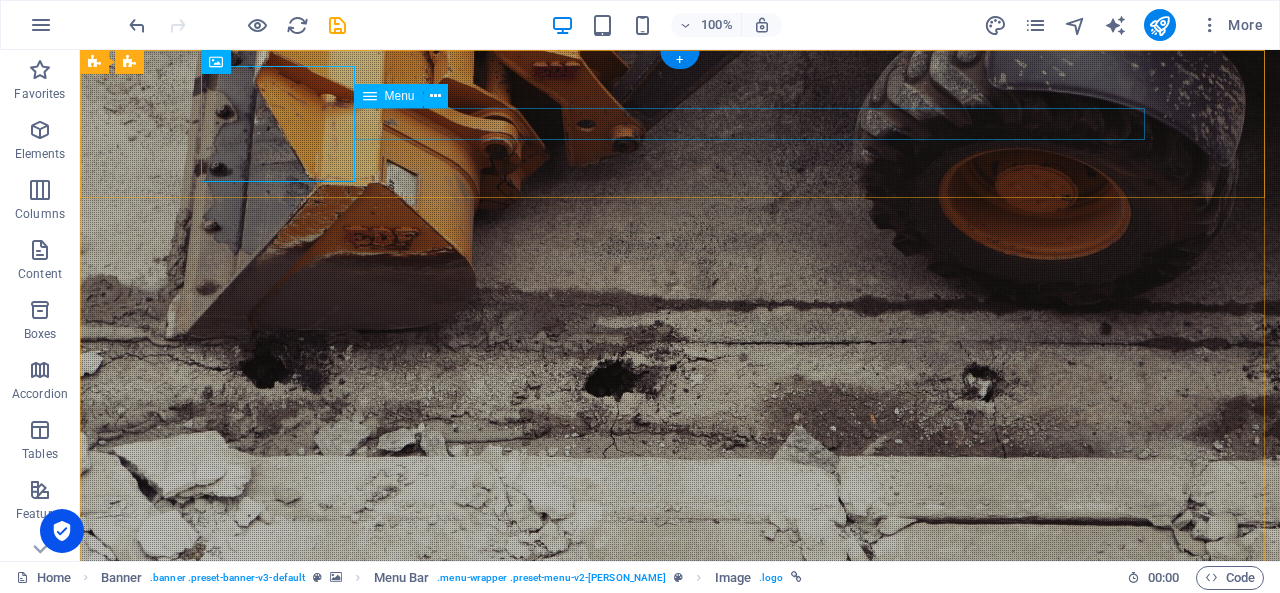 click on "Home About Services Projects Contact" at bounding box center [680, 799] 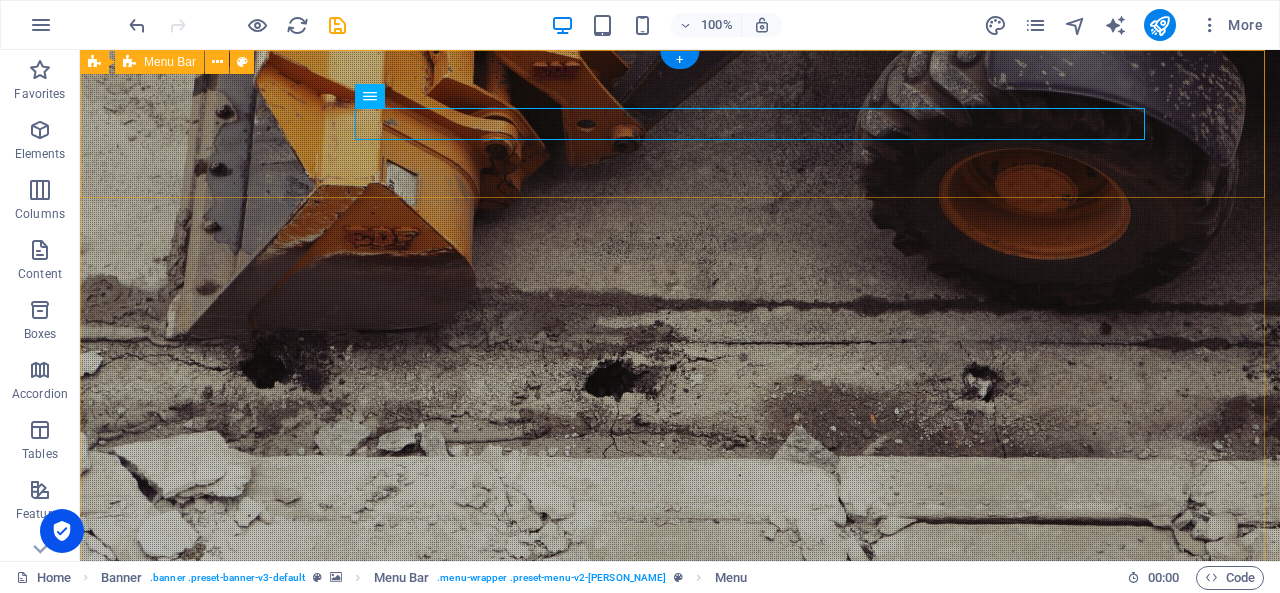 click on "Home About Services Projects Contact" at bounding box center (680, 741) 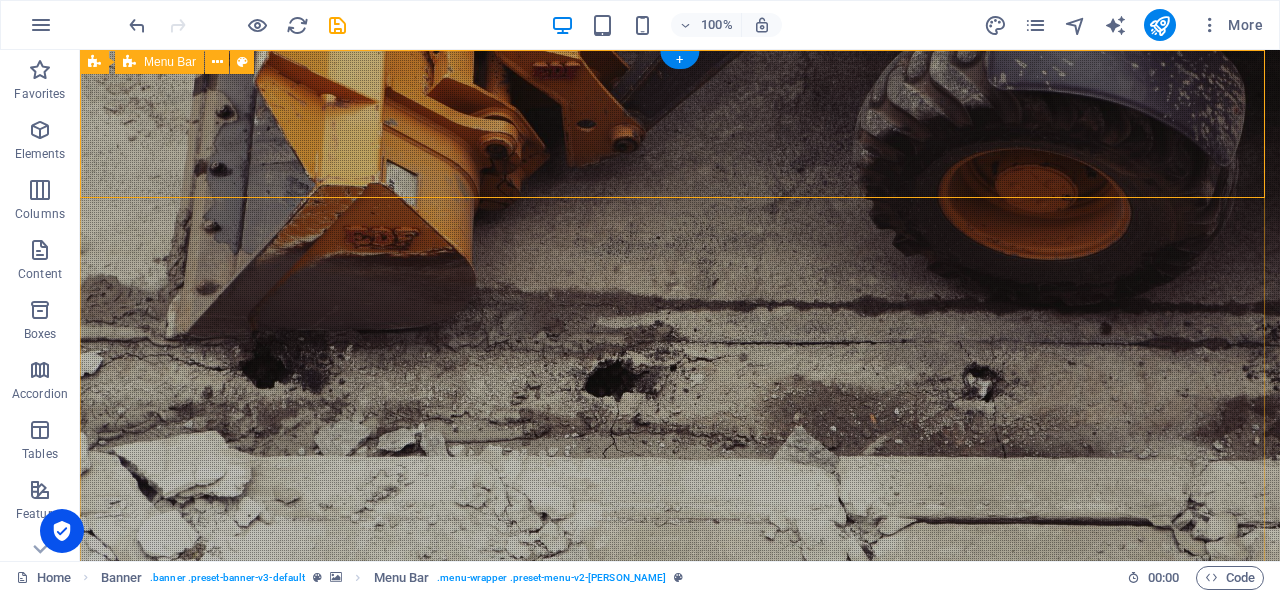 click on "Home About Services Projects Contact" at bounding box center (680, 741) 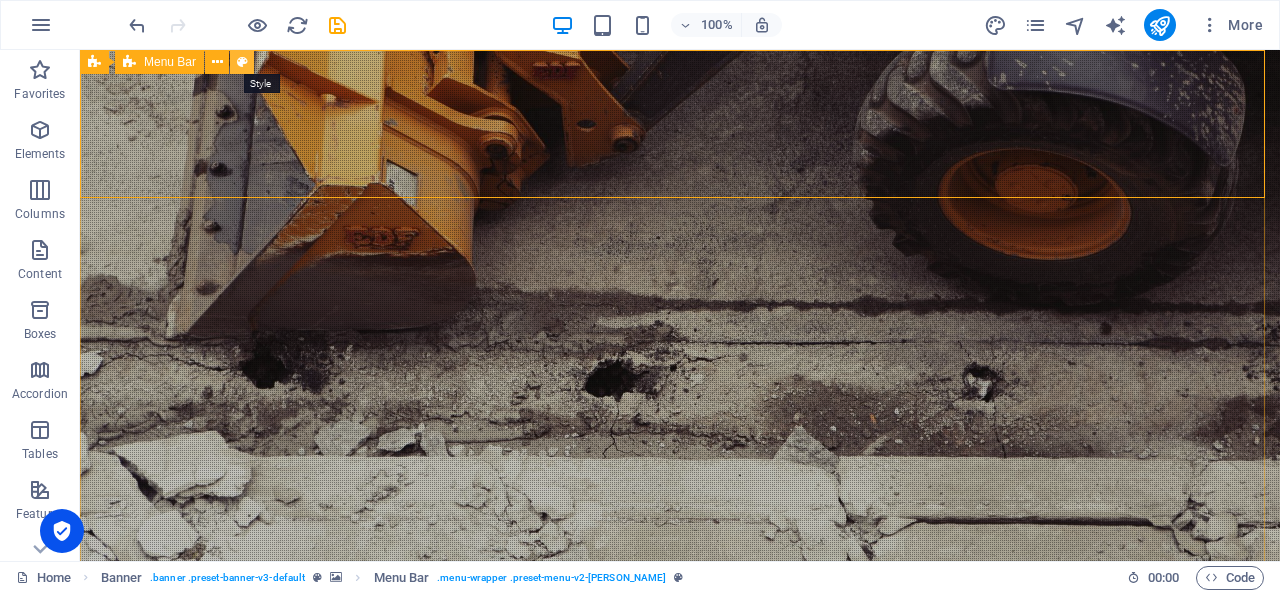click at bounding box center (242, 62) 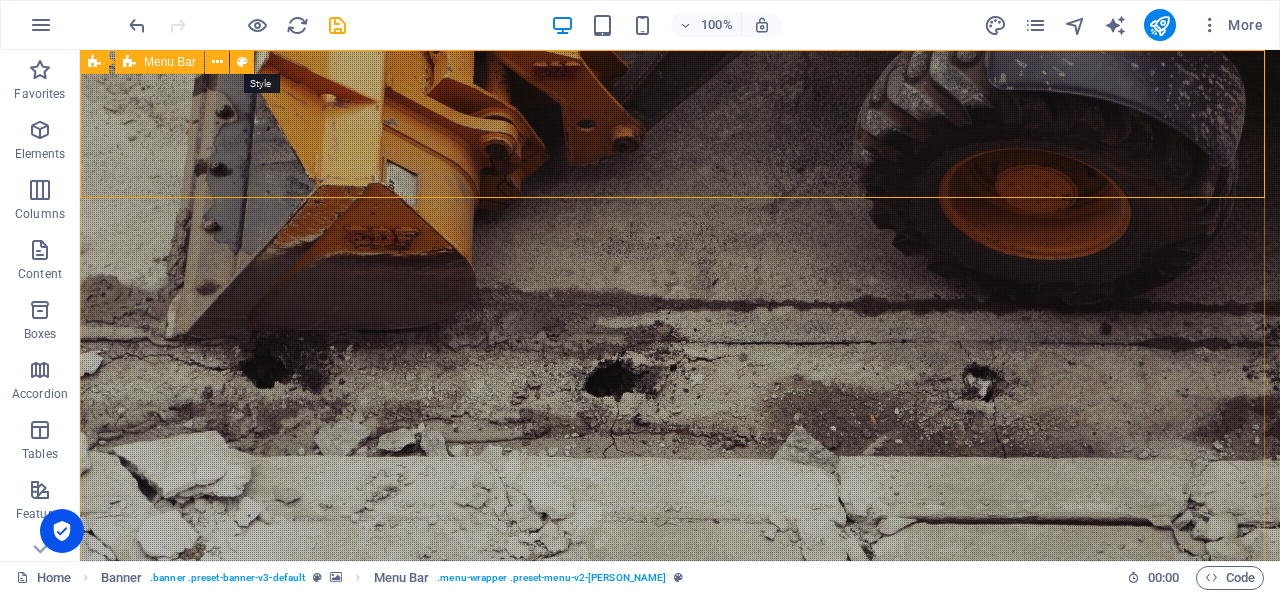 select on "rem" 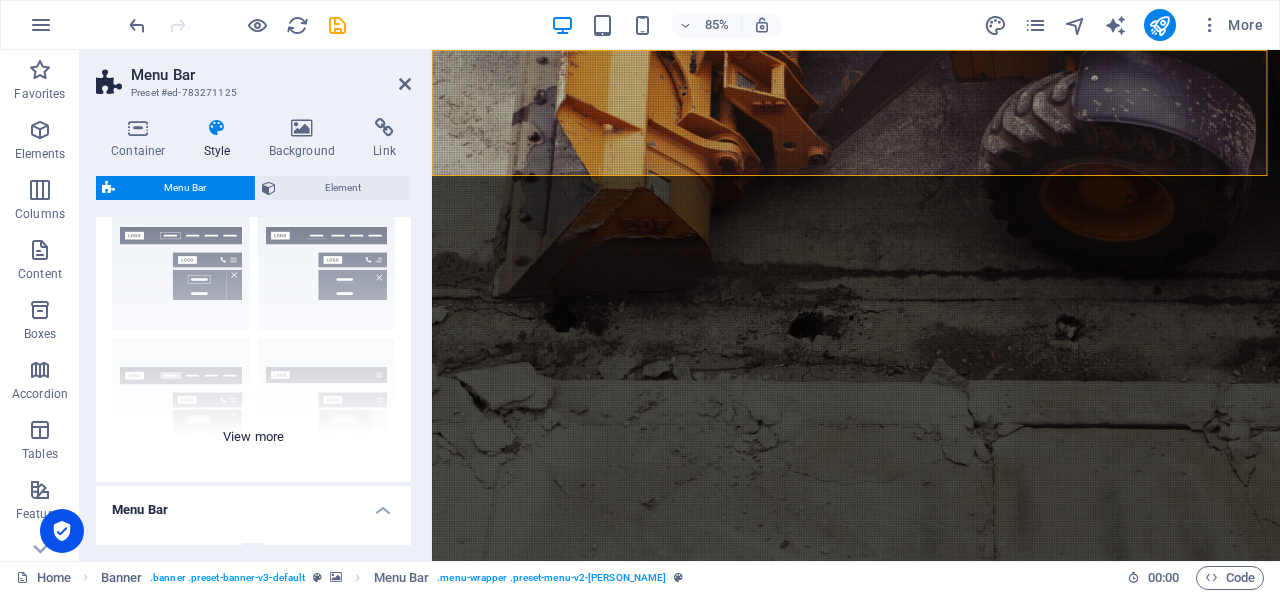 scroll, scrollTop: 100, scrollLeft: 0, axis: vertical 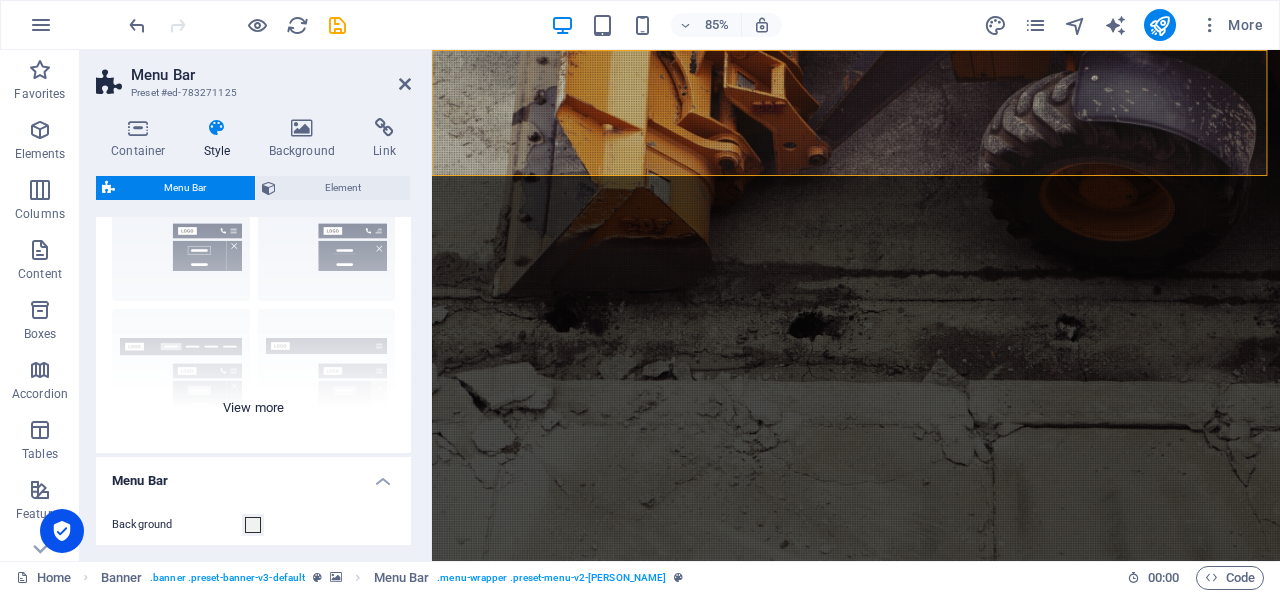 click on "Border Centered Default Fixed Loki Trigger Wide XXL" at bounding box center (253, 303) 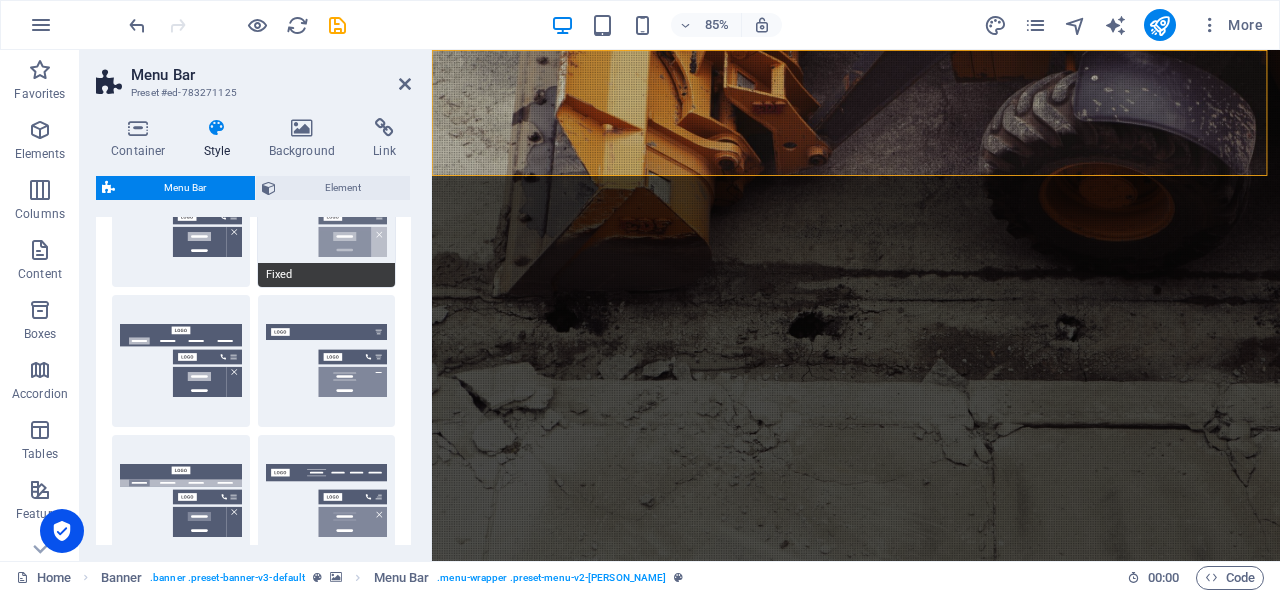 scroll, scrollTop: 300, scrollLeft: 0, axis: vertical 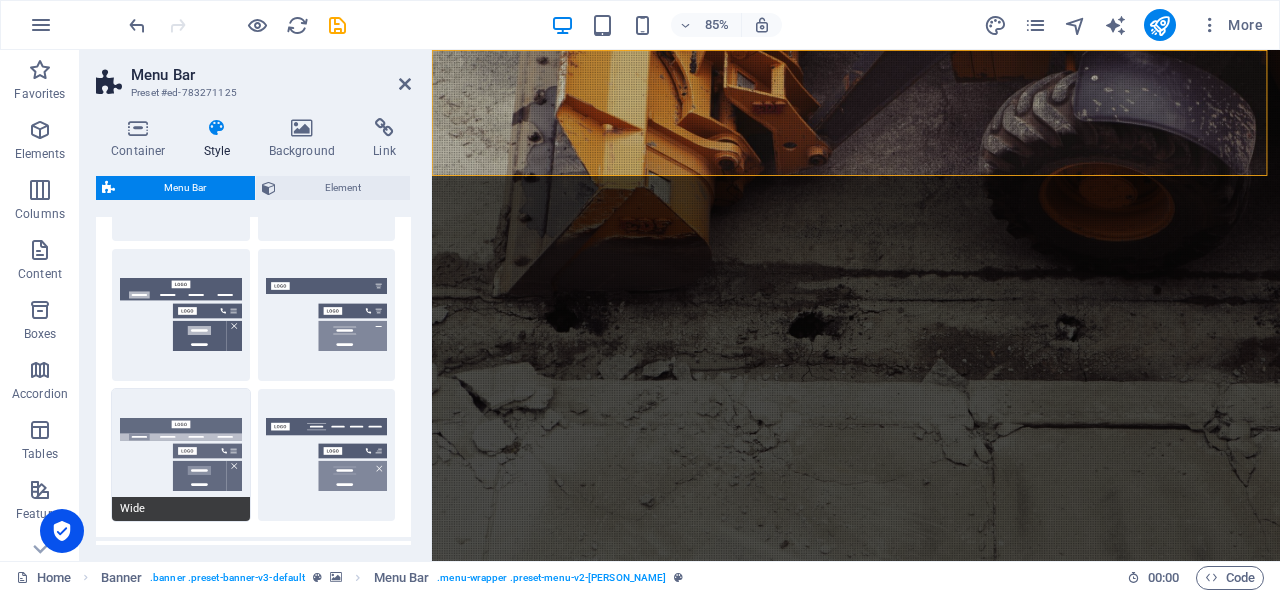 click on "Wide" at bounding box center [181, 455] 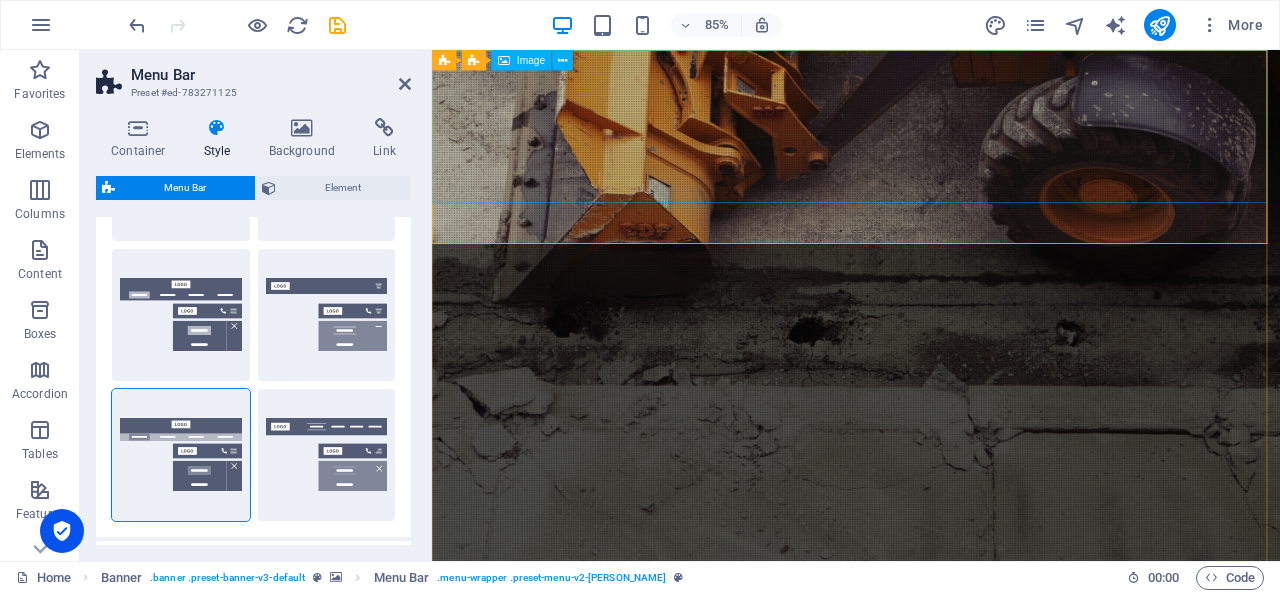 click at bounding box center [931, 753] 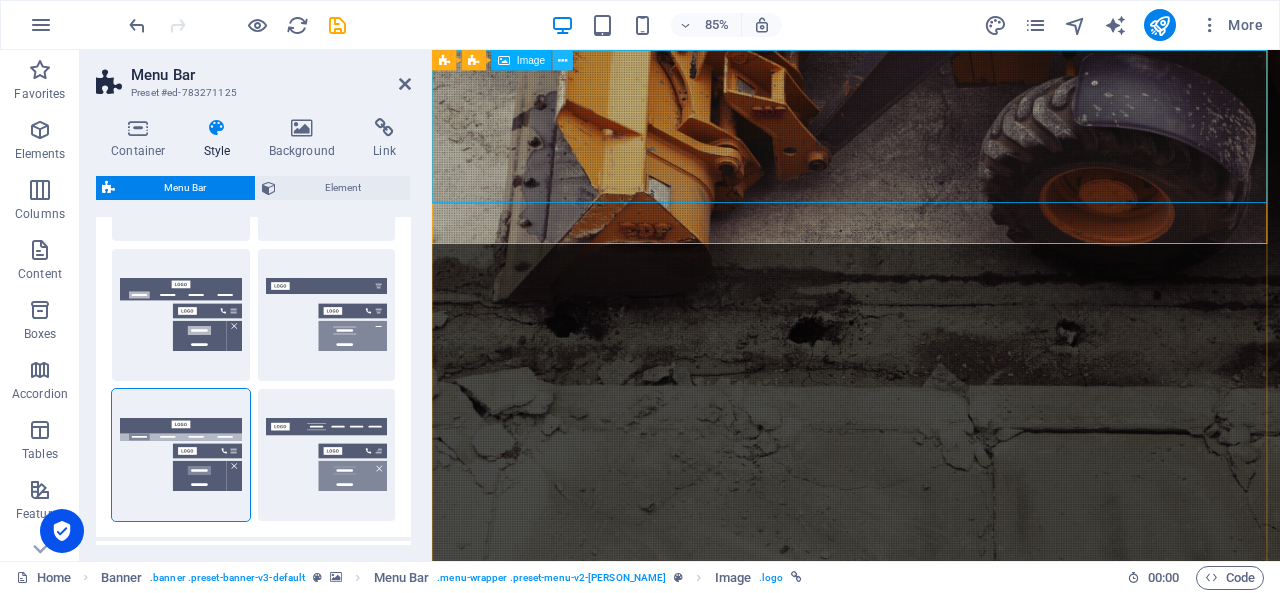 click at bounding box center (563, 60) 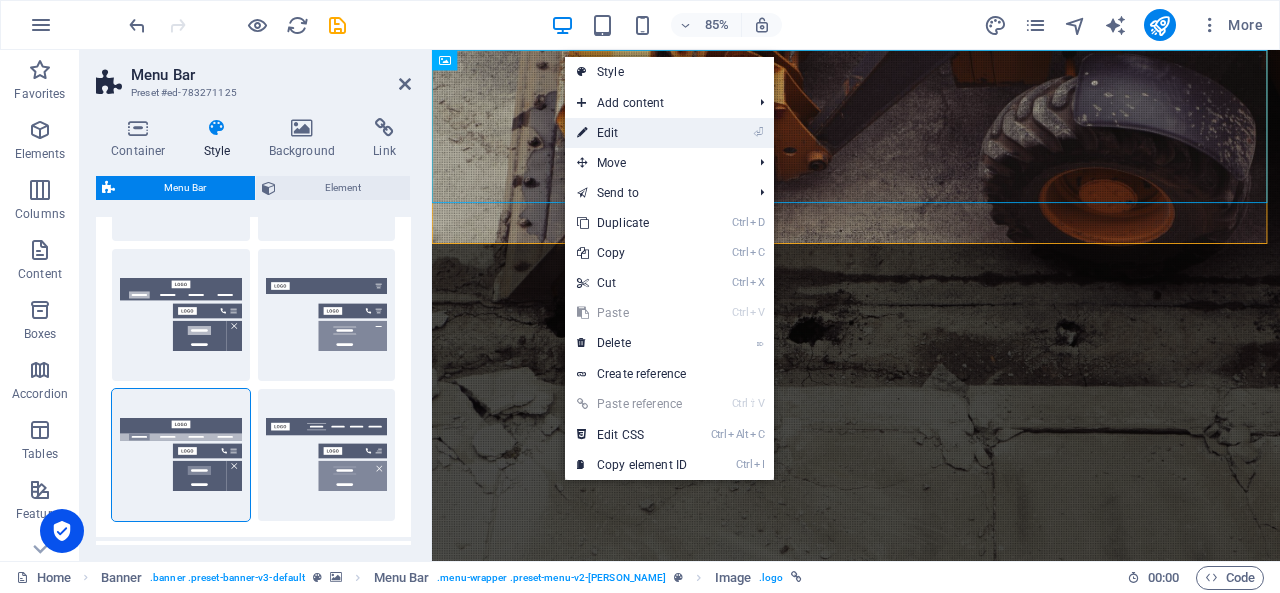 click on "⏎  Edit" at bounding box center (632, 133) 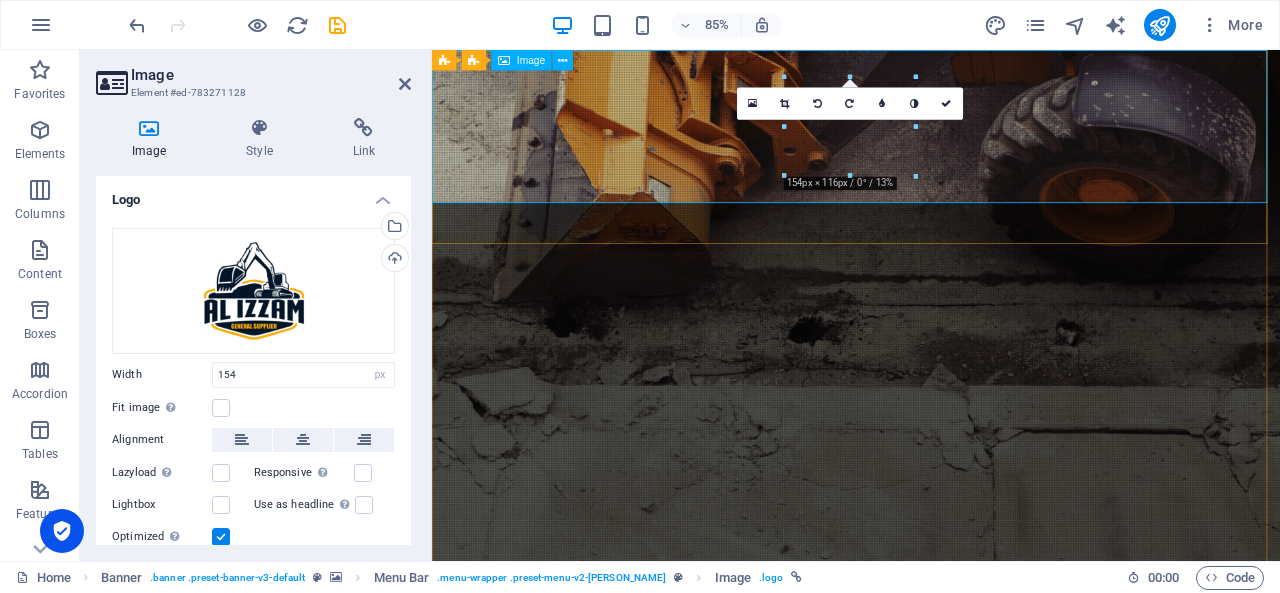 drag, startPoint x: 1350, startPoint y: 228, endPoint x: 1033, endPoint y: 215, distance: 317.26645 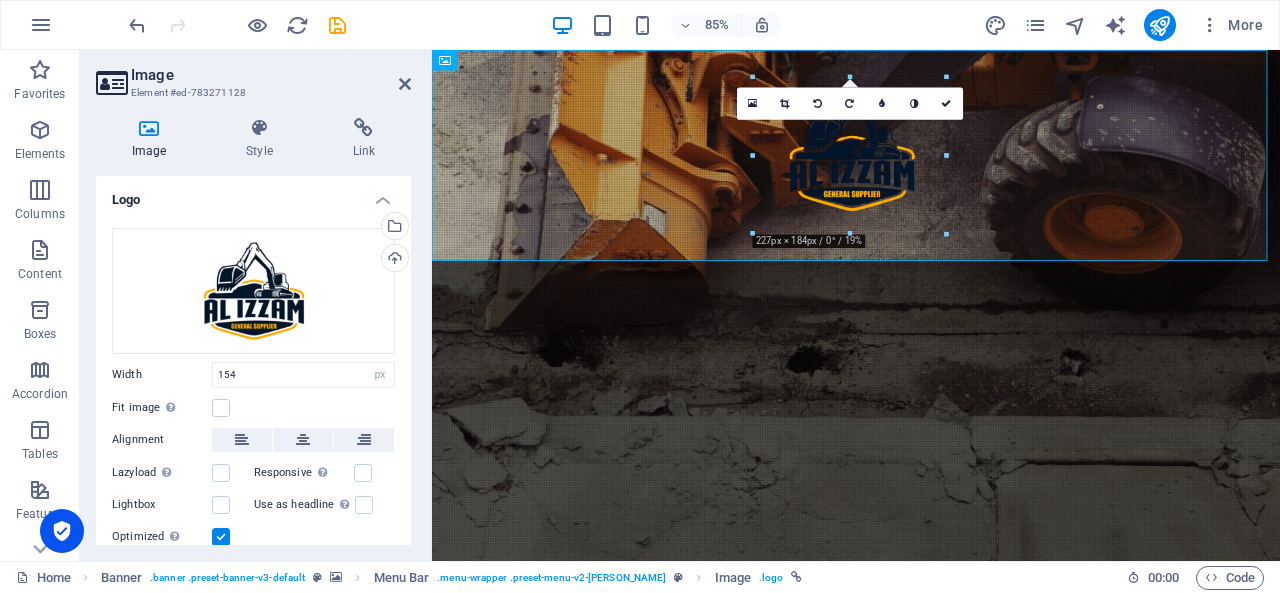 drag, startPoint x: 913, startPoint y: 176, endPoint x: 991, endPoint y: 225, distance: 92.11406 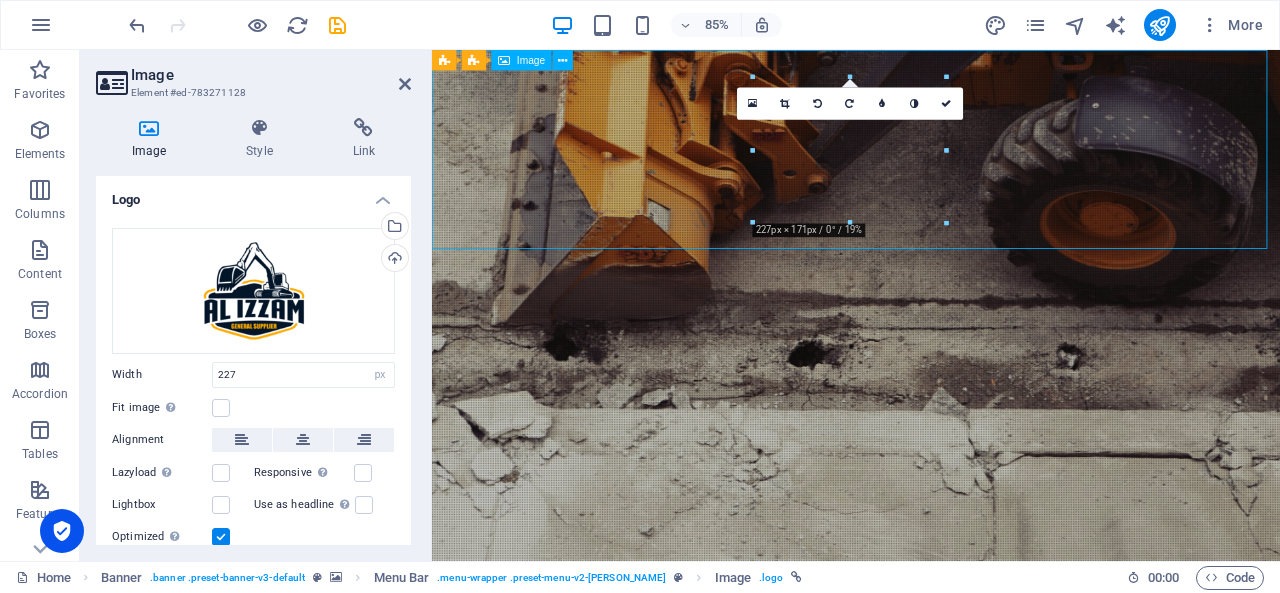 drag, startPoint x: 957, startPoint y: 182, endPoint x: 1298, endPoint y: 147, distance: 342.79147 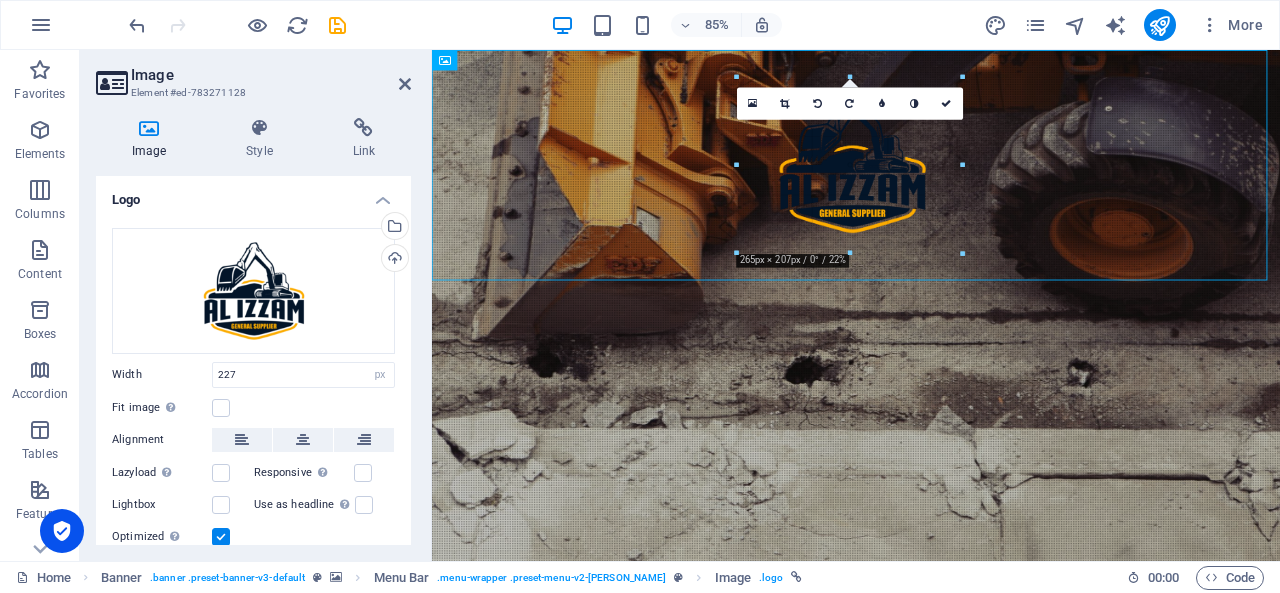 drag, startPoint x: 947, startPoint y: 74, endPoint x: 985, endPoint y: 52, distance: 43.908997 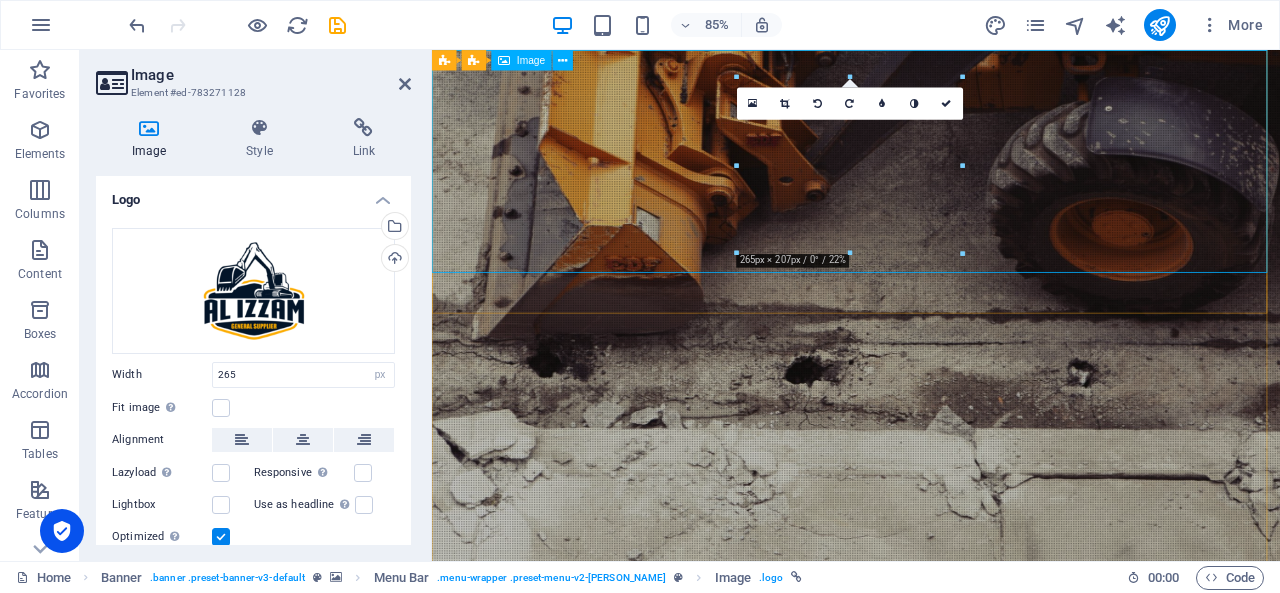 click at bounding box center [931, 885] 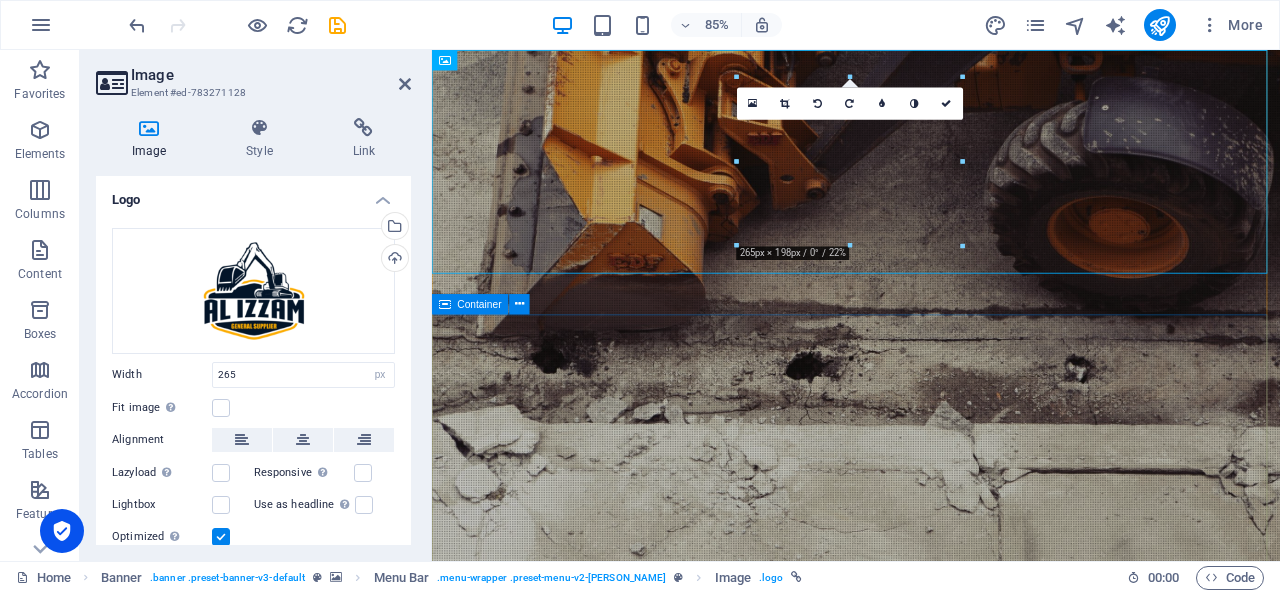 click on "We Exceed Your Expectations Learn more" at bounding box center (931, 1248) 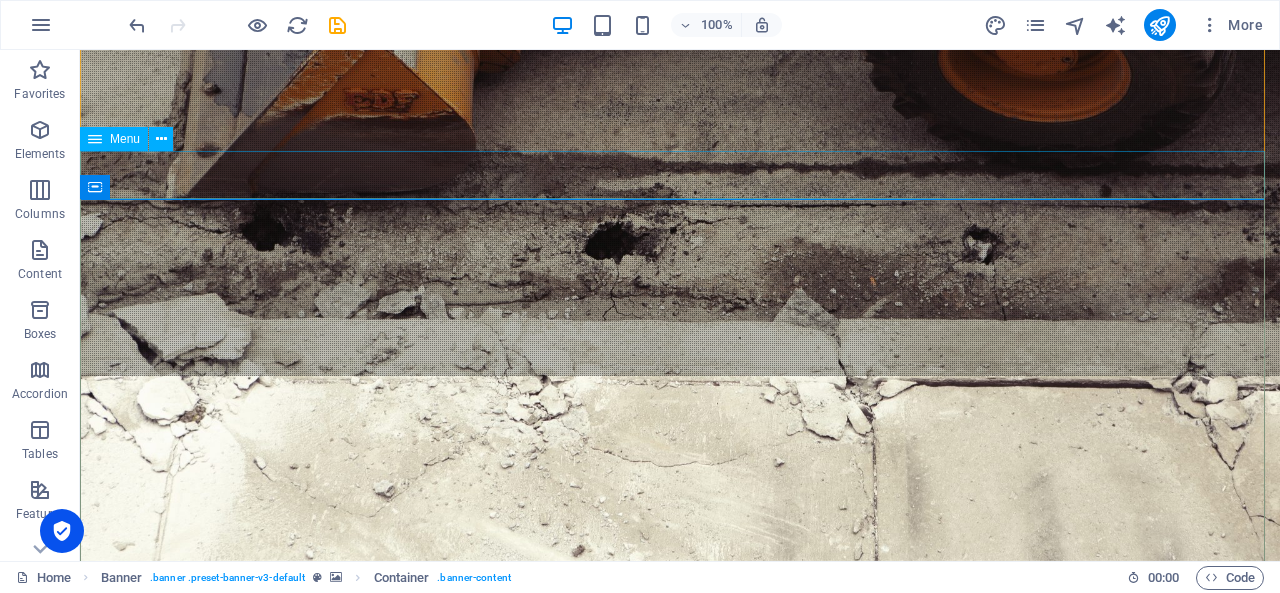 scroll, scrollTop: 200, scrollLeft: 0, axis: vertical 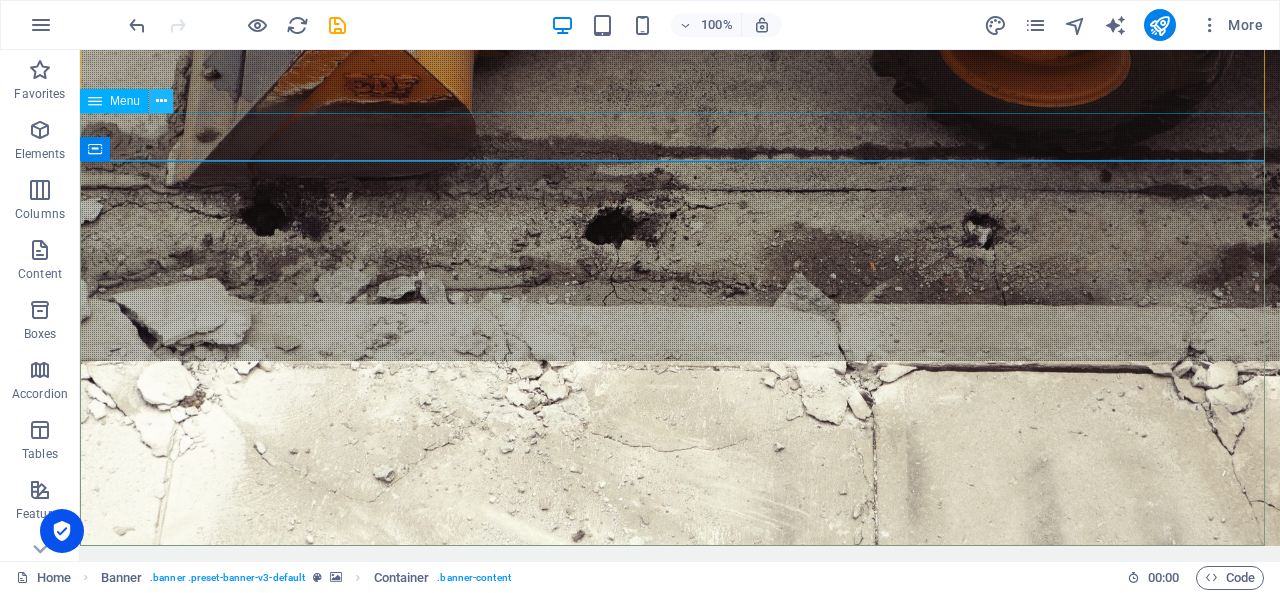 click at bounding box center (161, 101) 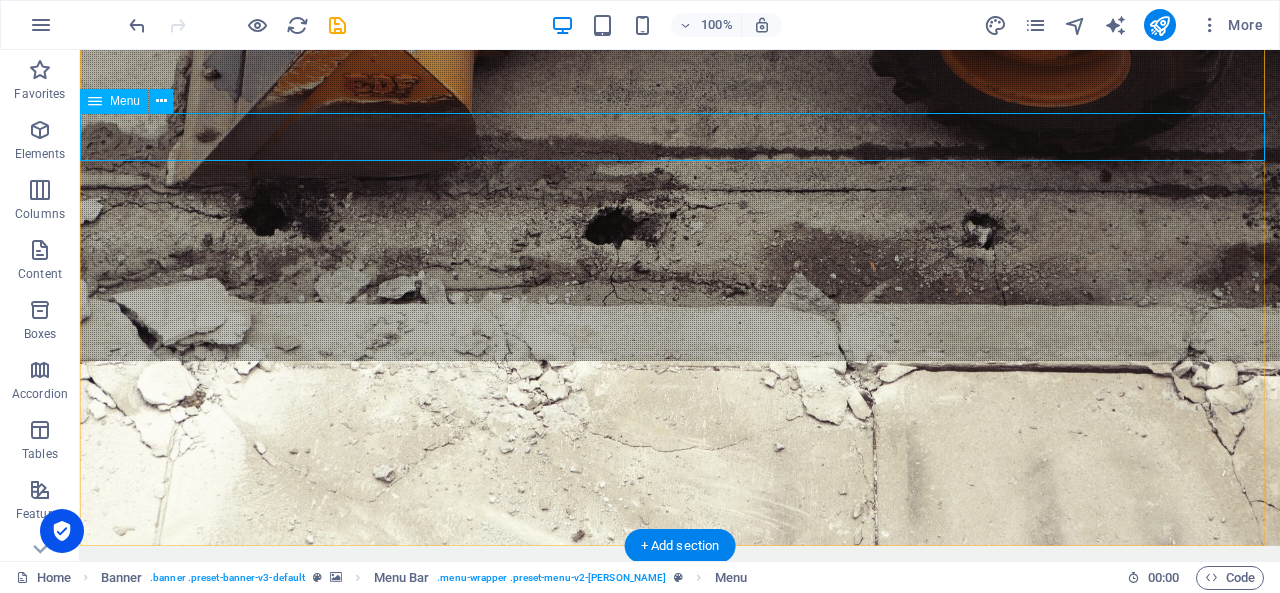 click on "Home About Services Projects Contact" at bounding box center [680, 833] 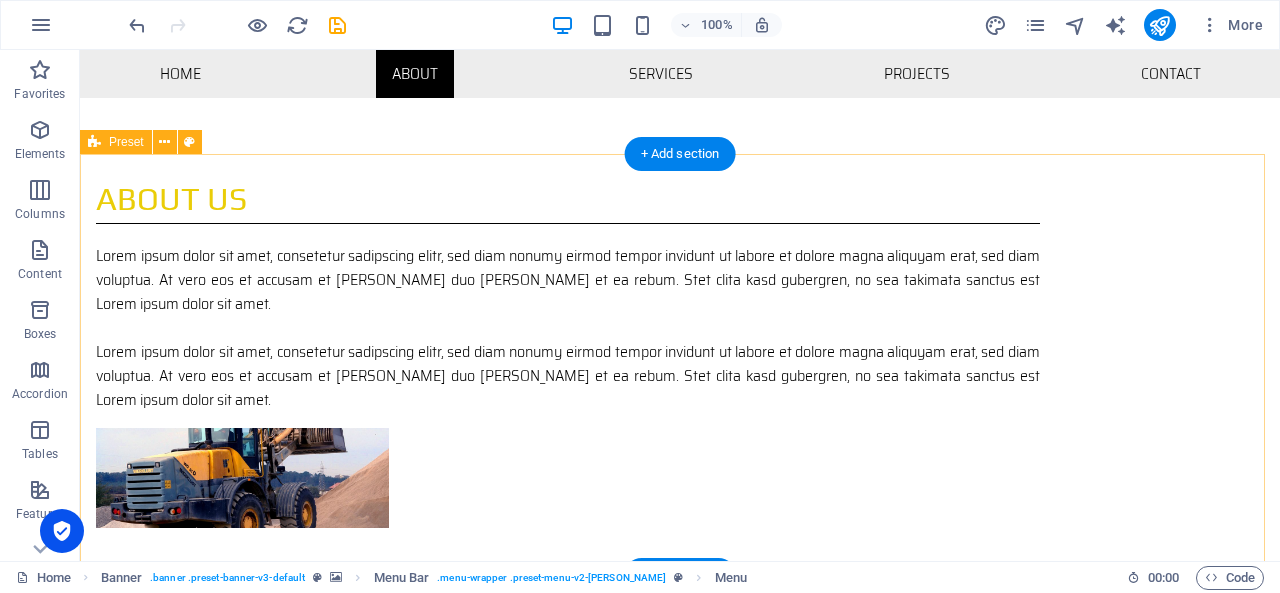 scroll, scrollTop: 900, scrollLeft: 0, axis: vertical 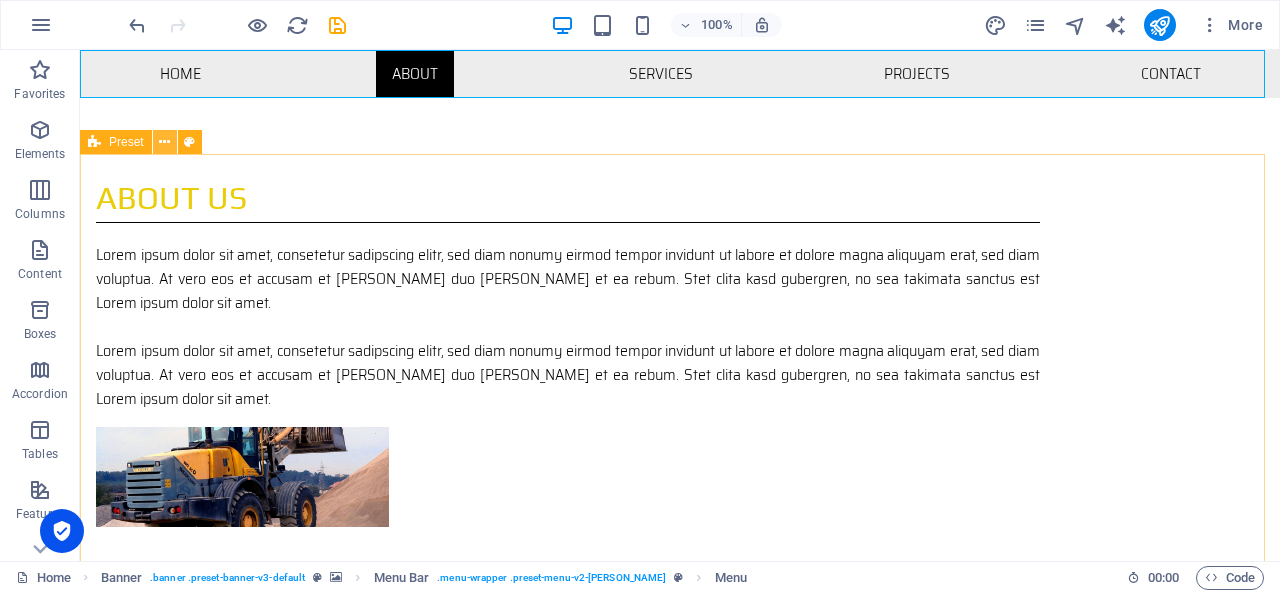 click at bounding box center (164, 142) 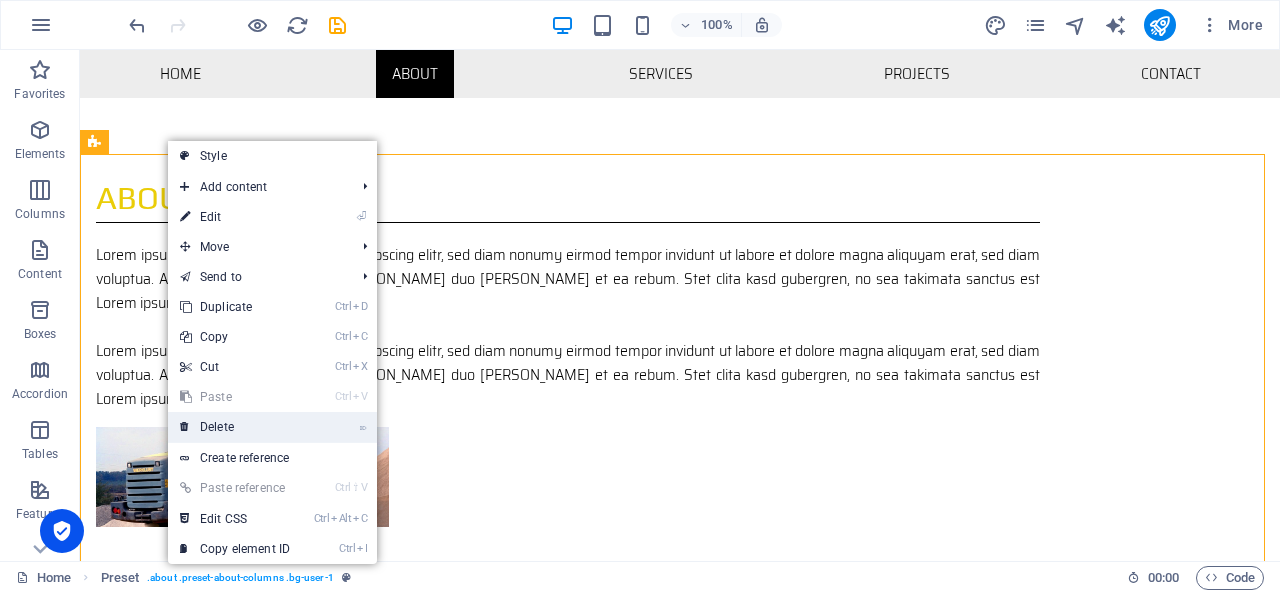 click on "⌦  Delete" at bounding box center (235, 427) 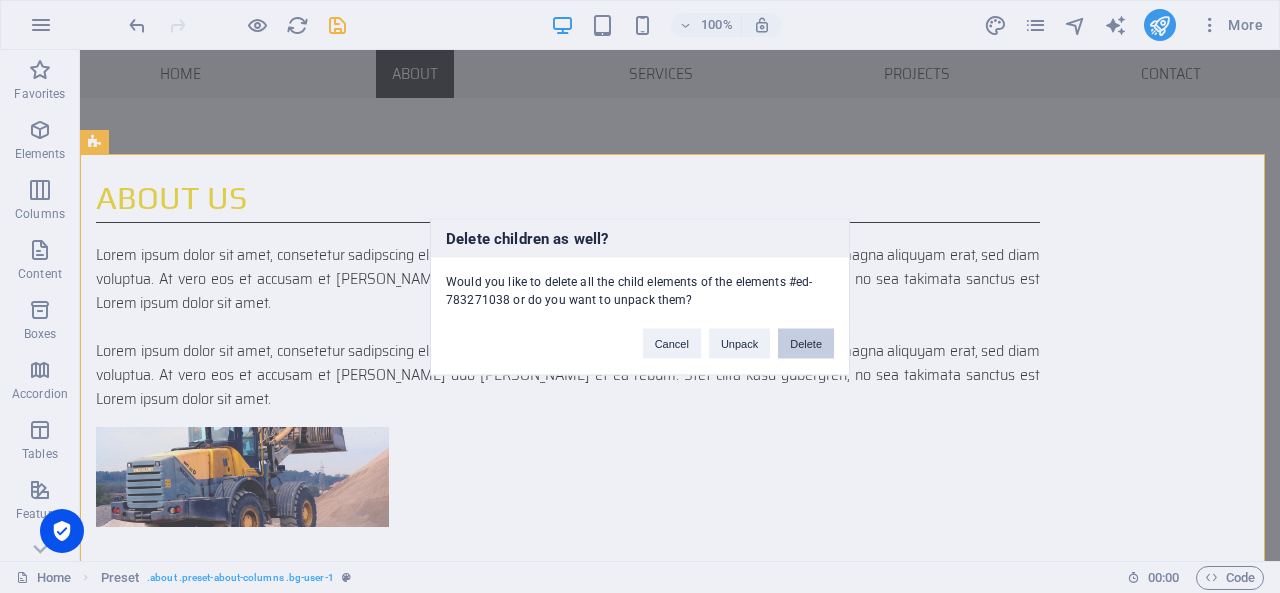 click on "Delete" at bounding box center [806, 343] 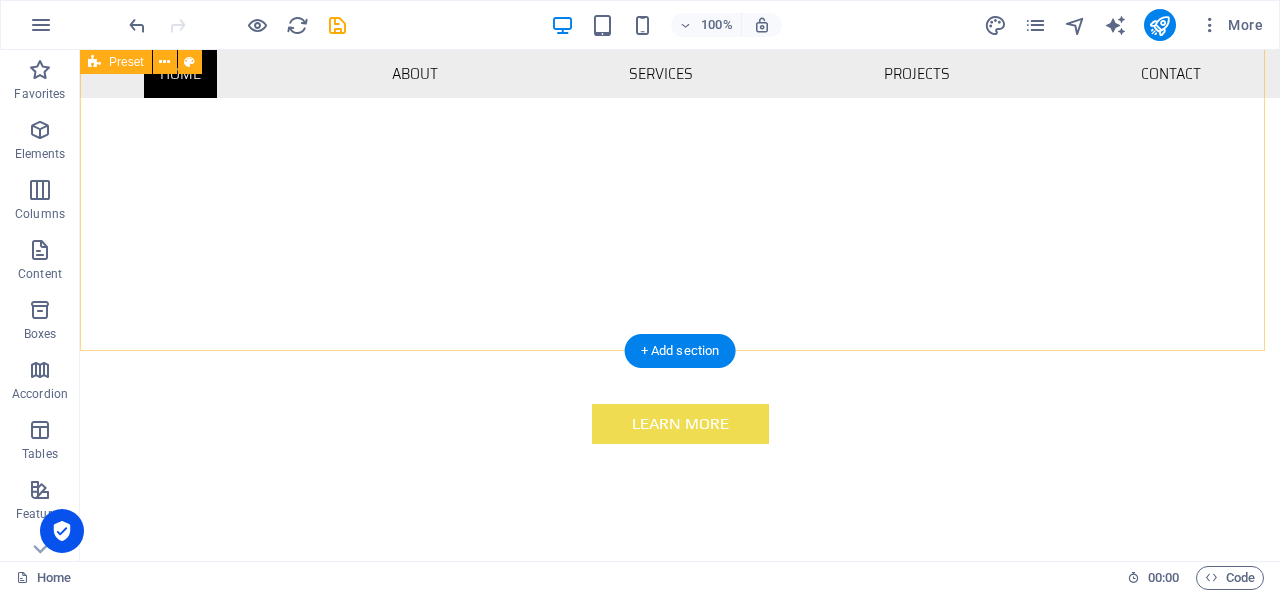 scroll, scrollTop: 300, scrollLeft: 0, axis: vertical 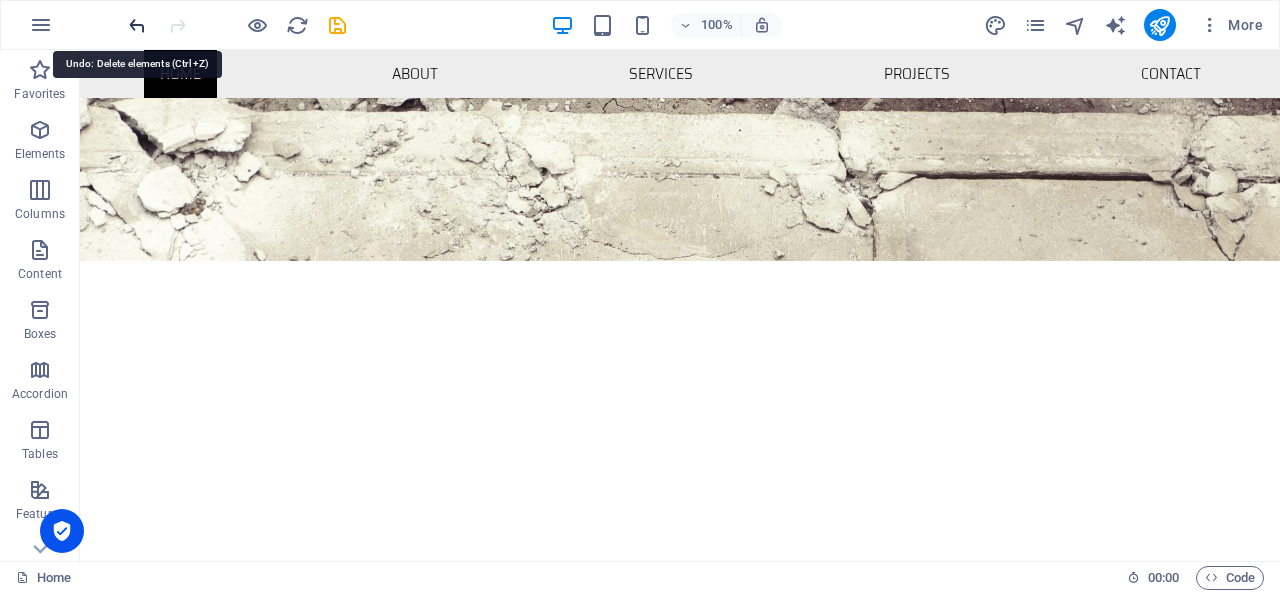 click at bounding box center [137, 25] 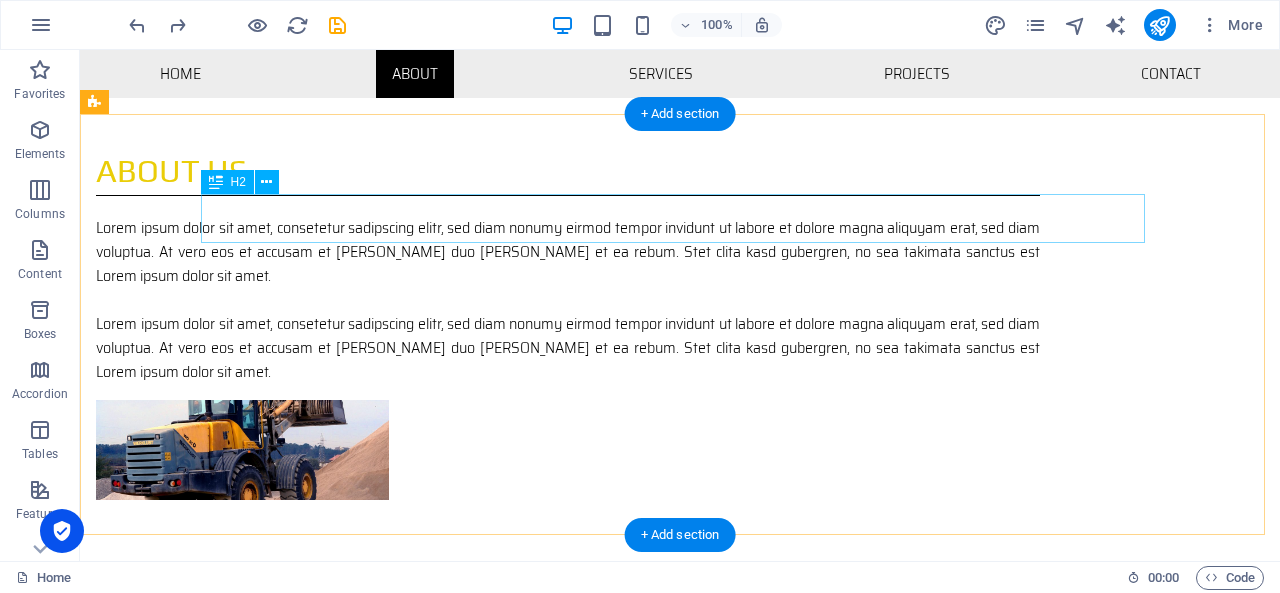 scroll, scrollTop: 959, scrollLeft: 0, axis: vertical 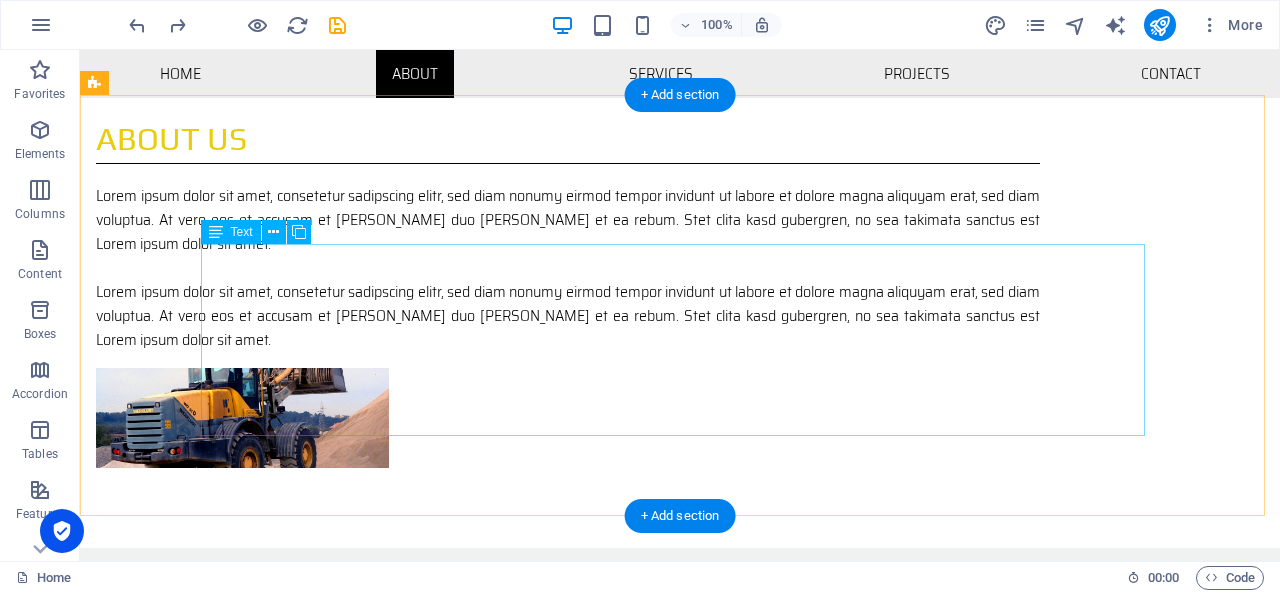 click on "Lorem ipsum dolor sit amet, consetetur sadipscing elitr, sed diam nonumy eirmod tempor invidunt ut labore et dolore magna aliquyam erat, sed diam voluptua. Stet clita kasd gubergren, no sea takimata sanctus est Lorem ipsum dolor sit amet. Lorem ipsum dolor sit amet, consetetur sadipscing elitr, sed diam nonumy eirmod tempor invidunt ut labore et dolore magna aliquyam erat, sed diam voluptua. At vero eos et accusam et justo duo dolores et ea rebum. Stet clita kasd gubergren, no sea takimata sanctus est Lorem ipsum dolor sit amet. Lorem ipsum dolor sit amet, consetetur sadipscing elitr, sed diam nonumy eirmod tempor invidunt ut labore et dolore magna aliquyam erat, sed diam voluptua. Stet clita kasd gubergren, no sea takimata sanctus est Lorem ipsum dolor sit amet. Lorem ipsum dolor sit amet, consetetur sadipscing elitr, sed diam nonumy eirmod tempor invidunt ut labore et dolore magna." at bounding box center (680, 805) 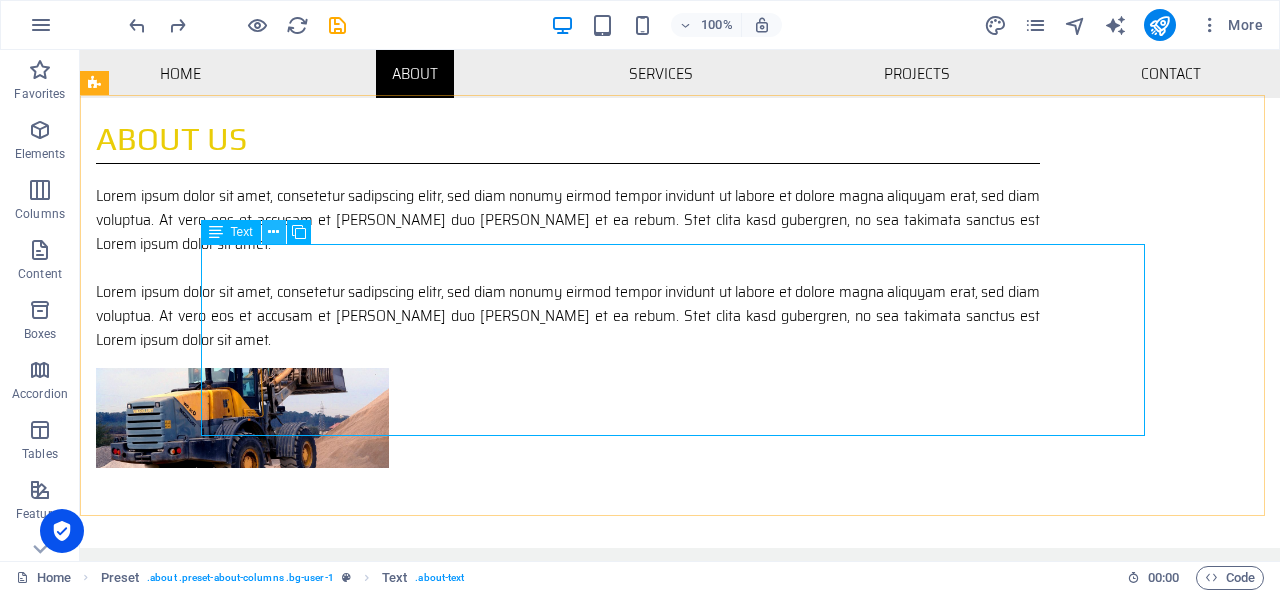 click at bounding box center [274, 232] 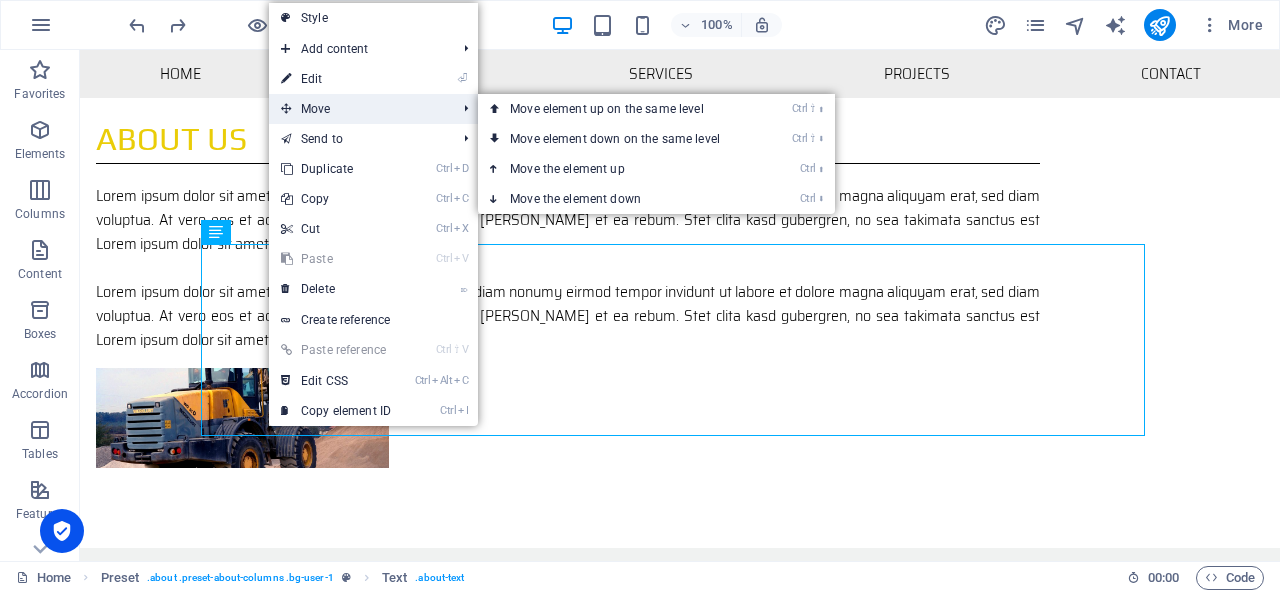 click on "Move" at bounding box center [358, 109] 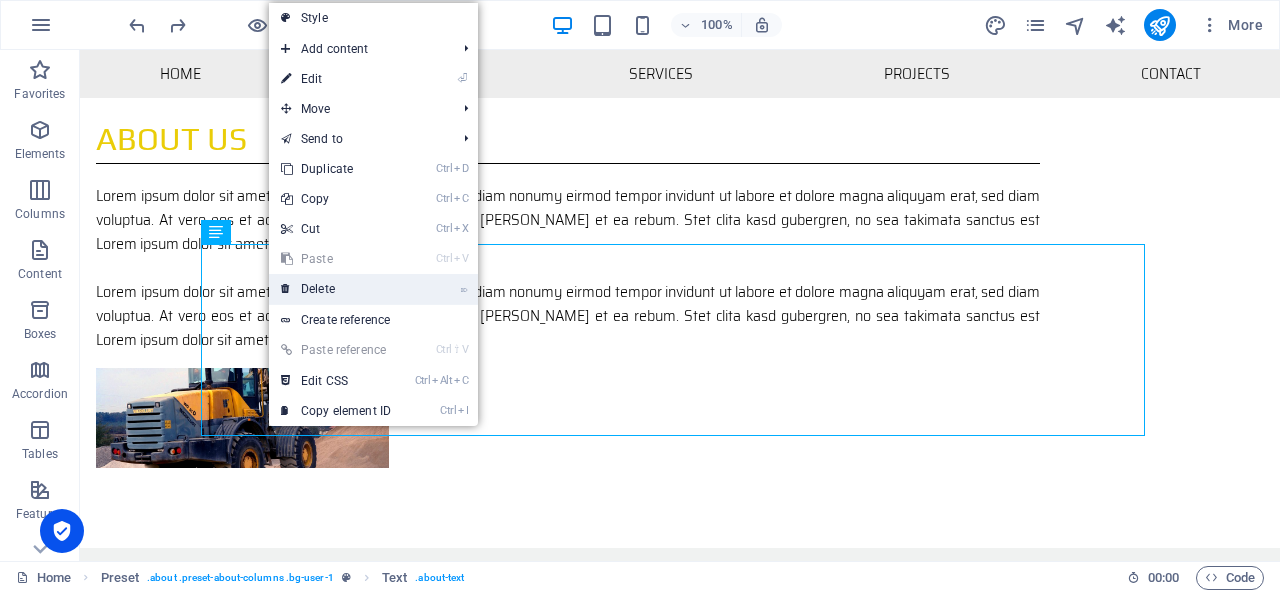 click on "⌦  Delete" at bounding box center [336, 289] 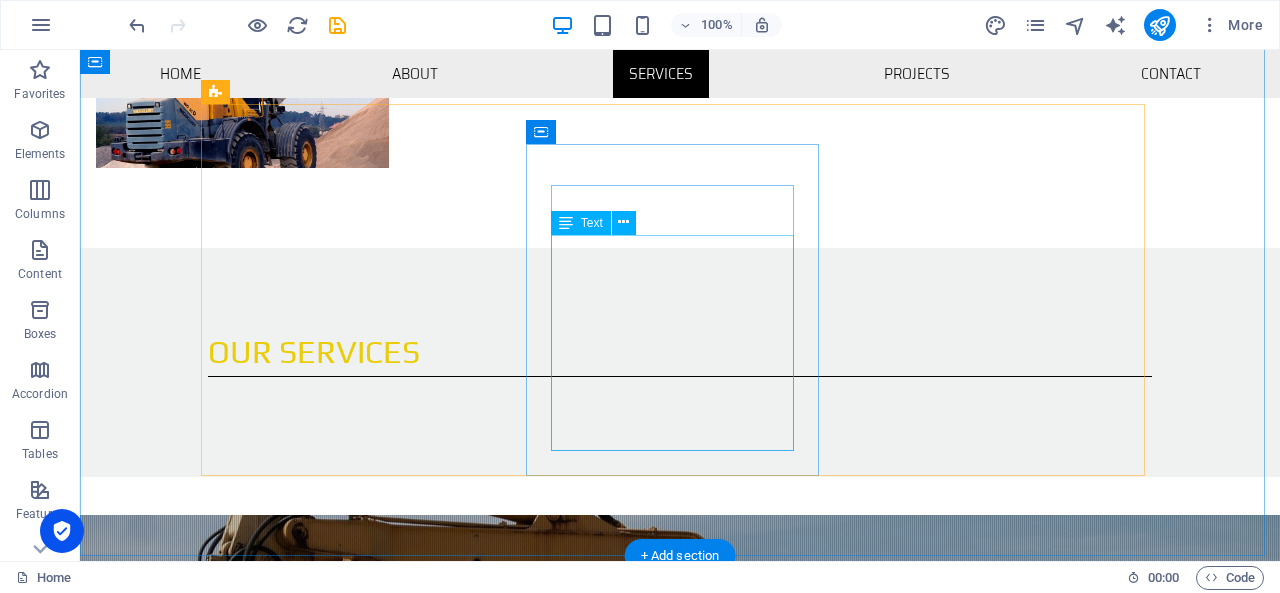 scroll, scrollTop: 1559, scrollLeft: 0, axis: vertical 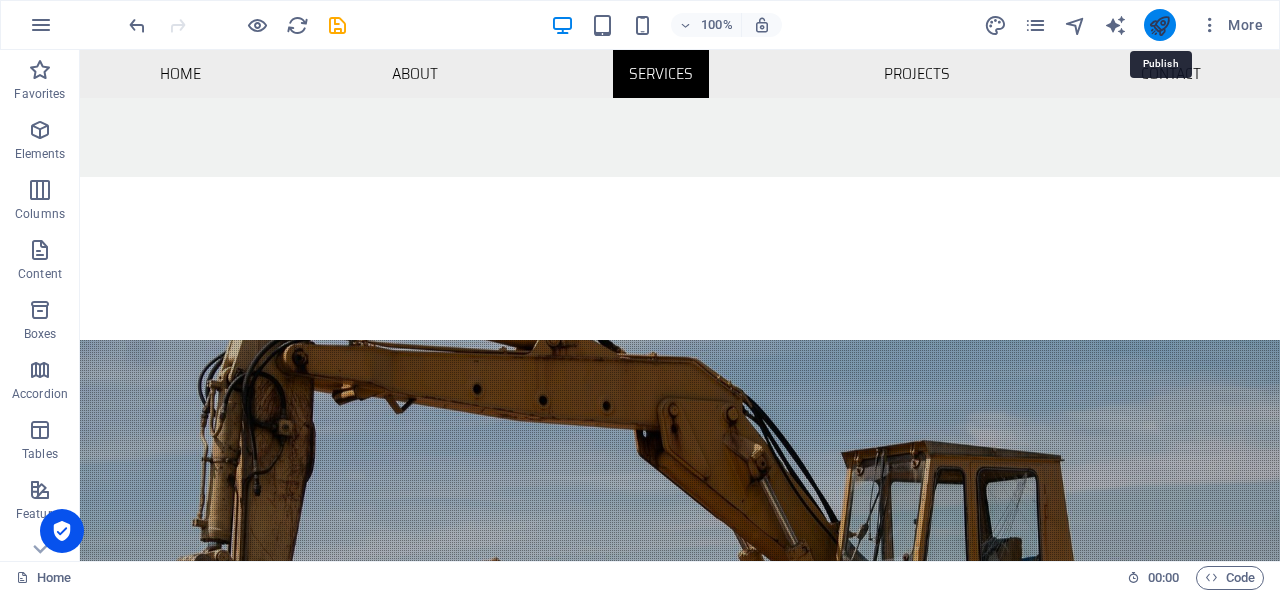 click at bounding box center [1159, 25] 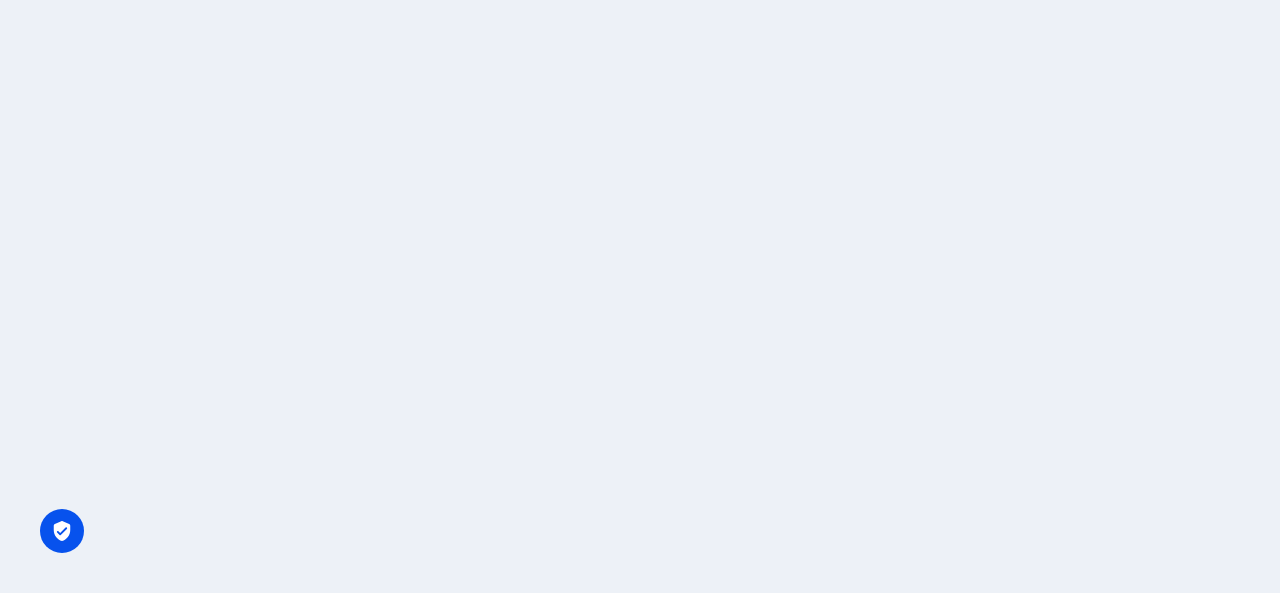 scroll, scrollTop: 0, scrollLeft: 0, axis: both 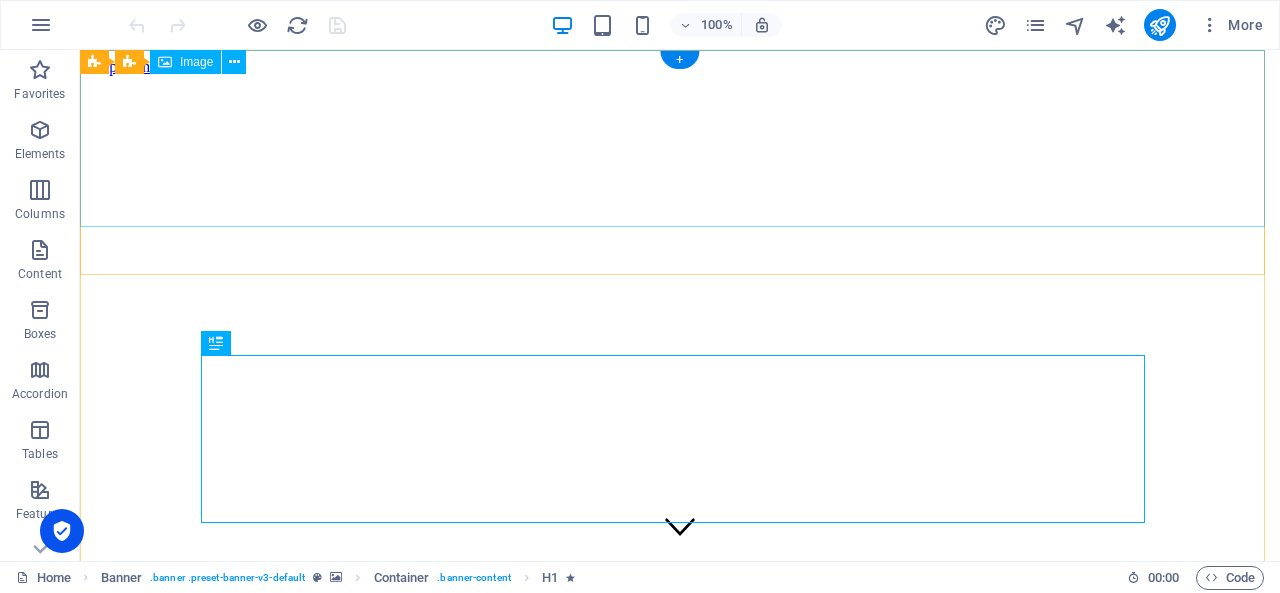 click at bounding box center (680, 655) 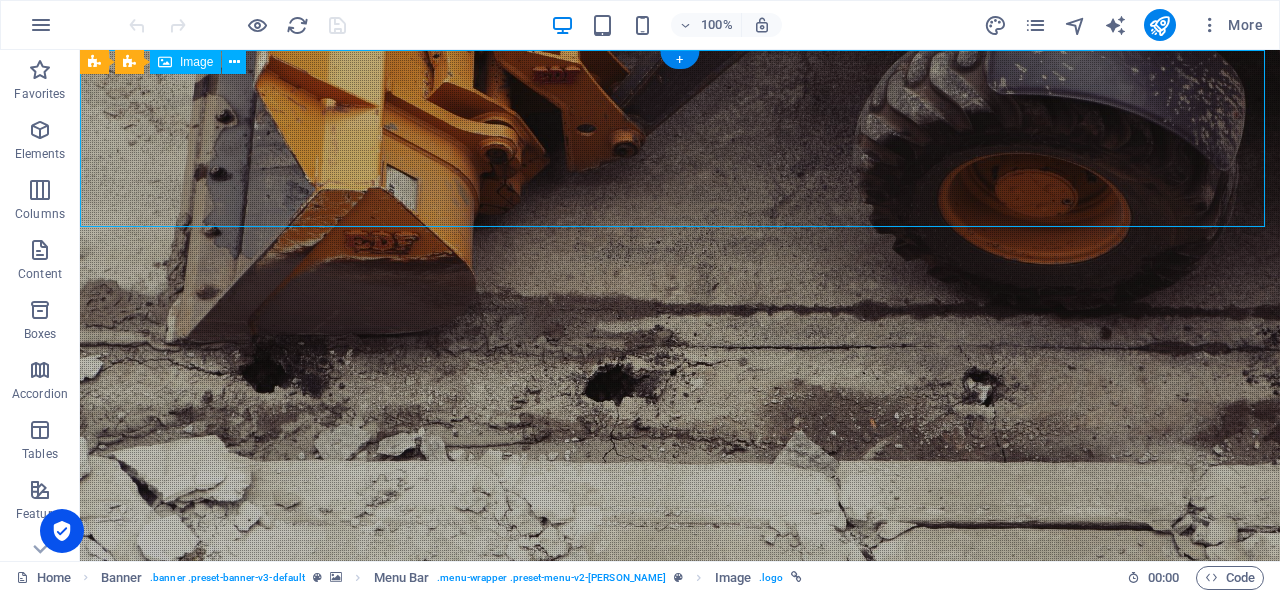 click at bounding box center [680, 748] 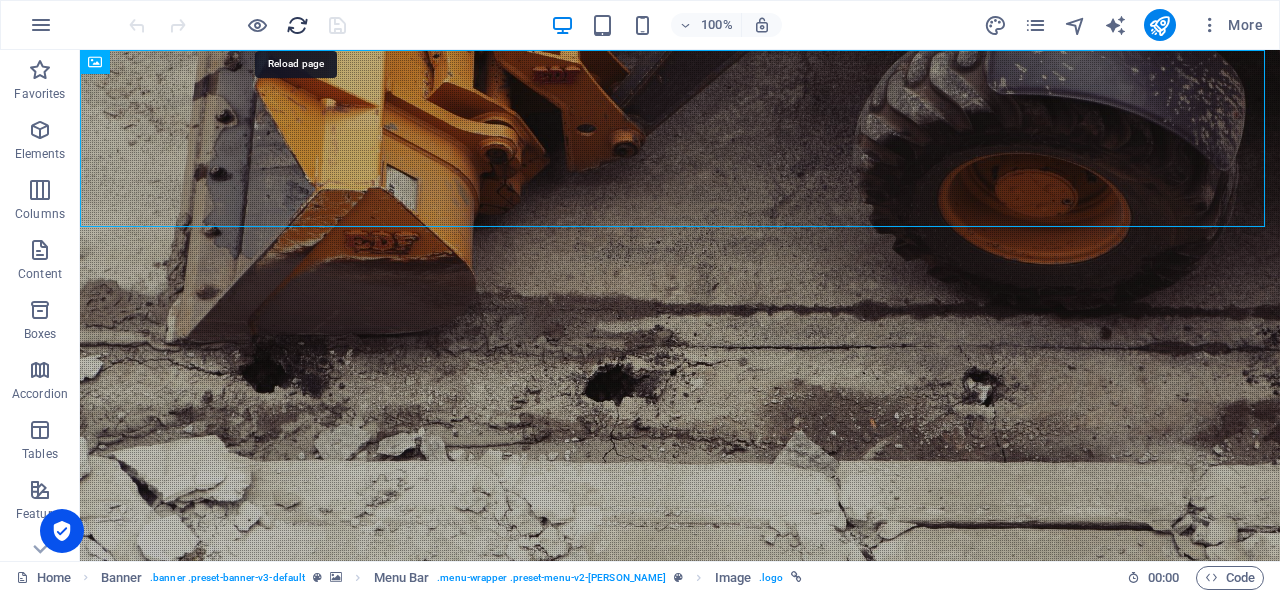 click at bounding box center (297, 25) 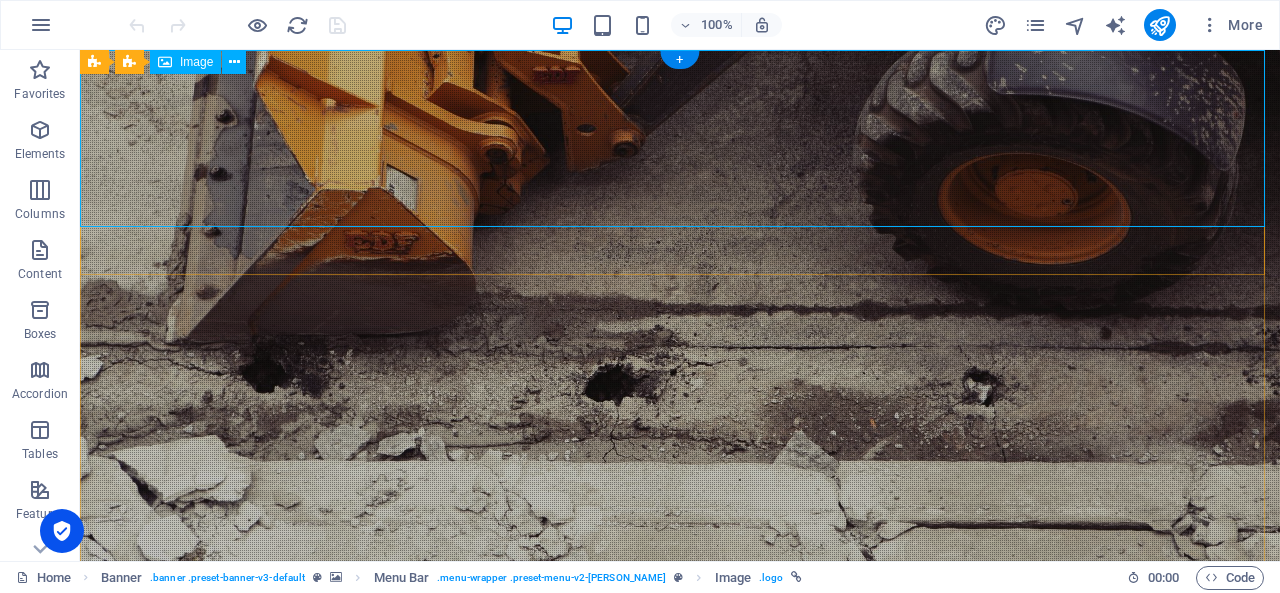 click at bounding box center (680, 748) 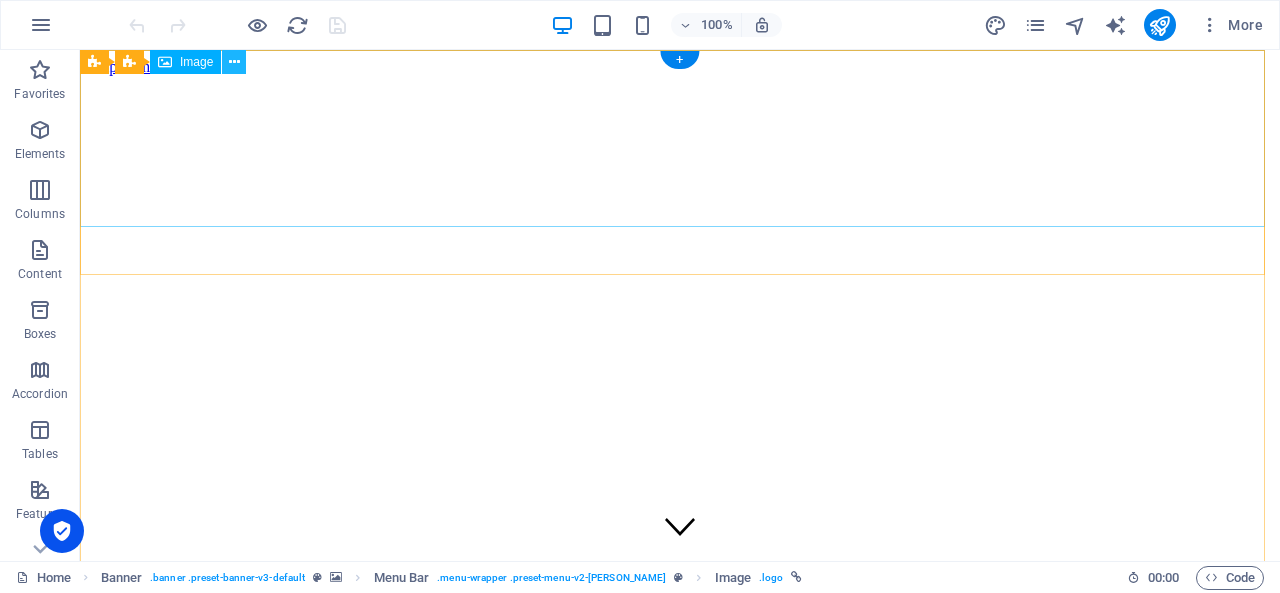 scroll, scrollTop: 0, scrollLeft: 0, axis: both 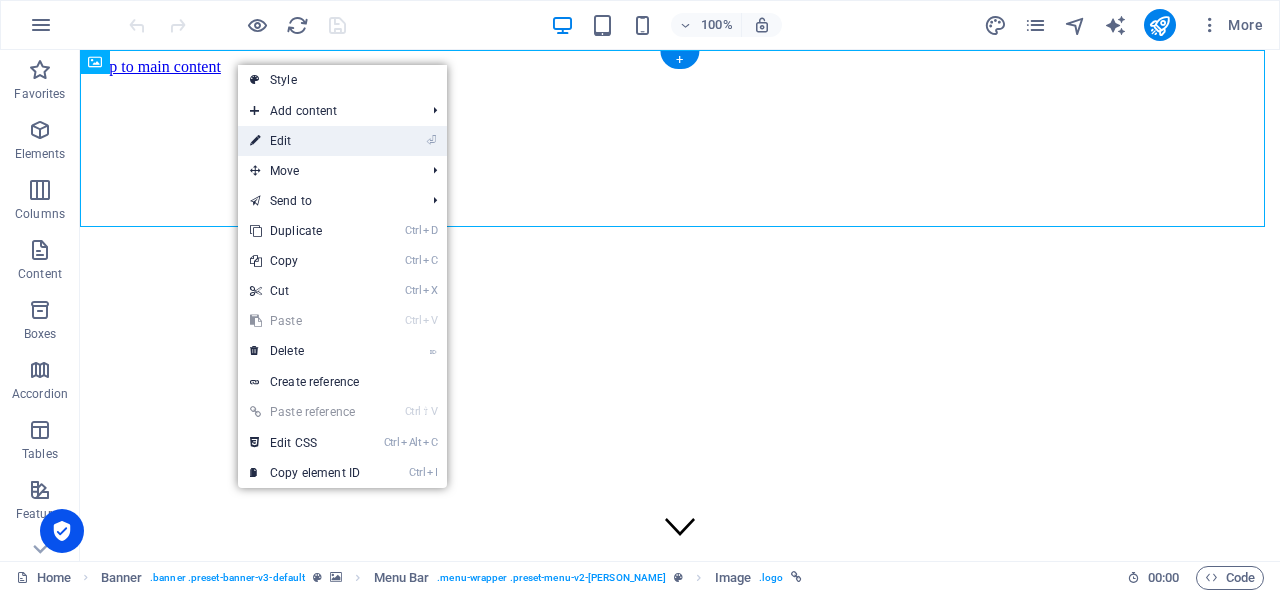 click on "⏎  Edit" at bounding box center [305, 141] 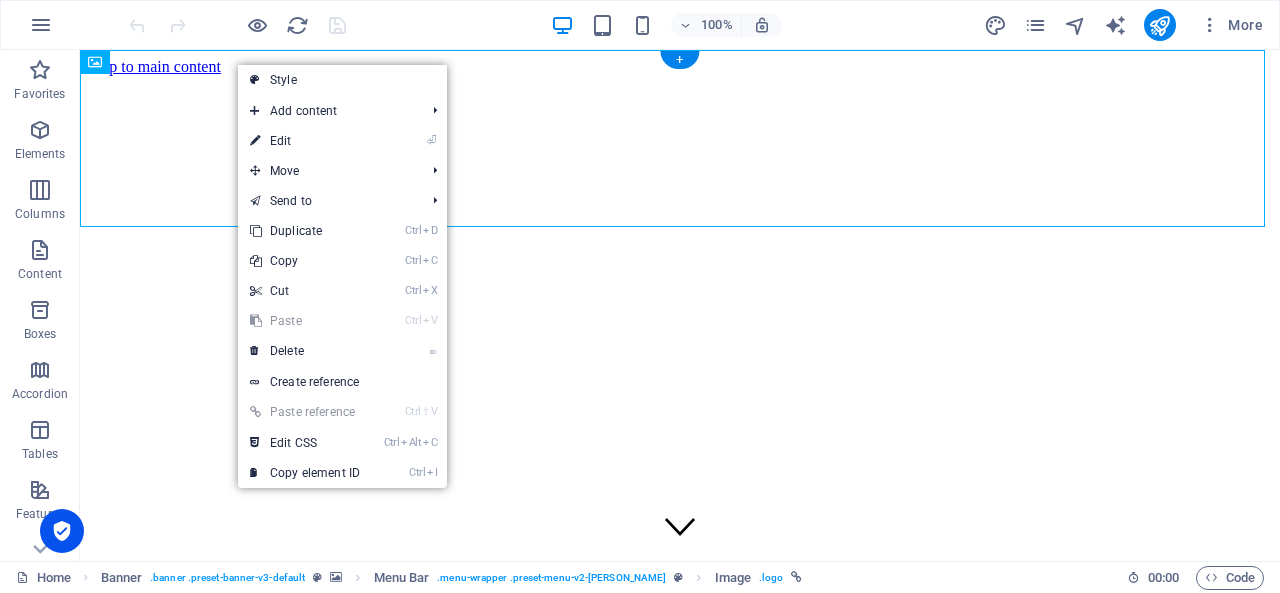select on "px" 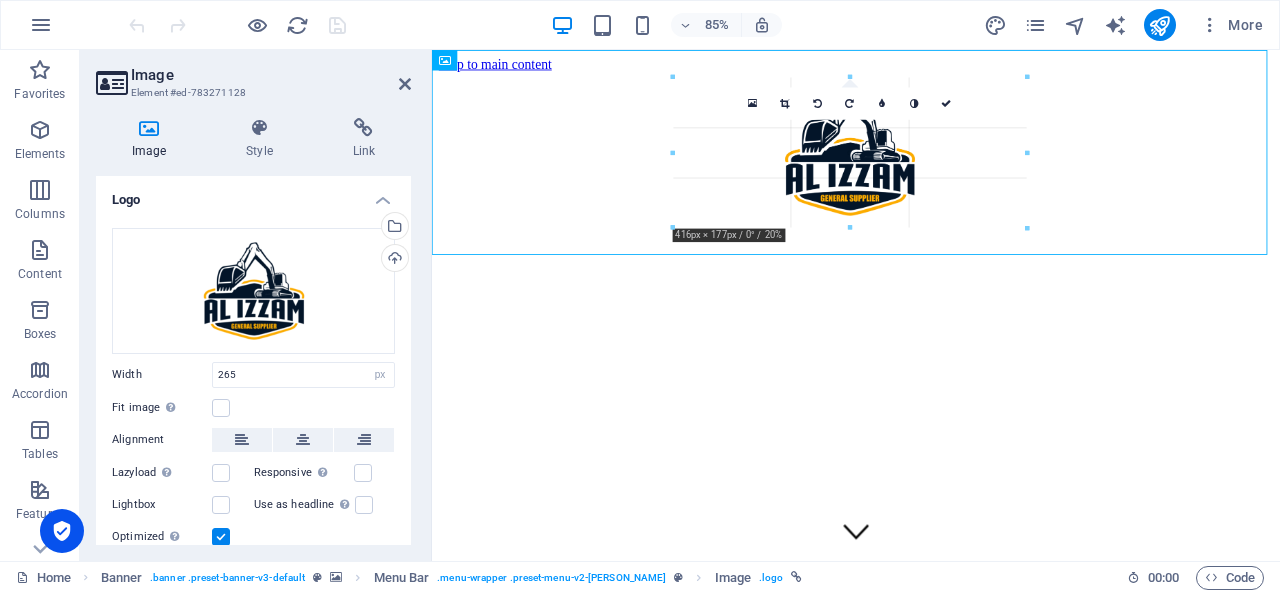 drag, startPoint x: 961, startPoint y: 78, endPoint x: 1118, endPoint y: 41, distance: 161.30096 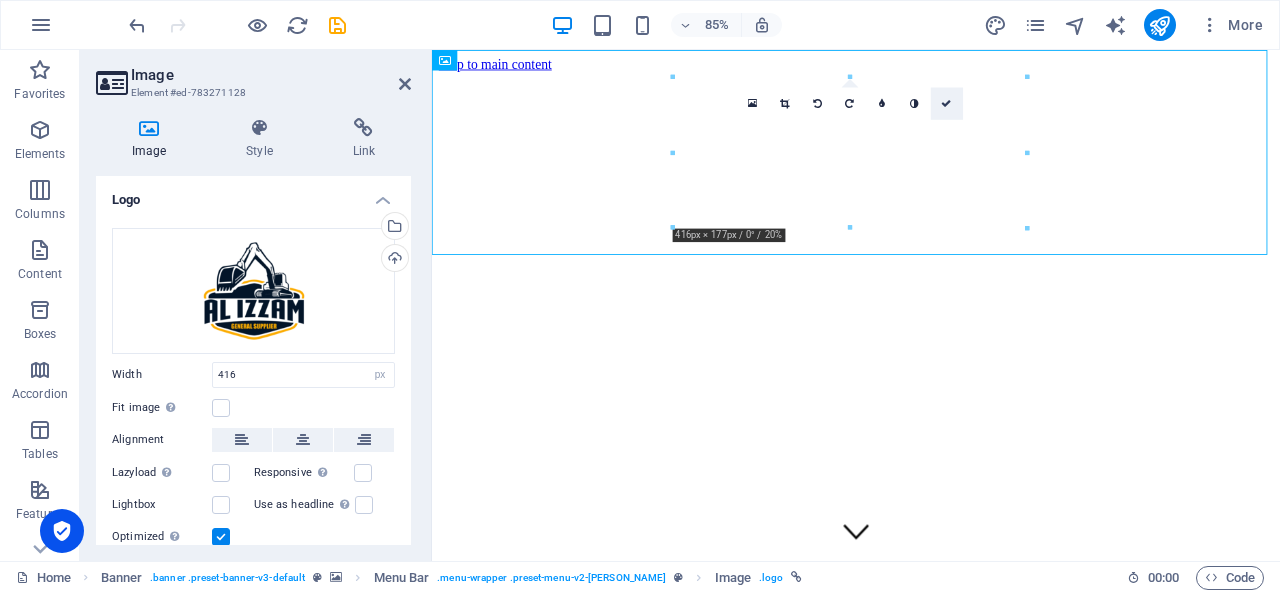 click at bounding box center [947, 103] 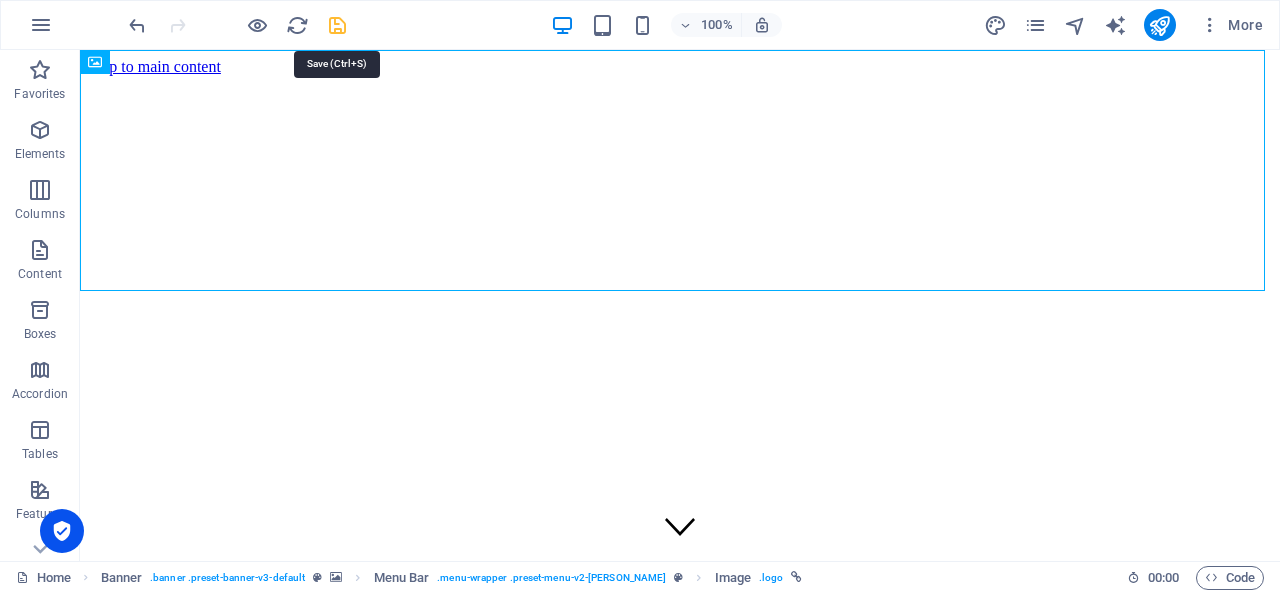 click at bounding box center (337, 25) 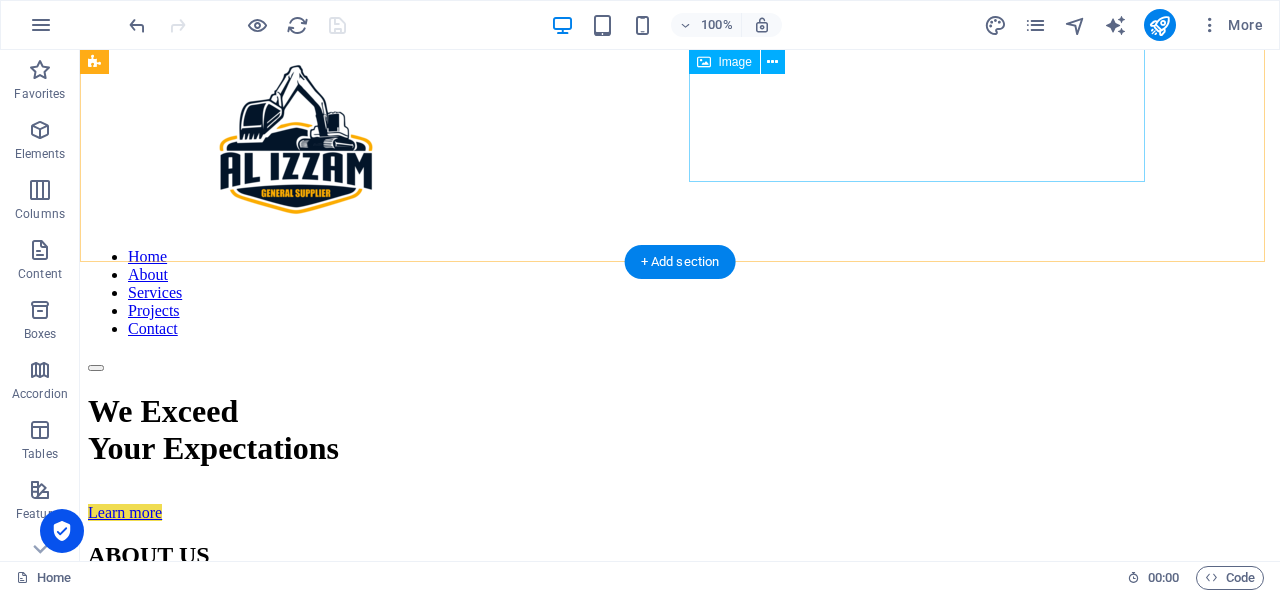 scroll, scrollTop: 400, scrollLeft: 0, axis: vertical 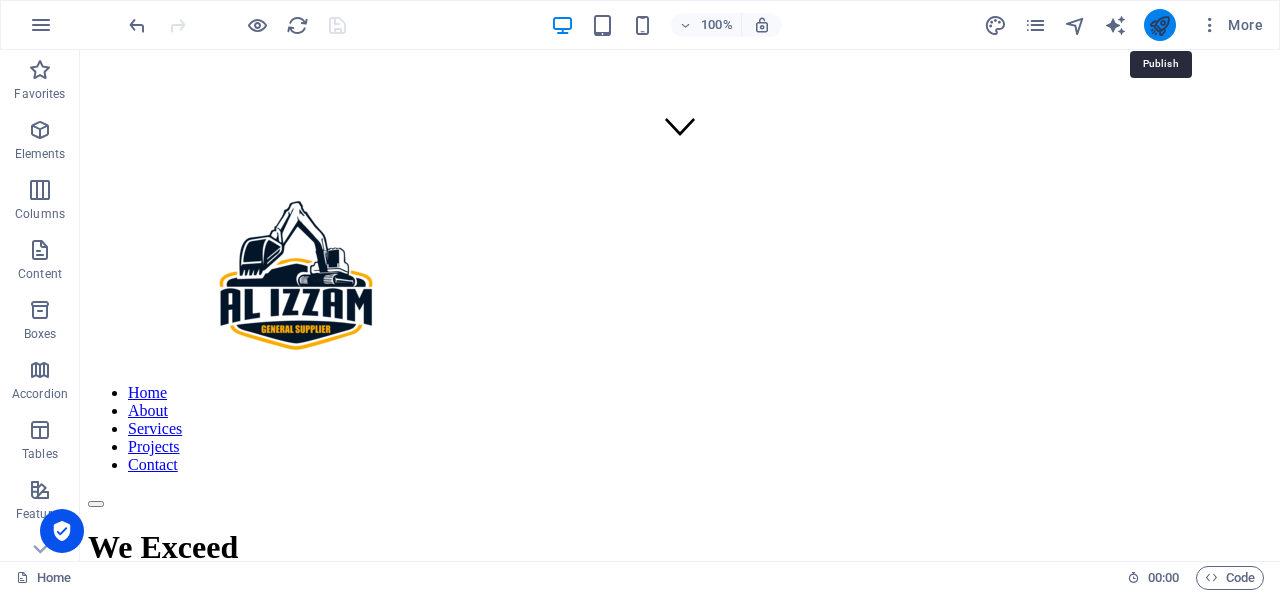 click at bounding box center [1159, 25] 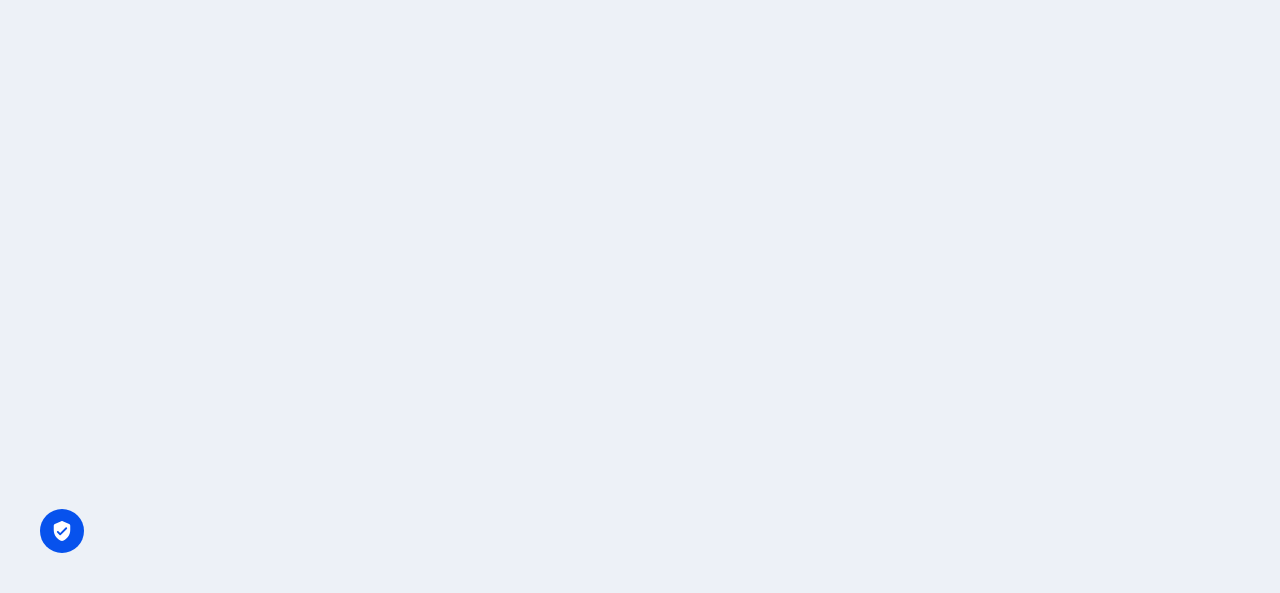 scroll, scrollTop: 0, scrollLeft: 0, axis: both 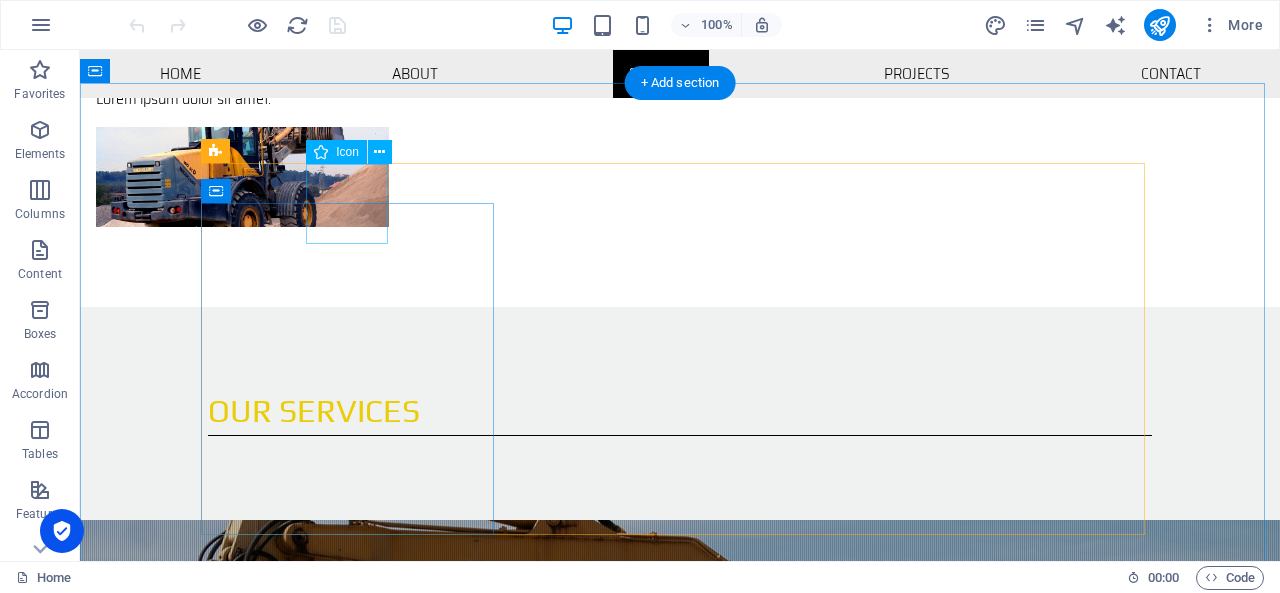 click at bounding box center (680, 1179) 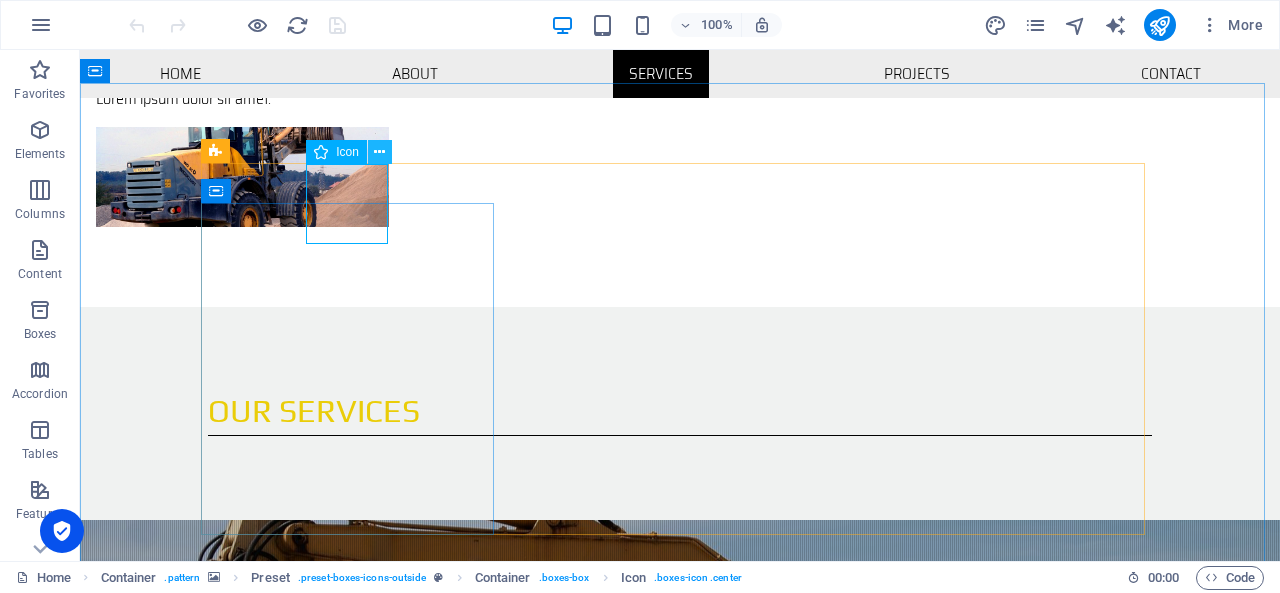 click at bounding box center [379, 152] 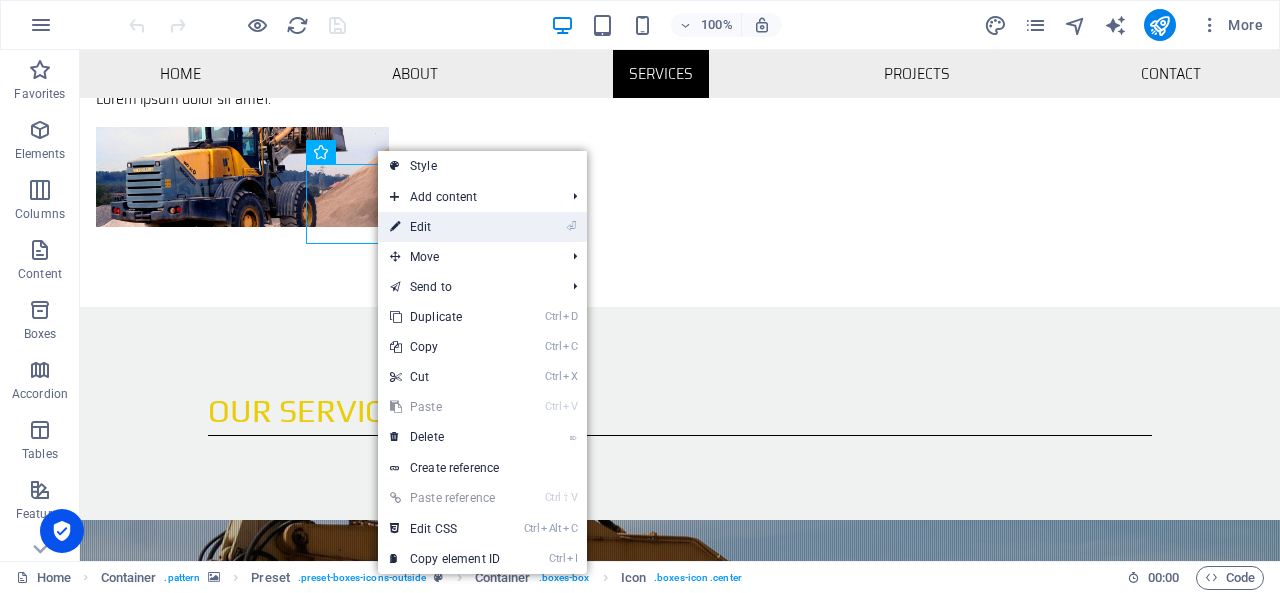 click on "⏎  Edit" at bounding box center (445, 227) 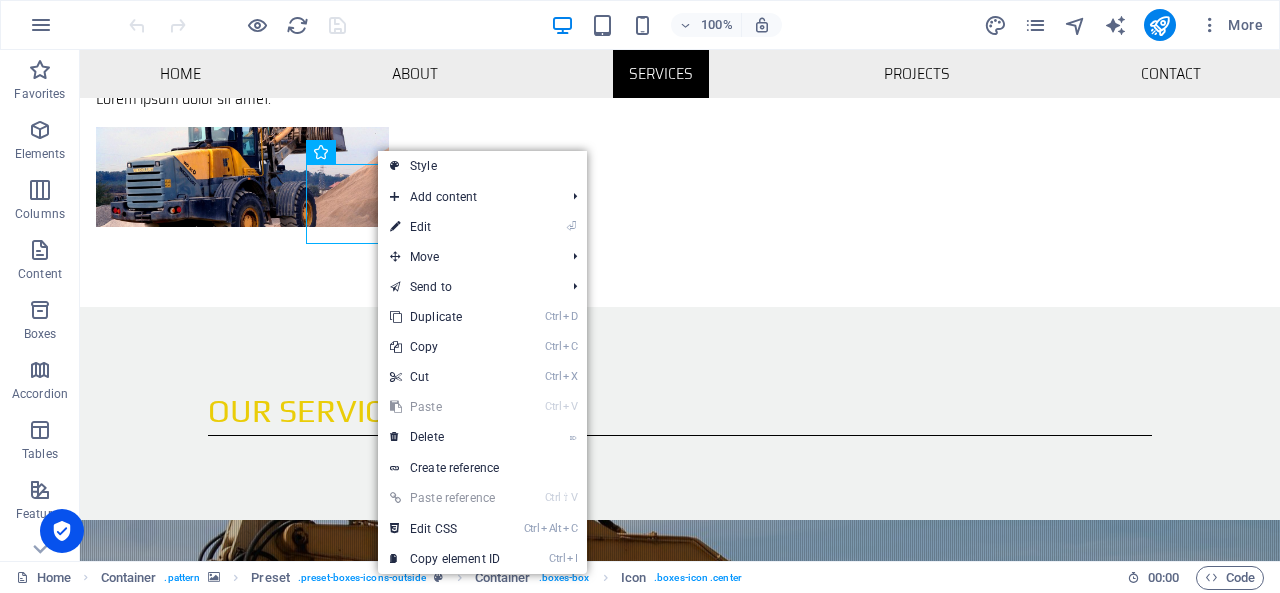 select on "xMidYMid" 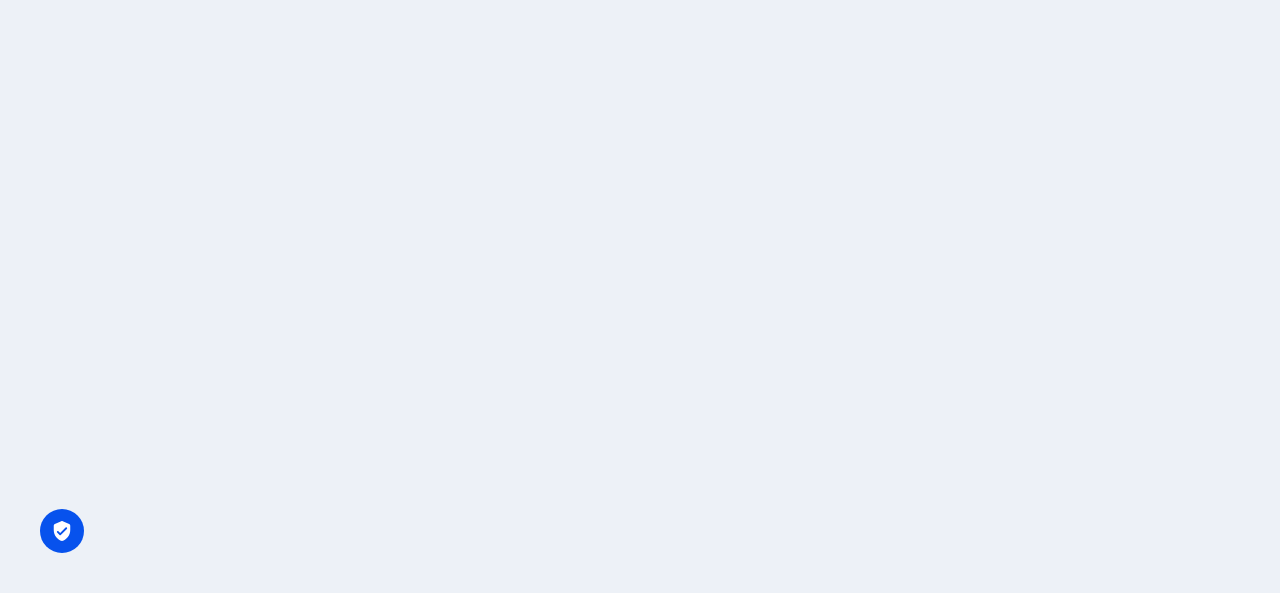 scroll, scrollTop: 0, scrollLeft: 0, axis: both 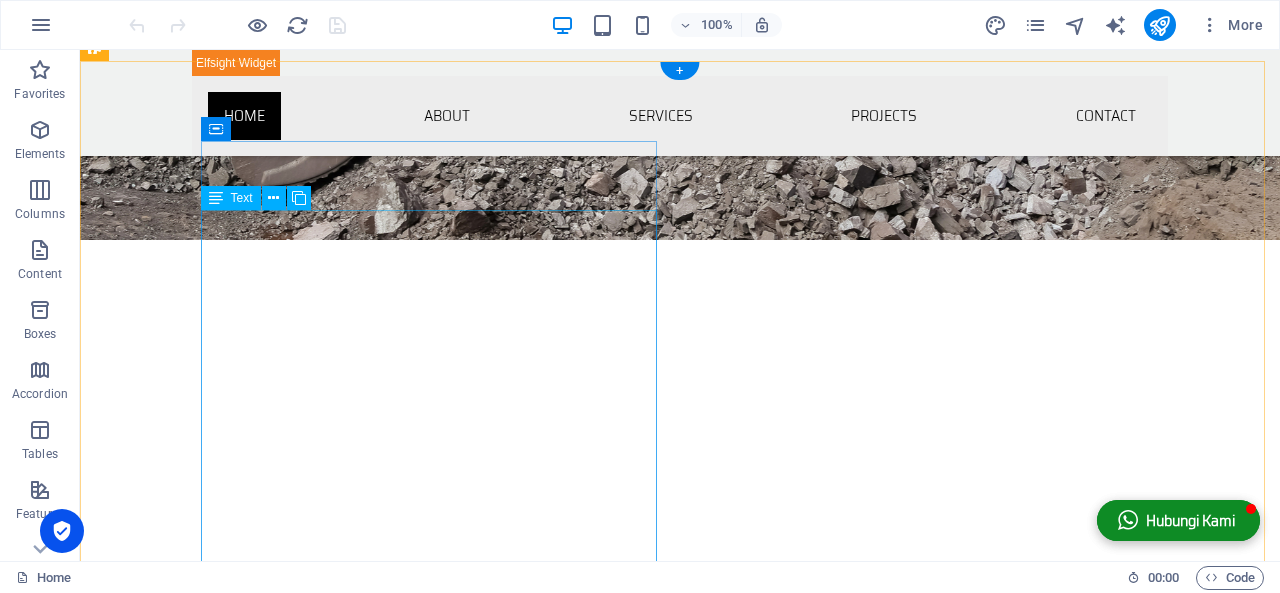 click on "Dengan keyakinan kepada [DEMOGRAPHIC_DATA] Yang Maha Esa sebagai pilar utama, Al [PERSON_NAME] didirikan untuk mengambil bagian dalam meningkatkan kualitas kehidupan bangsa melalui pengembangan sumber daya manusia dan nilai serta pemanfaatan sumber daya alam secara optimal. Fungsi perusahaan tidak lain adalah sebagai tambahan yang signifikan dan pelengkap bagi industri pertambangan Indonesia. Dengan munculnya desentralisasi pertambangan, yang ditandai dengan munculnya konsesi pertambangan skala menengah, Al [PERSON_NAME] lahir untuk melayani fungsi penambang menengah berkualitas tinggi dengan karakteristik berani terdiri tidak hanya dalam teknik penambangan yang sangat baik, pemulihan yang efisien dan optimal, tetapi juga dalam kepedulian yang mendalam terhadap keselamatan, kesehatan dan lingkungan. Ciri-ciri tersebut merupakan konsekuensi logis dari keinginan kami untuk menerapkan Good Mining Practice di setiap aspek." at bounding box center [568, 976] 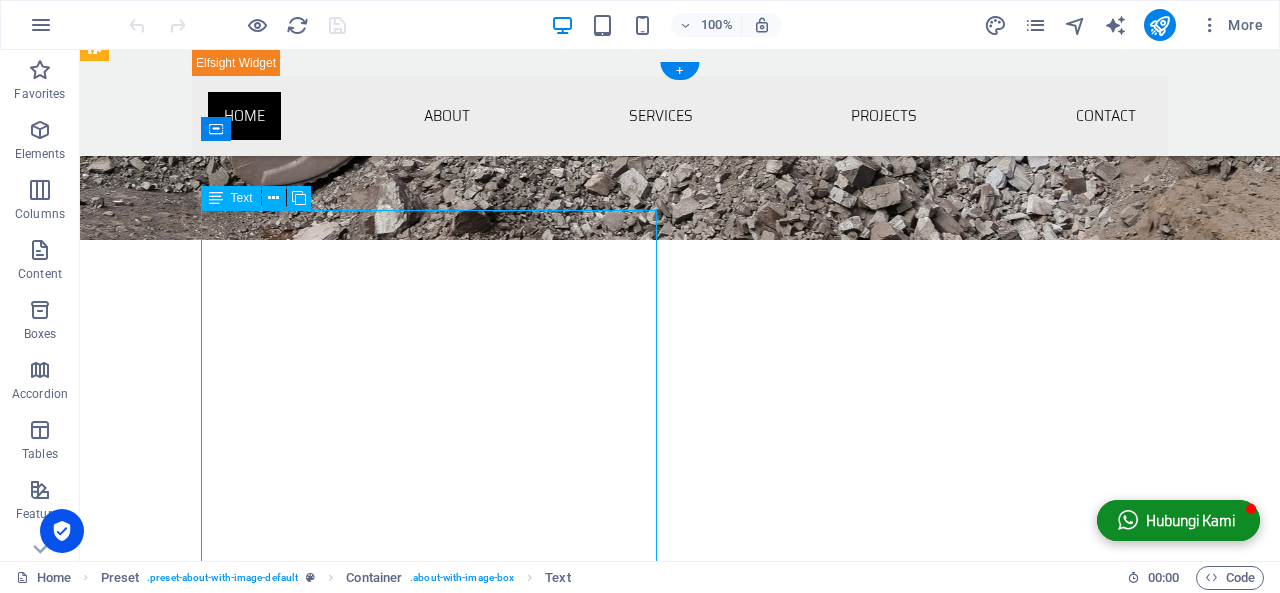 click on "Dengan keyakinan kepada [DEMOGRAPHIC_DATA] Yang Maha Esa sebagai pilar utama, Al [PERSON_NAME] didirikan untuk mengambil bagian dalam meningkatkan kualitas kehidupan bangsa melalui pengembangan sumber daya manusia dan nilai serta pemanfaatan sumber daya alam secara optimal. Fungsi perusahaan tidak lain adalah sebagai tambahan yang signifikan dan pelengkap bagi industri pertambangan Indonesia. Dengan munculnya desentralisasi pertambangan, yang ditandai dengan munculnya konsesi pertambangan skala menengah, Al [PERSON_NAME] lahir untuk melayani fungsi penambang menengah berkualitas tinggi dengan karakteristik berani terdiri tidak hanya dalam teknik penambangan yang sangat baik, pemulihan yang efisien dan optimal, tetapi juga dalam kepedulian yang mendalam terhadap keselamatan, kesehatan dan lingkungan. Ciri-ciri tersebut merupakan konsekuensi logis dari keinginan kami untuk menerapkan Good Mining Practice di setiap aspek." at bounding box center [568, 976] 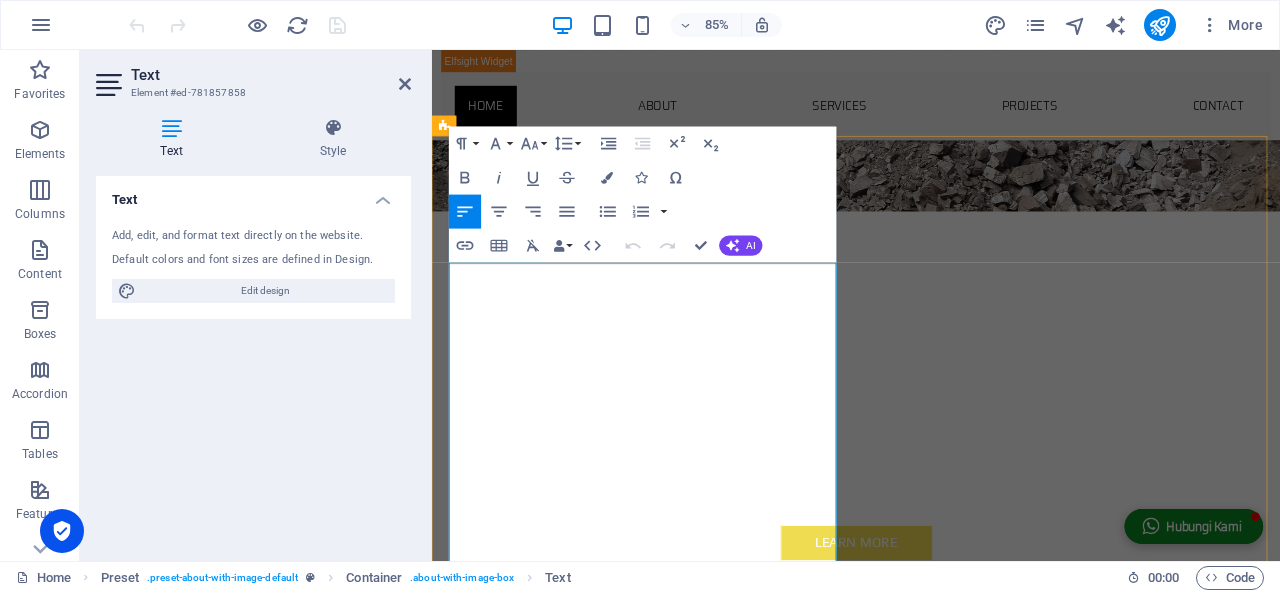 click on "Dengan keyakinan kepada [DEMOGRAPHIC_DATA] Yang Maha Esa sebagai pilar utama, Al [PERSON_NAME] didirikan untuk mengambil bagian dalam meningkatkan kualitas kehidupan bangsa melalui pengembangan sumber daya manusia dan nilai serta pemanfaatan sumber daya alam secara optimal. Fungsi perusahaan tidak lain adalah sebagai tambahan yang signifikan dan pelengkap bagi industri pertambangan Indonesia." at bounding box center [914, 916] 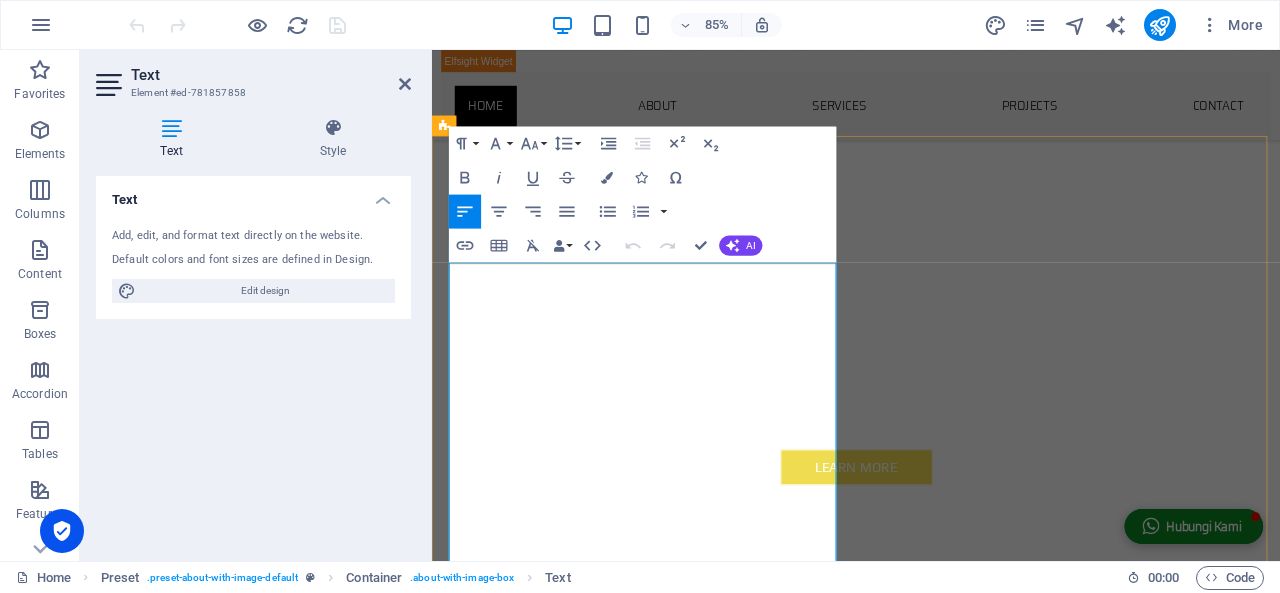 copy on "Dengan keyakinan kepada [DEMOGRAPHIC_DATA] Yang Maha Esa sebagai pilar utama, Al [PERSON_NAME] didirikan untuk mengambil bagian dalam meningkatkan kualitas kehidupan bangsa melalui pengembangan sumber daya manusia dan nilai serta pemanfaatan sumber daya alam secara optimal. Fungsi perusahaan tidak lain adalah sebagai tambahan yang signifikan dan pelengkap bagi industri pertambangan Indonesia. Dengan munculnya desentralisasi pertambangan, yang ditandai dengan munculnya konsesi pertambangan skala menengah, Al [PERSON_NAME] lahir untuk melayani fungsi penambang menengah berkualitas tinggi dengan karakteristik berani terdiri tidak hanya dalam teknik penambangan yang sangat baik, pemulihan yang efisien dan optimal, tetapi juga dalam kepedulian yang mendalam terhadap keselamatan, kesehatan dan lingkungan. Ciri-ciri tersebut merupakan konsekuensi logis dari keinginan kami untuk menerapkan Good Mining Practice di setiap aspek." 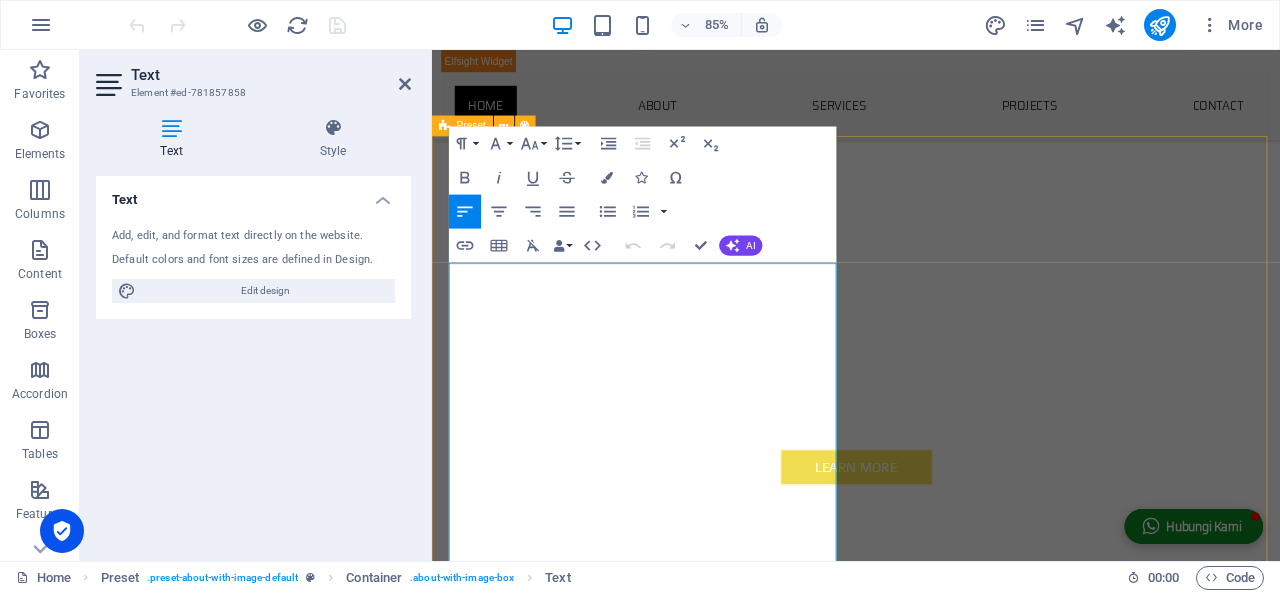 click on "ABOUT US Dengan keyakinan kepada Tuhan Yang Maha Esa sebagai pilar utama, Al Izzam Jaya didirikan untuk mengambil bagian dalam meningkatkan kualitas kehidupan bangsa melalui pengembangan sumber daya manusia dan nilai serta pemanfaatan sumber daya alam secara optimal. Fungsi perusahaan tidak lain adalah sebagai tambahan yang signifikan dan pelengkap bagi industri pertambangan Indonesia. Dengan munculnya desentralisasi pertambangan, yang ditandai dengan munculnya konsesi pertambangan skala menengah, Al Izzam Jaya lahir untuk melayani fungsi penambang menengah berkualitas tinggi dengan karakteristik berani terdiri tidak hanya dalam teknik penambangan yang sangat baik, pemulihan yang efisien dan optimal, tetapi juga dalam kepedulian yang mendalam terhadap keselamatan, kesehatan dan lingkungan. Ciri-ciri tersebut merupakan konsekuensi logis dari keinginan kami untuk menerapkan Good Mining Practice di setiap aspek." at bounding box center [931, 910] 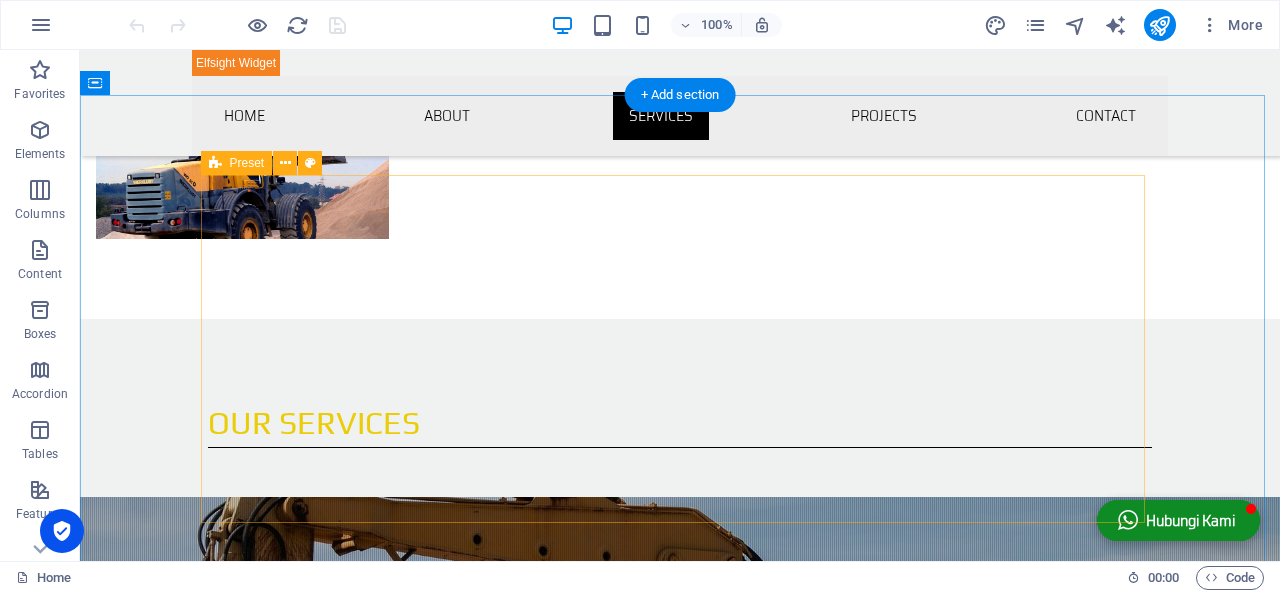 scroll, scrollTop: 1310, scrollLeft: 0, axis: vertical 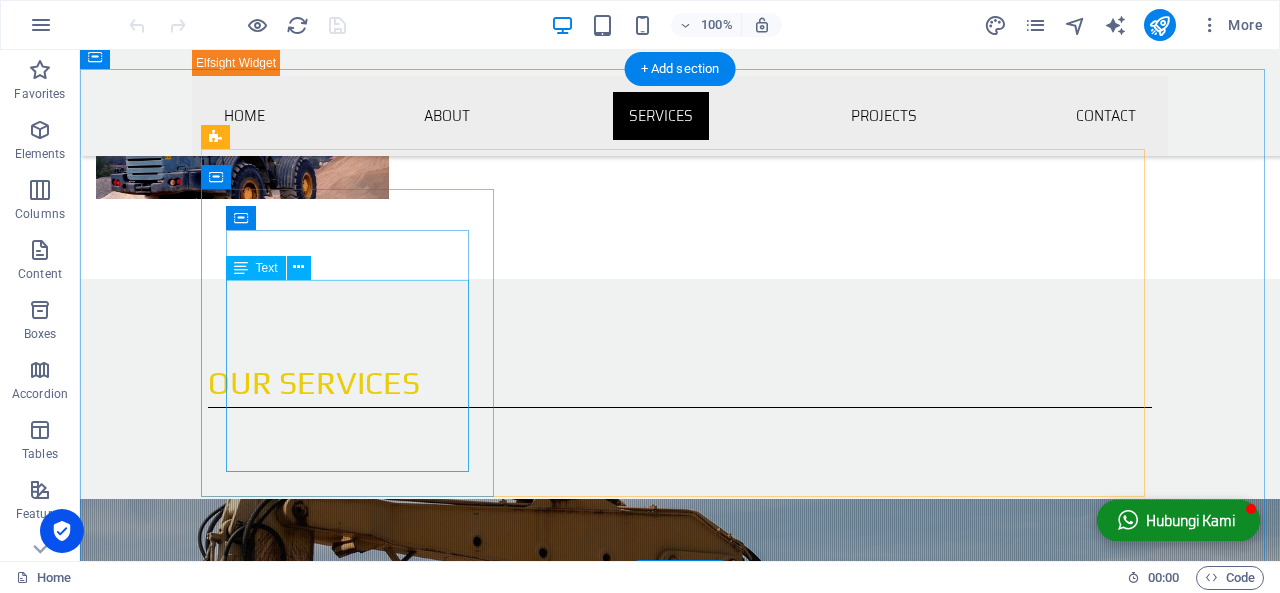 click on "Kapasitas ijin produksi Tambang Galian C milik Al-Izam Jaya saat ini mencapai 6 juta meter kubik untuk memenuhi kebutuhan proyek di Jawa Tengah. Dengan program reklamasi yang kami punyai, tambang kami patuh dan tunduk dengan ketentuan pemerintah tentang tambang galian C." at bounding box center (680, 1265) 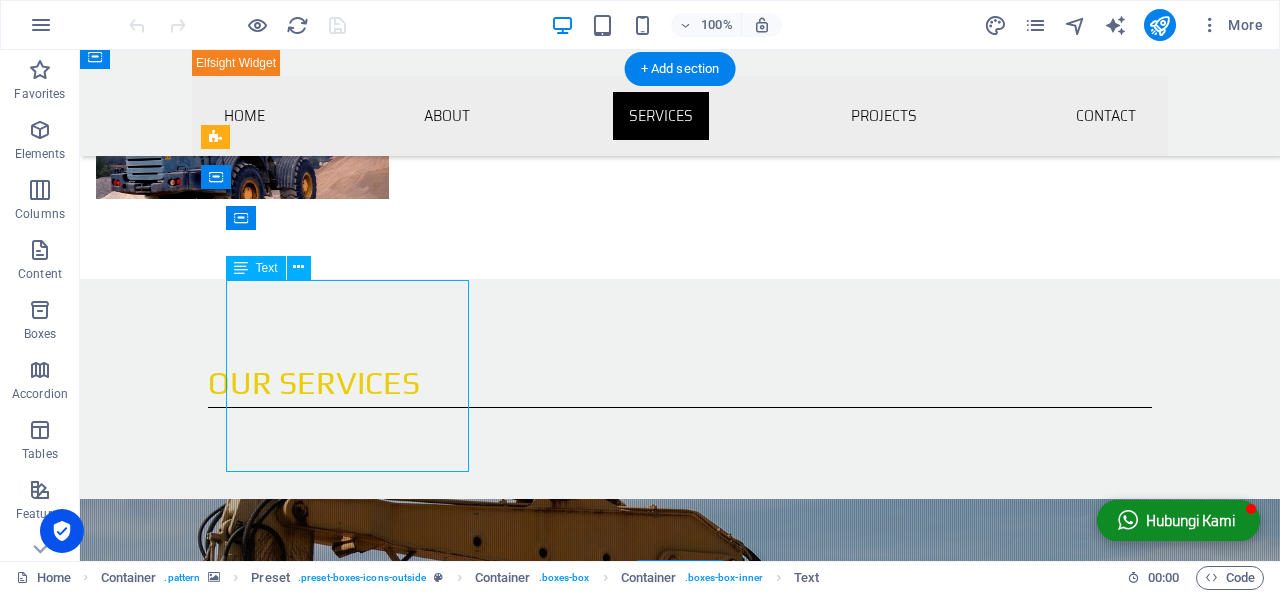 click on "Kapasitas ijin produksi Tambang Galian C milik Al-Izam Jaya saat ini mencapai 6 juta meter kubik untuk memenuhi kebutuhan proyek di Jawa Tengah. Dengan program reklamasi yang kami punyai, tambang kami patuh dan tunduk dengan ketentuan pemerintah tentang tambang galian C." at bounding box center [680, 1265] 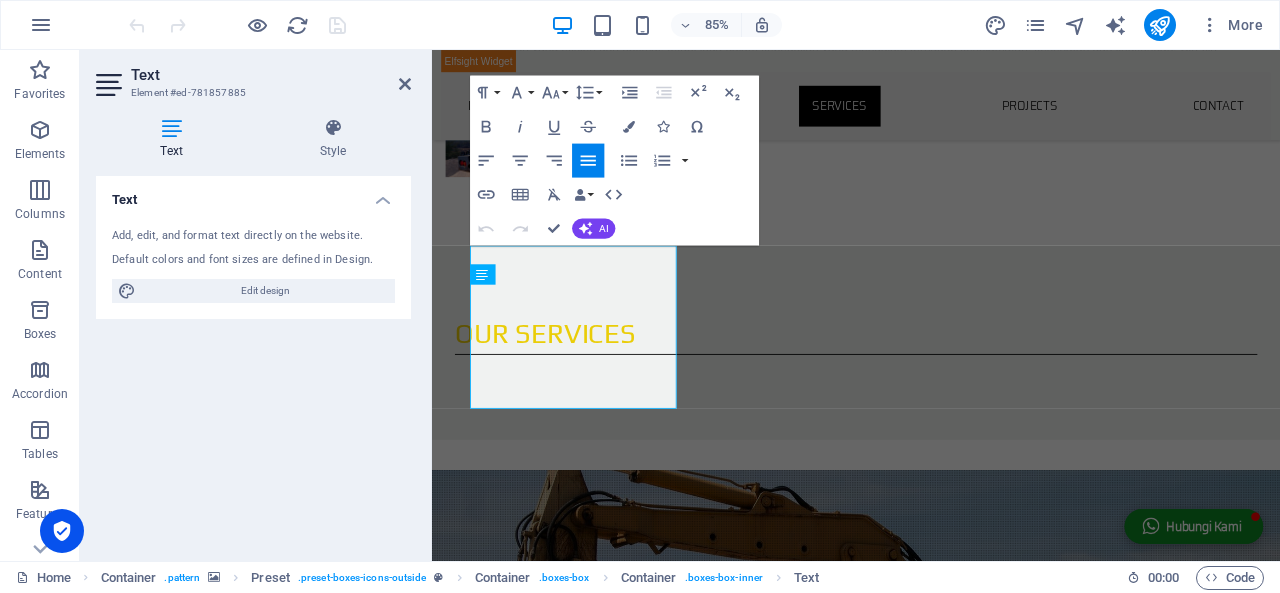 scroll, scrollTop: 1400, scrollLeft: 0, axis: vertical 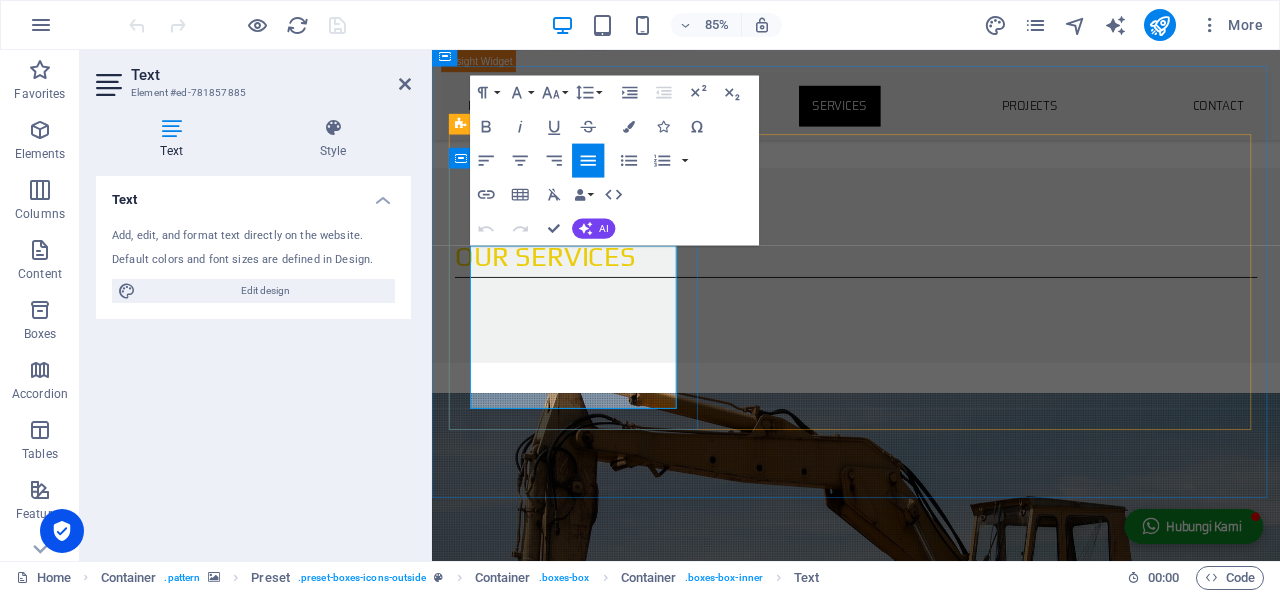 click on "Dengan program reklamasi yang kami punyai, tambang kami patuh dan tunduk dengan ketentuan pemerintah tentang tambang galian C." at bounding box center (931, 1199) 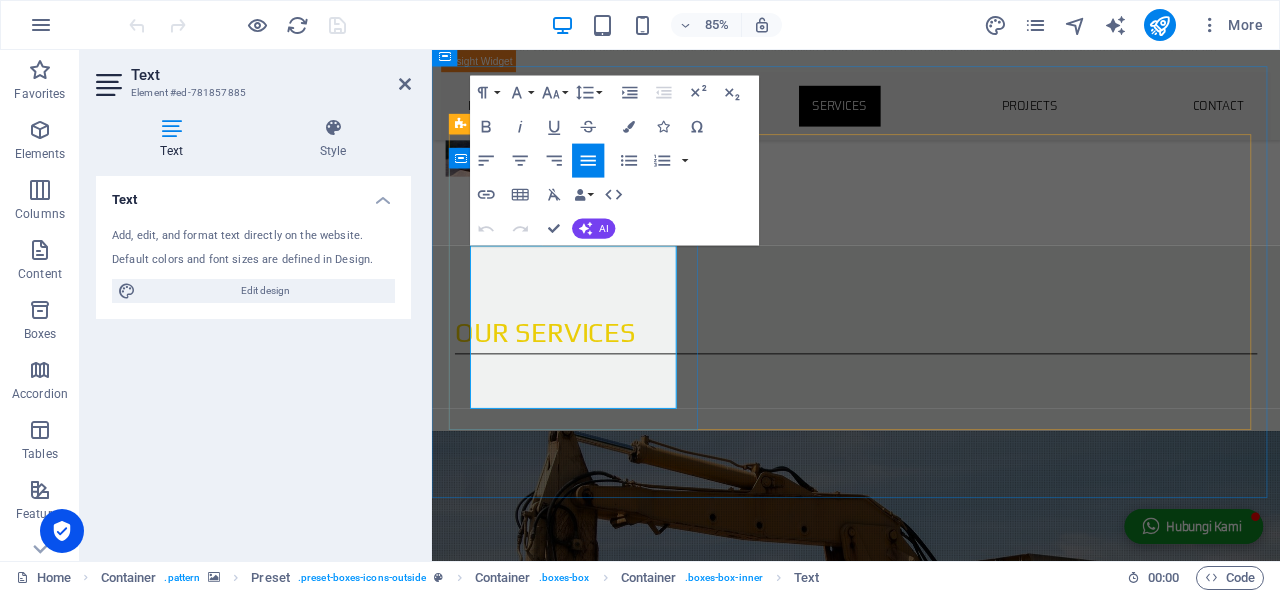 copy on "Kapasitas ijin produksi Tambang Galian C milik Al-Izam Jaya saat ini mencapai 6 juta meter kubik untuk memenuhi kebutuhan proyek di Jawa Tengah. Dengan program reklamasi yang kami punyai, tambang kami patuh dan tunduk dengan ketentuan pemerintah tentang tambang galian C." 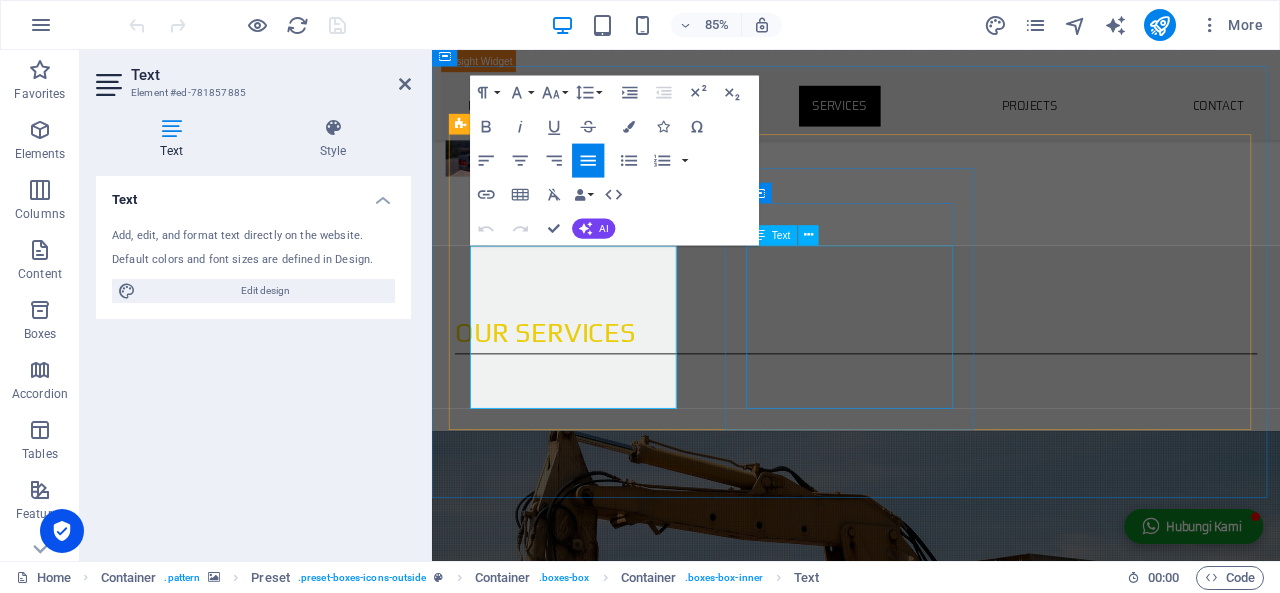 click on "Kami memiliki divisi jasa konstruksi umum yang menyediakan layanan jasa konstruksi yang komprehensif dan inovatif. Keberhasilan kami dalam menyelesaikan berbagai proyek dengan baik serta penerapan prinsip saling menguntungkan menjadi tujuan utama, dengan menjaga hubungan jangka panjang dengan setiap pemangku kepentingan." at bounding box center [931, 1553] 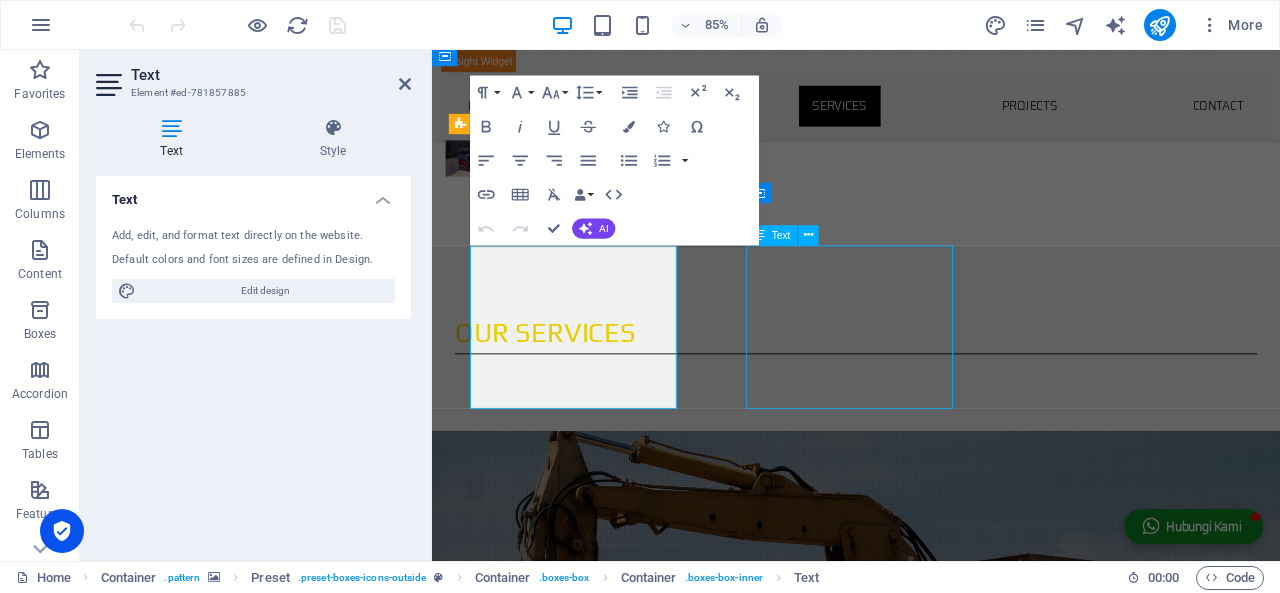 scroll, scrollTop: 1310, scrollLeft: 0, axis: vertical 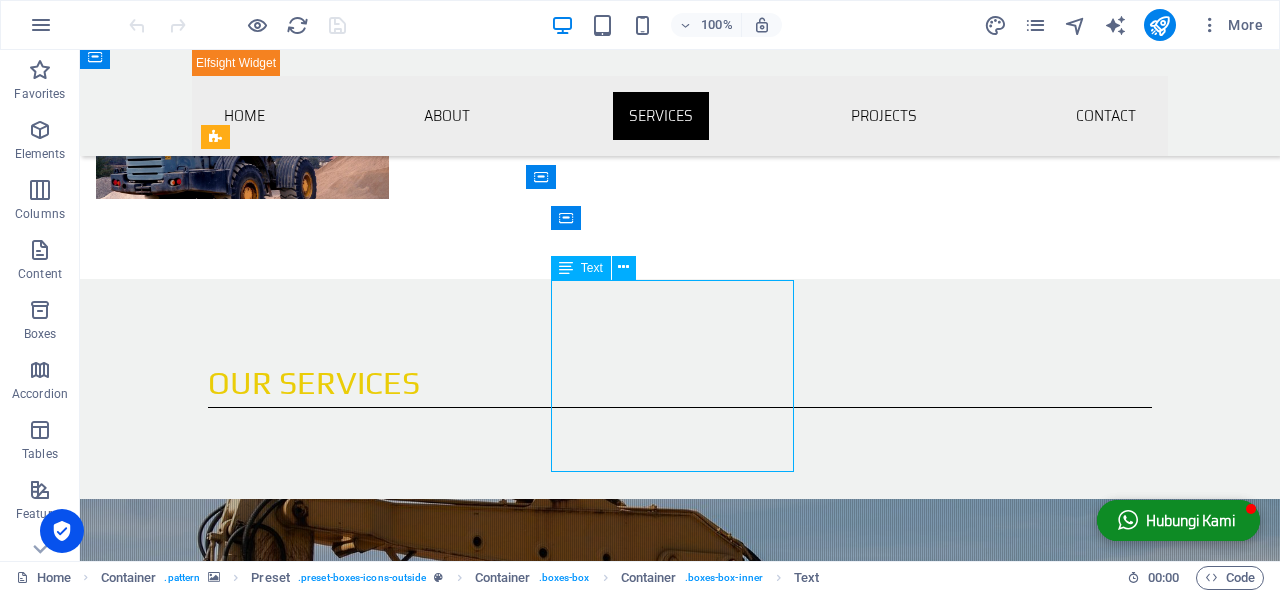 click on "Kami memiliki divisi jasa konstruksi umum yang menyediakan layanan jasa konstruksi yang komprehensif dan inovatif. Keberhasilan kami dalam menyelesaikan berbagai proyek dengan baik serta penerapan prinsip saling menguntungkan menjadi tujuan utama, dengan menjaga hubungan jangka panjang dengan setiap pemangku kepentingan." at bounding box center (680, 1508) 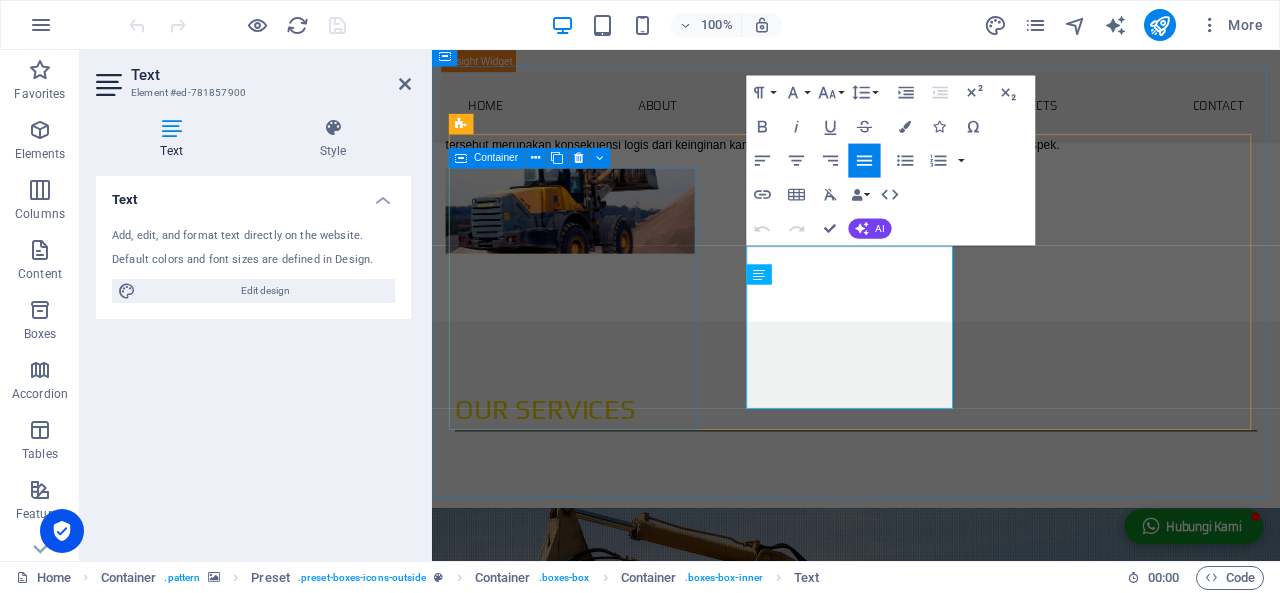 scroll, scrollTop: 1400, scrollLeft: 0, axis: vertical 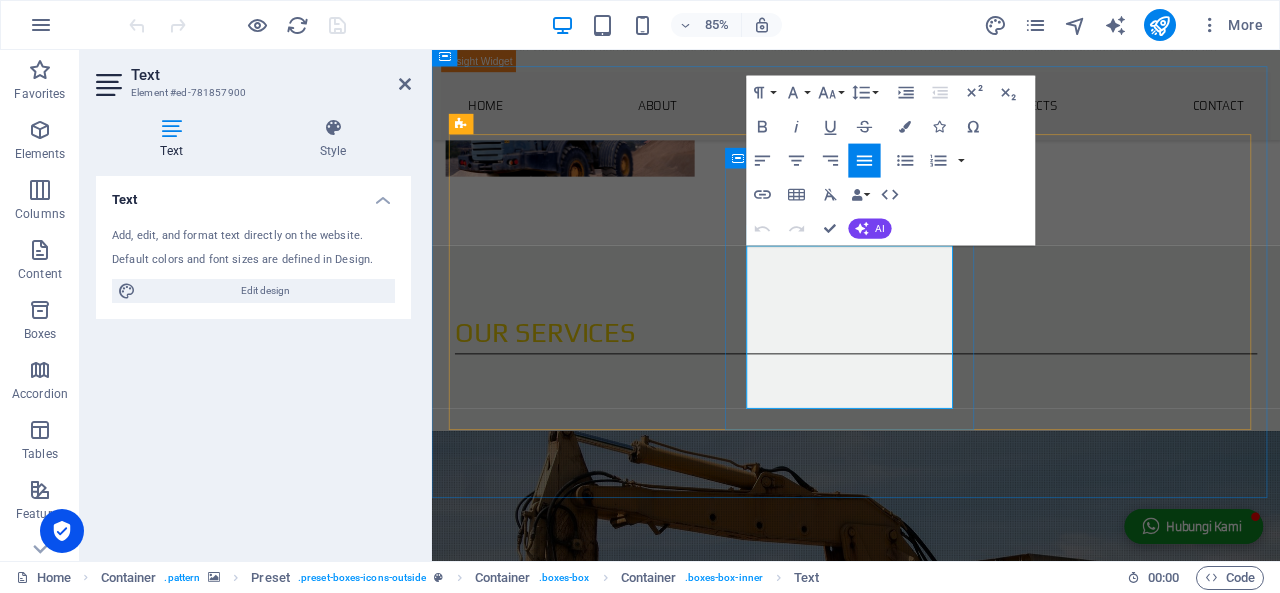 click on "Kami memiliki divisi jasa konstruksi umum yang menyediakan layanan jasa konstruksi yang komprehensif dan inovatif. Keberhasilan kami dalam menyelesaikan berbagai proyek dengan baik serta penerapan prinsip saling menguntungkan menjadi tujuan utama, dengan menjaga hubungan jangka panjang dengan setiap pemangku kepentingan." at bounding box center (931, 1554) 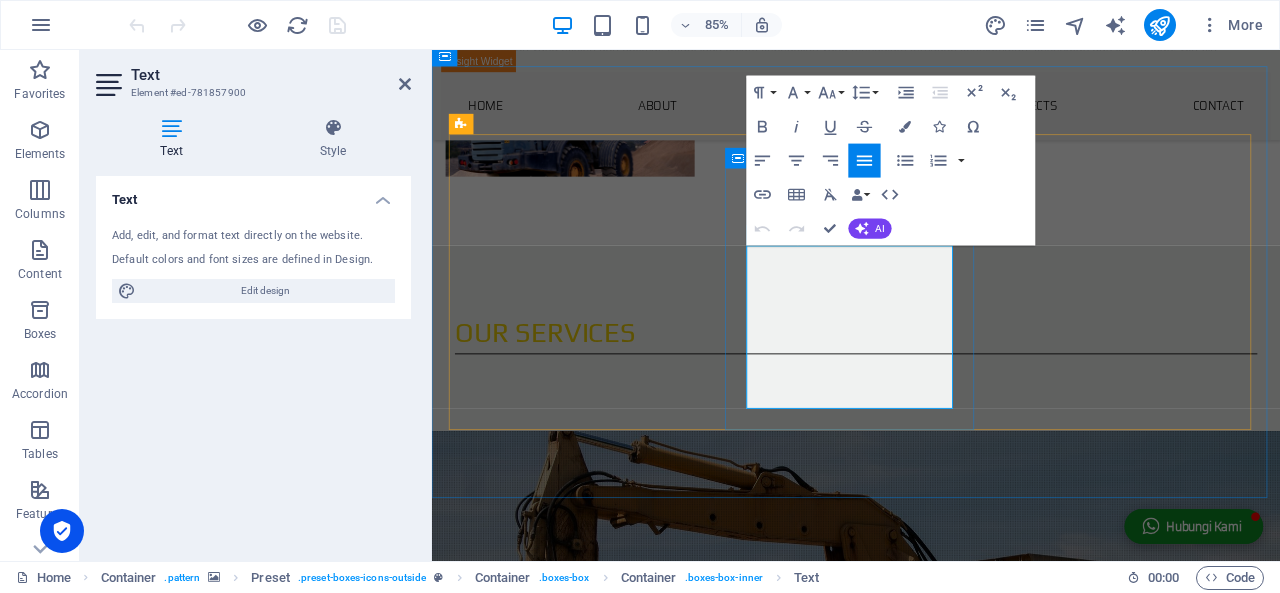 copy on "Kami memiliki divisi jasa konstruksi umum yang menyediakan layanan jasa konstruksi yang komprehensif dan inovatif. Keberhasilan kami dalam menyelesaikan berbagai proyek dengan baik serta penerapan prinsip saling menguntungkan menjadi tujuan utama, dengan menjaga hubungan jangka panjang dengan setiap pemangku kepentingan." 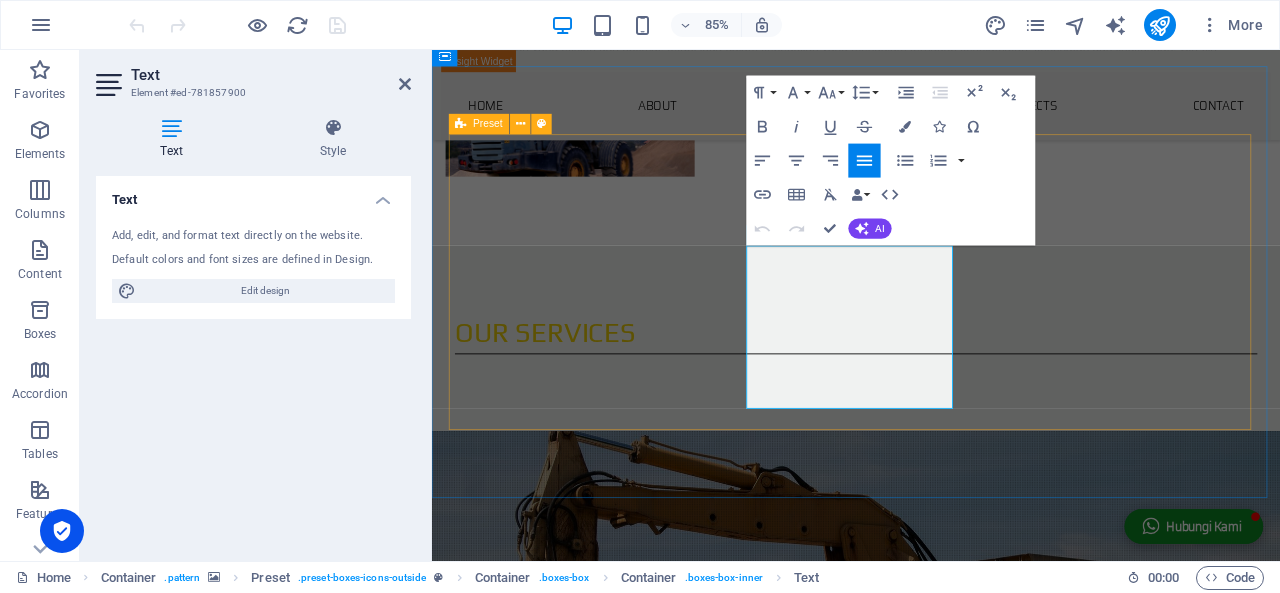 click on "PERTAMBANGAN Kapasitas ijin produksi Tambang Galian C milik Al-Izam Jaya saat ini mencapai 6 juta meter kubik untuk memenuhi kebutuhan proyek di Jawa Tengah. Dengan program reklamasi yang kami punyai, tambang kami patuh dan tunduk dengan ketentuan pemerintah tentang tambang galian C. KONStruksi Kami memiliki divisi jasa konstruksi umum yang menyediakan layanan jasa konstruksi yang komprehensif dan inovatif. Keberhasilan kami dalam menyelesaikan berbagai proyek dengan baik serta penerapan prinsip saling menguntungkan menjadi tujuan utama, dengan menjaga hubungan jangka panjang dengan setiap pemangku kepentingan. ARMADA DUMP TRUCK Al-Izzam Jaya memiliki puluhan dump truck yang sanggup melayani kebutuhan project Anda. Perawatan  berkala, peremajaan armada, serta driver berpengalaman menjadi andalan kami dalam melayani konsumen. Semua dilakukan demi kelancaran pekerjan yang tentunya membuat puas mitra dan klien kami." at bounding box center [931, 1488] 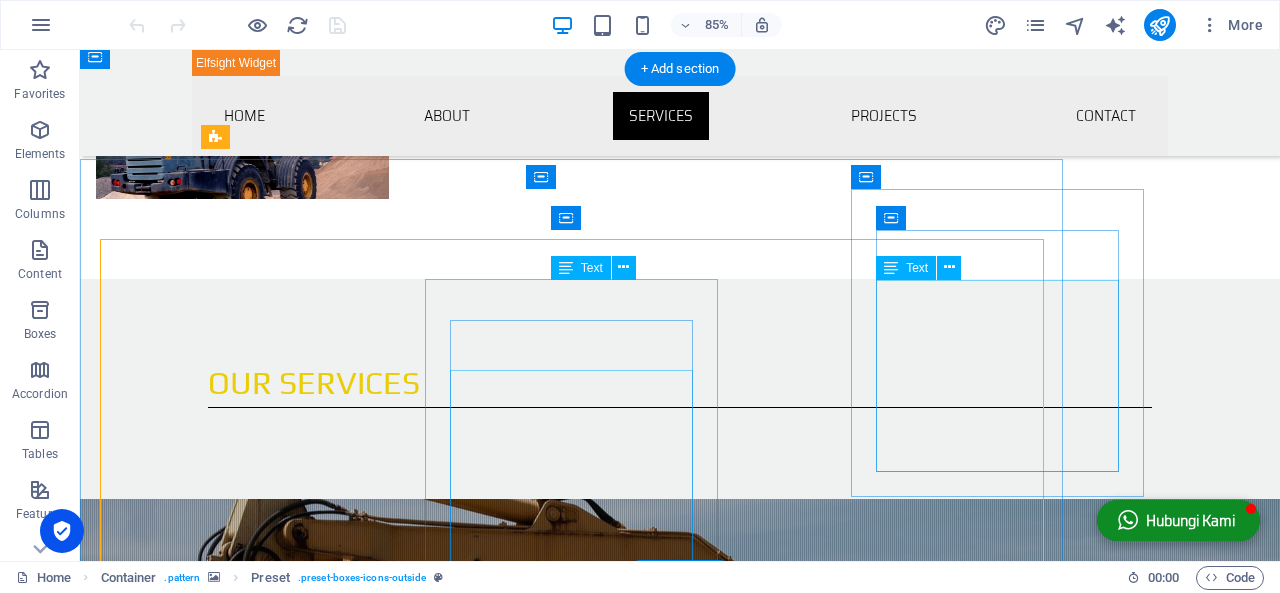 scroll, scrollTop: 1310, scrollLeft: 0, axis: vertical 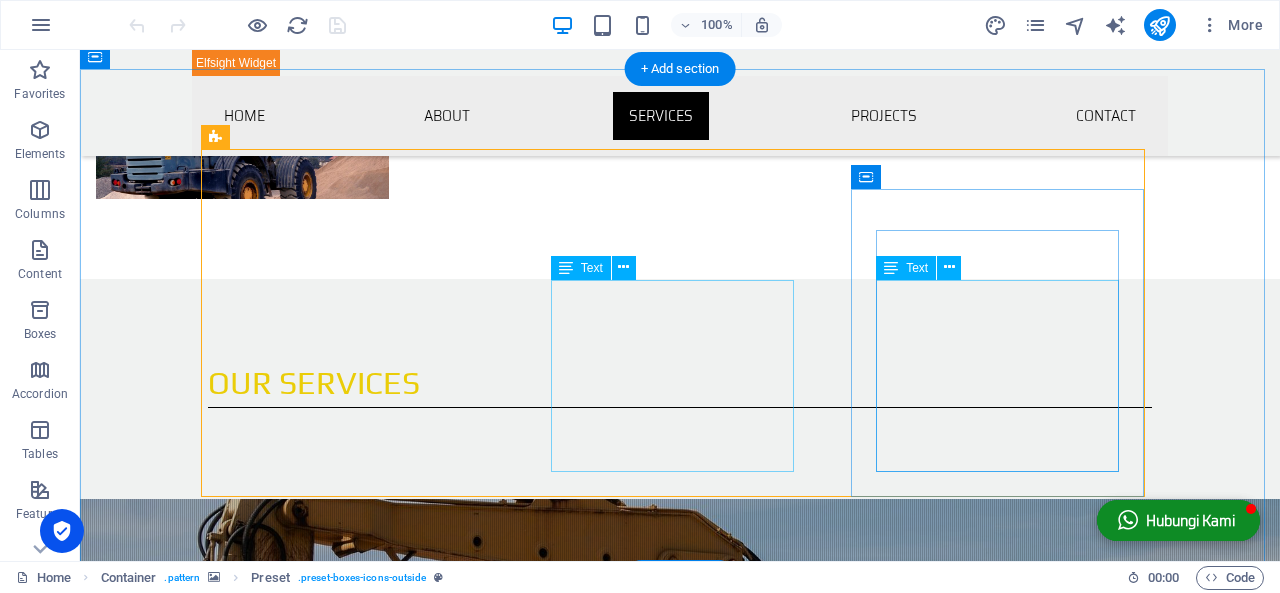 click on "Al-[GEOGRAPHIC_DATA] memiliki puluhan dump truck yang sanggup melayani kebutuhan project Anda. Perawatan  berkala, peremajaan armada, serta driver berpengalaman menjadi andalan kami dalam melayani konsumen. Semua dilakukan demi kelancaran pekerjan yang tentunya membuat puas [PERSON_NAME] [PERSON_NAME]." at bounding box center [680, 1740] 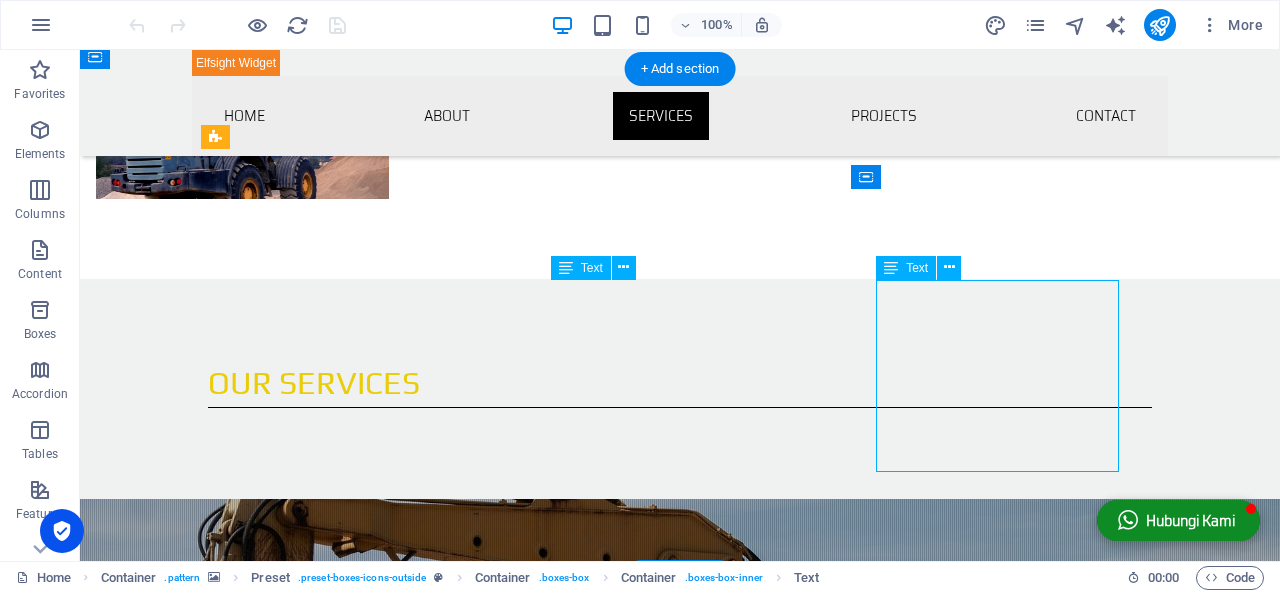 click on "Al-[GEOGRAPHIC_DATA] memiliki puluhan dump truck yang sanggup melayani kebutuhan project Anda. Perawatan  berkala, peremajaan armada, serta driver berpengalaman menjadi andalan kami dalam melayani konsumen. Semua dilakukan demi kelancaran pekerjan yang tentunya membuat puas [PERSON_NAME] [PERSON_NAME]." at bounding box center (680, 1740) 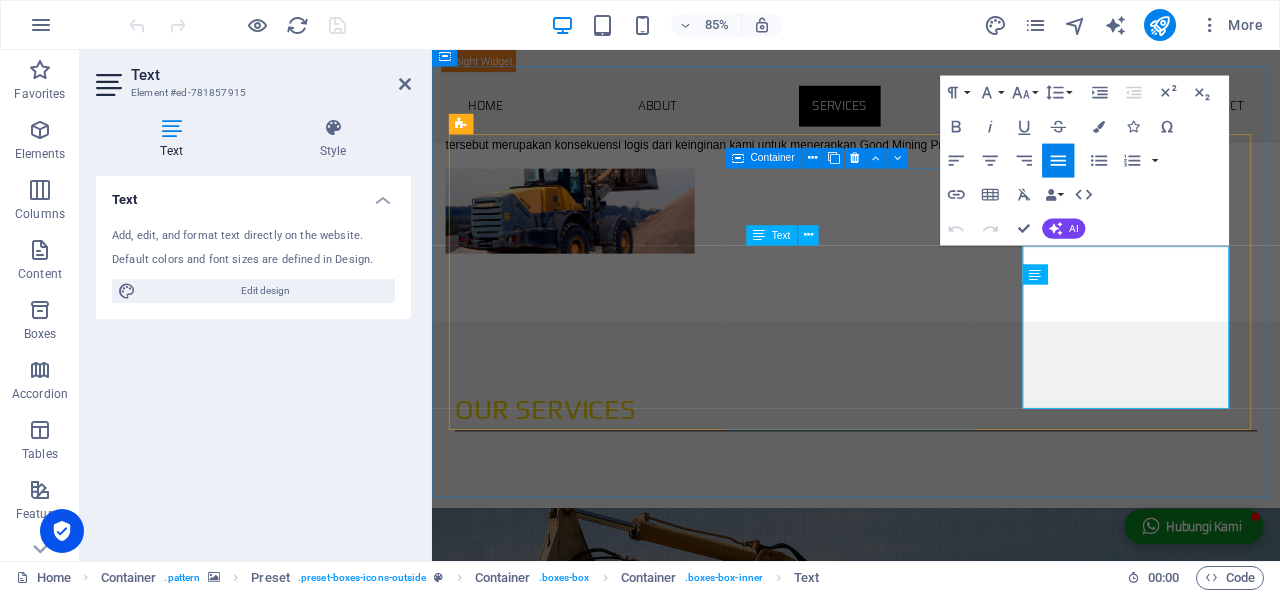 scroll, scrollTop: 1400, scrollLeft: 0, axis: vertical 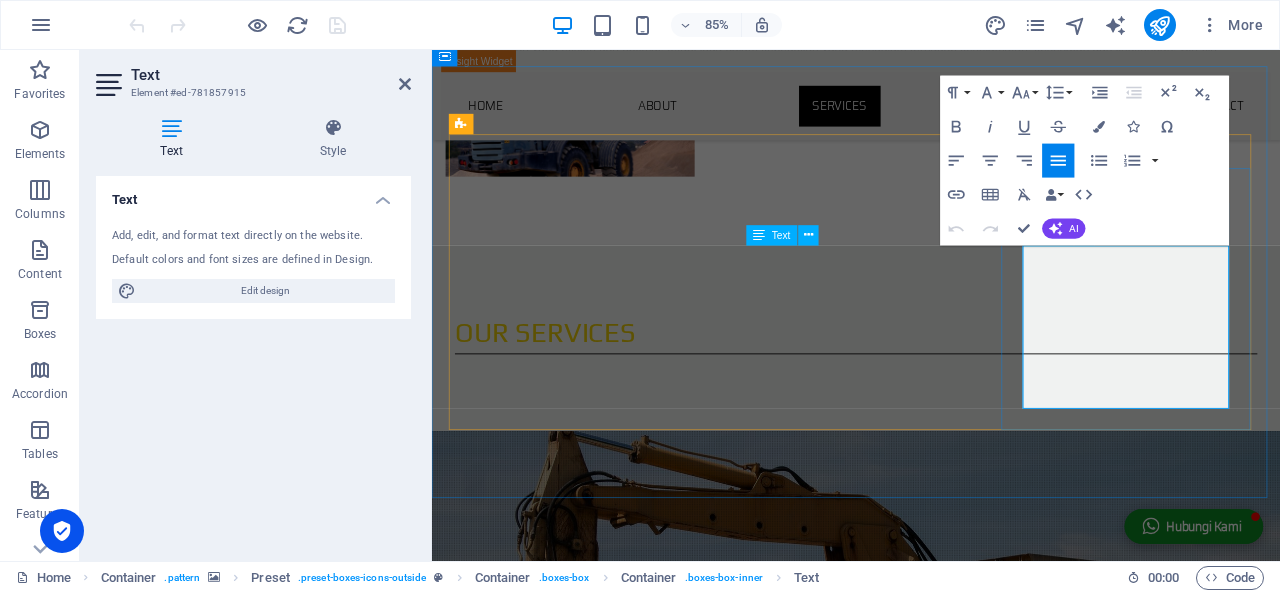 click on "Al-[GEOGRAPHIC_DATA] memiliki puluhan dump truck yang sanggup melayani kebutuhan project Anda. Perawatan  berkala, peremajaan armada, serta driver berpengalaman menjadi andalan kami dalam melayani konsumen. Semua dilakukan demi kelancaran pekerjan yang tentunya membuat puas [PERSON_NAME] [PERSON_NAME]." at bounding box center [931, 1786] 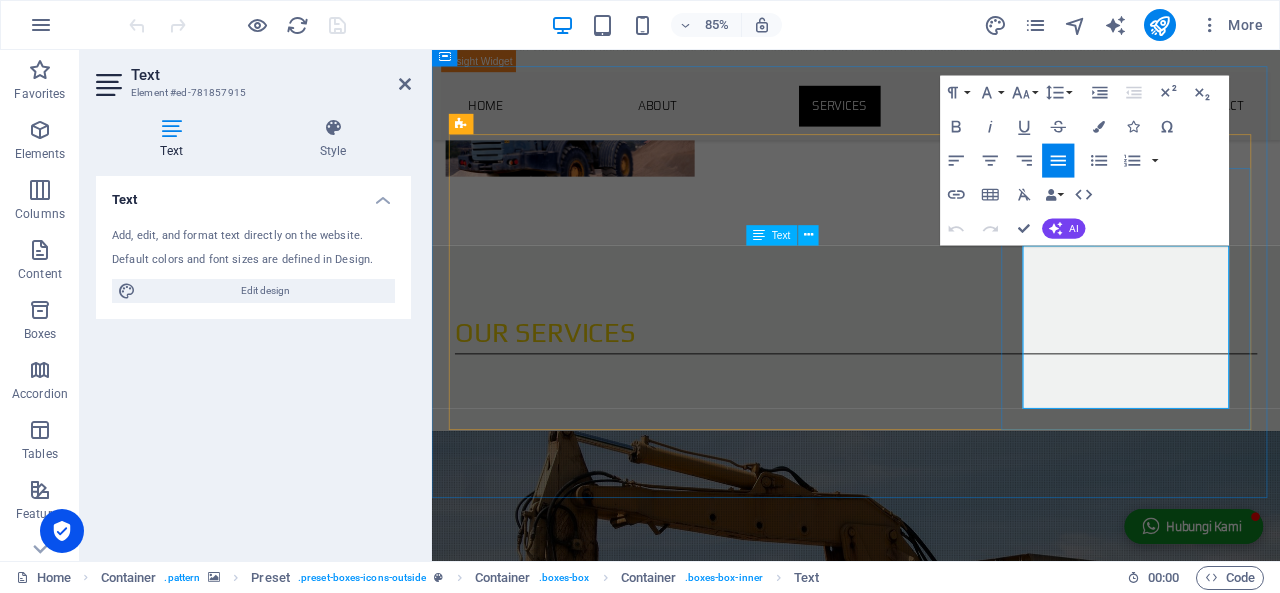 copy on "Al-[GEOGRAPHIC_DATA] memiliki puluhan dump truck yang sanggup melayani kebutuhan project Anda. Perawatan  berkala, peremajaan armada, serta driver berpengalaman menjadi andalan kami dalam melayani konsumen. Semua dilakukan demi kelancaran pekerjan yang tentunya membuat puas [PERSON_NAME] [PERSON_NAME]." 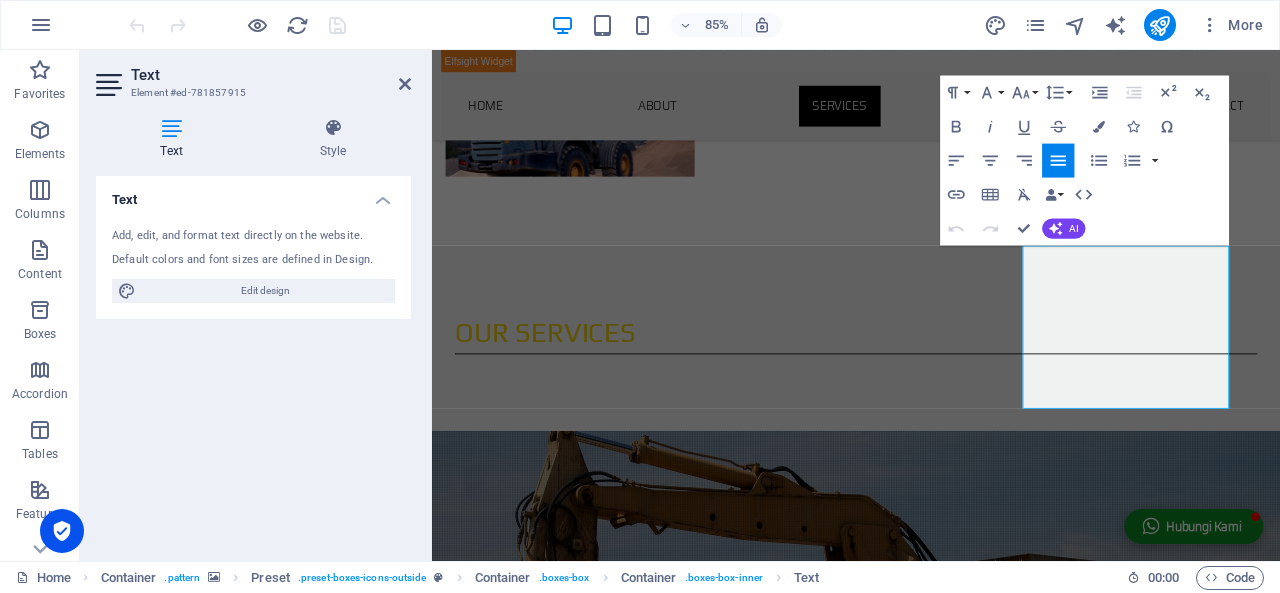 click at bounding box center (931, 776) 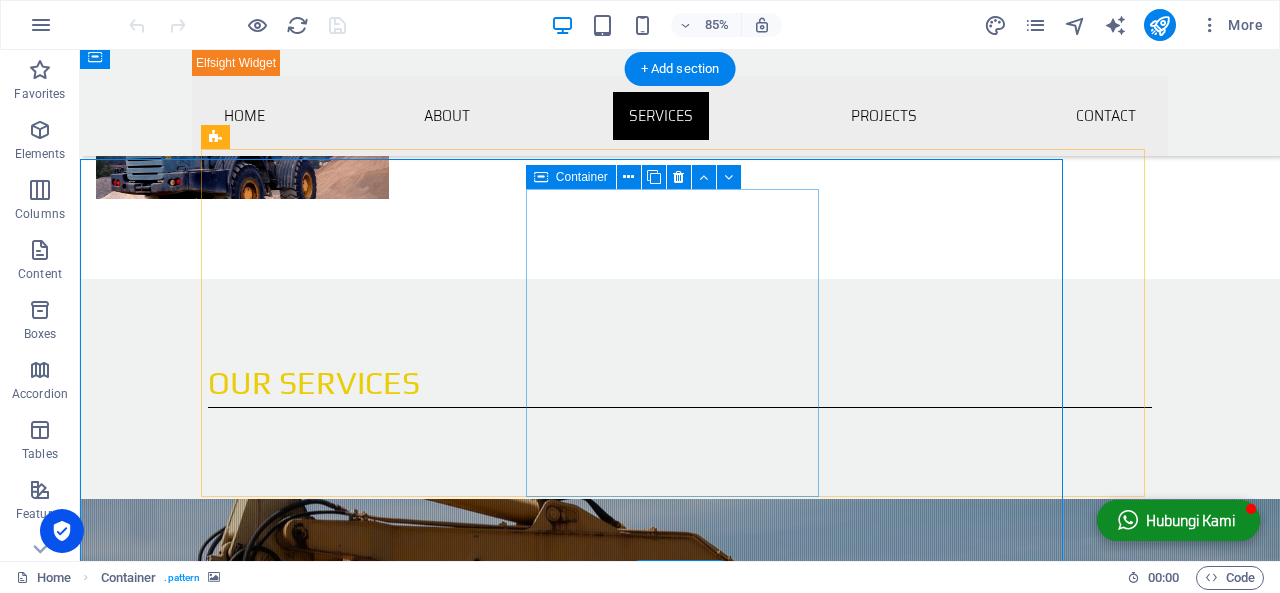 scroll, scrollTop: 1310, scrollLeft: 0, axis: vertical 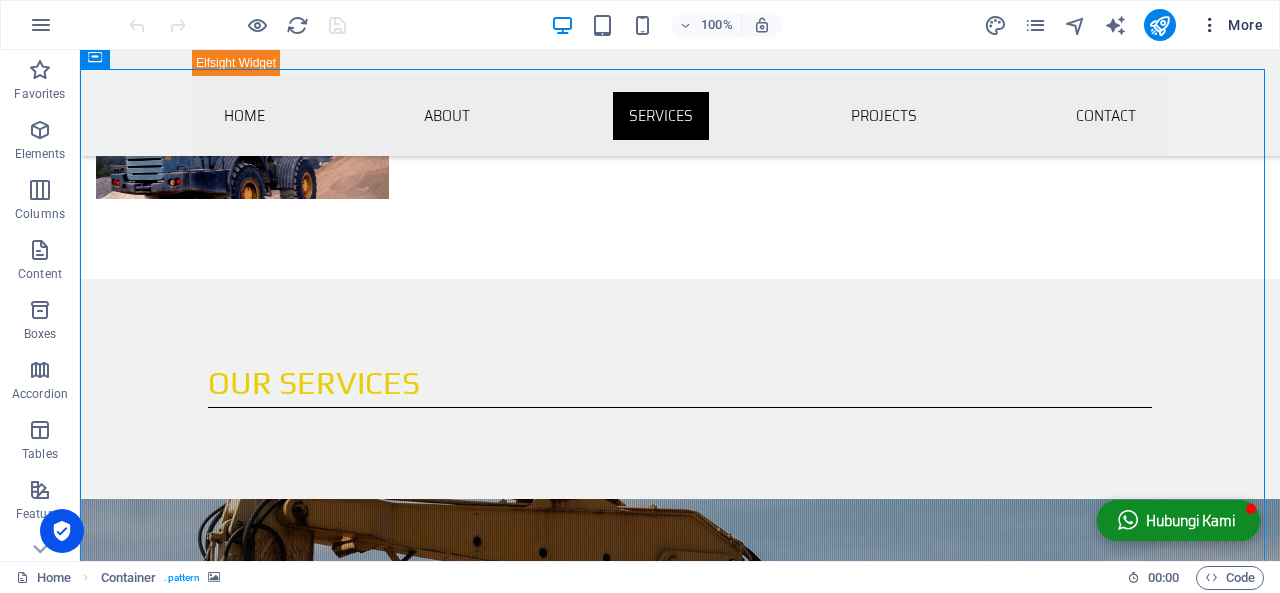 click at bounding box center [1210, 25] 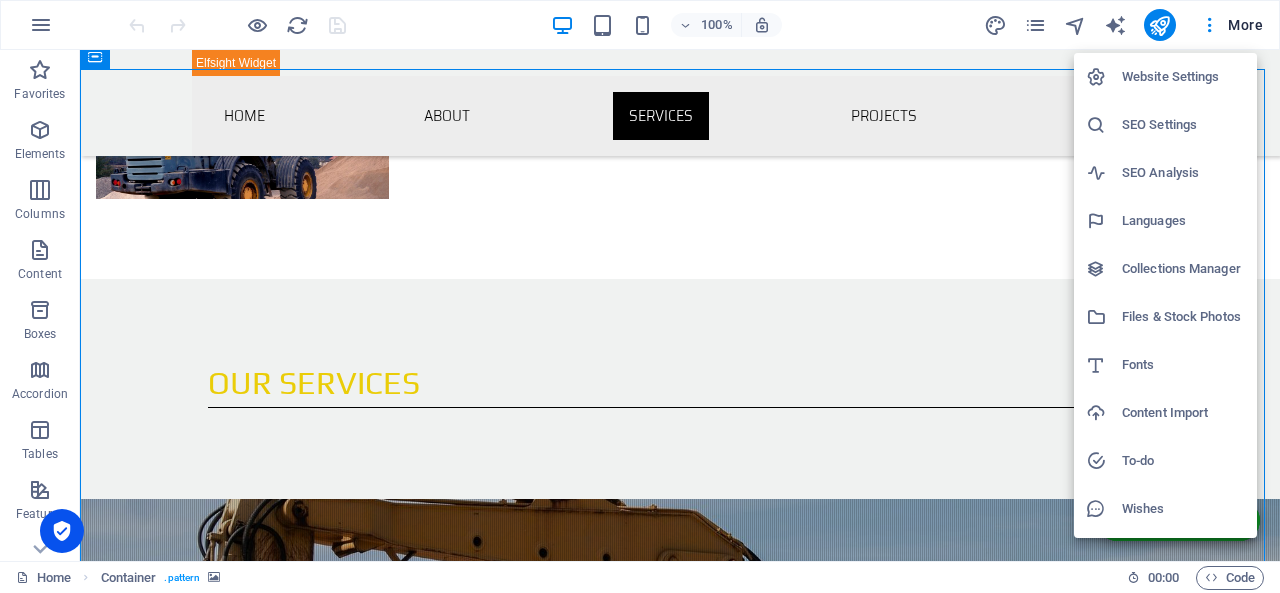click on "Website Settings" at bounding box center [1183, 77] 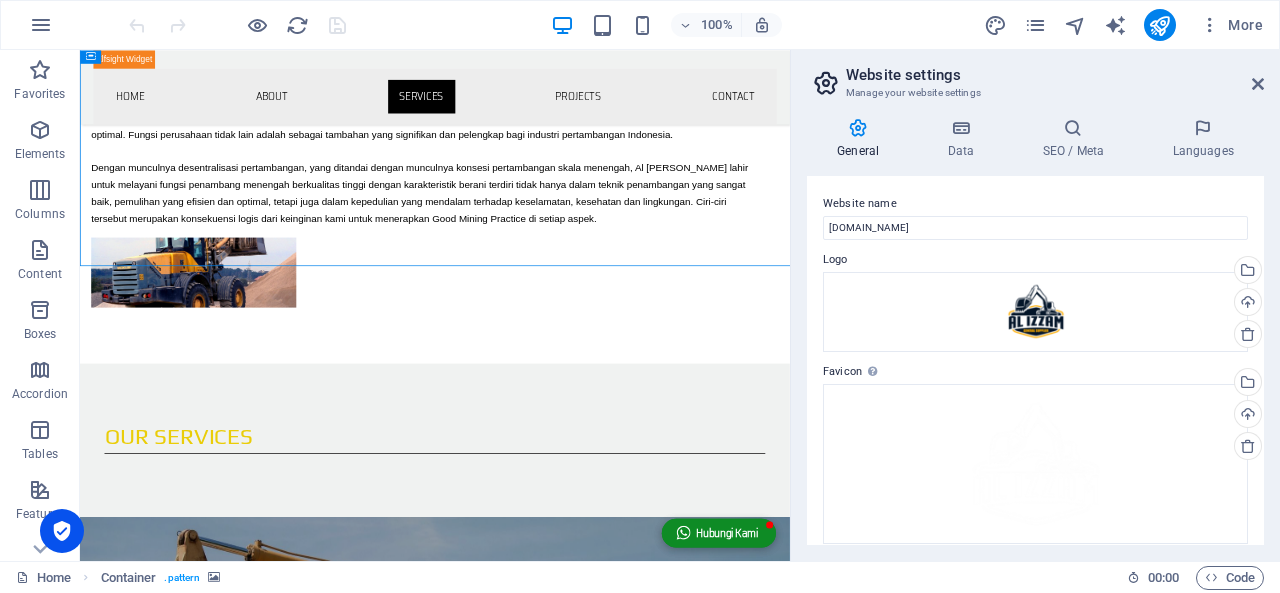 scroll, scrollTop: 1529, scrollLeft: 0, axis: vertical 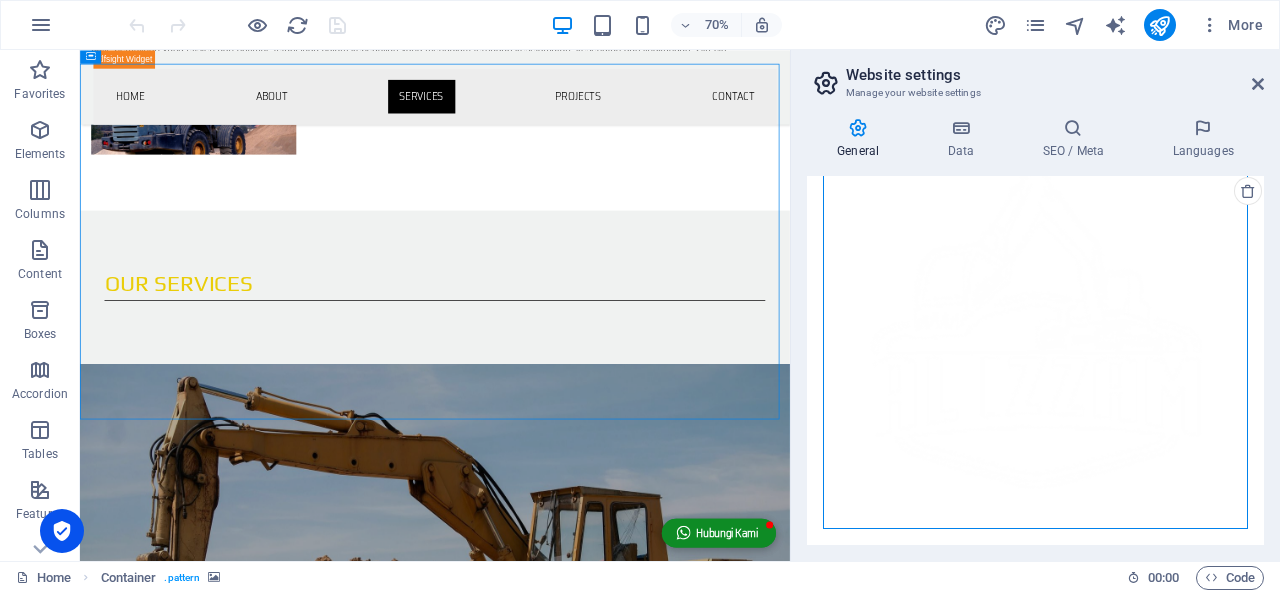 click on "Drag files here, click to choose files or select files from Files or our free stock photos & videos" at bounding box center (1035, 329) 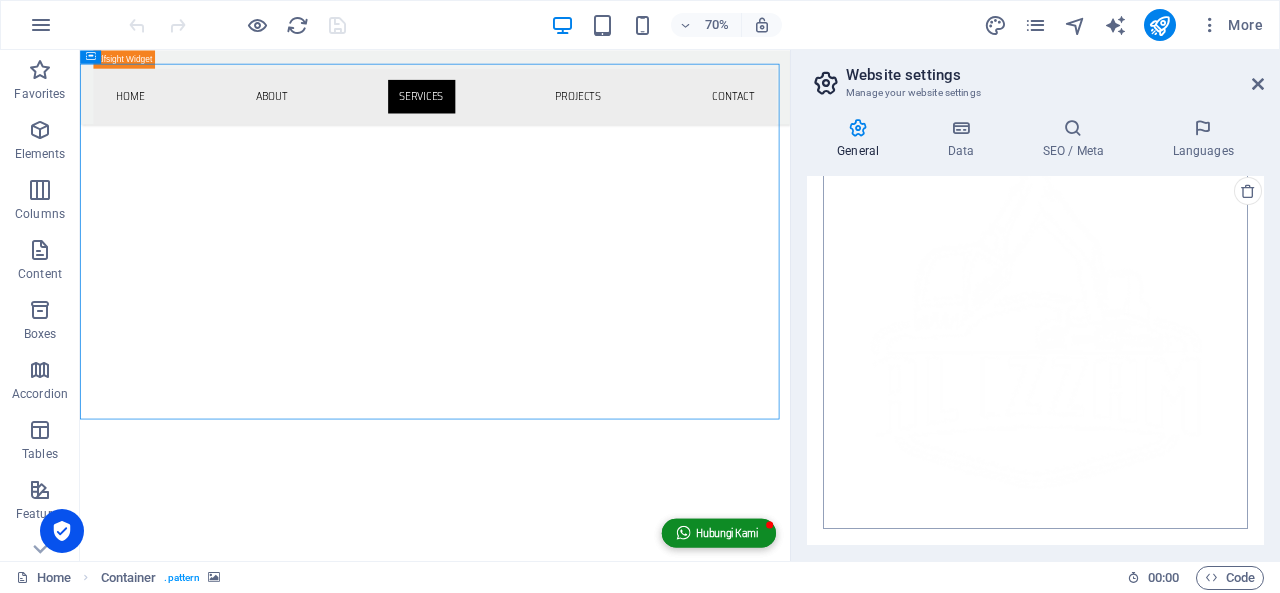 scroll, scrollTop: 2874, scrollLeft: 0, axis: vertical 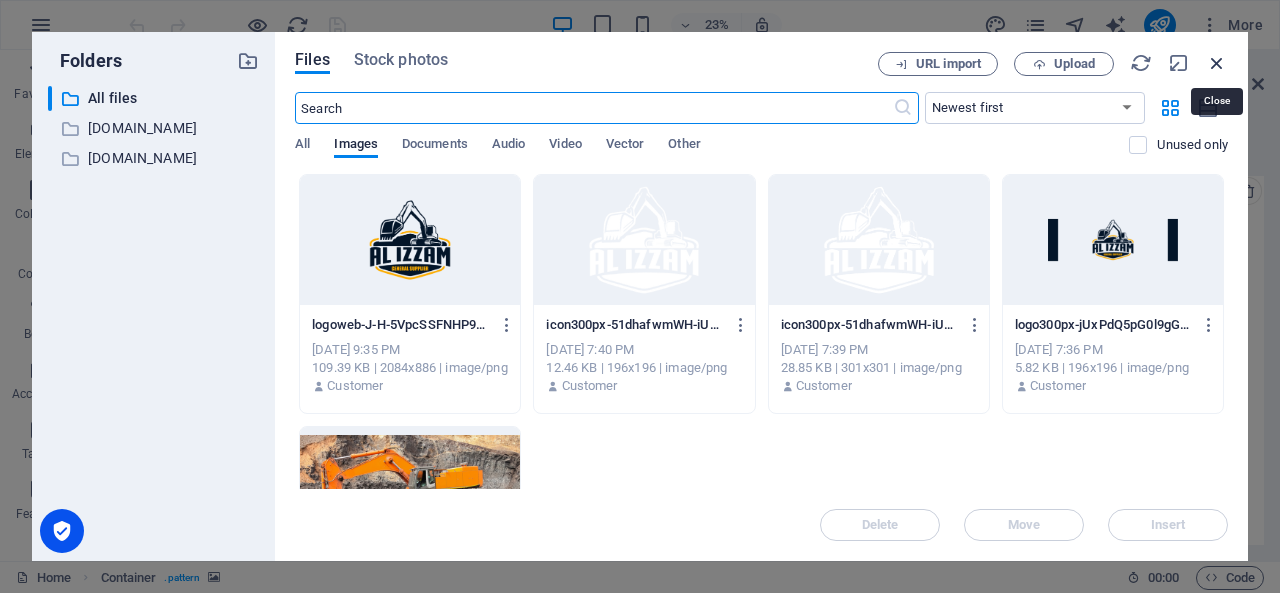 click at bounding box center [1217, 63] 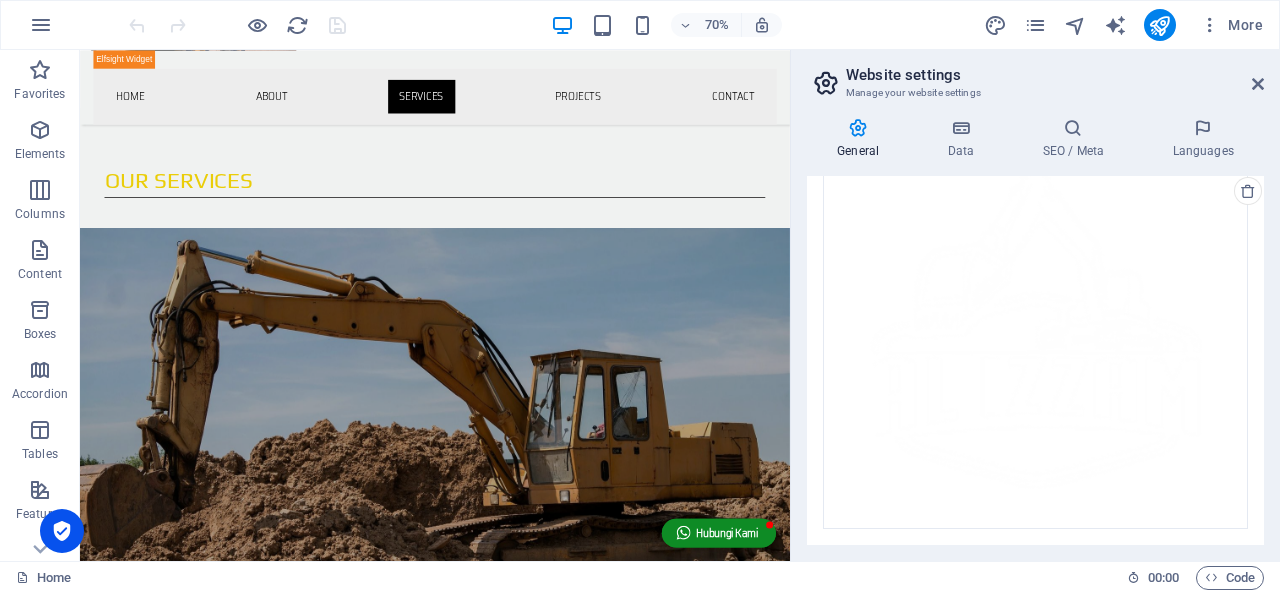 scroll, scrollTop: 1429, scrollLeft: 0, axis: vertical 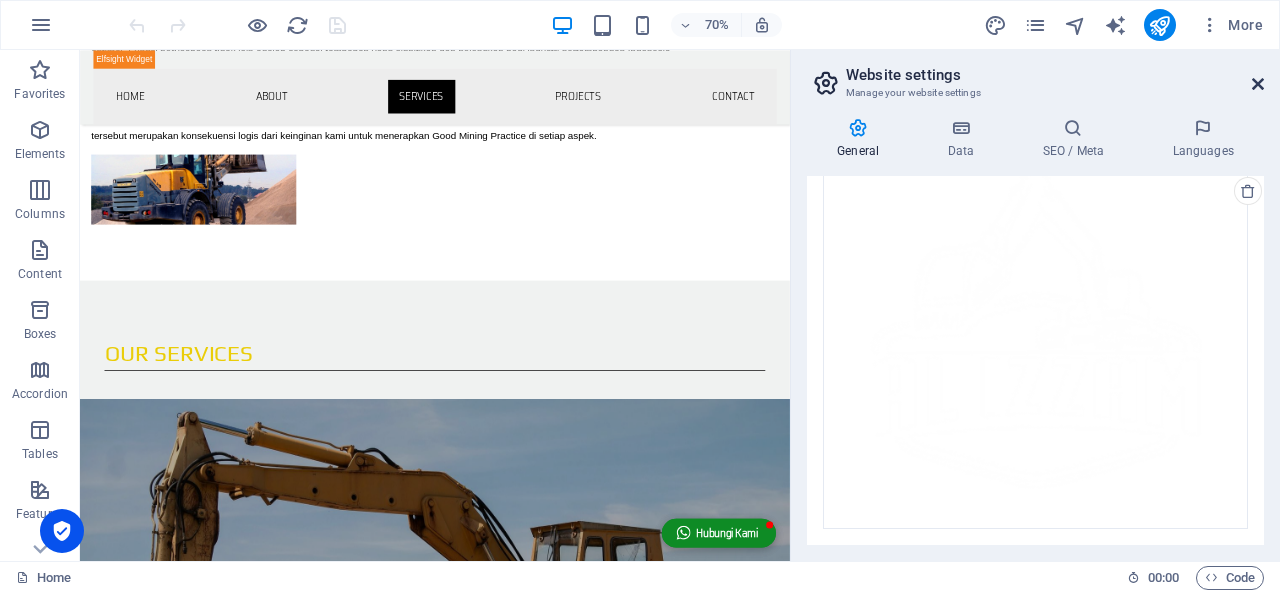 click at bounding box center (1258, 84) 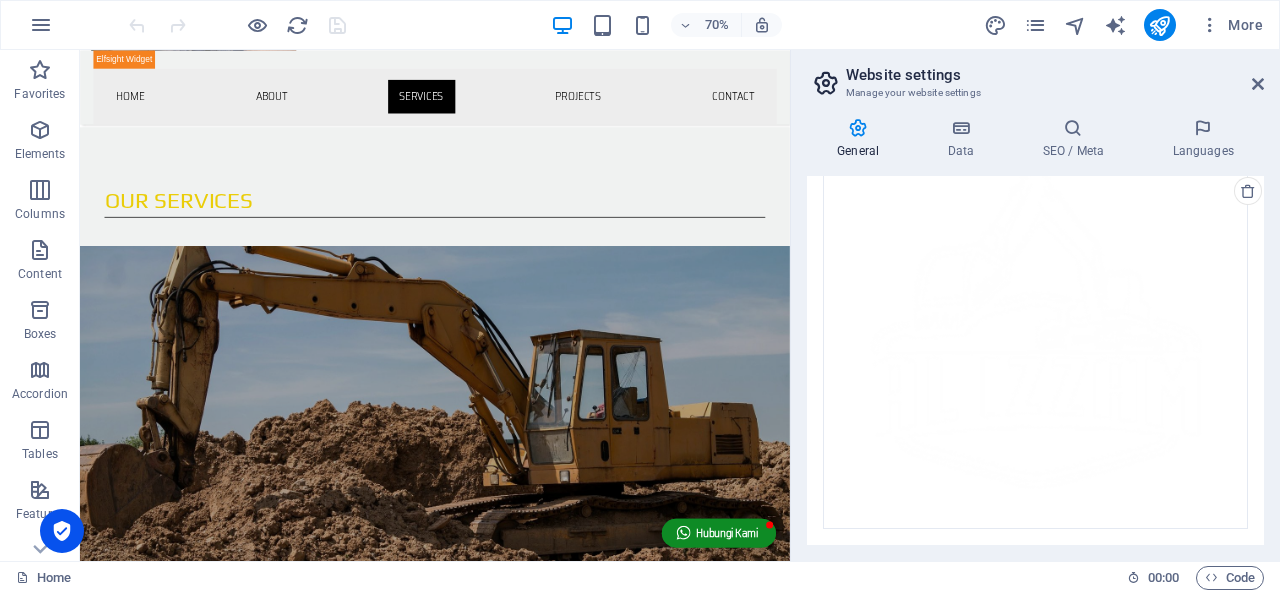 scroll, scrollTop: 1210, scrollLeft: 0, axis: vertical 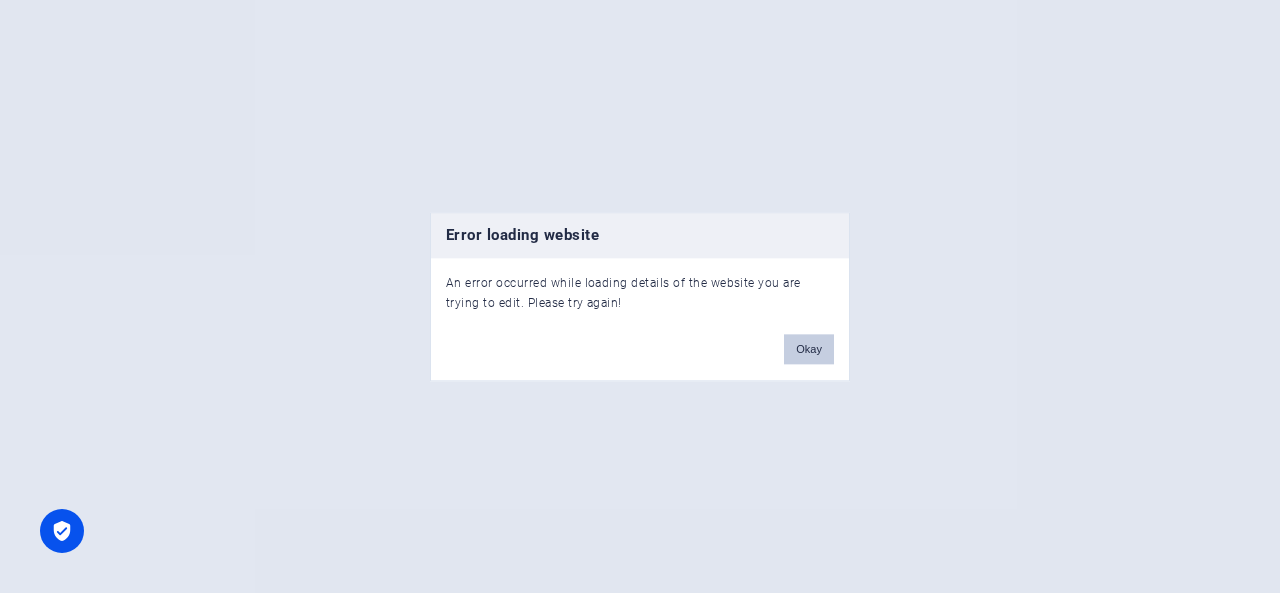 click on "Okay" at bounding box center [809, 349] 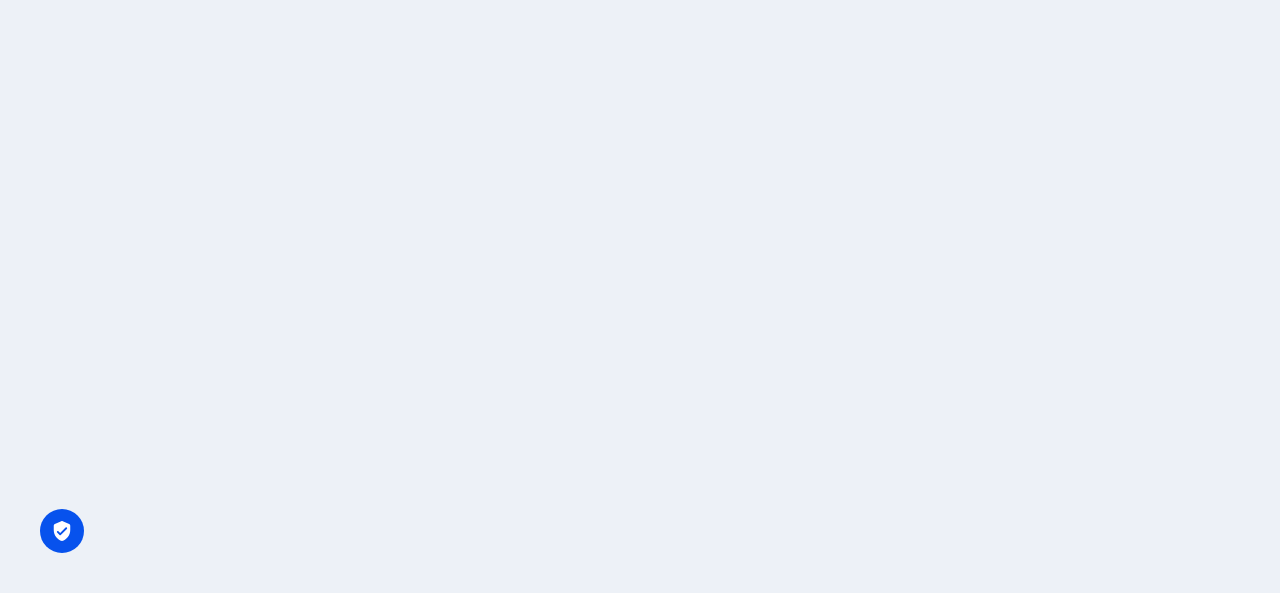 scroll, scrollTop: 0, scrollLeft: 0, axis: both 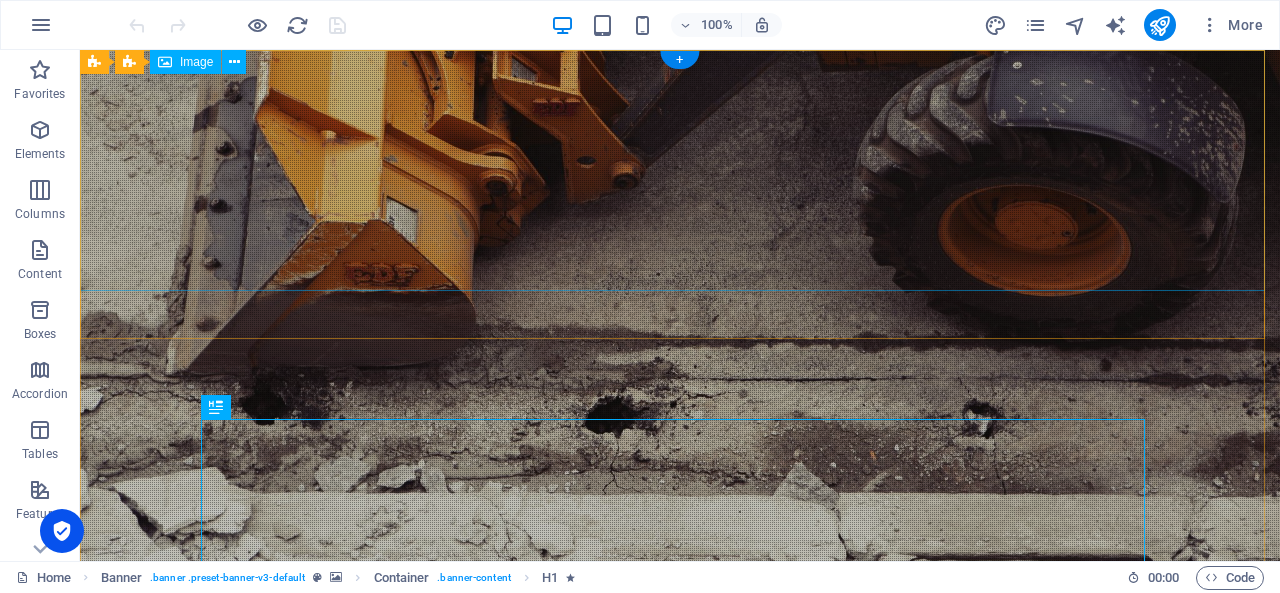 click at bounding box center [680, 844] 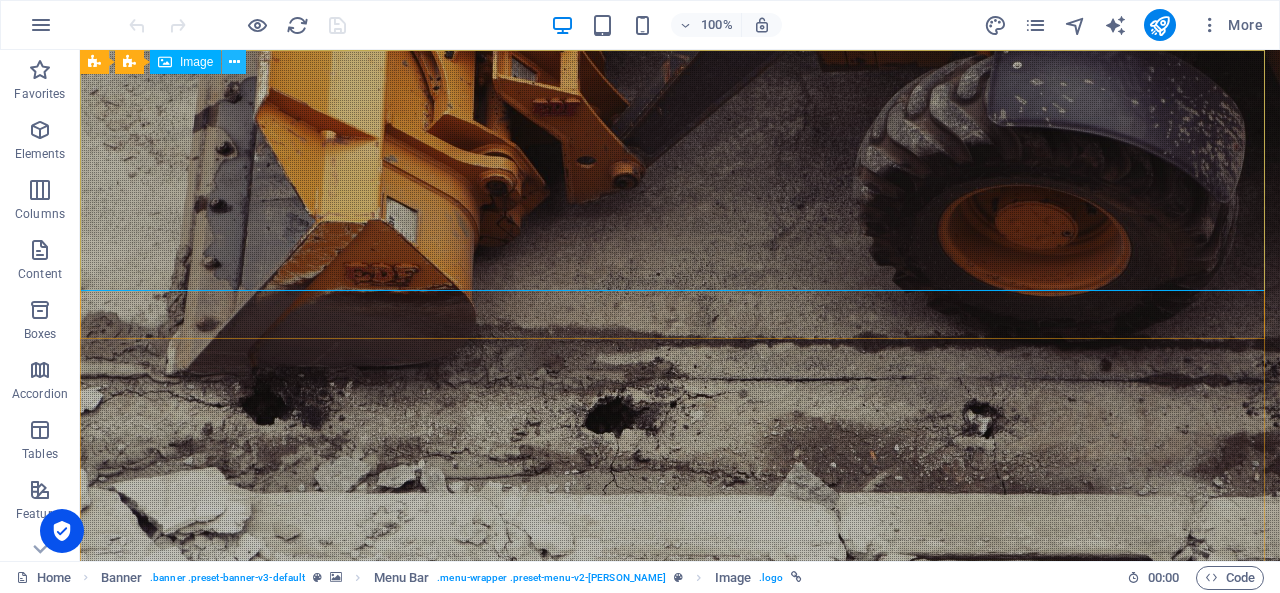 click at bounding box center (234, 62) 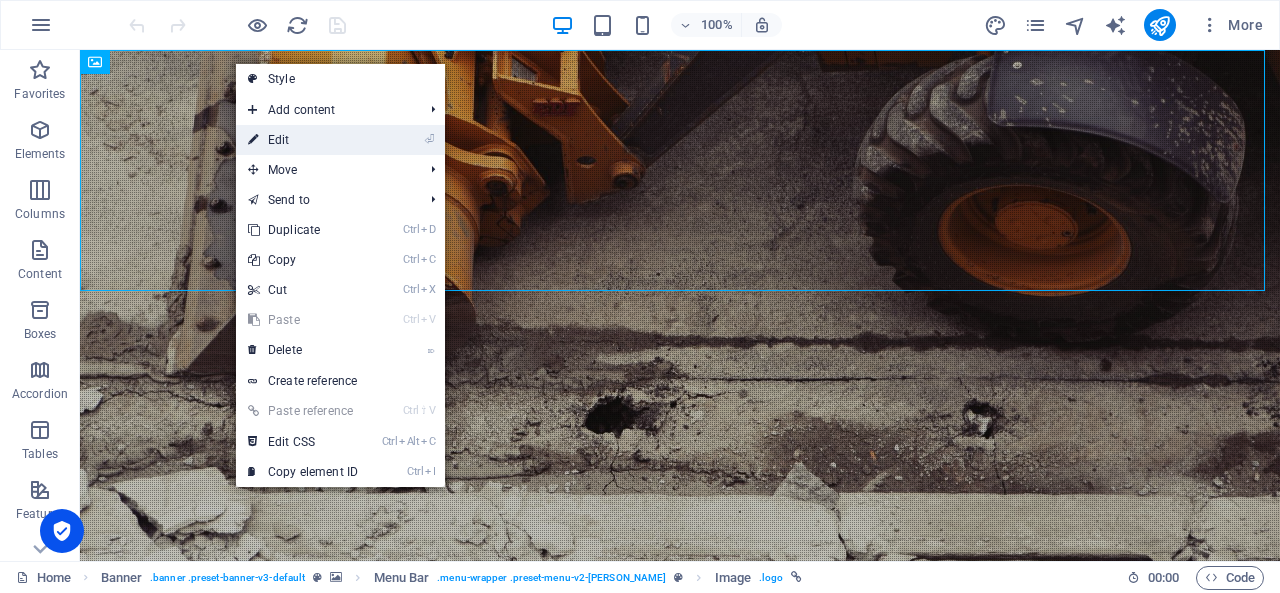 click on "⏎  Edit" at bounding box center (303, 140) 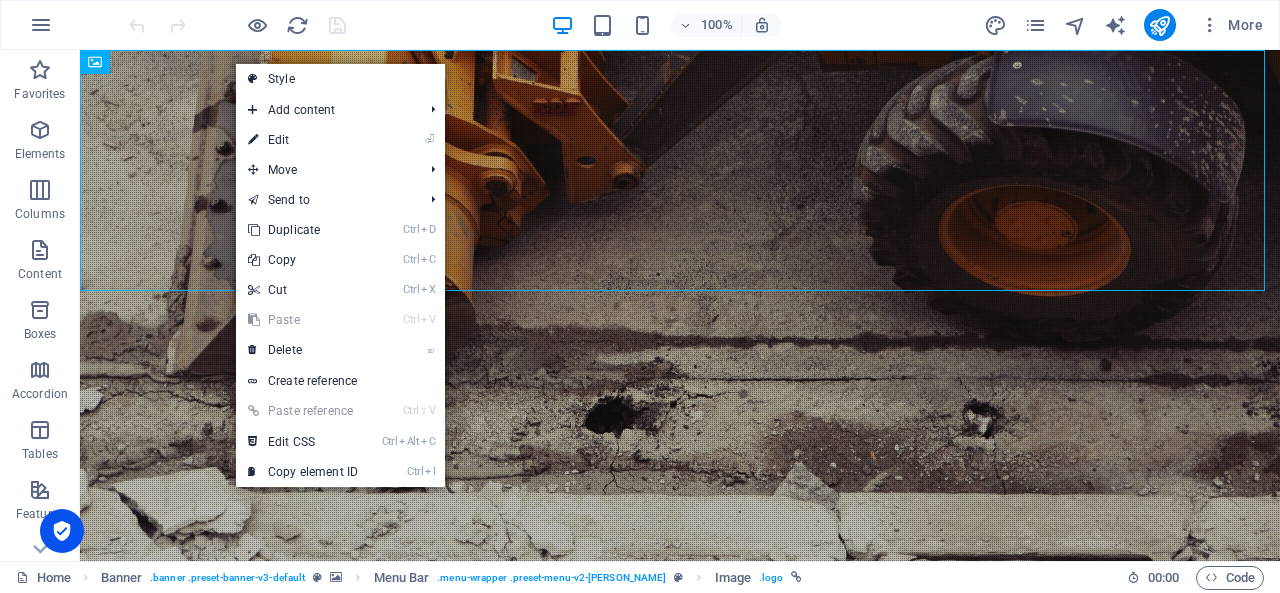 select on "px" 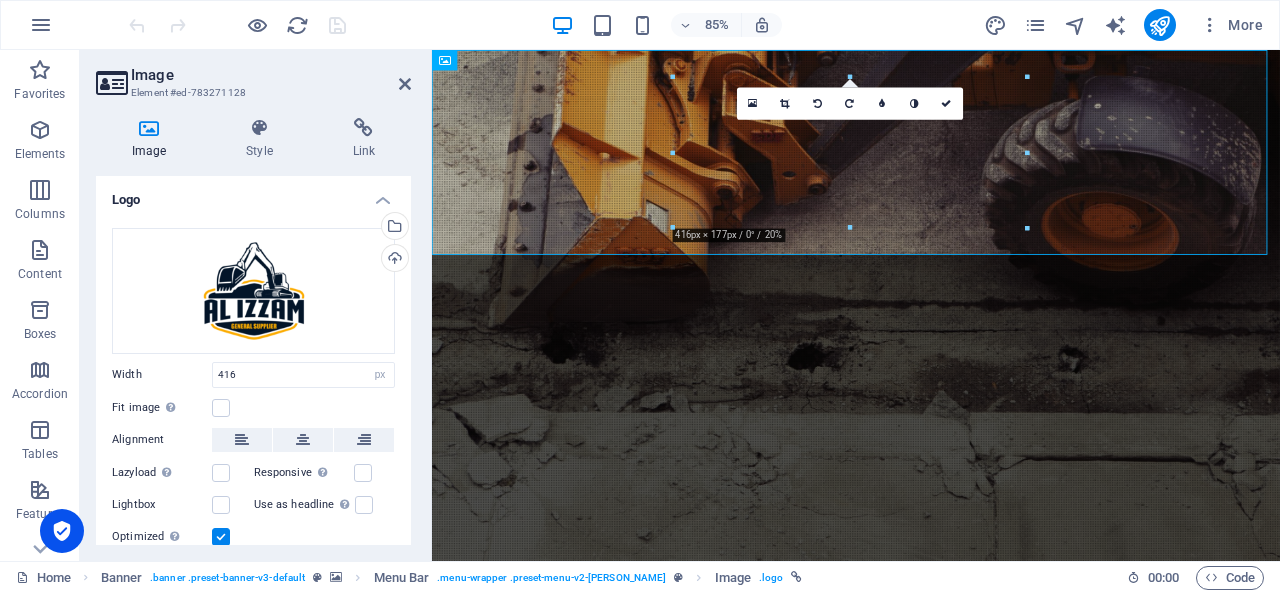 scroll, scrollTop: 70, scrollLeft: 0, axis: vertical 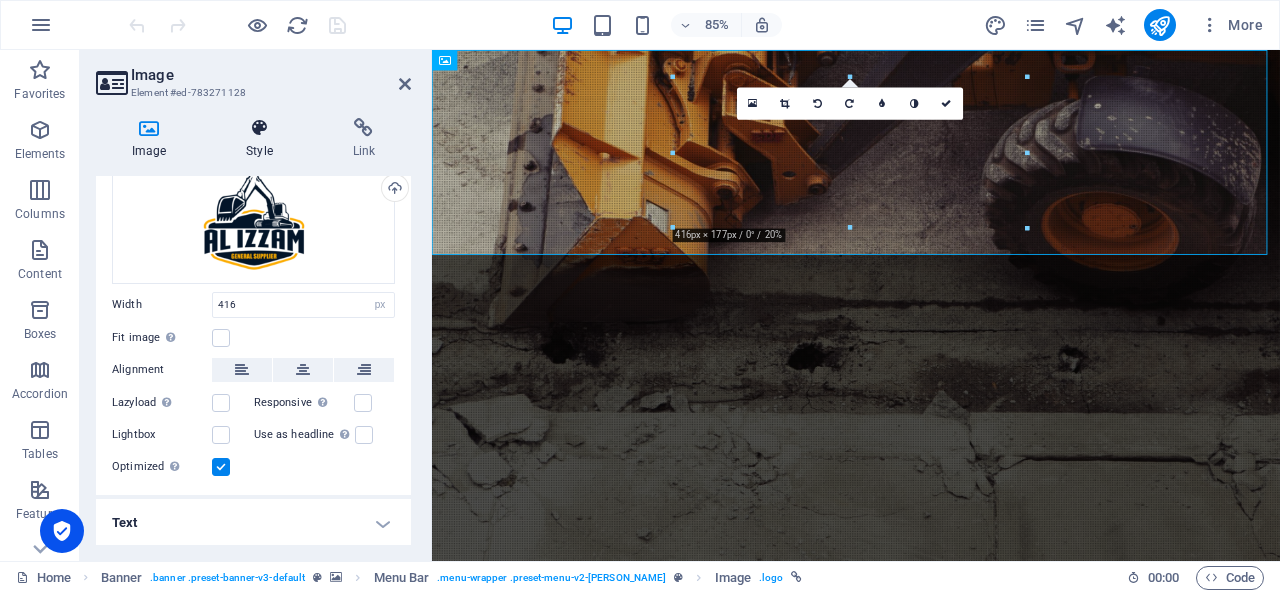 click at bounding box center (259, 128) 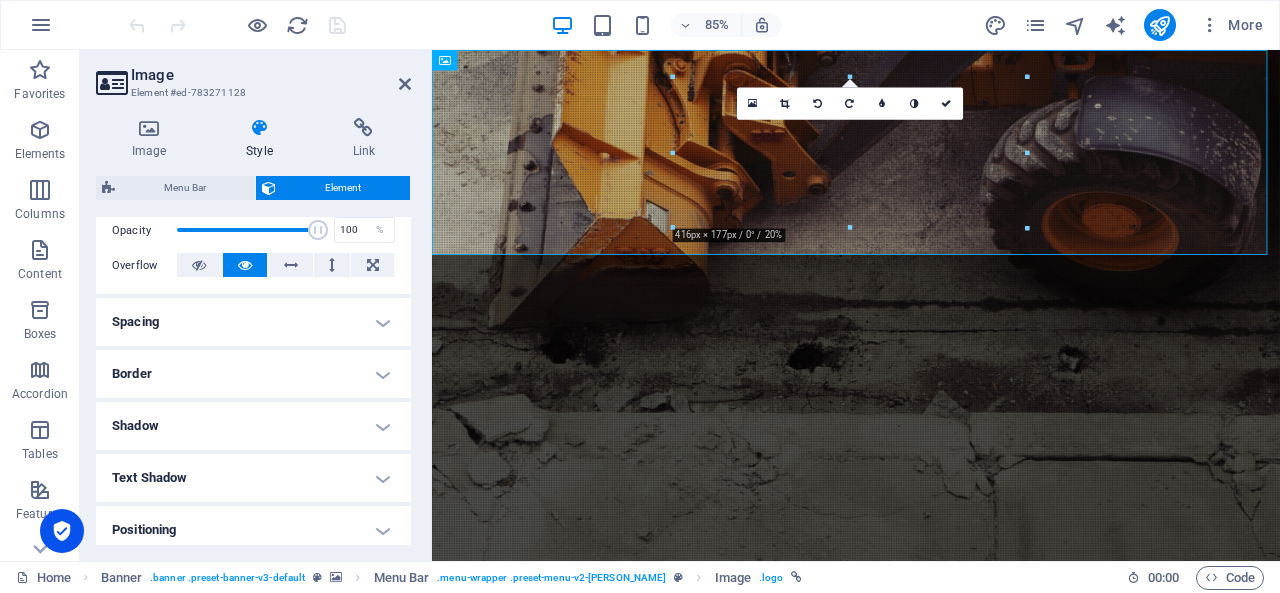 scroll, scrollTop: 517, scrollLeft: 0, axis: vertical 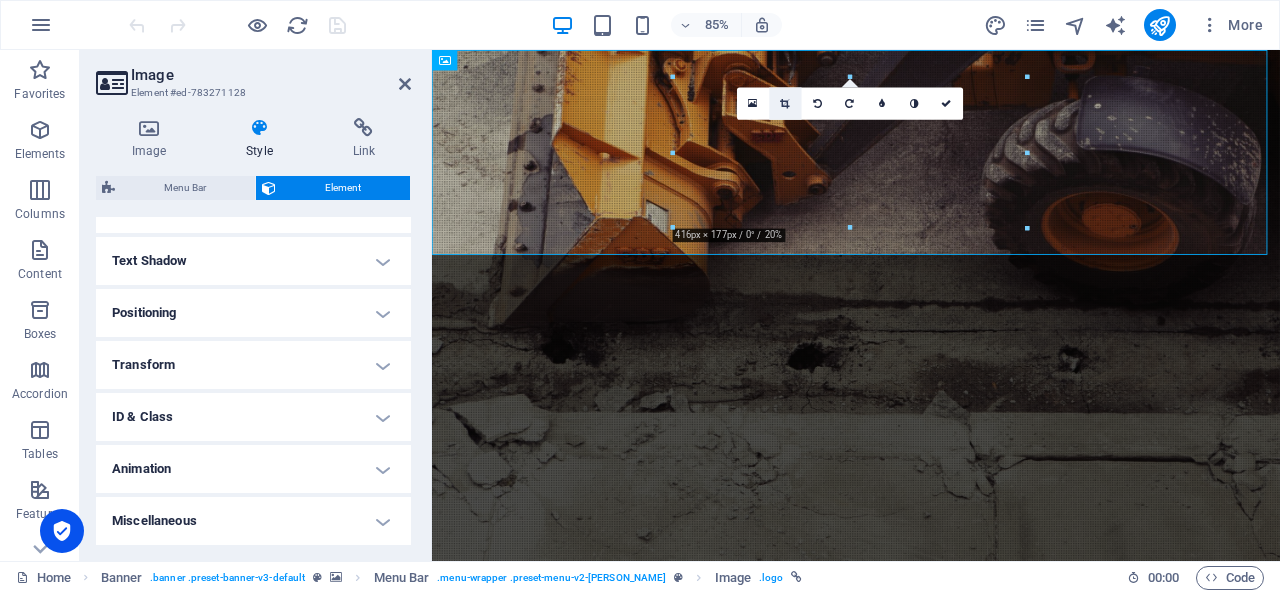 click at bounding box center [784, 103] 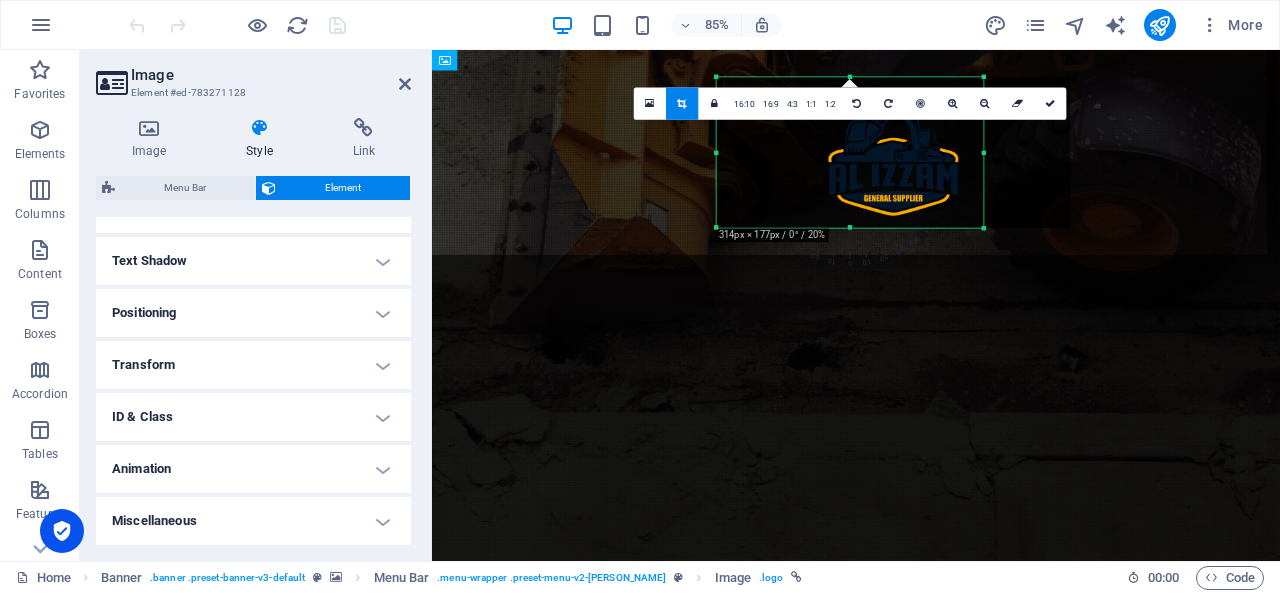 drag, startPoint x: 1029, startPoint y: 159, endPoint x: 927, endPoint y: 183, distance: 104.78549 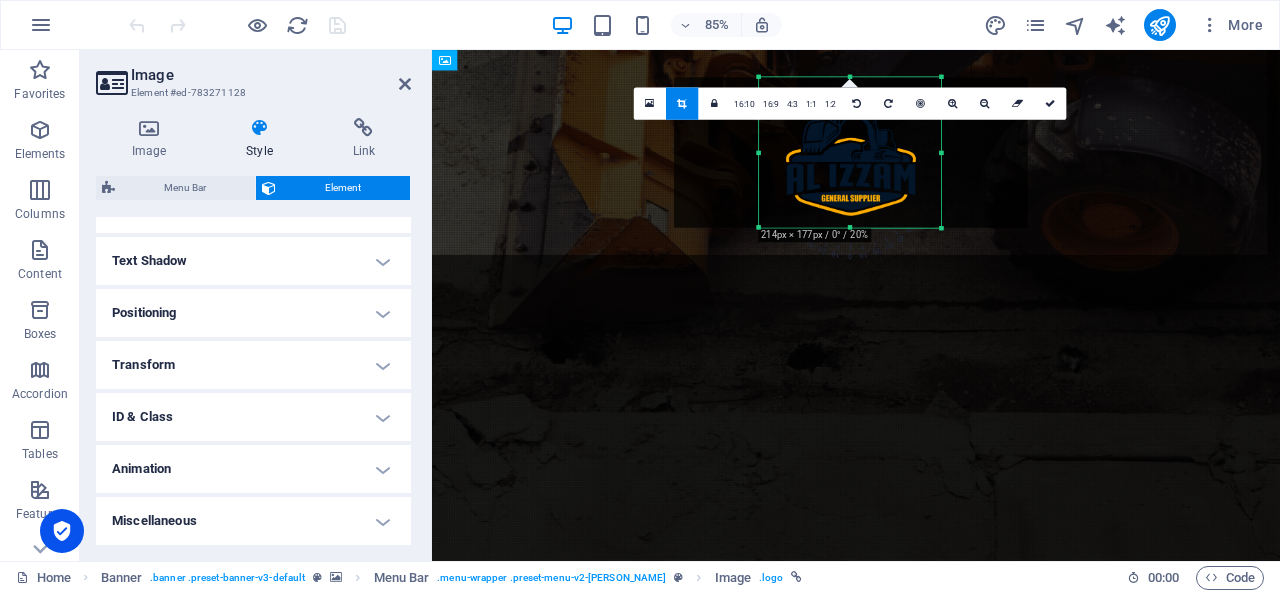 drag, startPoint x: 719, startPoint y: 158, endPoint x: 819, endPoint y: 171, distance: 100.84146 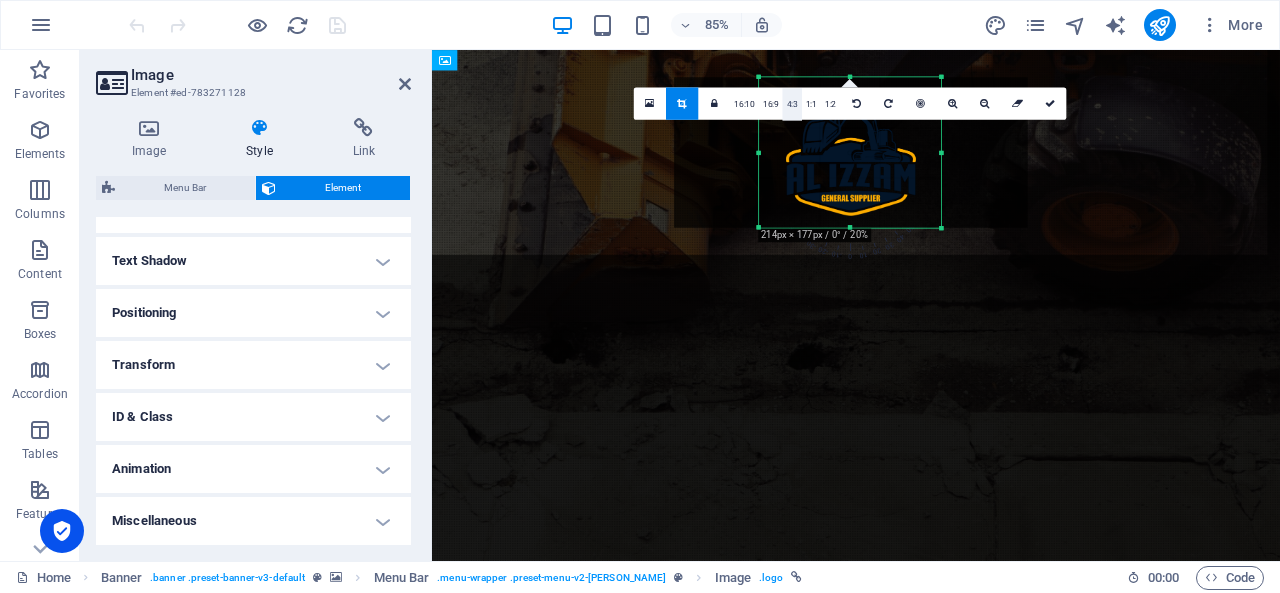click on "4:3" at bounding box center (792, 104) 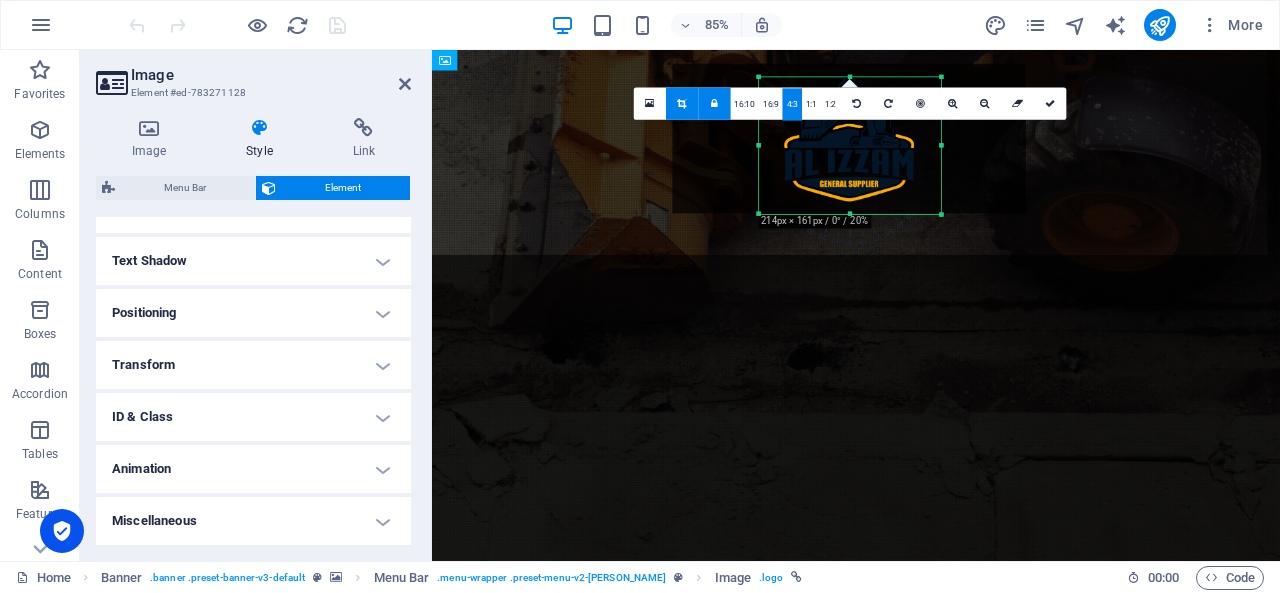 drag, startPoint x: 878, startPoint y: 175, endPoint x: 861, endPoint y: 161, distance: 22.022715 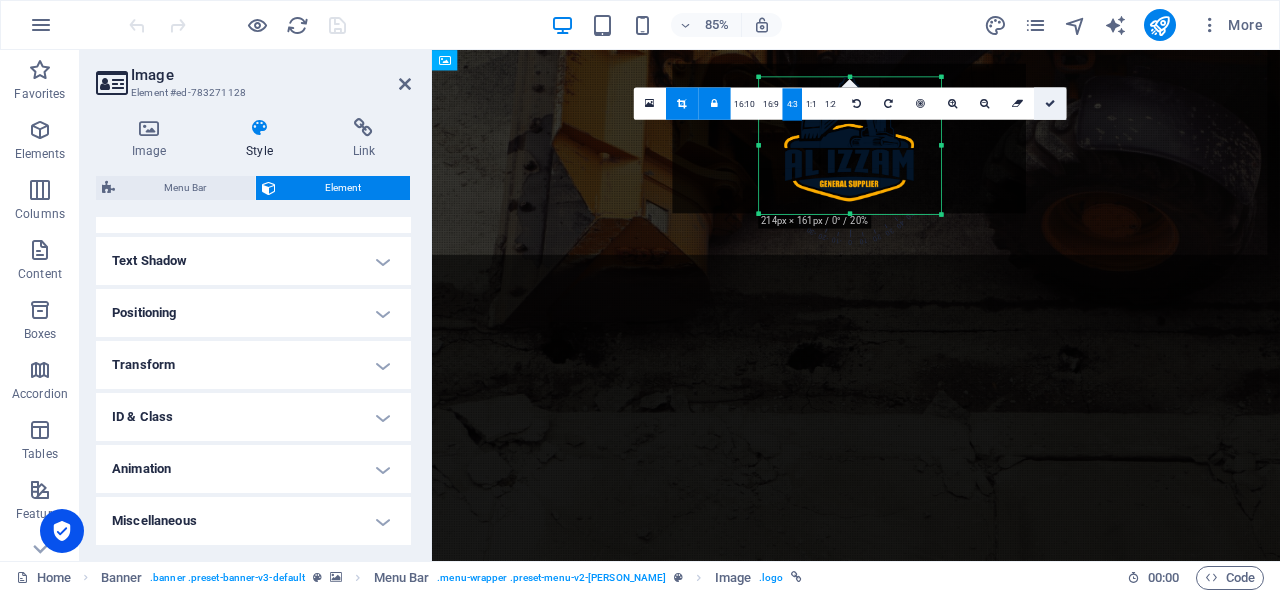 click at bounding box center [1050, 103] 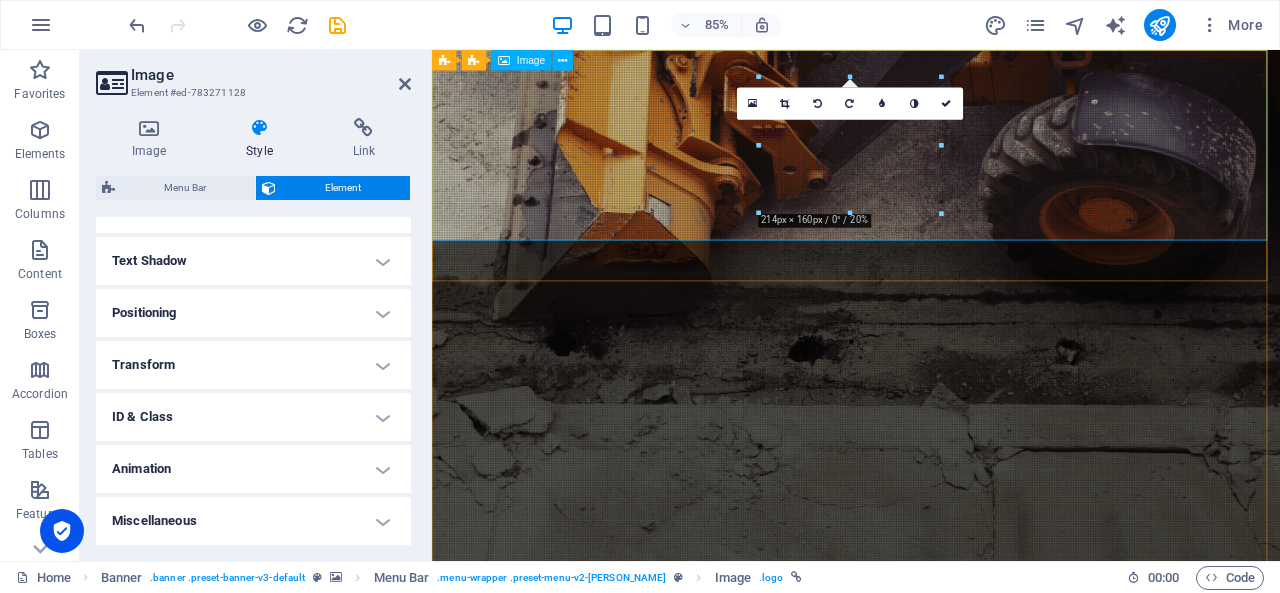 click at bounding box center (931, 819) 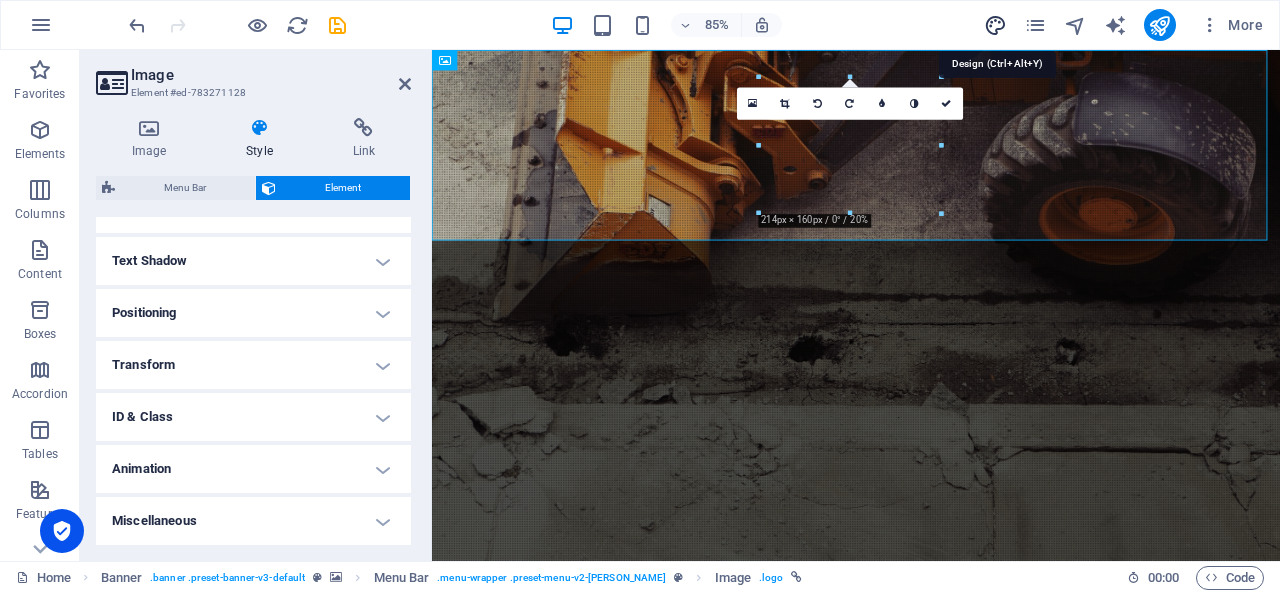 click at bounding box center (995, 25) 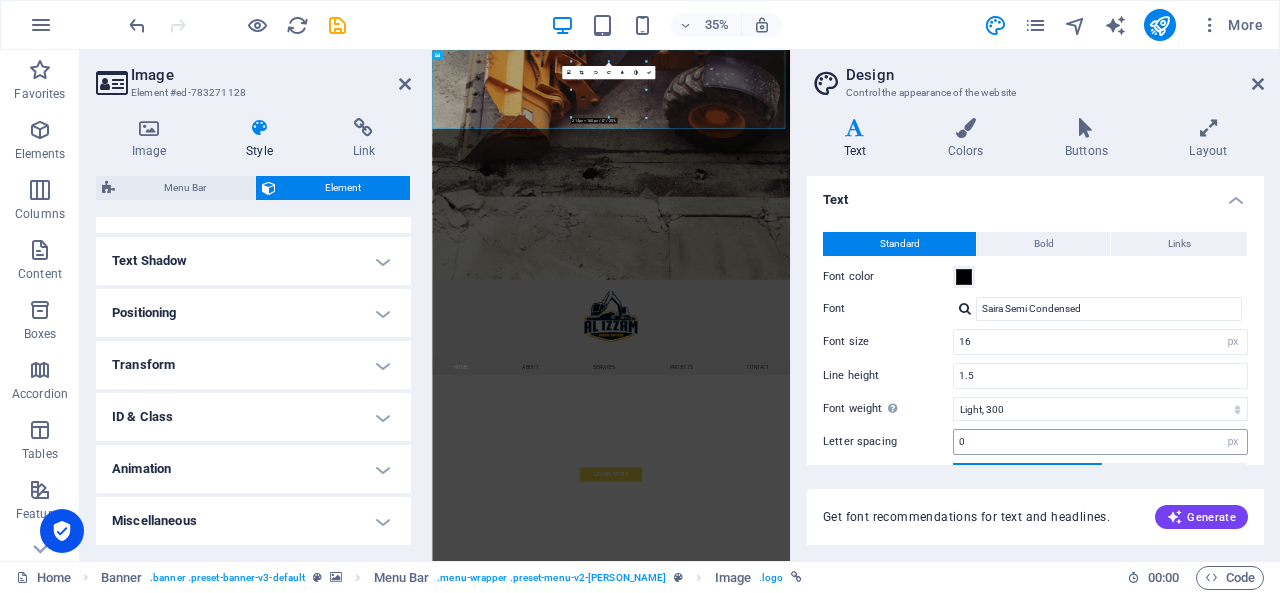 scroll, scrollTop: 167, scrollLeft: 0, axis: vertical 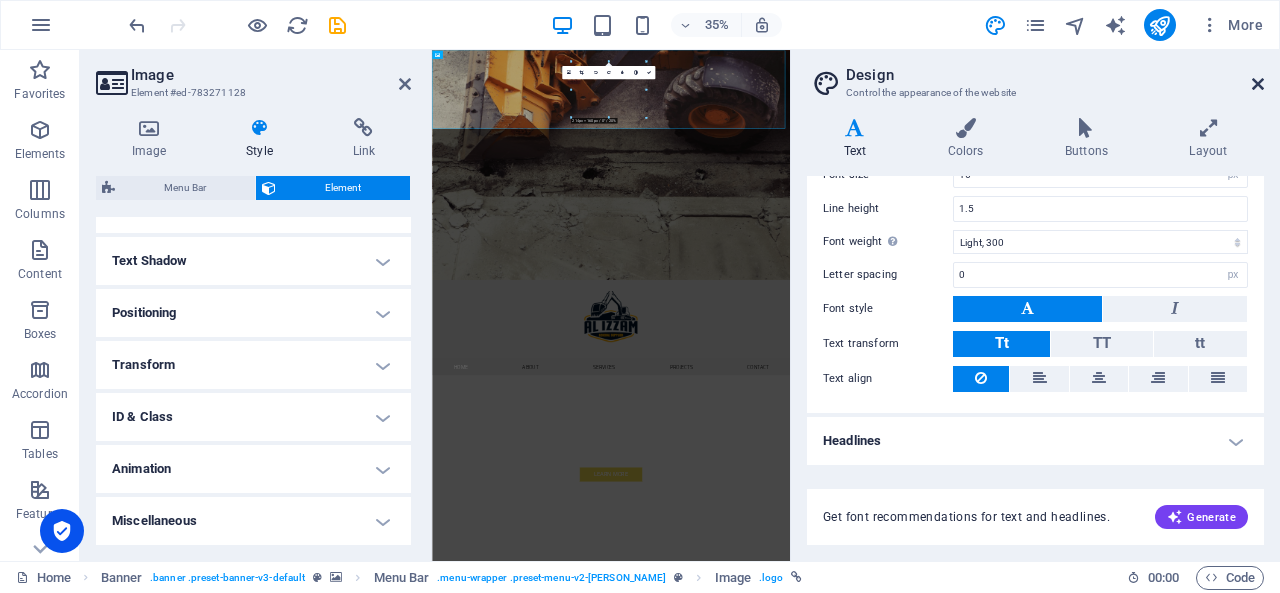 click at bounding box center (1258, 84) 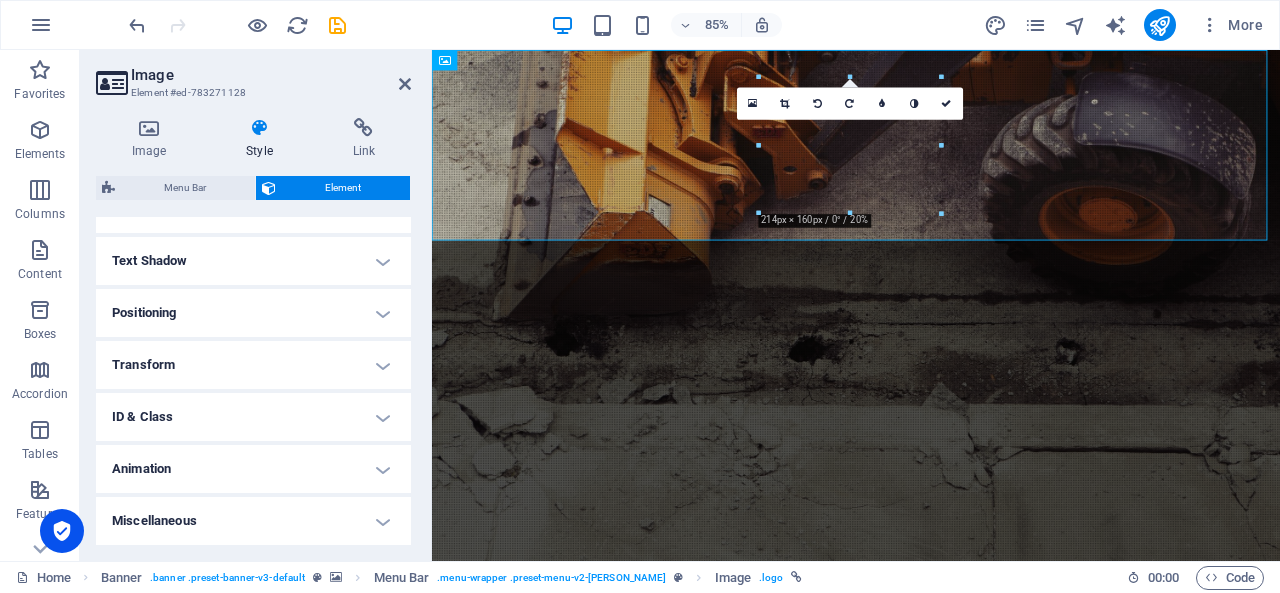 click on "Element" at bounding box center (343, 188) 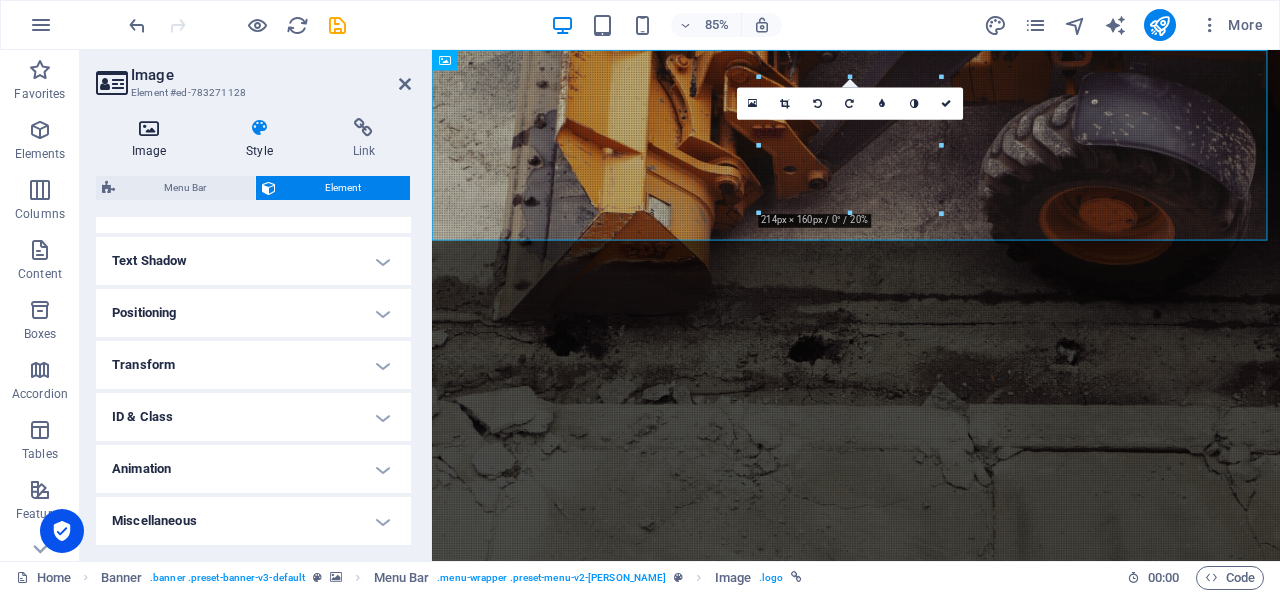 click on "Image" at bounding box center [153, 139] 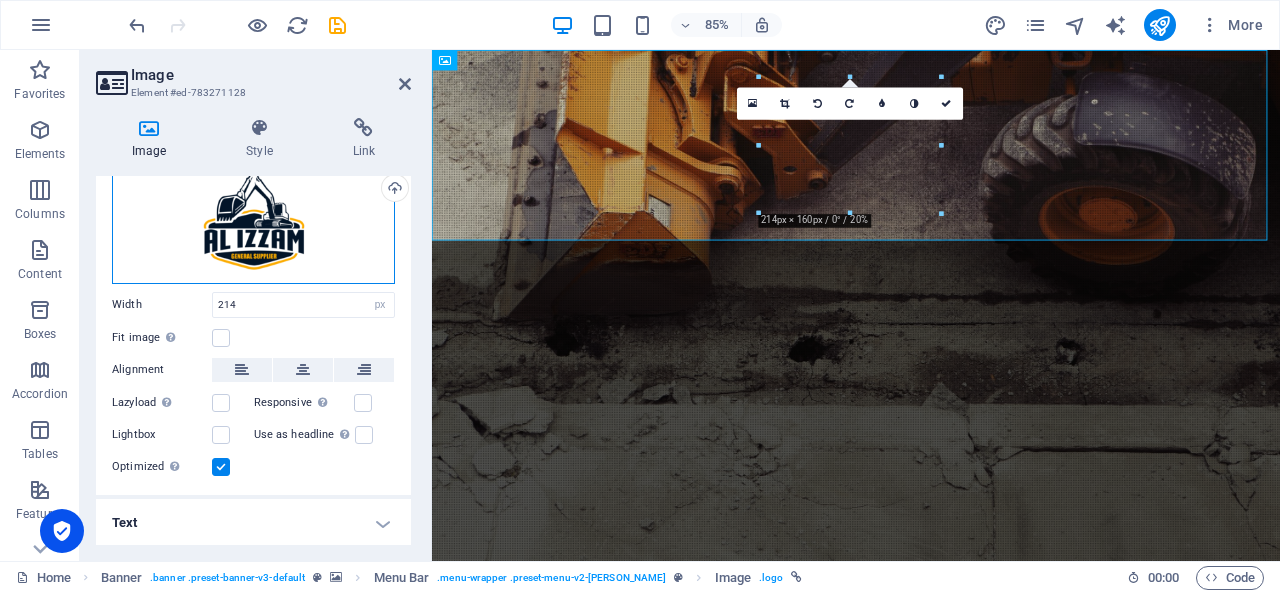 click on "Drag files here, click to choose files or select files from Files or our free stock photos & videos" at bounding box center (253, 221) 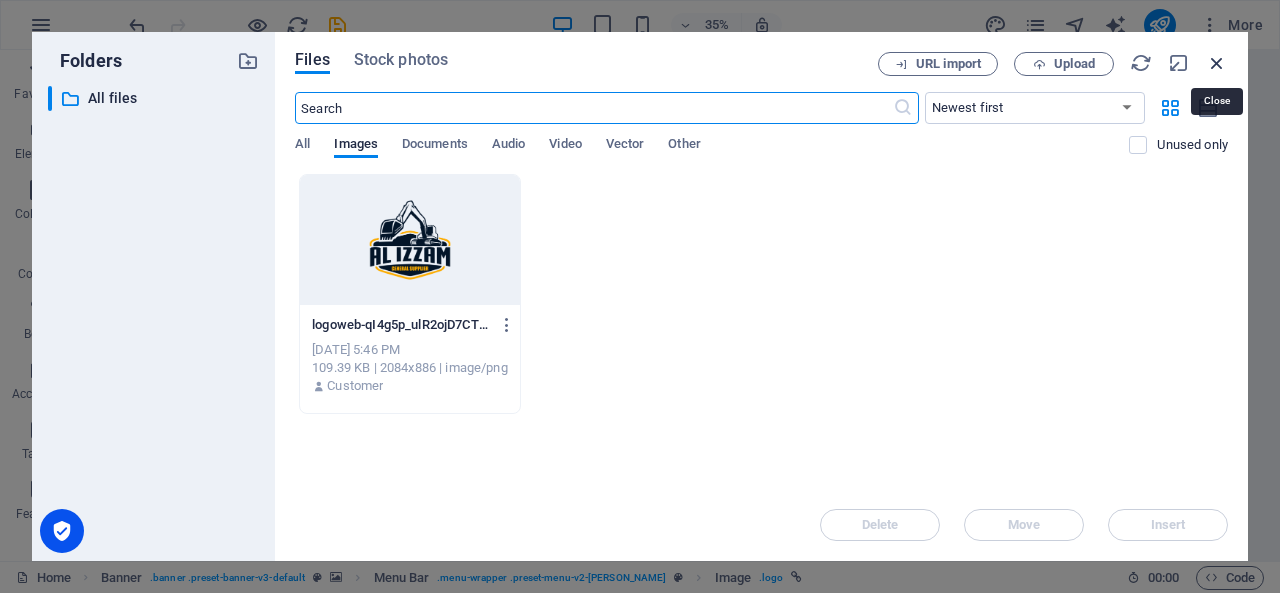 click at bounding box center [1217, 63] 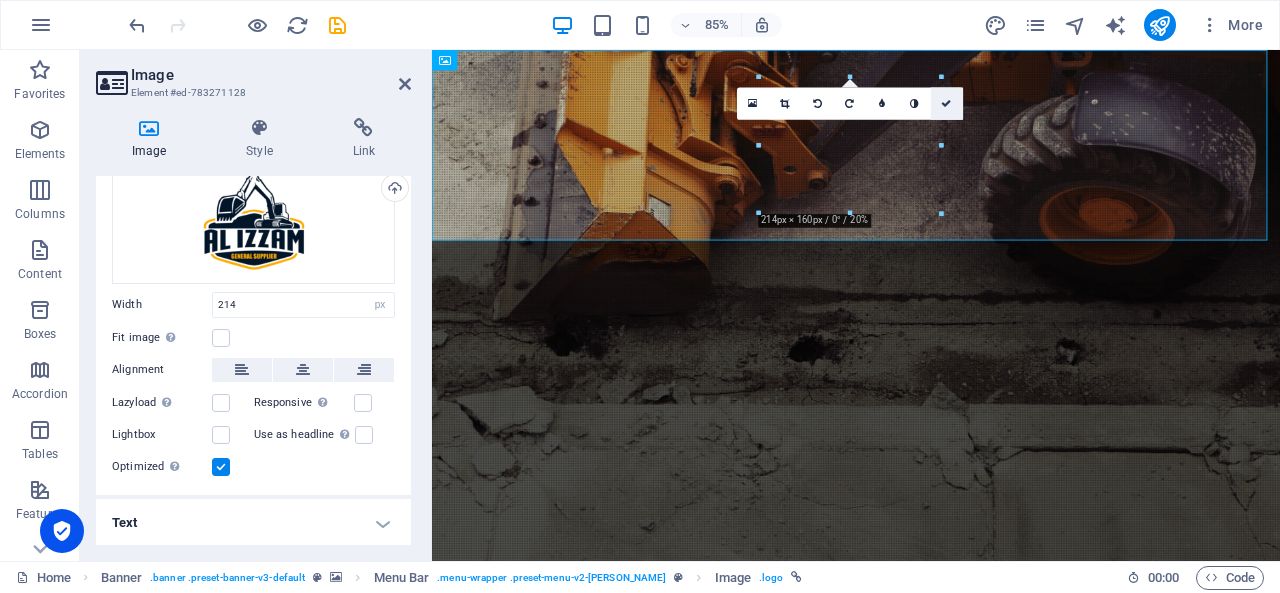 click at bounding box center [947, 103] 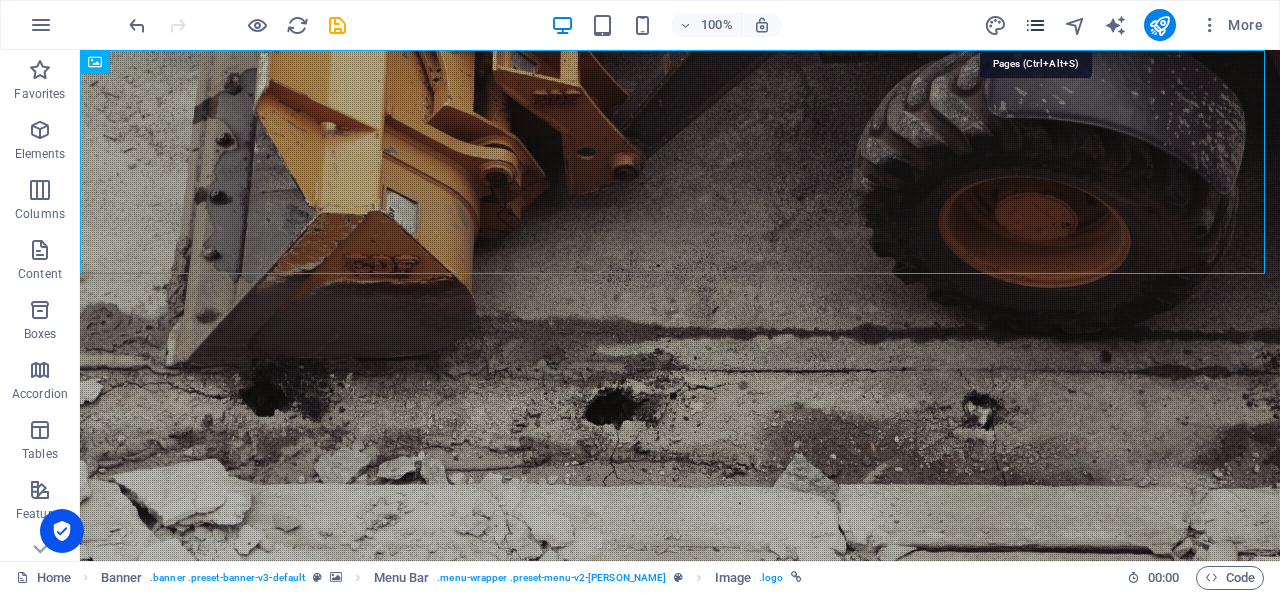 click at bounding box center [1035, 25] 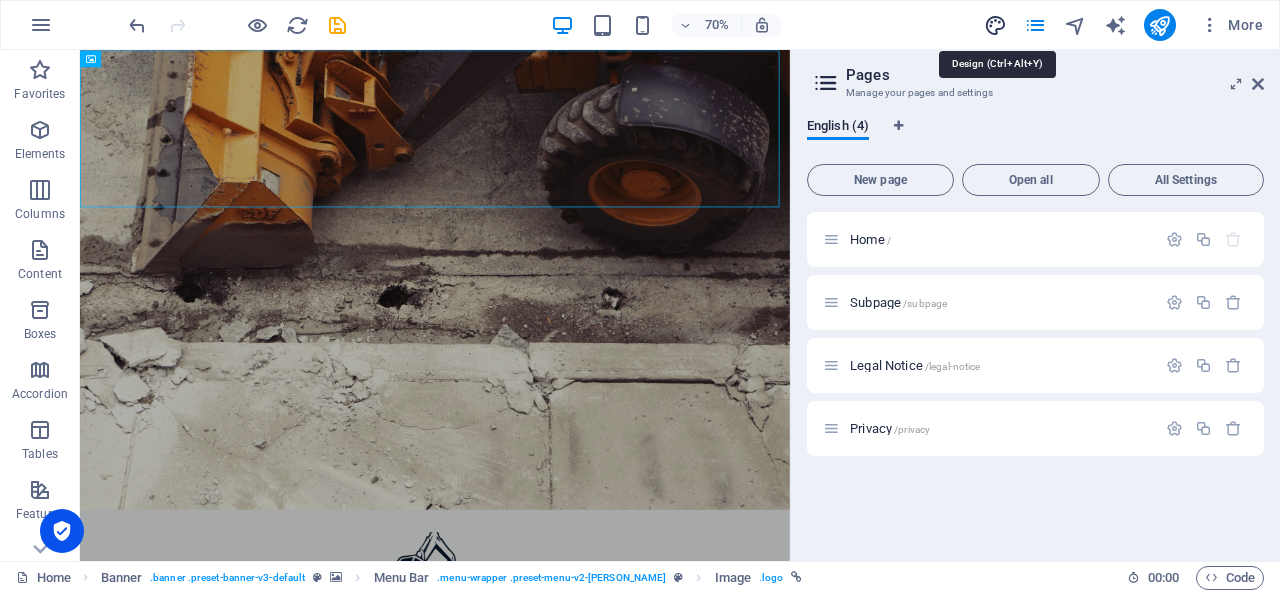 click at bounding box center [995, 25] 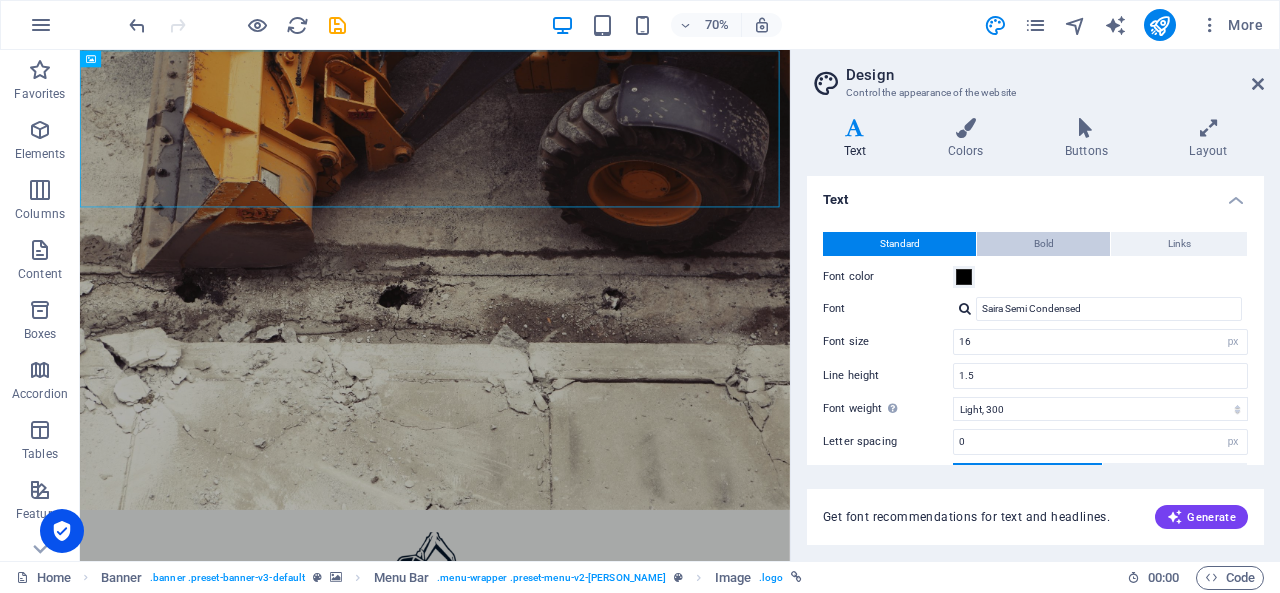 scroll, scrollTop: 167, scrollLeft: 0, axis: vertical 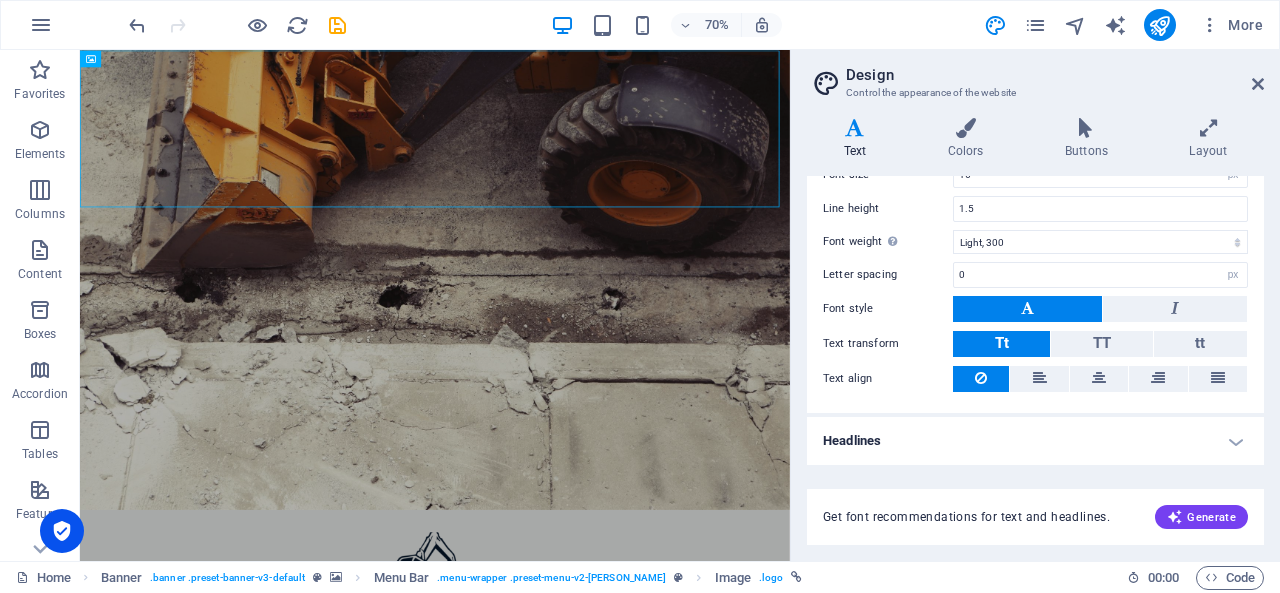 click on "Headlines" at bounding box center (1035, 441) 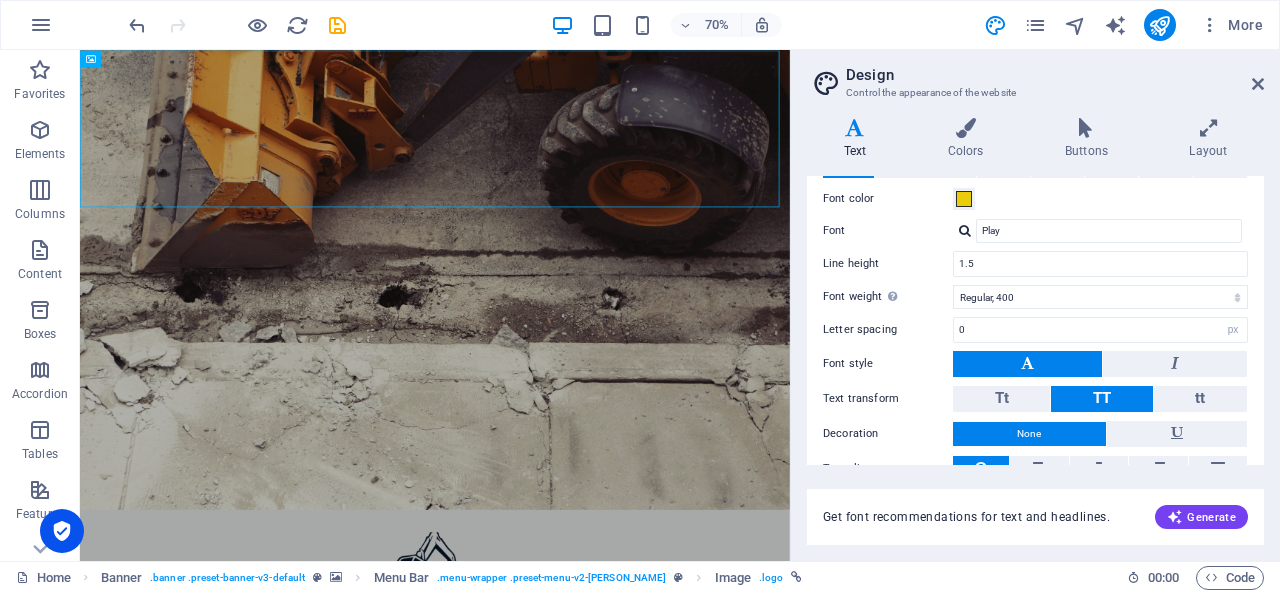 scroll, scrollTop: 558, scrollLeft: 0, axis: vertical 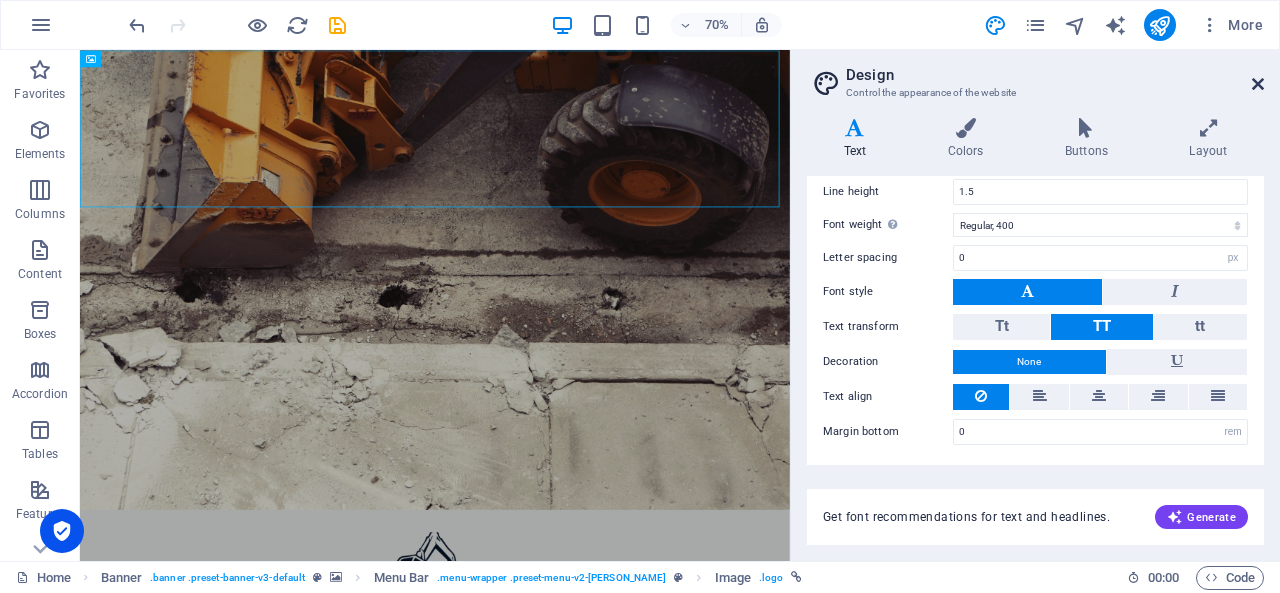 click at bounding box center [1258, 84] 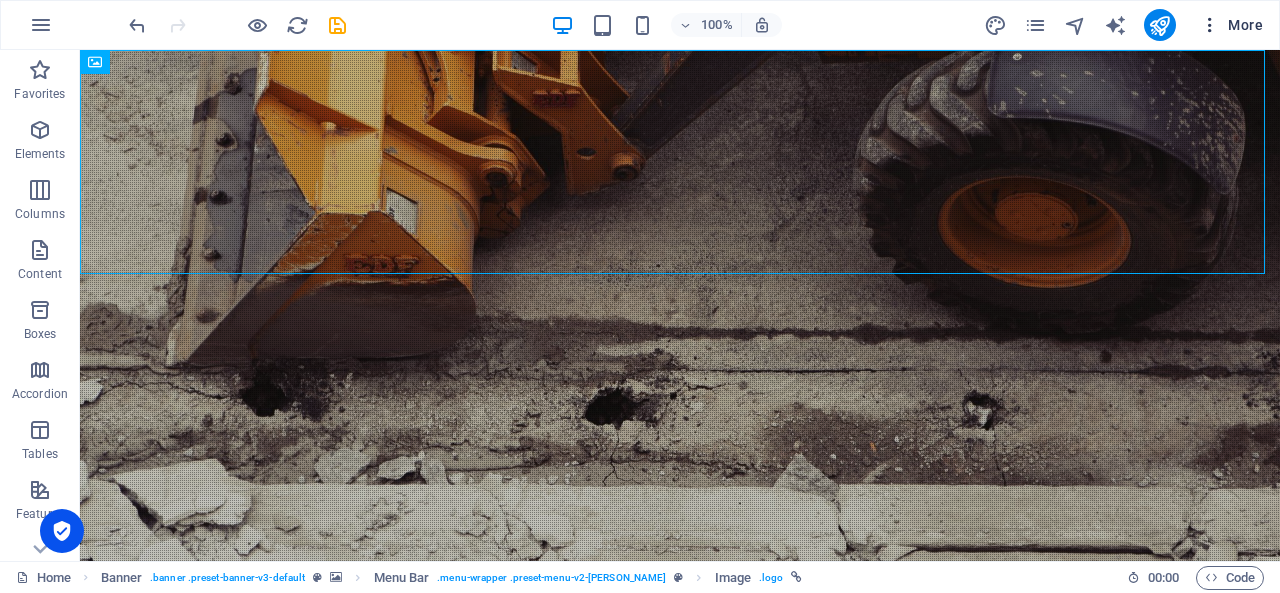 click on "More" at bounding box center (1231, 25) 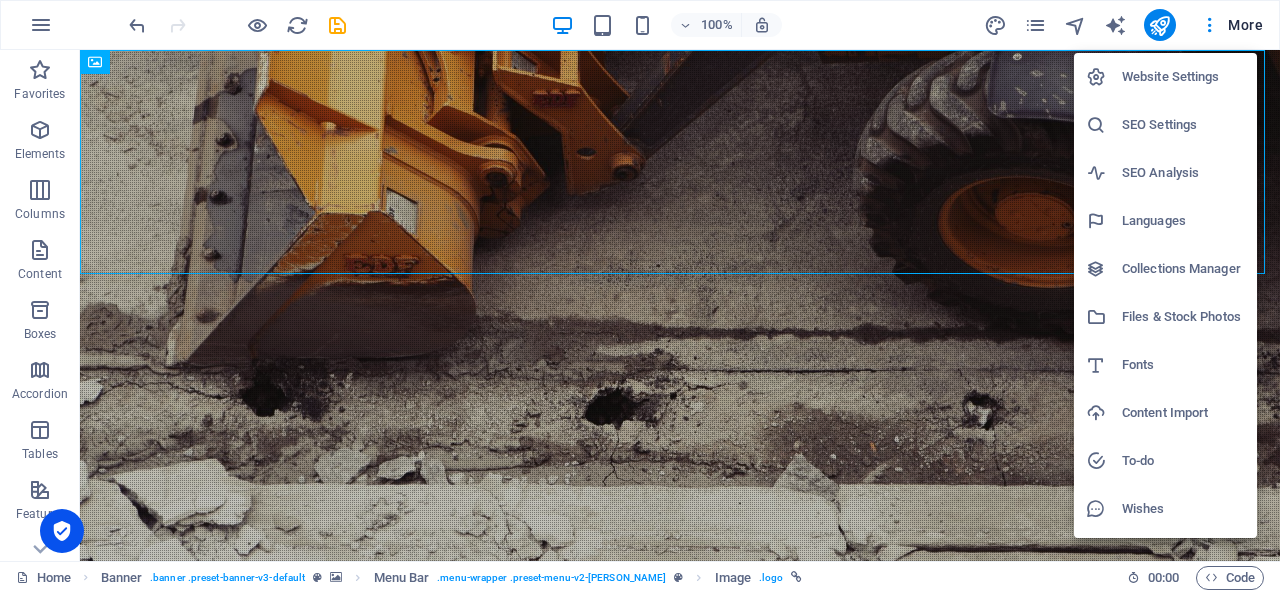 click on "Website Settings" at bounding box center (1183, 77) 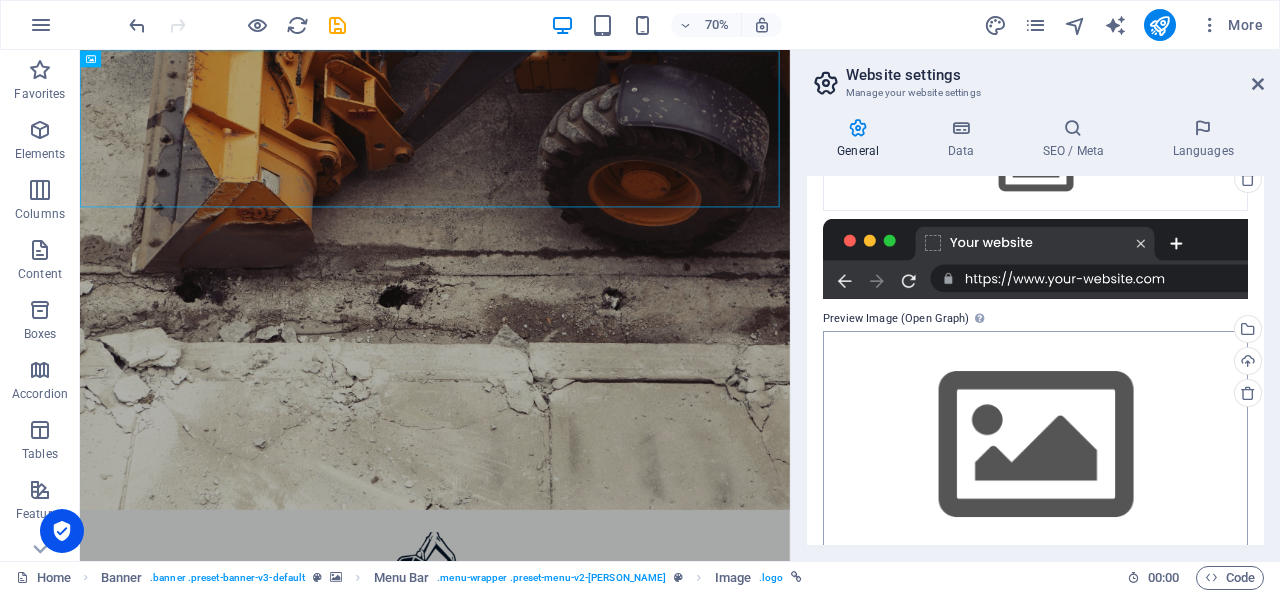scroll, scrollTop: 298, scrollLeft: 0, axis: vertical 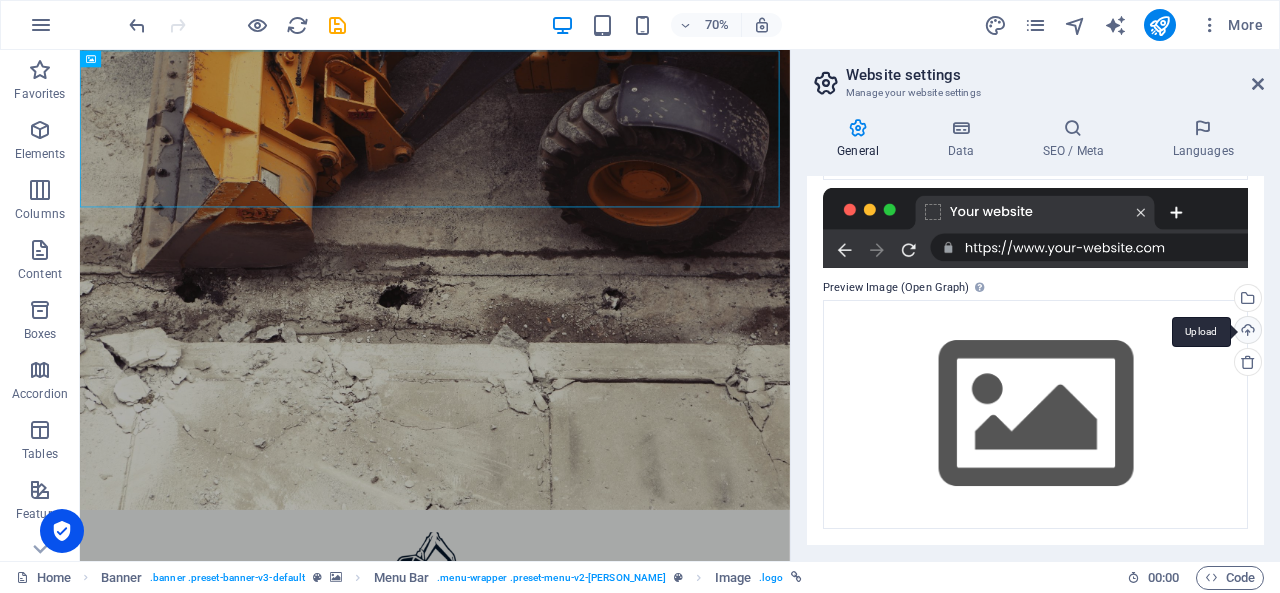 click on "Upload" at bounding box center [1246, 332] 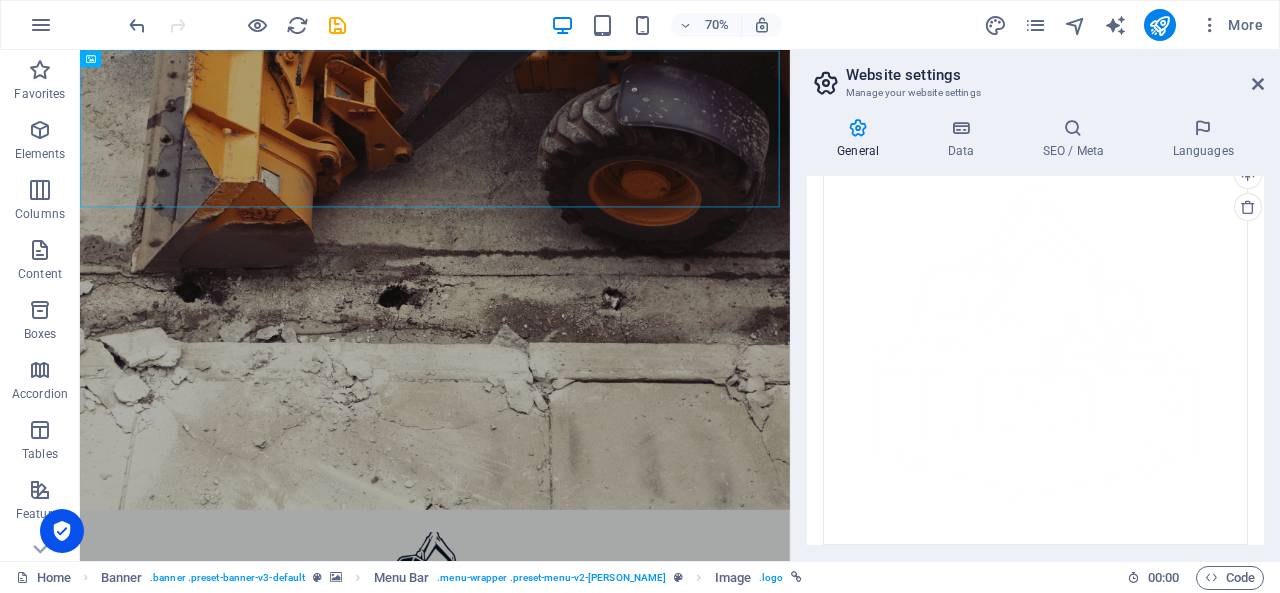 scroll, scrollTop: 469, scrollLeft: 0, axis: vertical 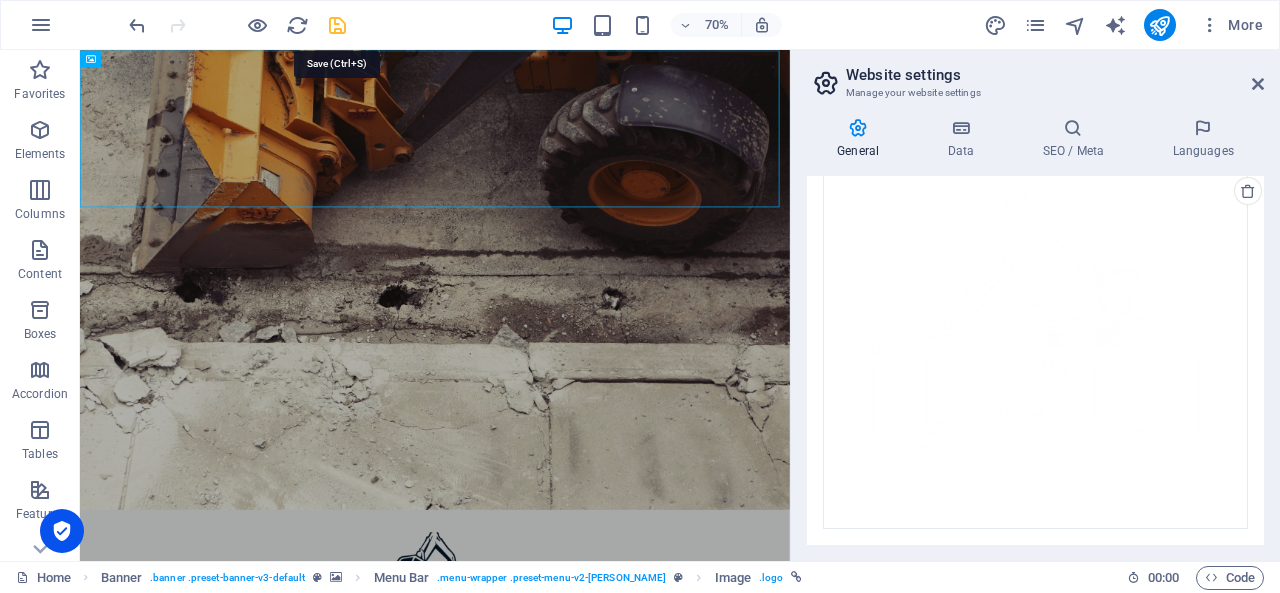 click at bounding box center (337, 25) 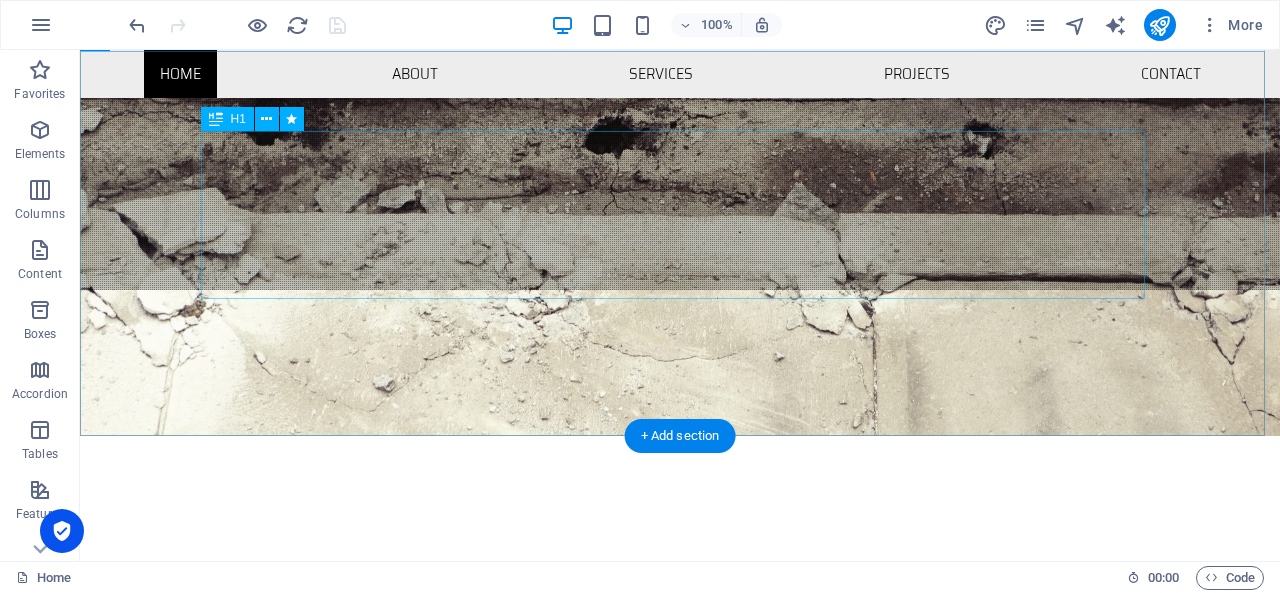 scroll, scrollTop: 300, scrollLeft: 0, axis: vertical 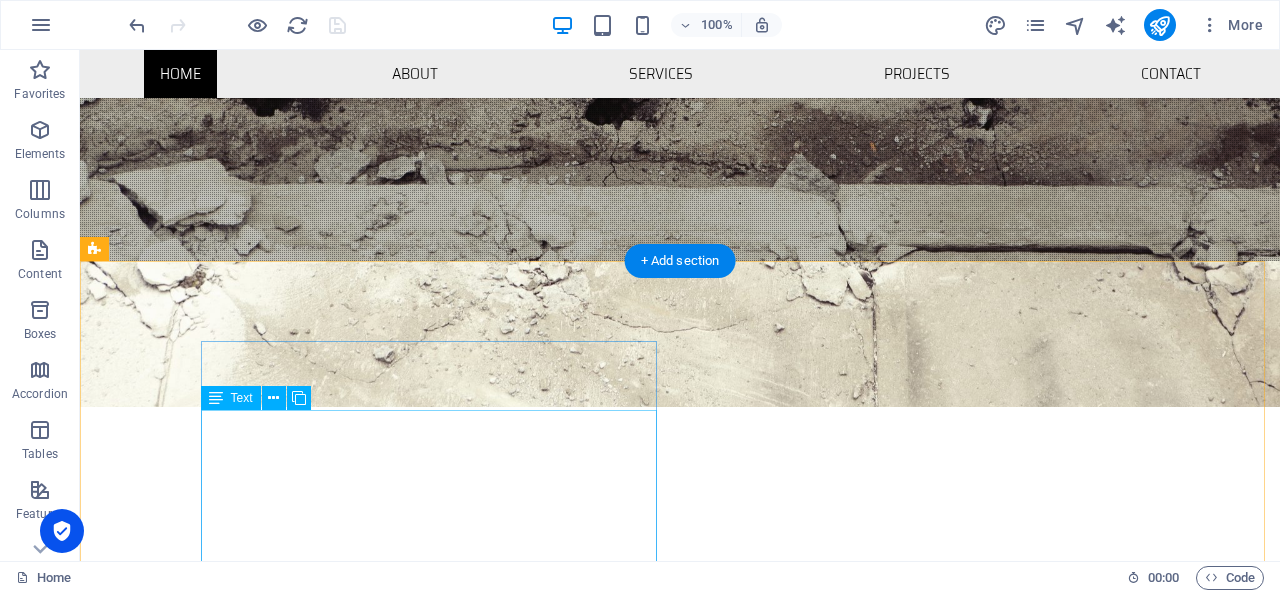click on "Lorem ipsum dolor sit amet, consetetur sadipscing elitr, sed diam nonumy eirmod tempor invidunt ut labore et dolore magna aliquyam erat, sed diam voluptua. At vero eos et accusam et justo duo dolores et ea rebum. Stet clita kasd gubergren, no sea takimata sanctus est Lorem ipsum dolor sit amet.  Lorem ipsum dolor sit amet, consetetur sadipscing elitr, sed diam nonumy eirmod tempor invidunt ut labore et dolore magna aliquyam erat, sed diam voluptua. At vero eos et accusam et justo duo dolores et ea rebum. Stet clita kasd gubergren, no sea takimata sanctus est Lorem ipsum dolor sit amet." at bounding box center [568, 1073] 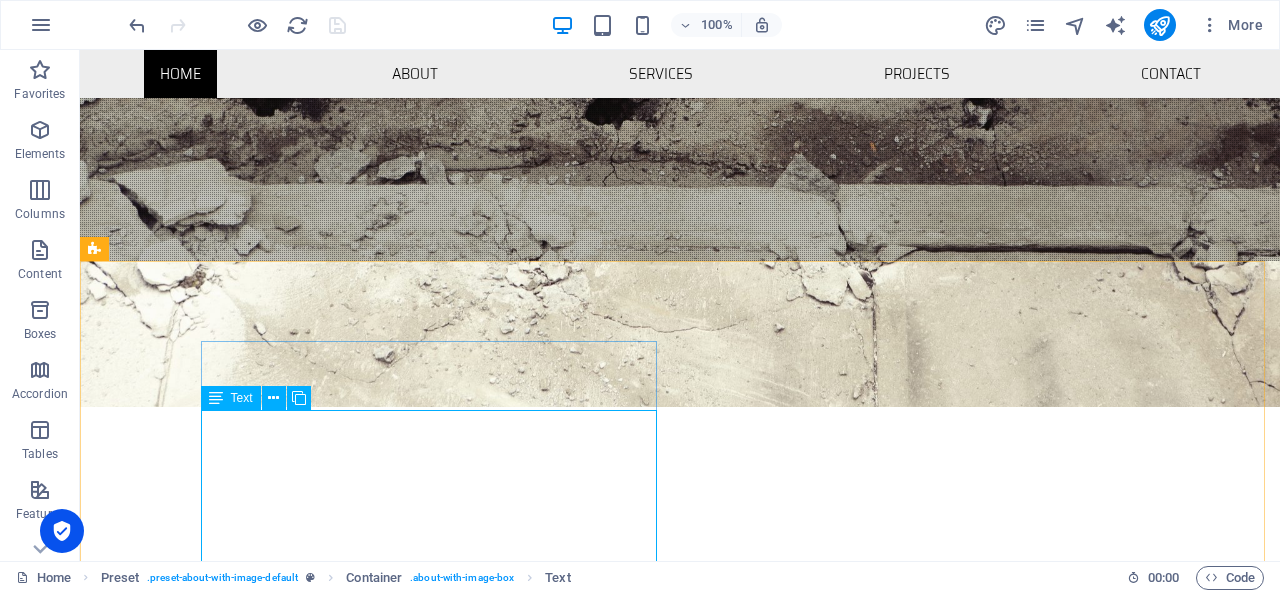 click on "Text" at bounding box center (231, 398) 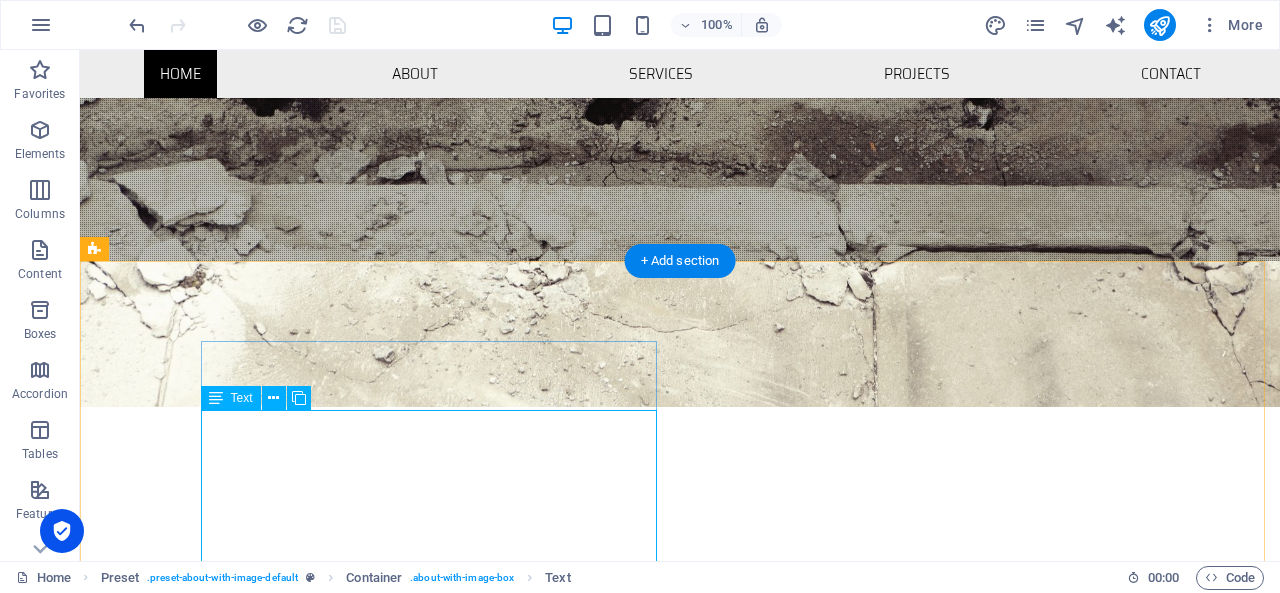click on "Lorem ipsum dolor sit amet, consetetur sadipscing elitr, sed diam nonumy eirmod tempor invidunt ut labore et dolore magna aliquyam erat, sed diam voluptua. At vero eos et accusam et justo duo dolores et ea rebum. Stet clita kasd gubergren, no sea takimata sanctus est Lorem ipsum dolor sit amet.  Lorem ipsum dolor sit amet, consetetur sadipscing elitr, sed diam nonumy eirmod tempor invidunt ut labore et dolore magna aliquyam erat, sed diam voluptua. At vero eos et accusam et justo duo dolores et ea rebum. Stet clita kasd gubergren, no sea takimata sanctus est Lorem ipsum dolor sit amet." at bounding box center (568, 1073) 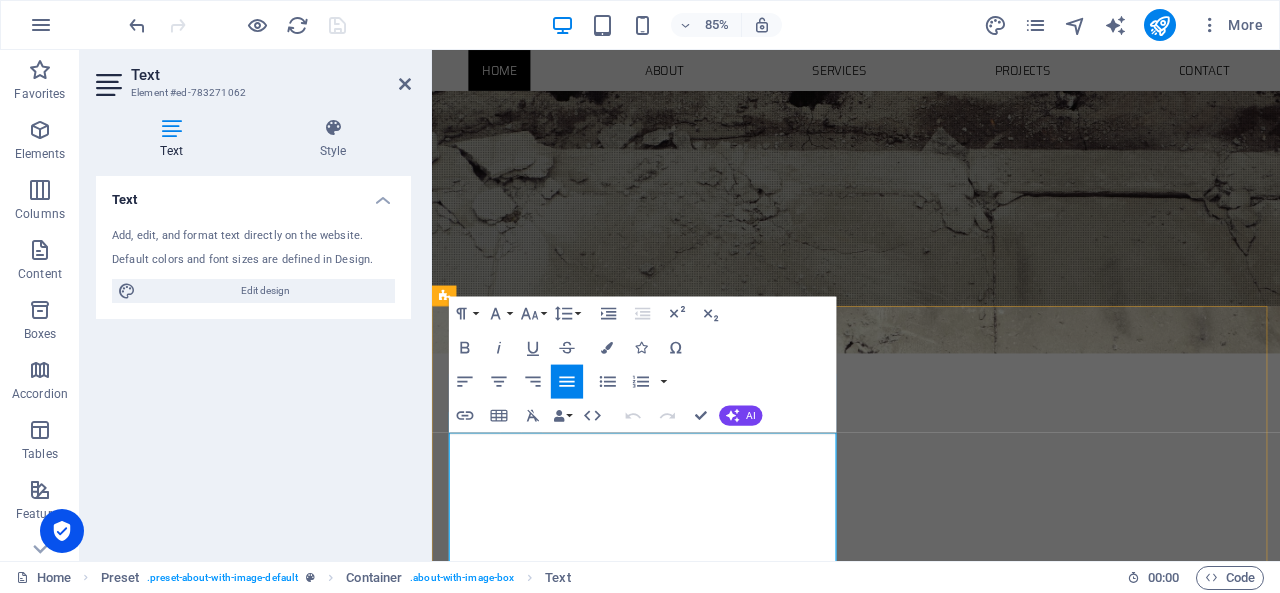 click on "Lorem ipsum dolor sit amet, consetetur sadipscing elitr, sed diam nonumy eirmod tempor invidunt ut labore et dolore magna aliquyam erat, sed diam voluptua. At vero eos et accusam et justo duo dolores et ea rebum. Stet clita kasd gubergren, no sea takimata sanctus est Lorem ipsum dolor sit amet." at bounding box center (920, 1025) 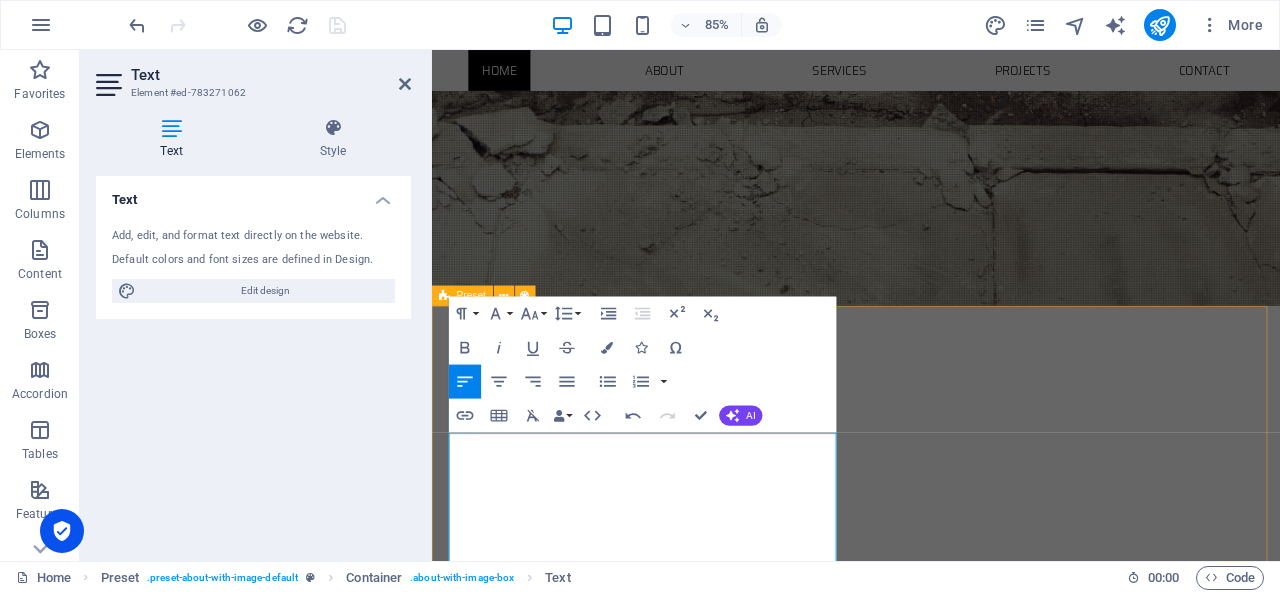 click on "ABOUT US Dengan keyakinan kepada Tuhan Yang Maha Esa sebagai pilar utama, Al Izzam Jaya didirikan untuk mengambil bagian dalam meningkatkan kualitas kehidupan bangsa melalui pengembangan sumber daya manusia dan nilai serta pemanfaatan sumber daya alam secara optimal. Fungsi perusahaan tidak lain adalah sebagai tambahan yang signifikan dan pelengkap bagi industri pertambangan Indonesia. Dengan munculnya desentralisasi pertambangan, yang ditandai dengan munculnya konsesi pertambangan skala menengah, Al Izzam Jaya lahir untuk melayani fungsi penambang menengah berkualitas tinggi dengan karakteristik berani terdiri tidak hanya dalam teknik penambangan yang sangat baik, pemulihan yang efisien dan optimal, tetapi juga dalam kepedulian yang mendalam terhadap keselamatan, kesehatan dan lingkungan. Ciri-ciri tersebut merupakan konsekuensi logis dari keinginan kami untuk menerapkan Good Mining Practice di setiap aspek." at bounding box center [931, 1076] 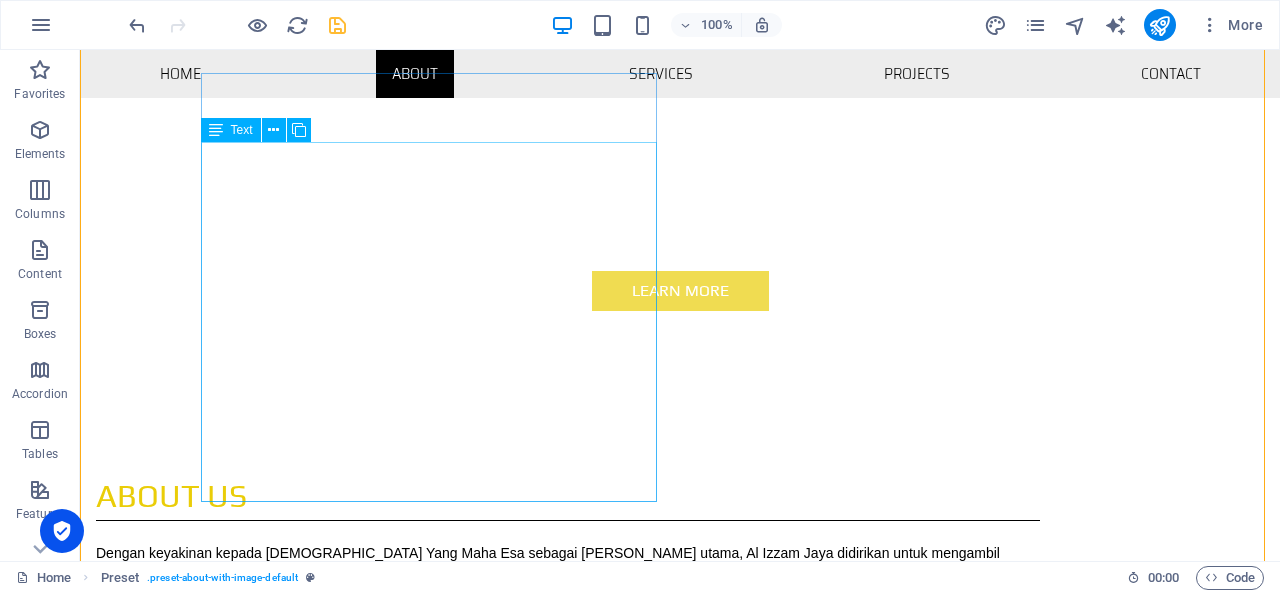 scroll, scrollTop: 610, scrollLeft: 0, axis: vertical 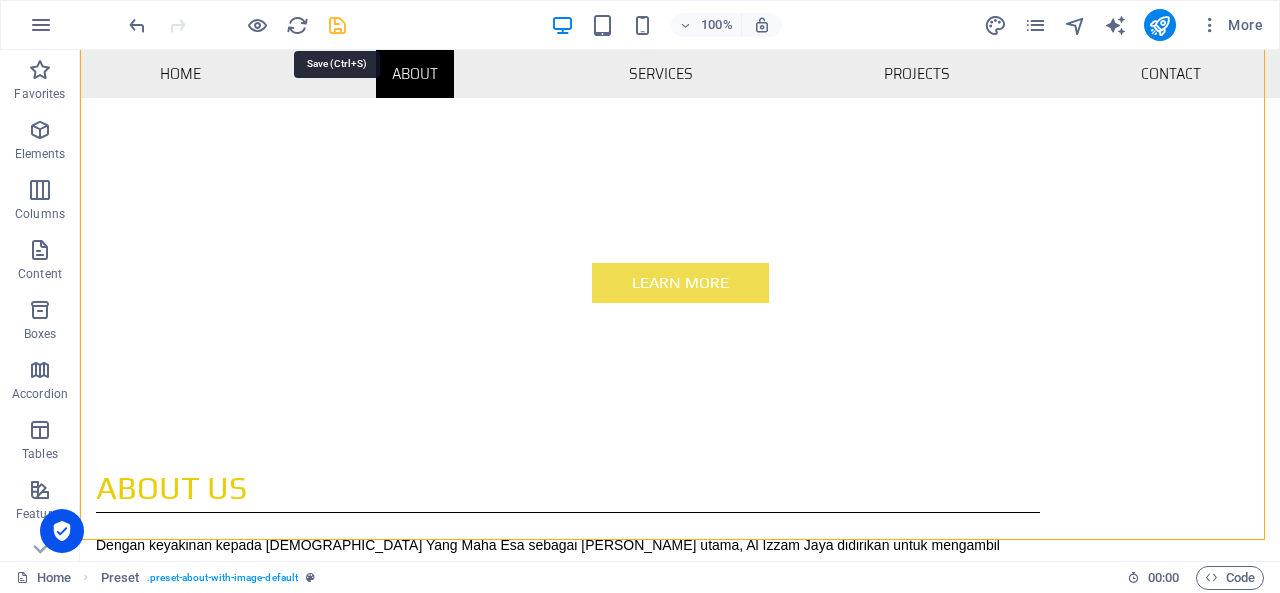 click at bounding box center (337, 25) 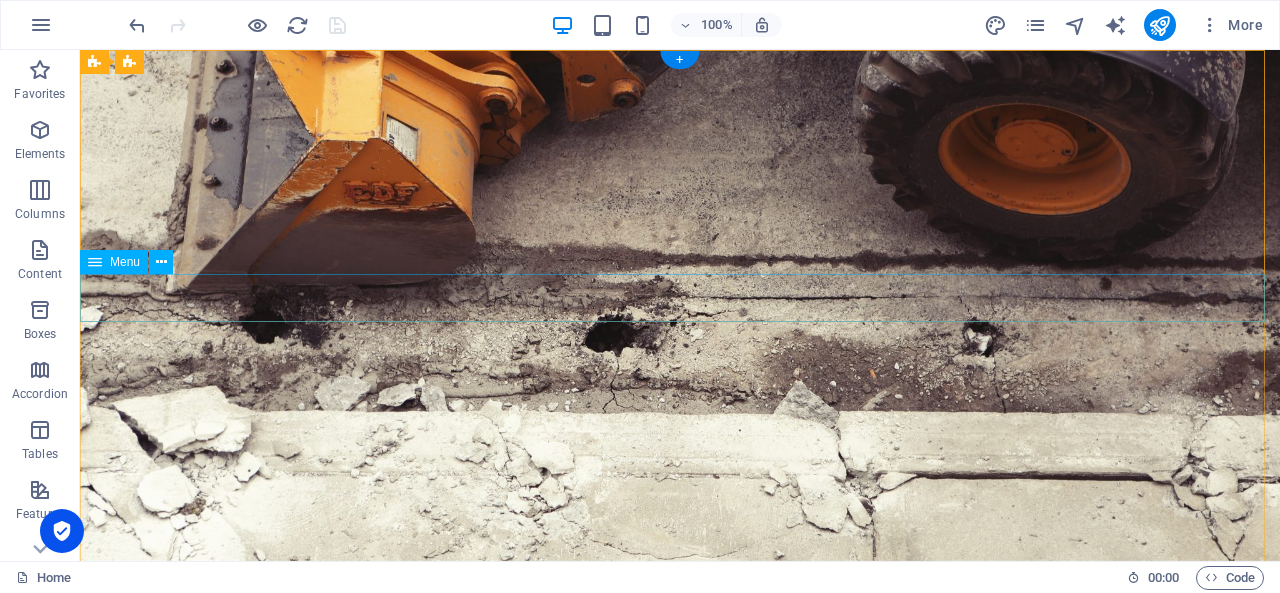 scroll, scrollTop: 300, scrollLeft: 0, axis: vertical 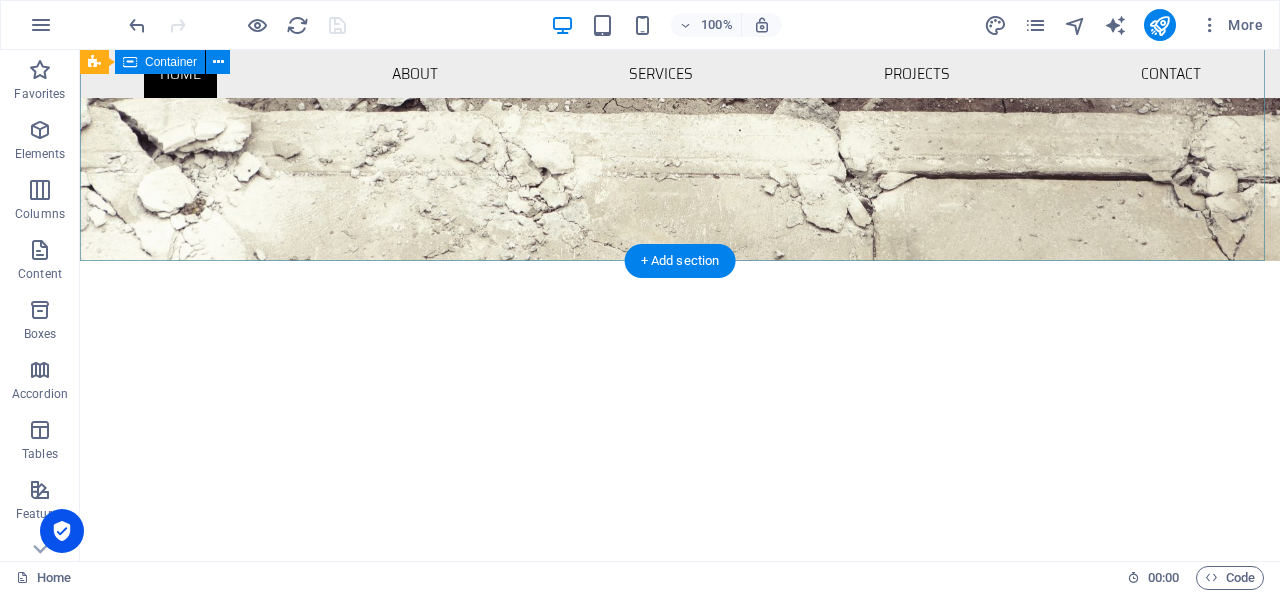 click on "We Exceed Your Expectations Learn more" at bounding box center (680, 477) 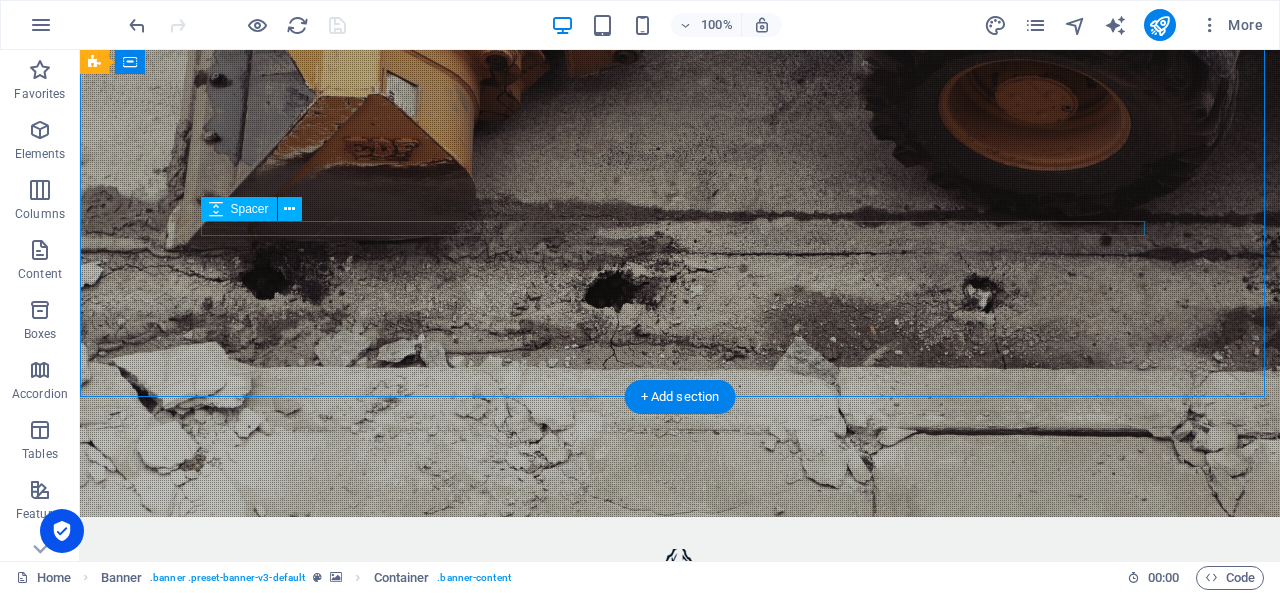 scroll, scrollTop: 0, scrollLeft: 0, axis: both 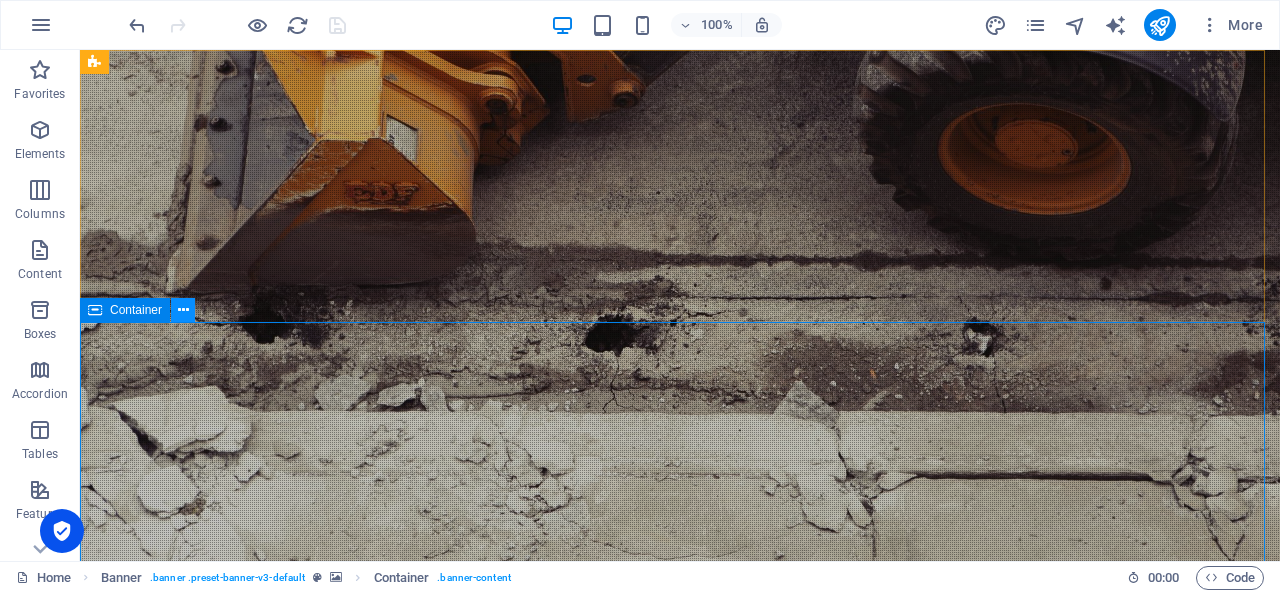 click at bounding box center (183, 310) 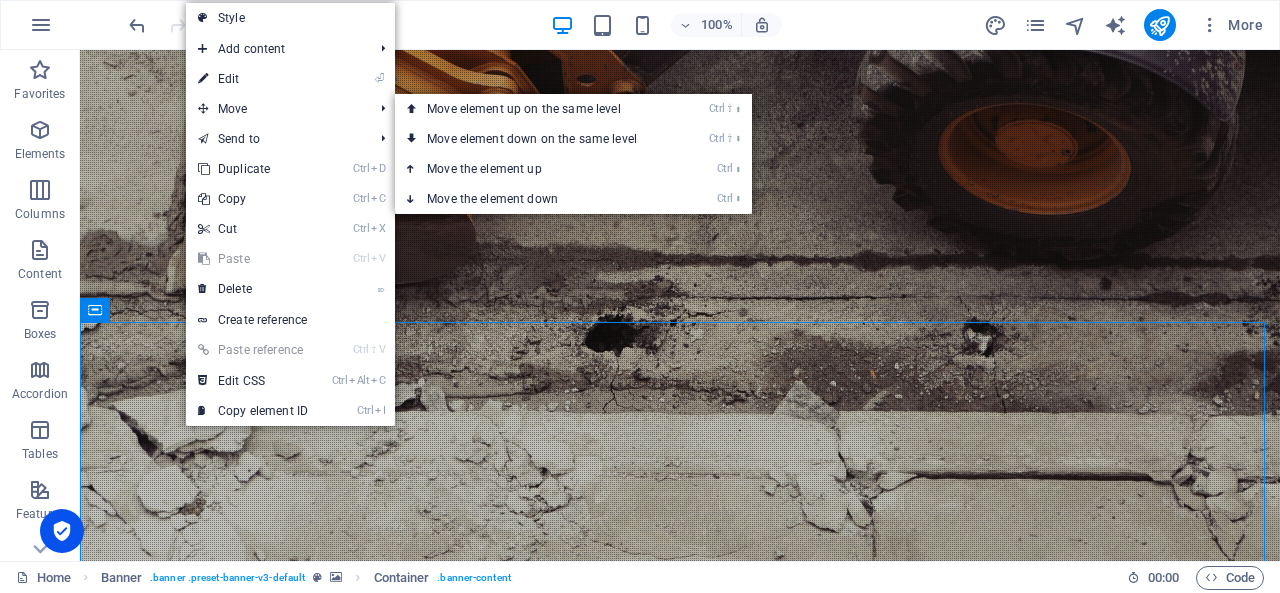 click on "⏎  Edit" at bounding box center [253, 79] 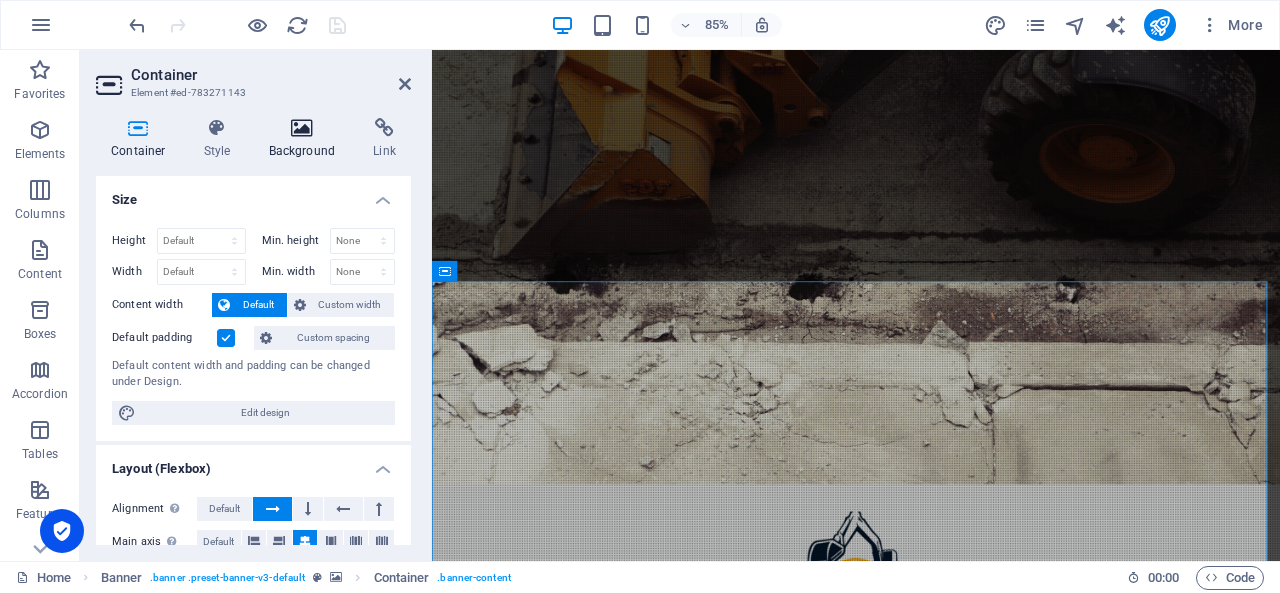 click at bounding box center (302, 128) 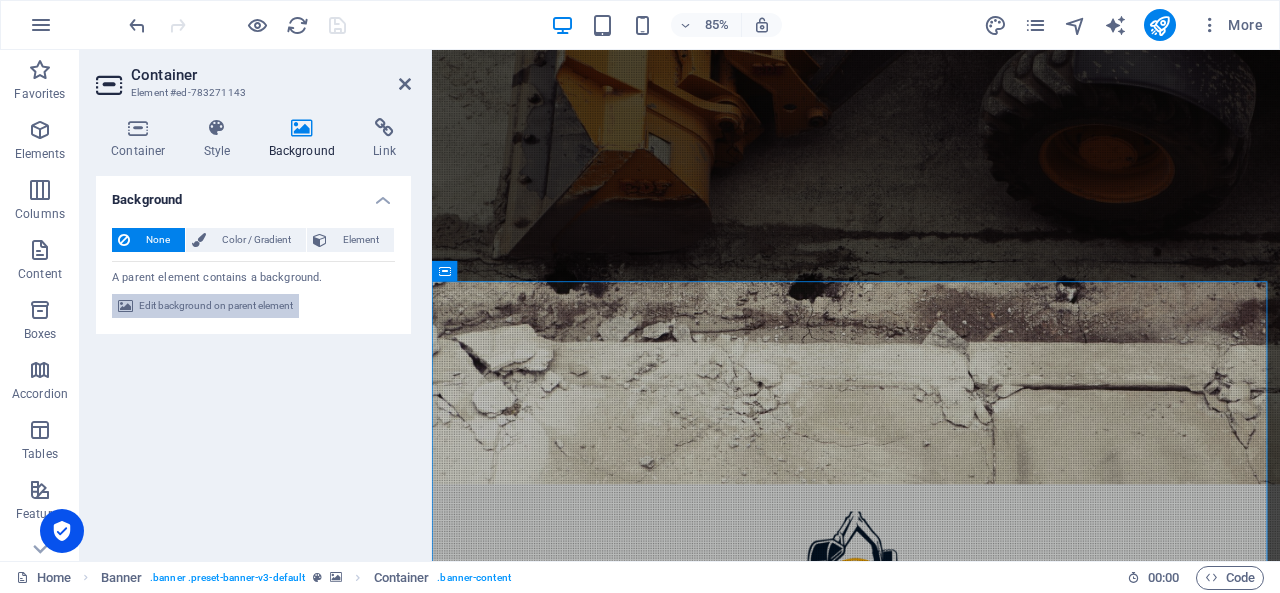 click on "Edit background on parent element" at bounding box center [216, 306] 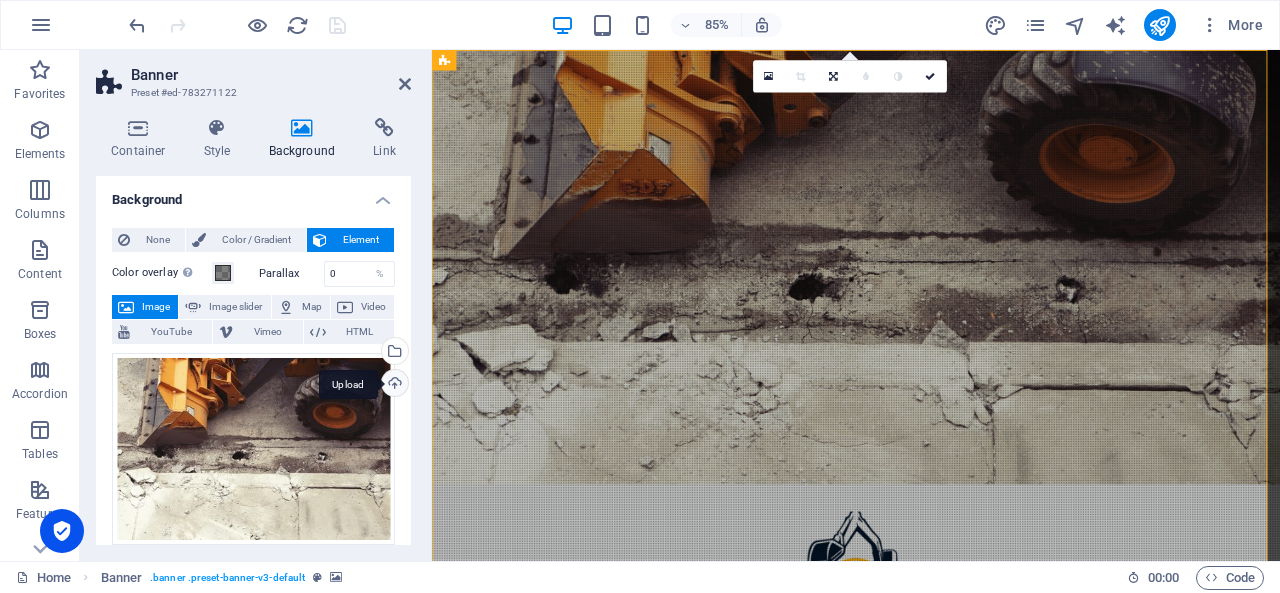 click on "Upload" at bounding box center (393, 385) 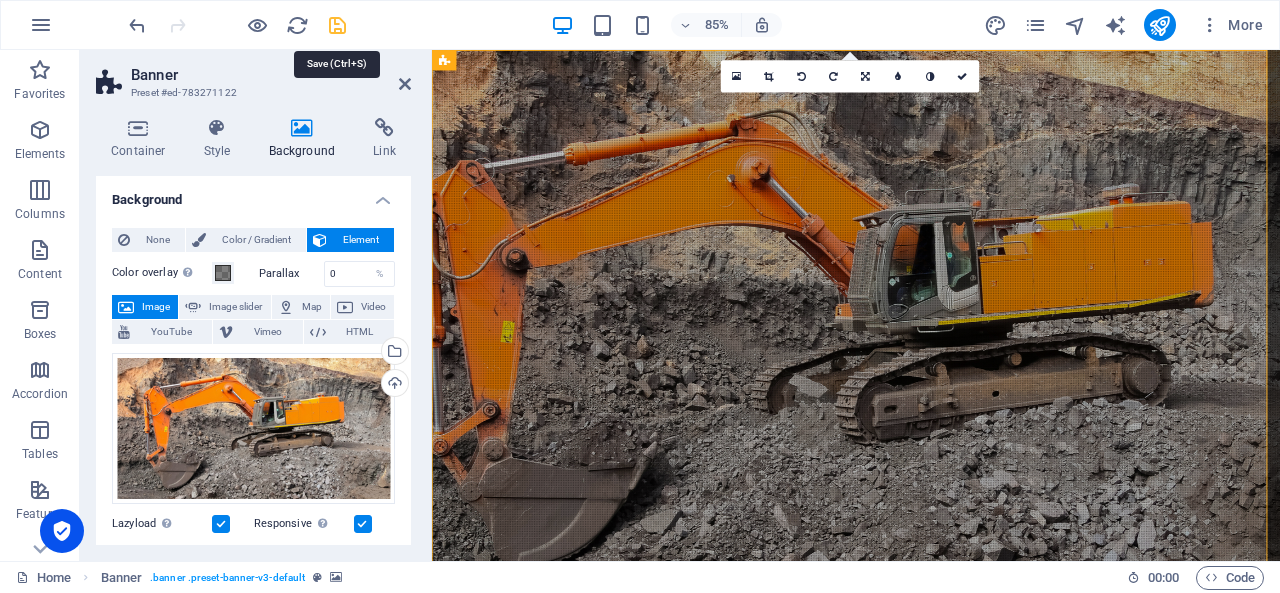 click at bounding box center [337, 25] 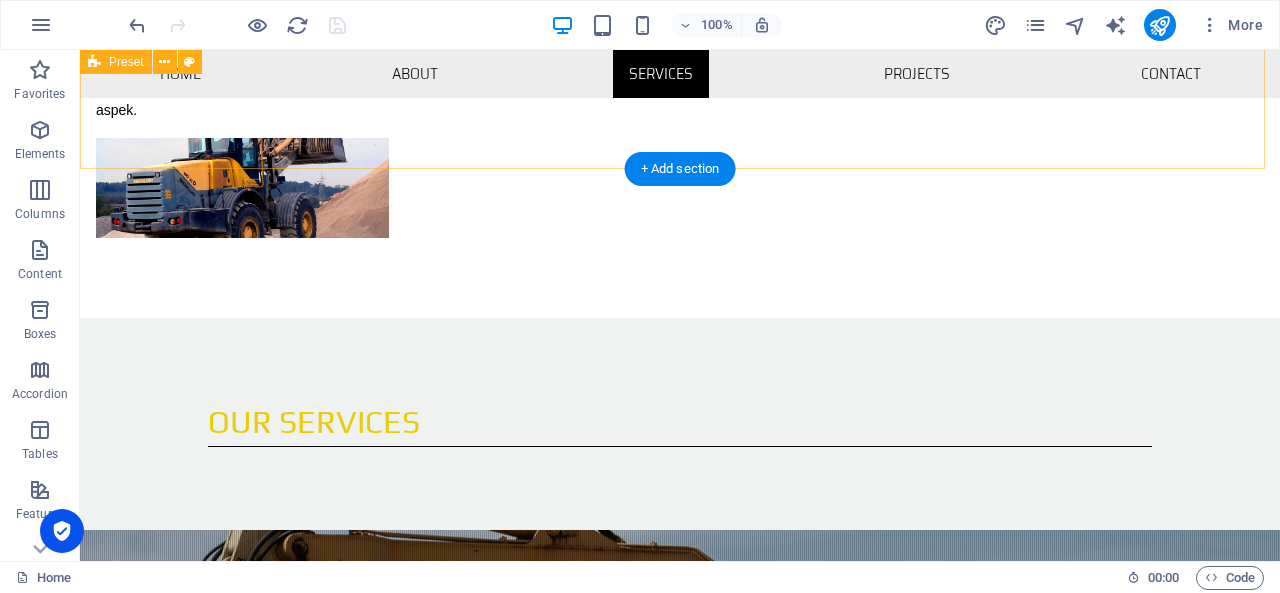 scroll, scrollTop: 1200, scrollLeft: 0, axis: vertical 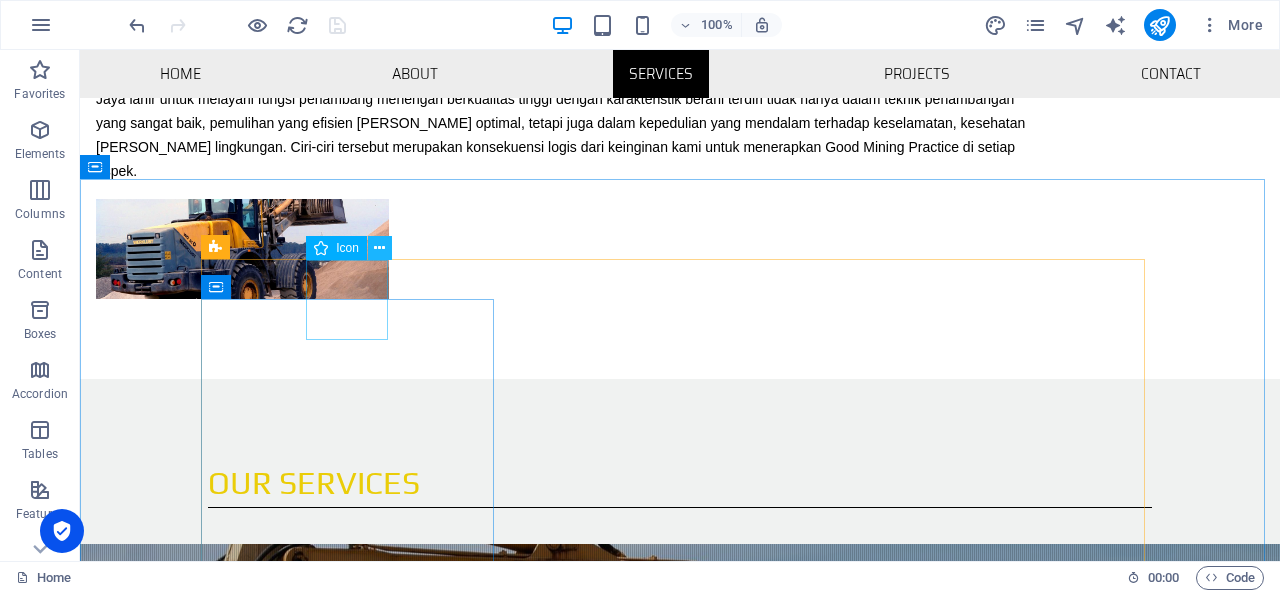 click at bounding box center [379, 248] 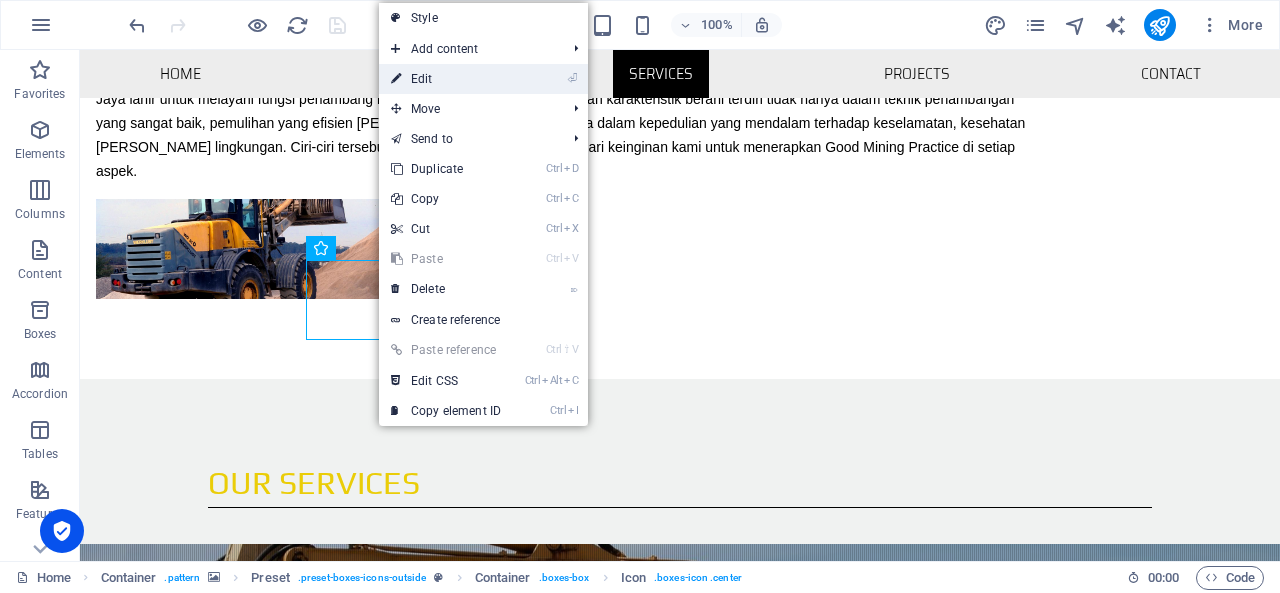 click on "⏎  Edit" at bounding box center [446, 79] 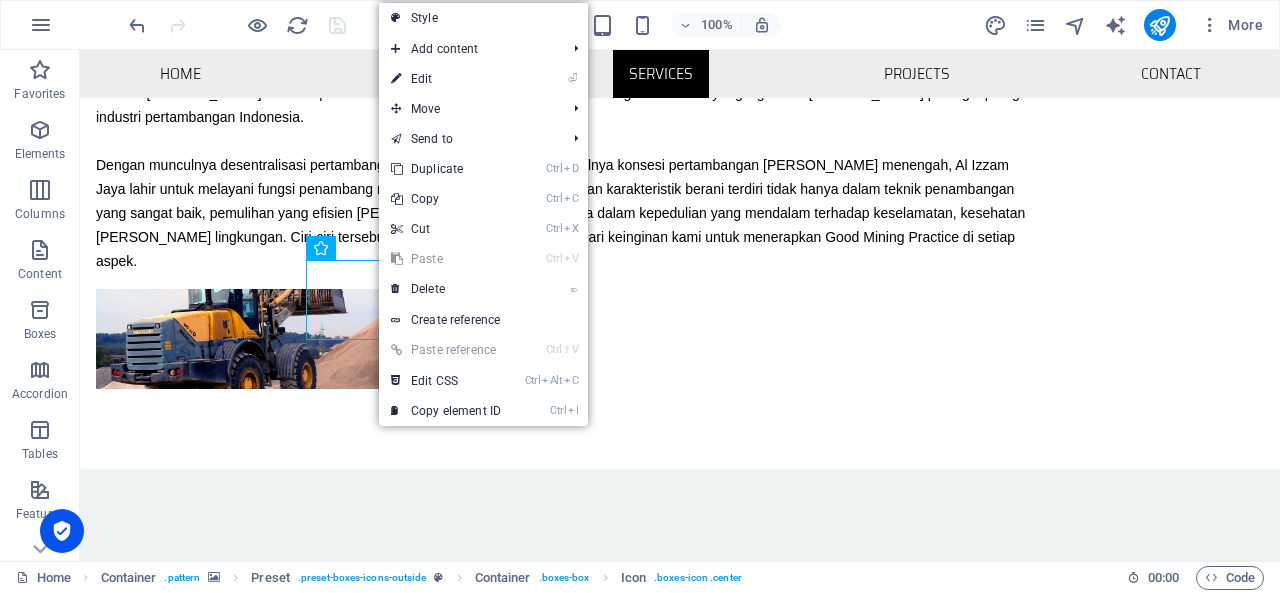 select on "xMidYMid" 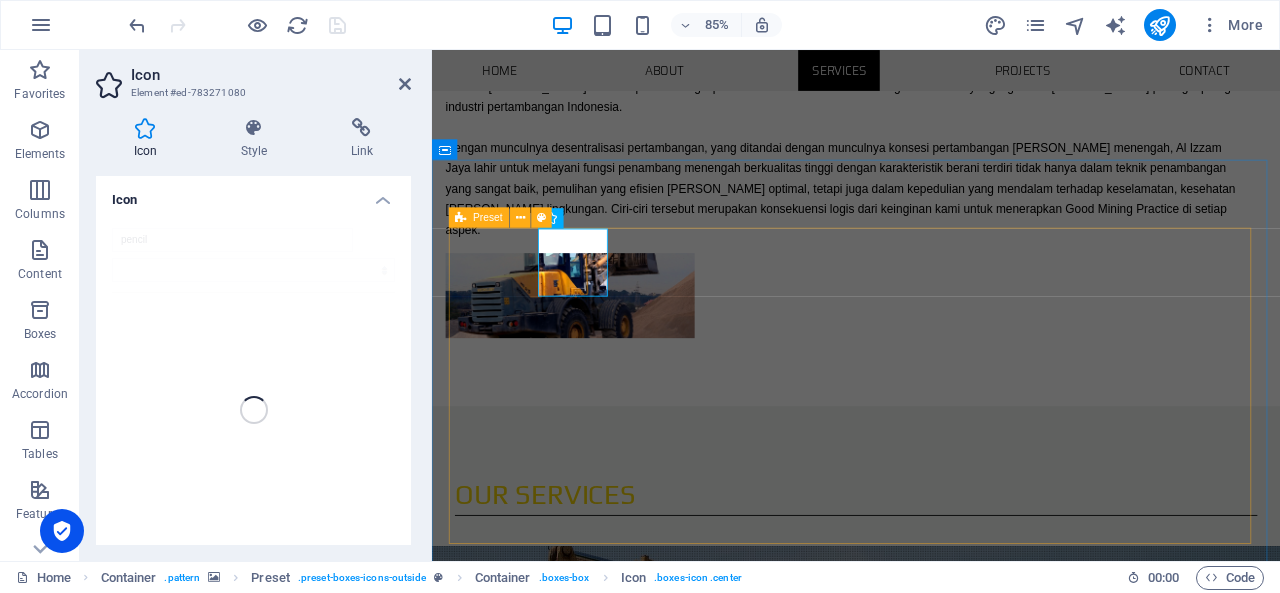 scroll, scrollTop: 1290, scrollLeft: 0, axis: vertical 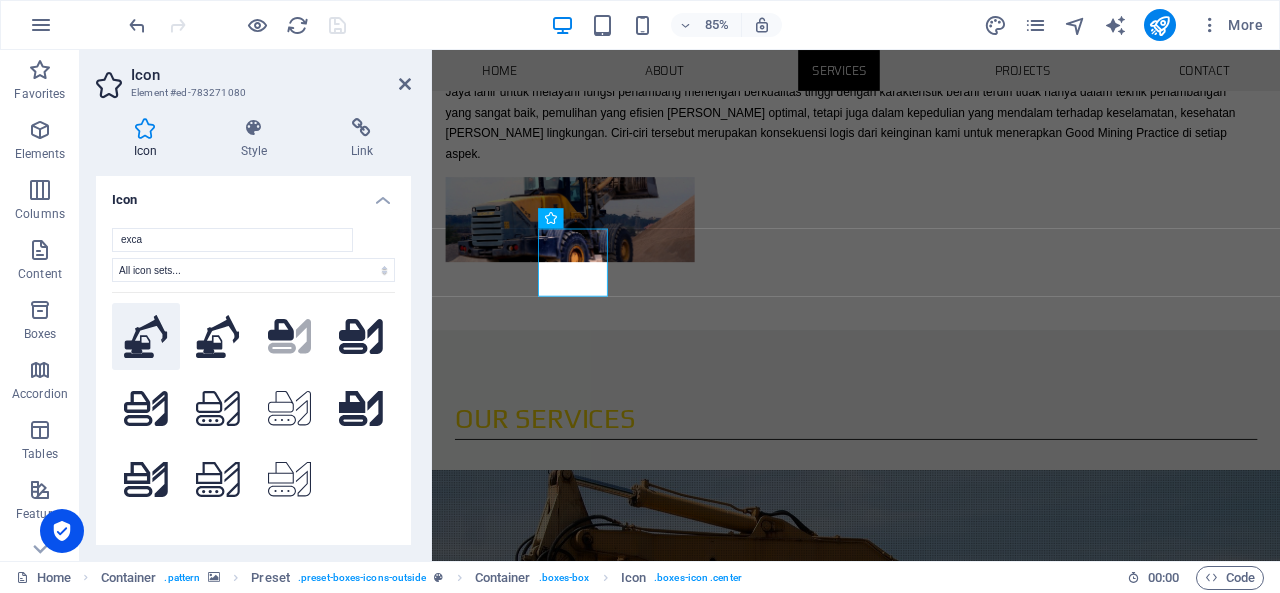 type on "exca" 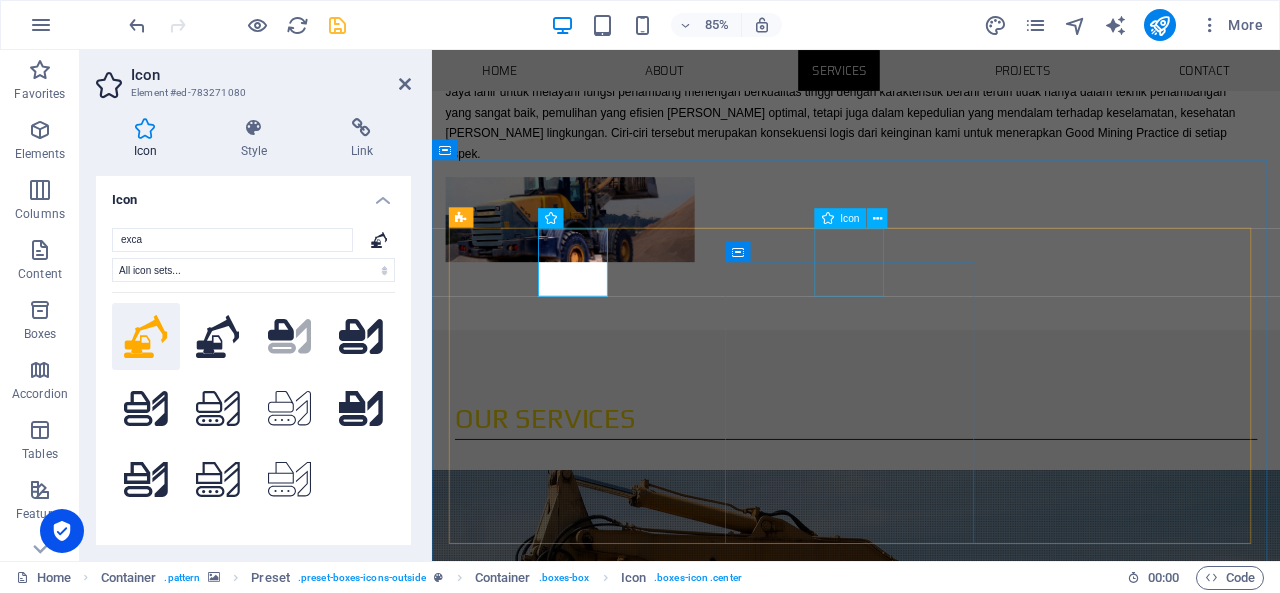 click at bounding box center (931, 1564) 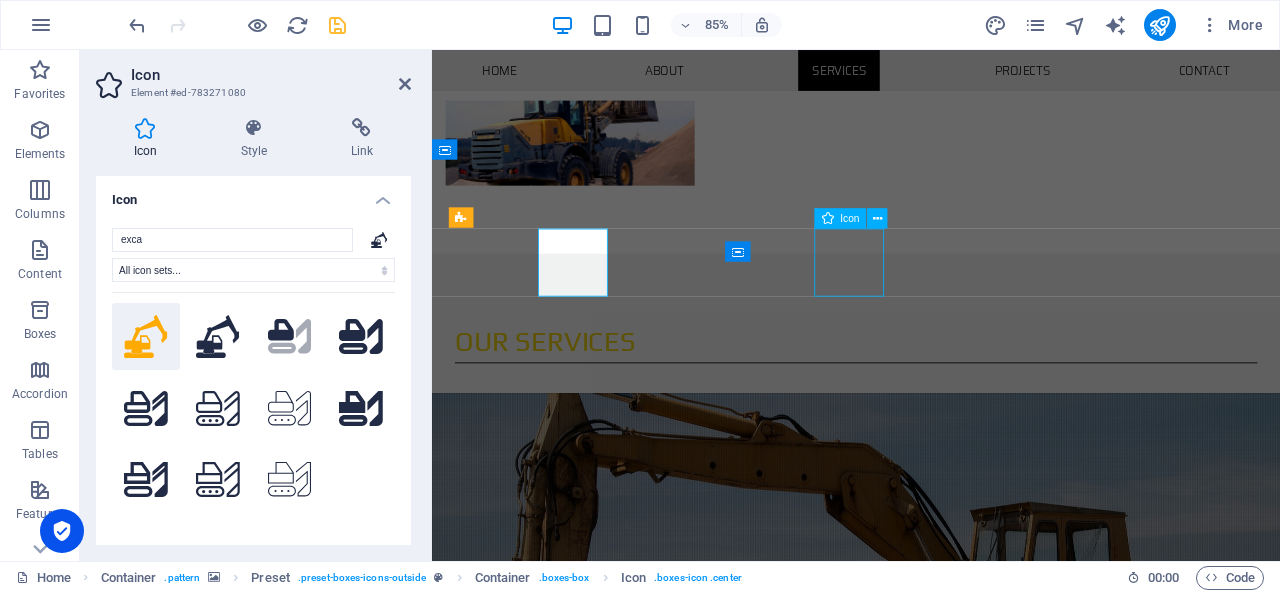 scroll, scrollTop: 1200, scrollLeft: 0, axis: vertical 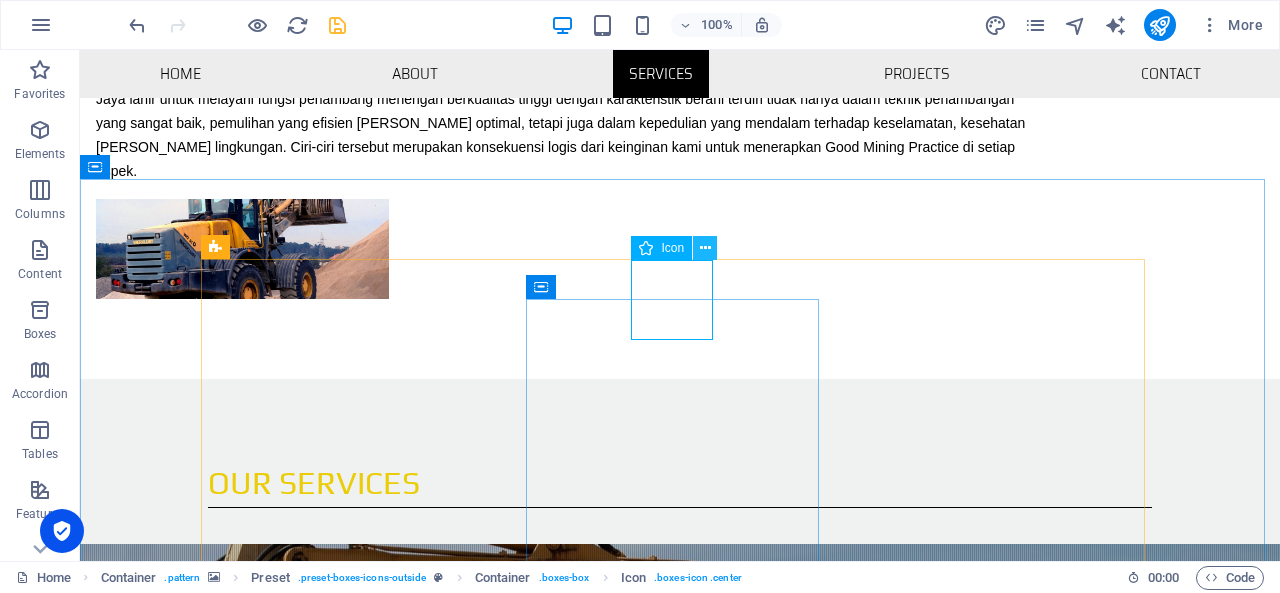 click at bounding box center [705, 248] 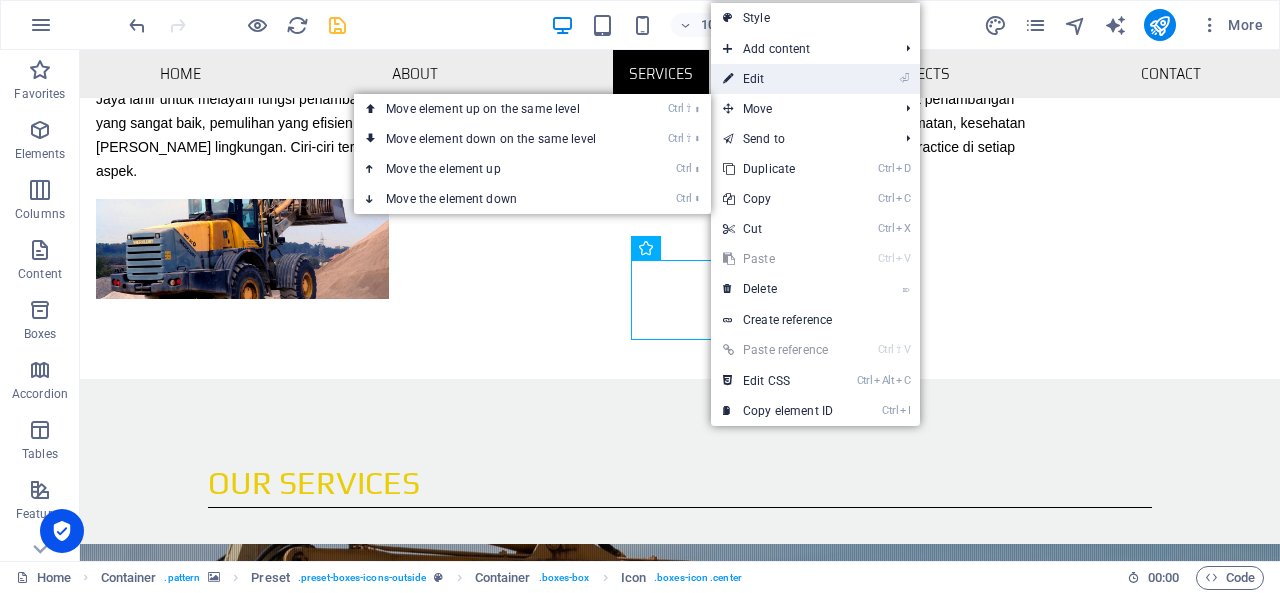 click on "⏎  Edit" at bounding box center (778, 79) 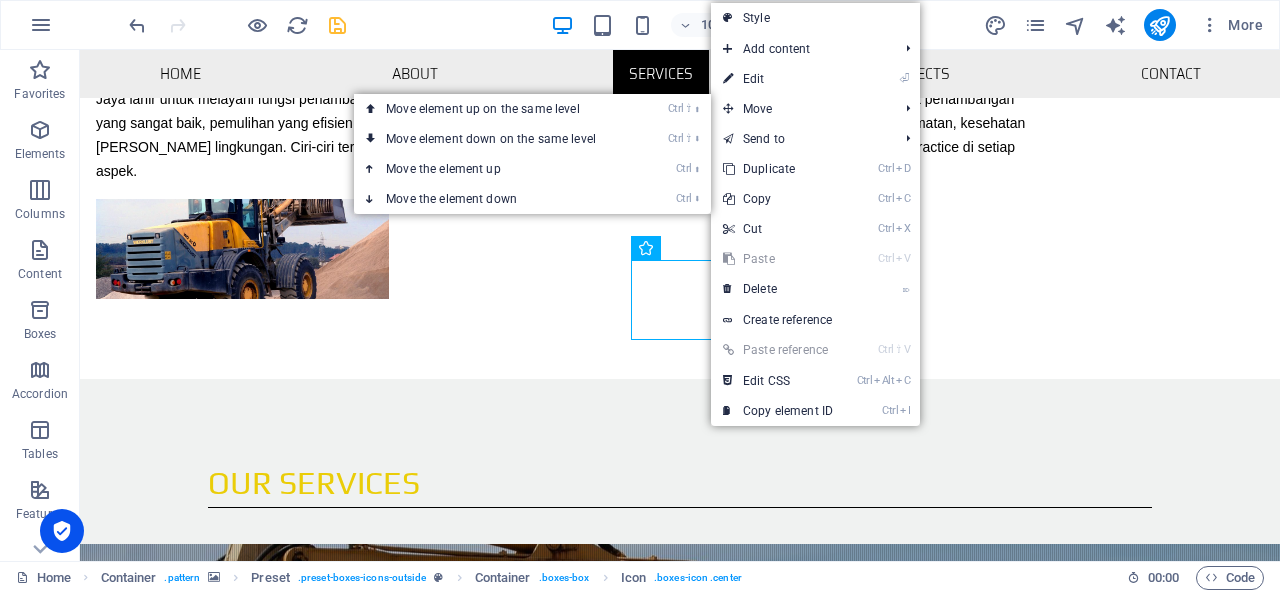 select on "xMidYMid" 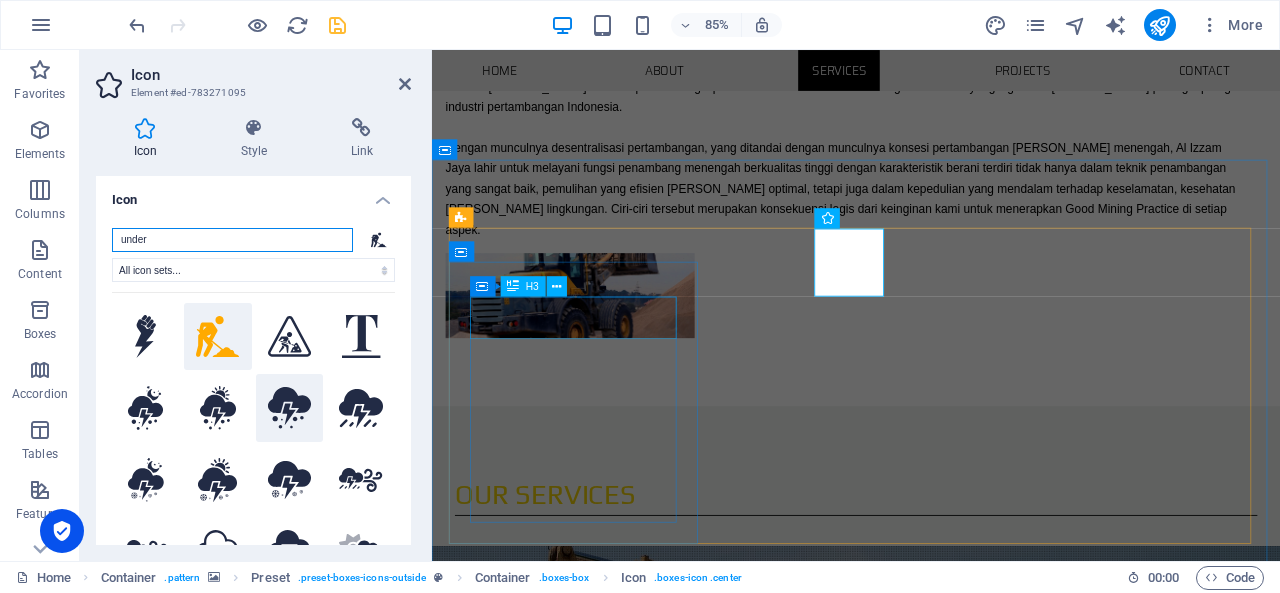scroll, scrollTop: 1290, scrollLeft: 0, axis: vertical 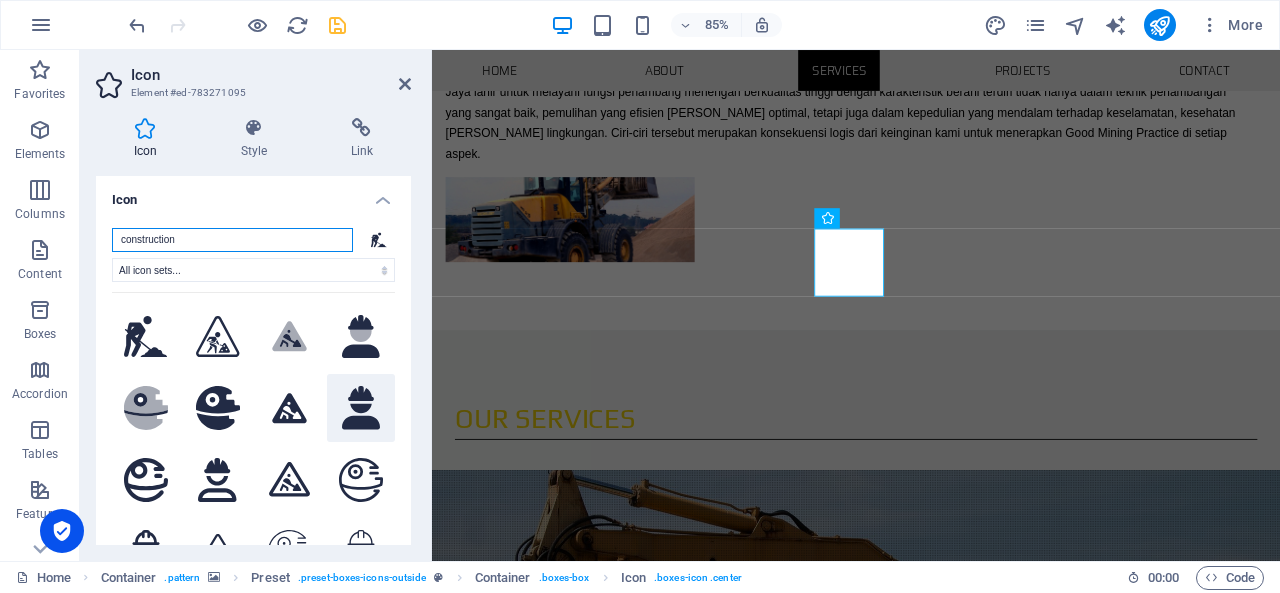 type on "construction" 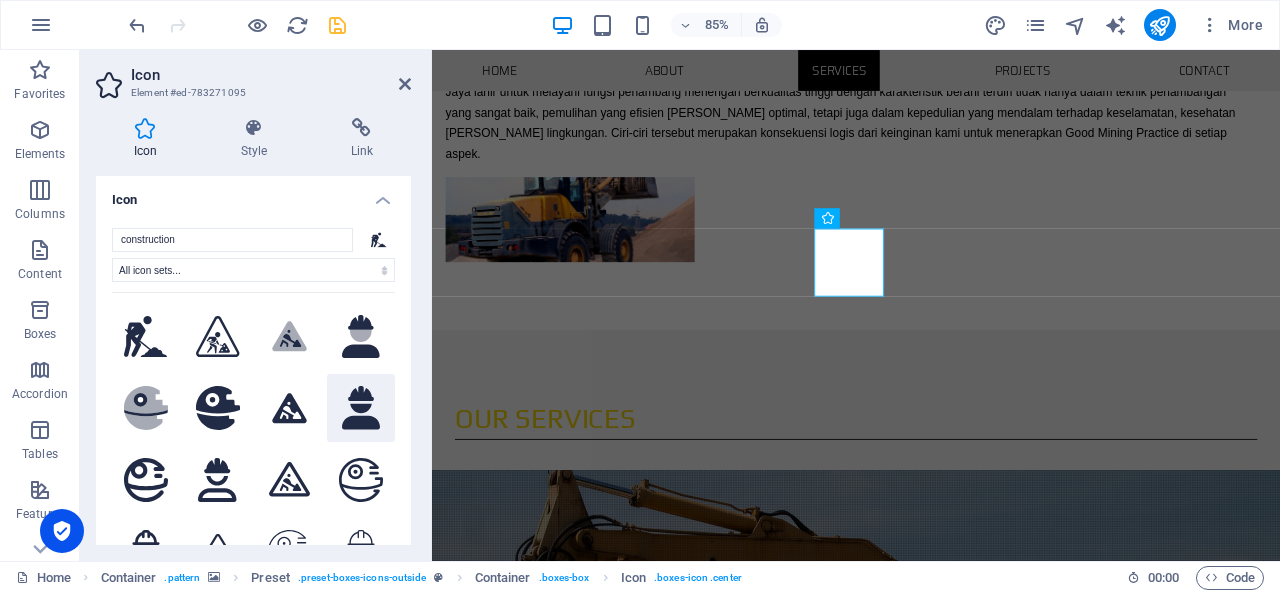 click 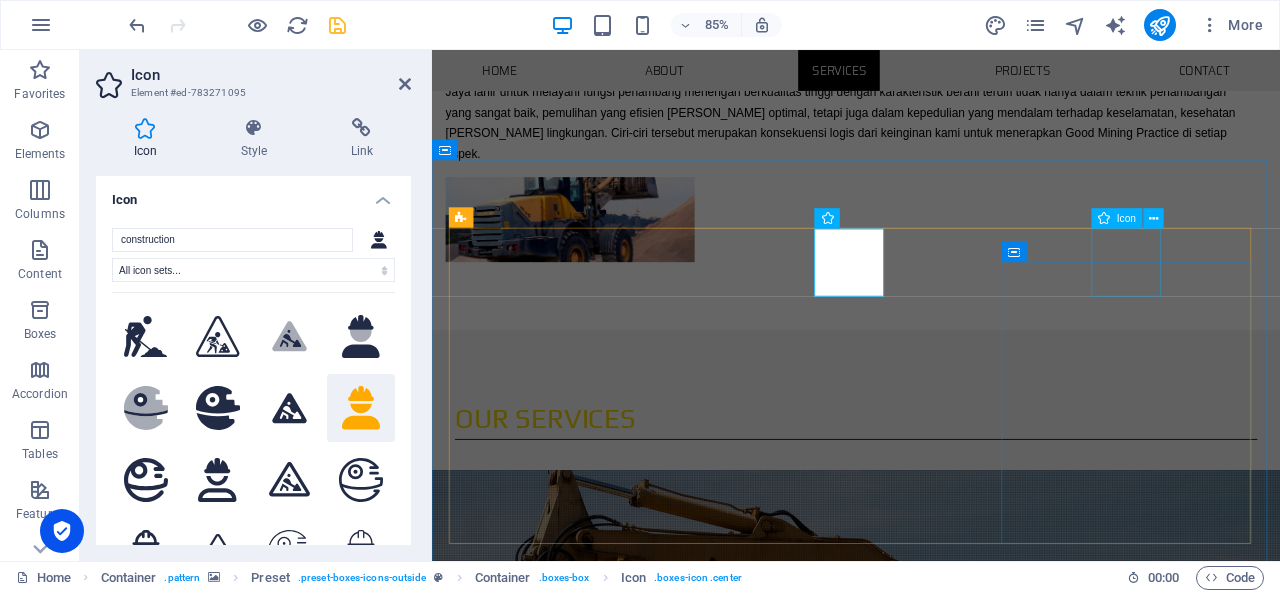 click at bounding box center (931, 1831) 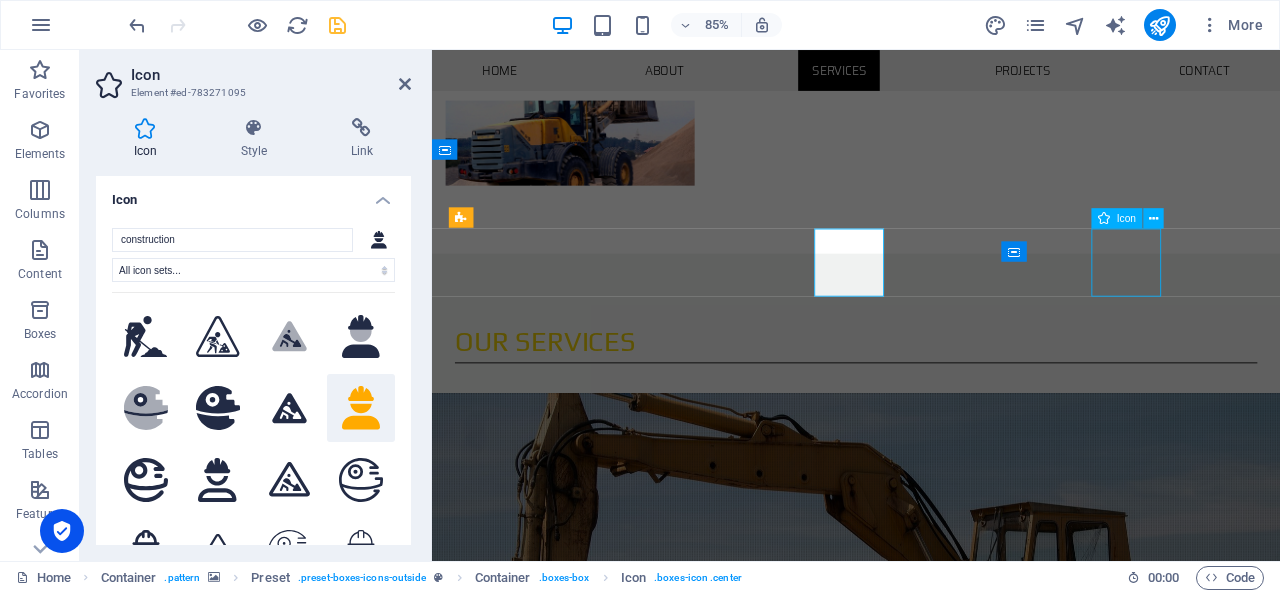 scroll, scrollTop: 1200, scrollLeft: 0, axis: vertical 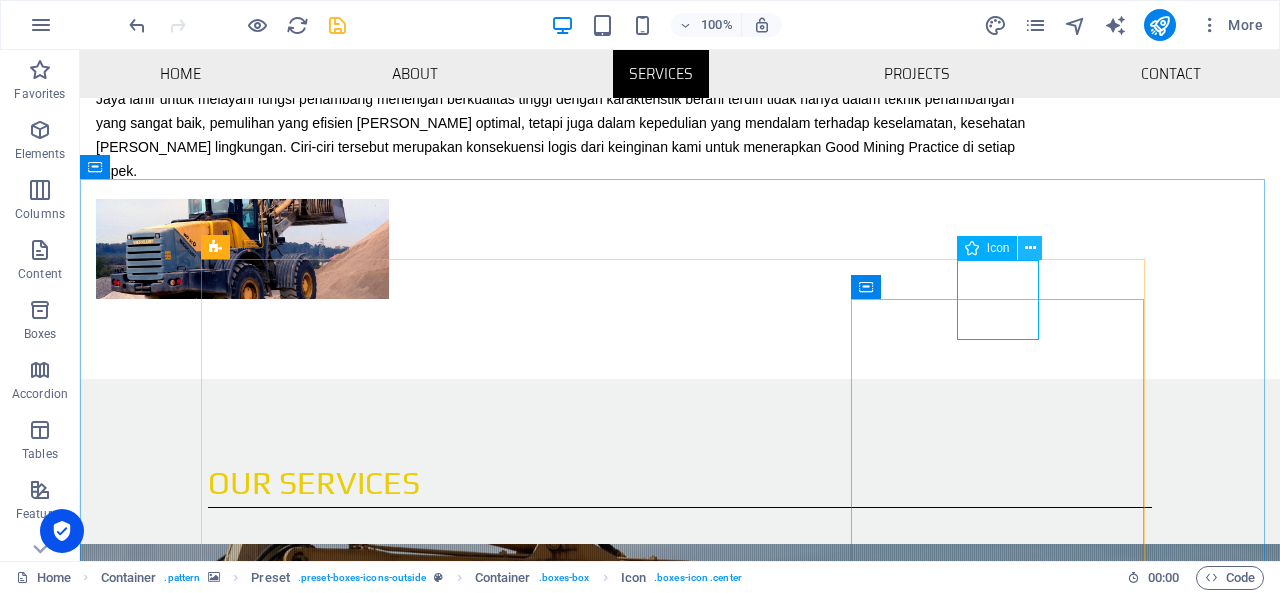 click at bounding box center (1030, 248) 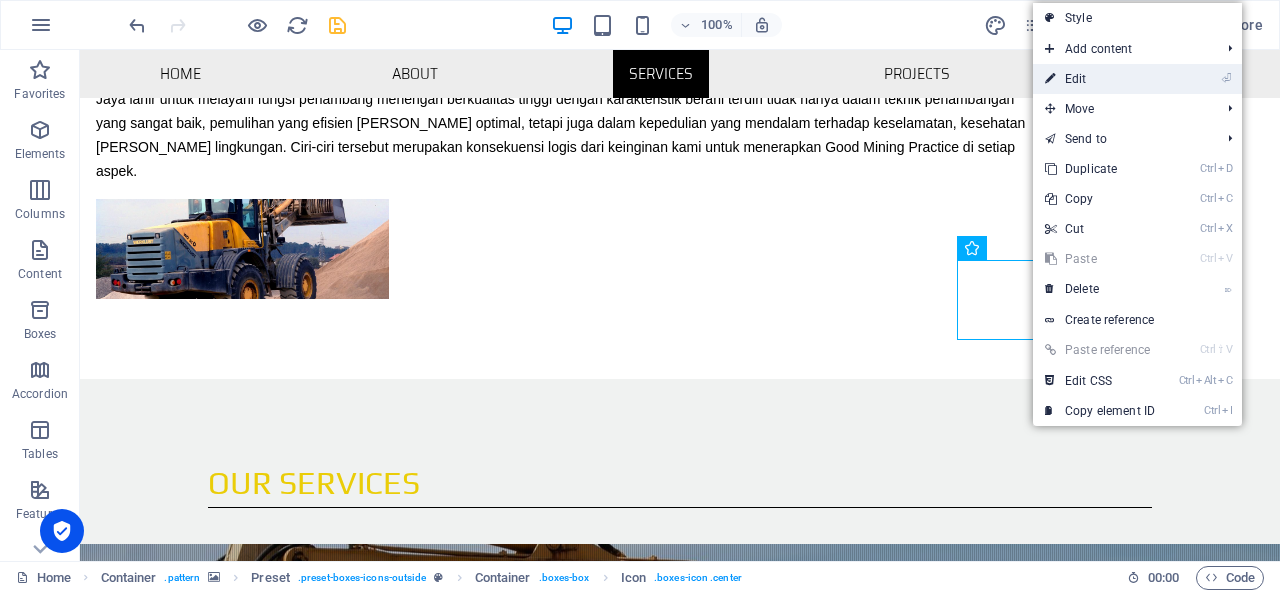 drag, startPoint x: 1092, startPoint y: 83, endPoint x: 61, endPoint y: 339, distance: 1062.3074 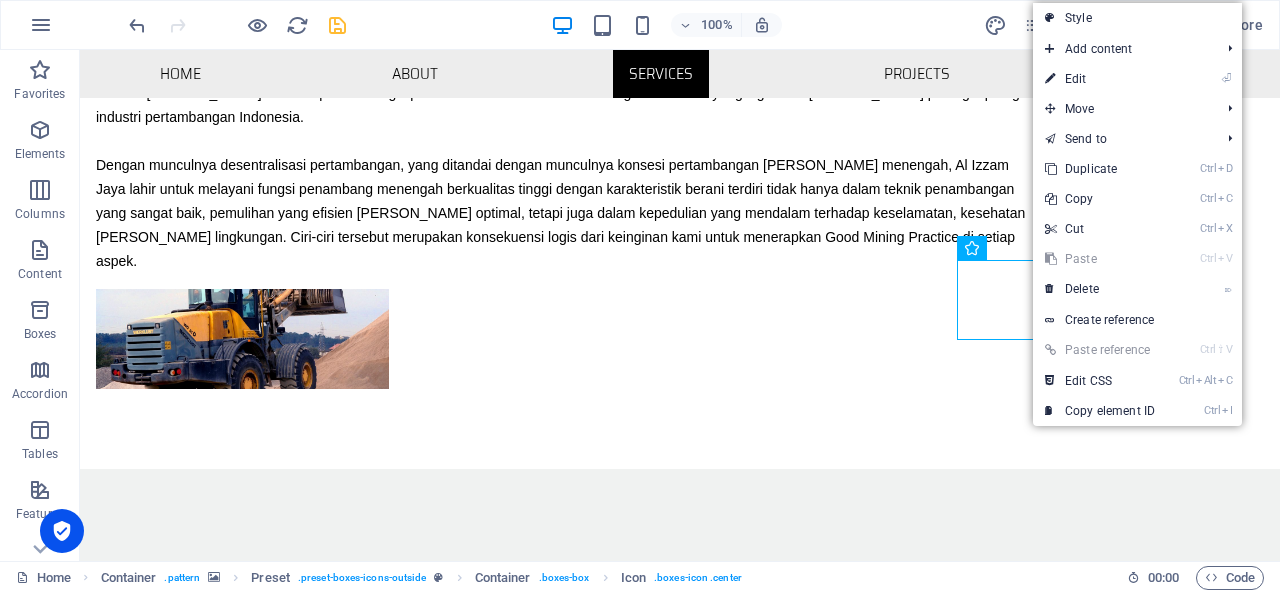 select on "xMidYMid" 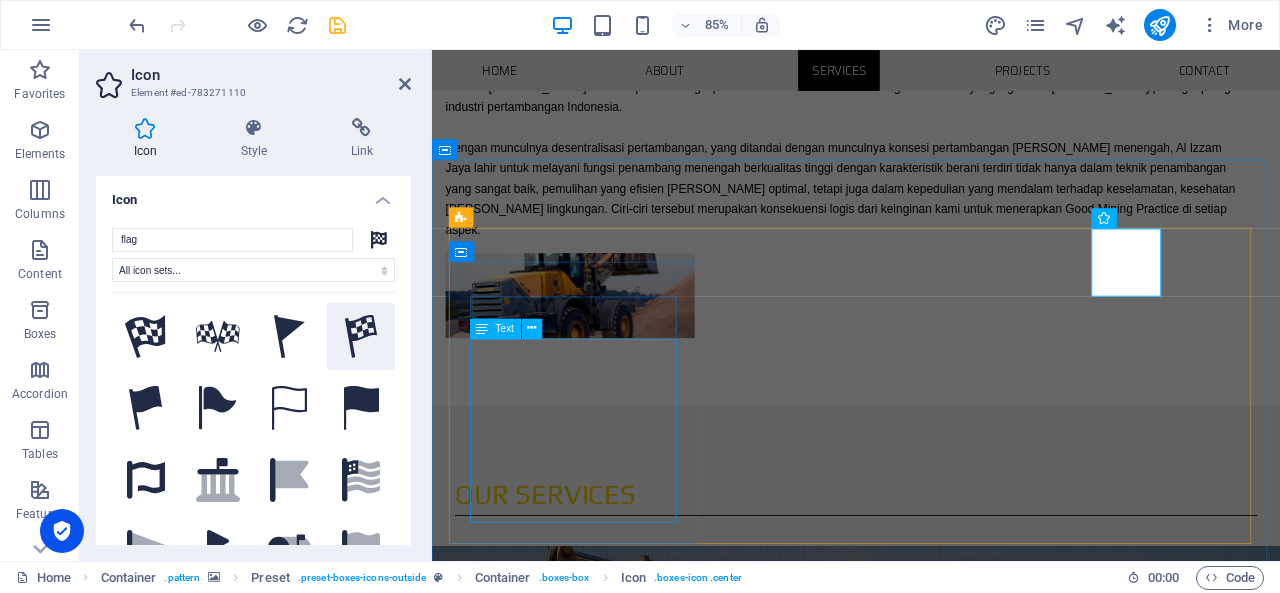scroll, scrollTop: 1290, scrollLeft: 0, axis: vertical 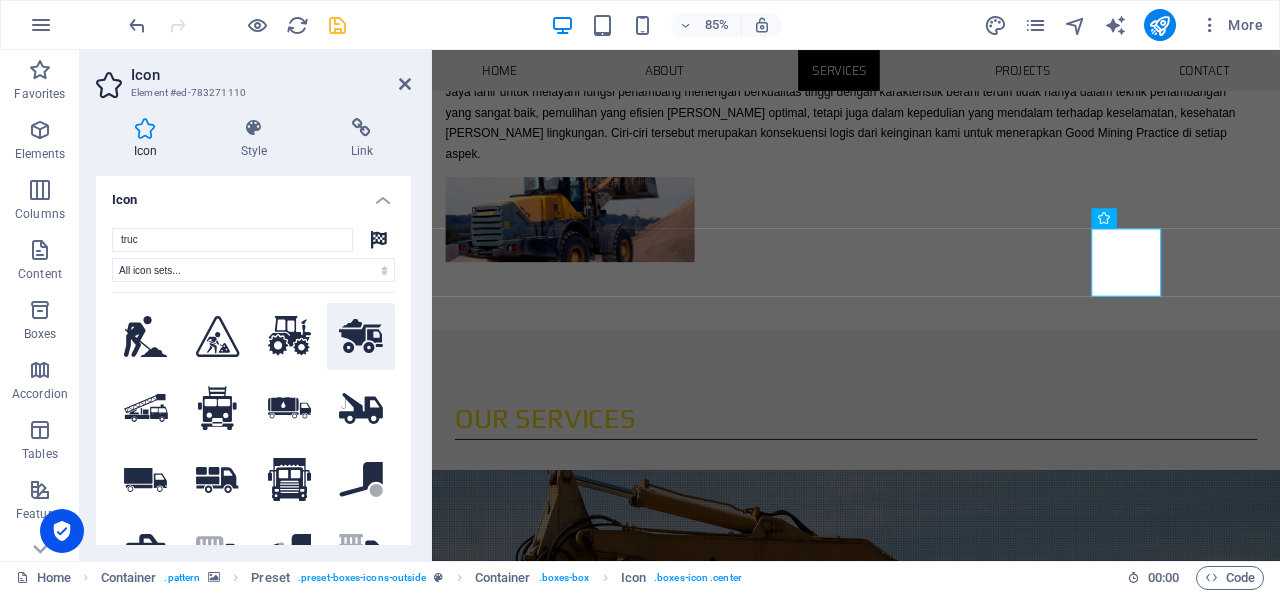 type on "truc" 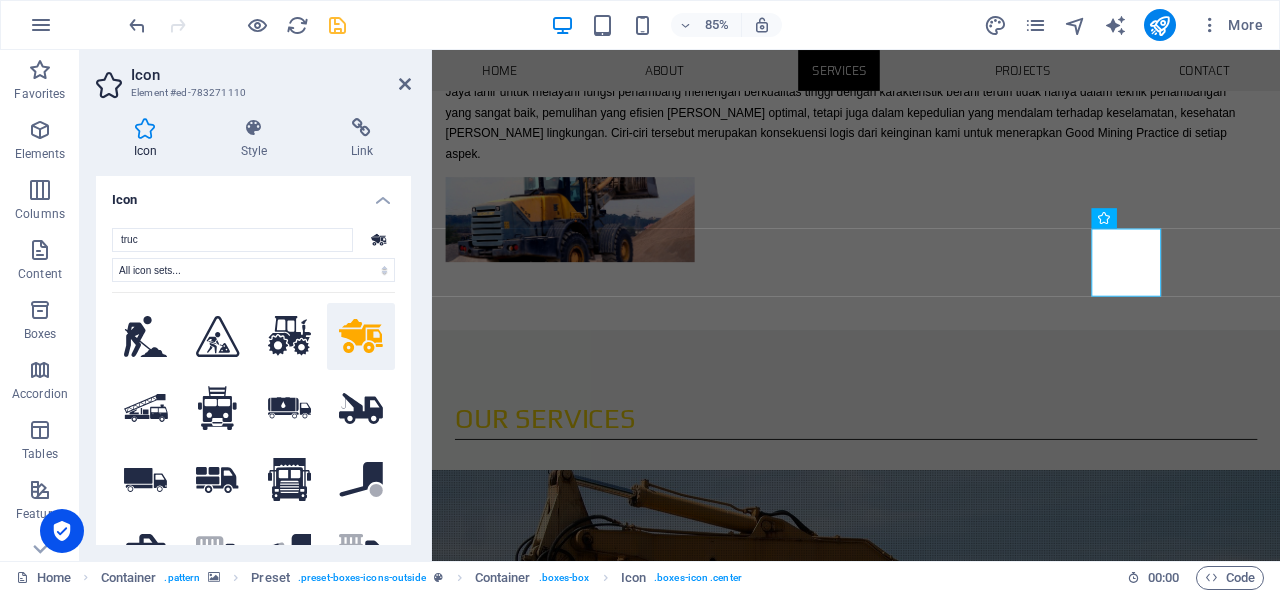 click at bounding box center [931, 827] 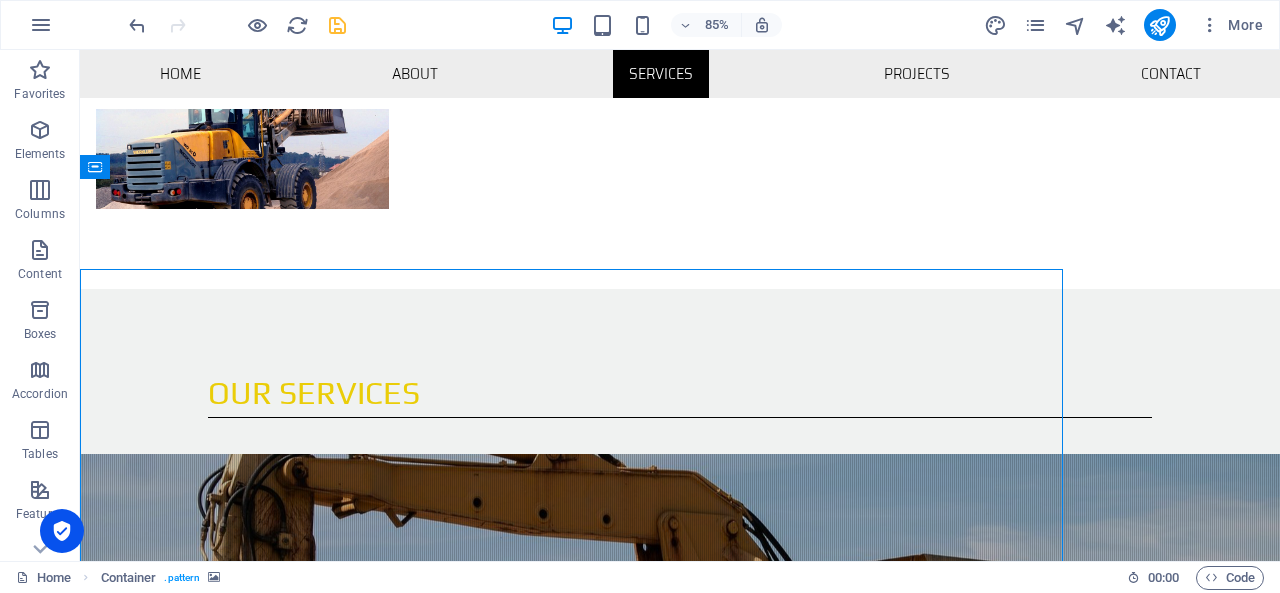 scroll, scrollTop: 1200, scrollLeft: 0, axis: vertical 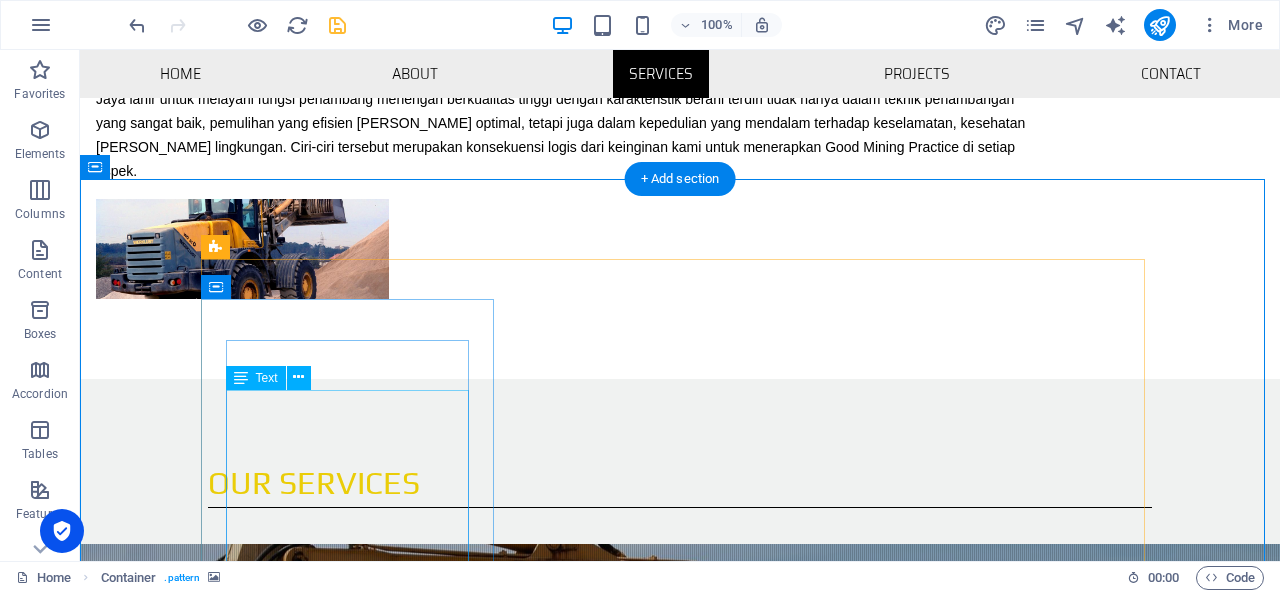 click on "Lorem ipsum dolor sit amet, consetetur sadipscing elitr, sed diam nonumy eirmod tempor invidunt ut labore et dolore magna aliquyam erat, sed diam voluptua.  At vero eos et accusam et justo duo dolores et ea rebum. Stet clita kasd gubergren, no sea takimata" at bounding box center (680, 1389) 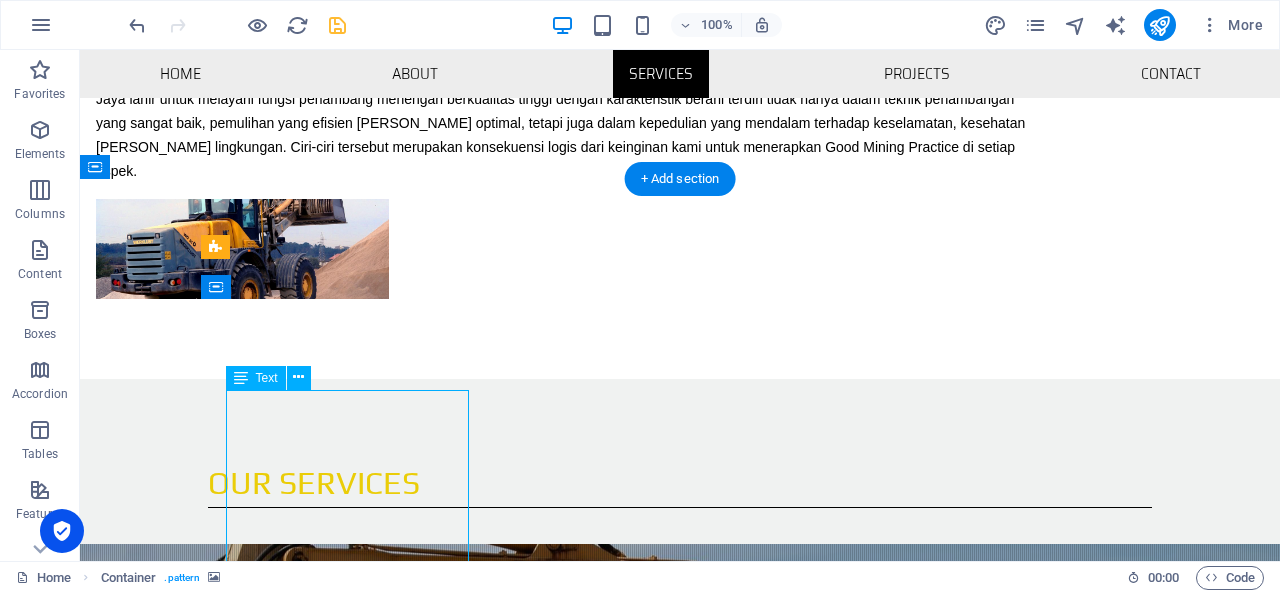 drag, startPoint x: 377, startPoint y: 420, endPoint x: 457, endPoint y: 469, distance: 93.813644 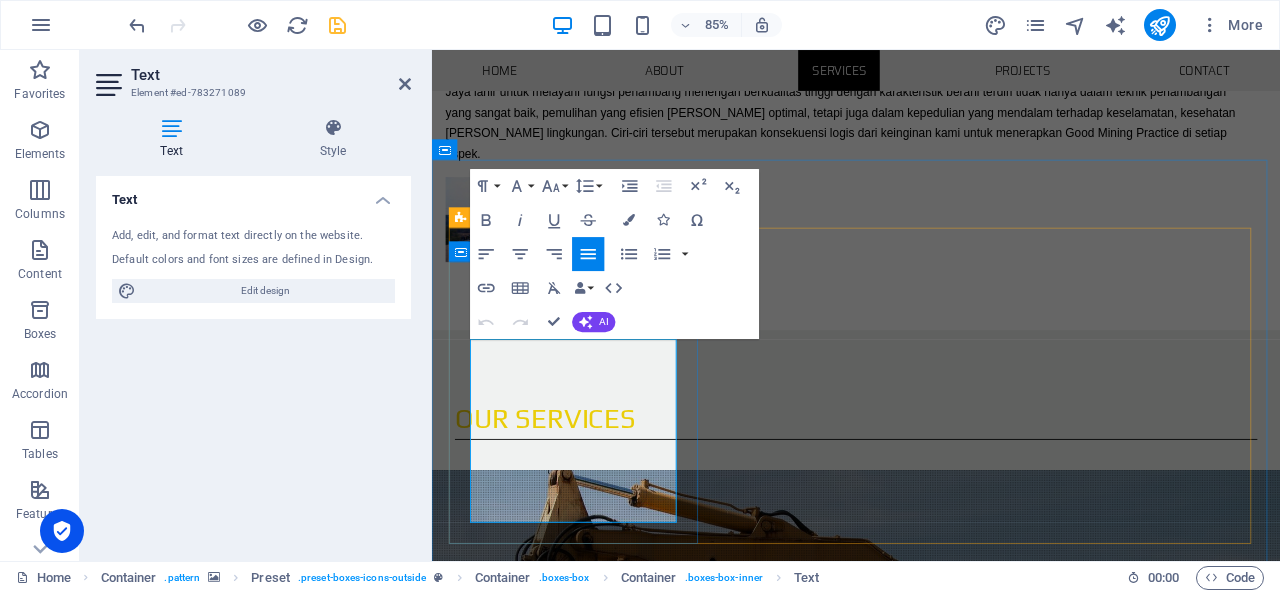 scroll, scrollTop: 1302, scrollLeft: 0, axis: vertical 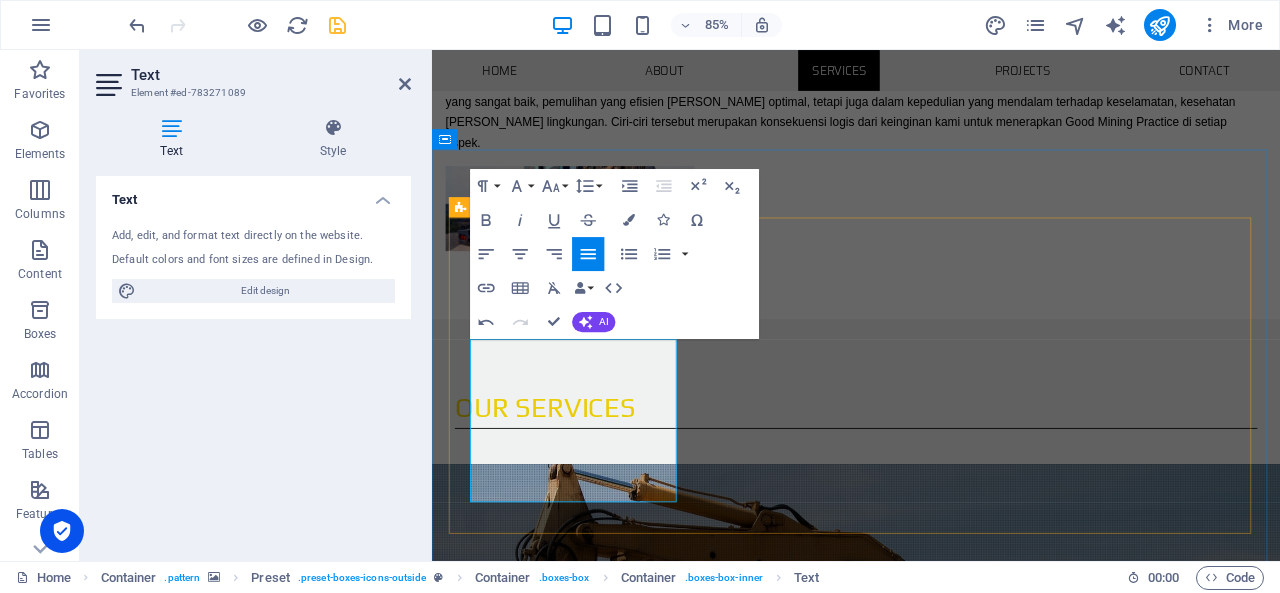 click on "Development Kapasitas ijin produksi Tambang Galian C milik Al-Izam Jaya saat ini mencapai 6 juta meter kubik untuk memenuhi kebutuhan proyek di Jawa Tengah. Dengan program reklamasi yang kami punyai, tambang kami patuh dan tunduk dengan ketentuan pemerintah tentang tambang galian C. Construction Lorem ipsum dolor sit amet, consetetur sadipscing elitr, sed diam nonumy eirmod tempor invidunt ut labore et dolore magna aliquyam erat, sed diam voluptua.  At vero eos et accusam et justo duo dolores et ea rebum. Stet clita kasd gubergren, no sea takimata Finalization Lorem ipsum dolor sit amet, consetetur sadipscing elitr, sed diam nonumy eirmod tempor invidunt ut labore et dolore magna aliquyam erat, sed diam voluptua.  At vero eos et accusam et justo duo dolores et ea rebum. Stet clita kasd gubergren, no sea takimata" at bounding box center [931, 1624] 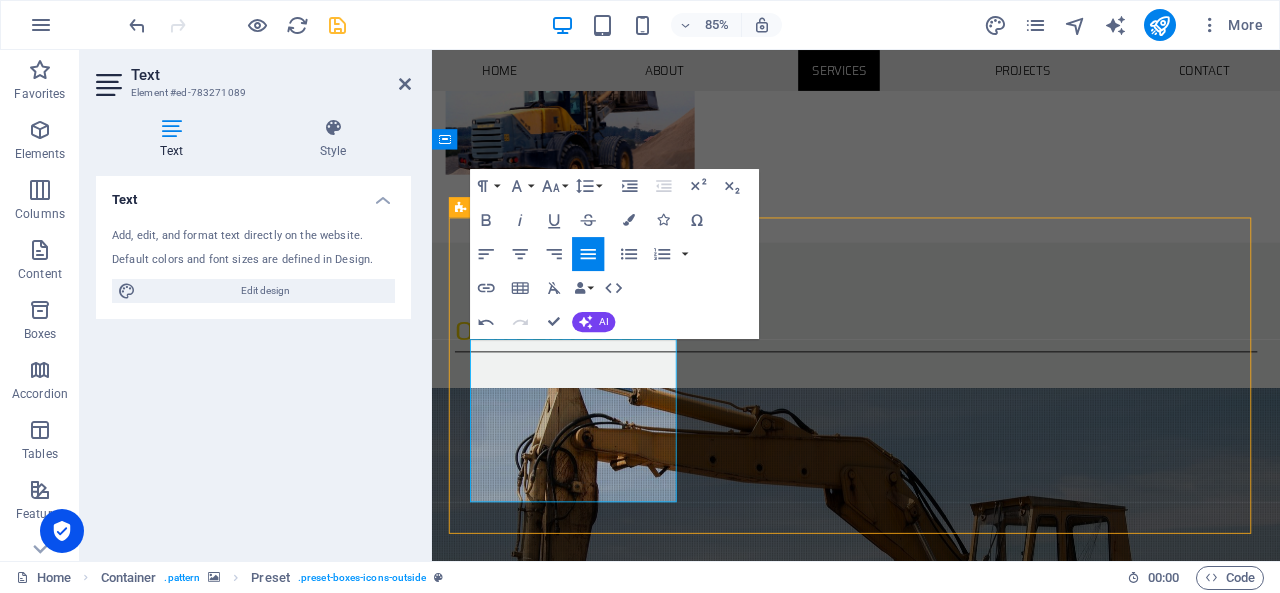 scroll, scrollTop: 1212, scrollLeft: 0, axis: vertical 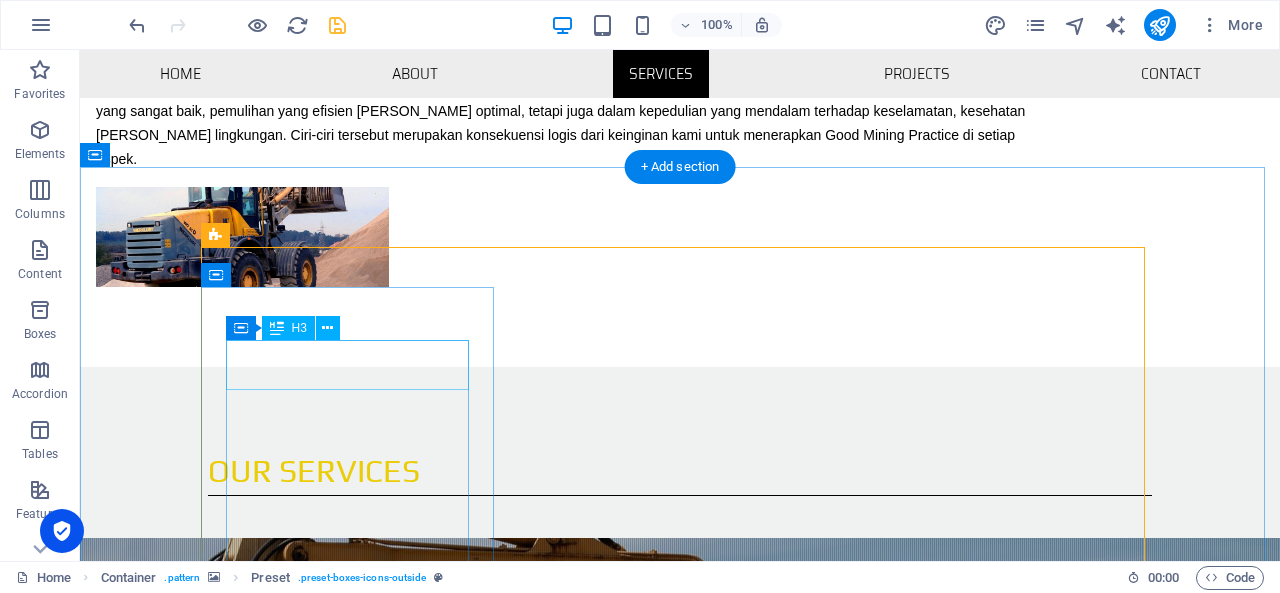 click on "Development" at bounding box center [680, 1304] 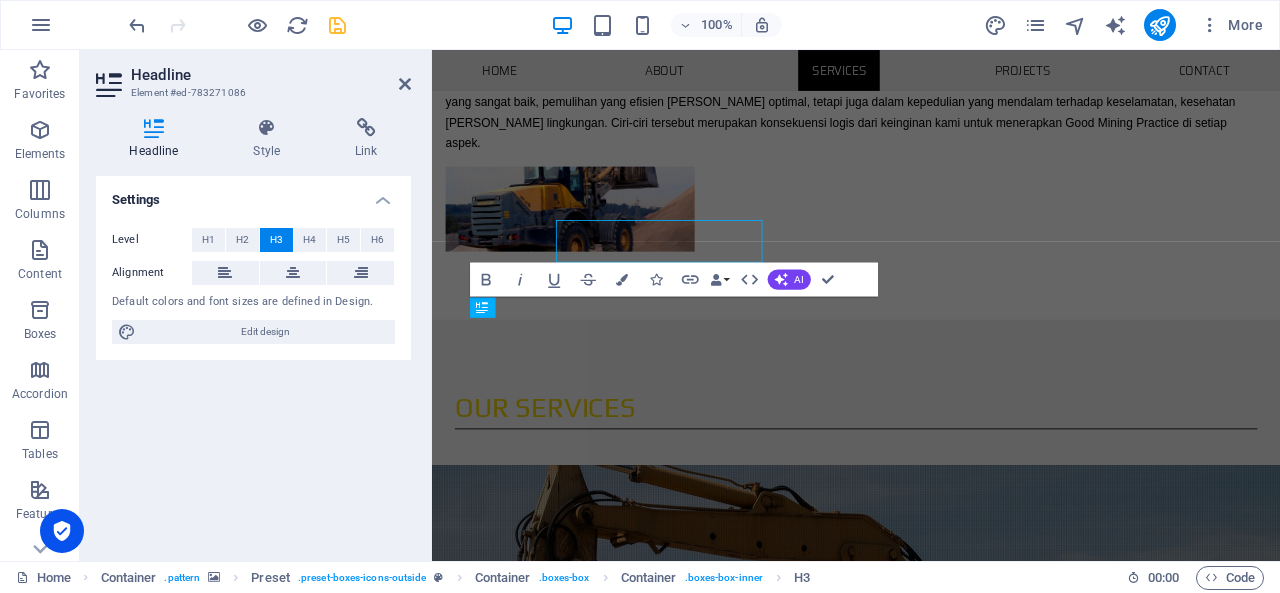 scroll, scrollTop: 1302, scrollLeft: 0, axis: vertical 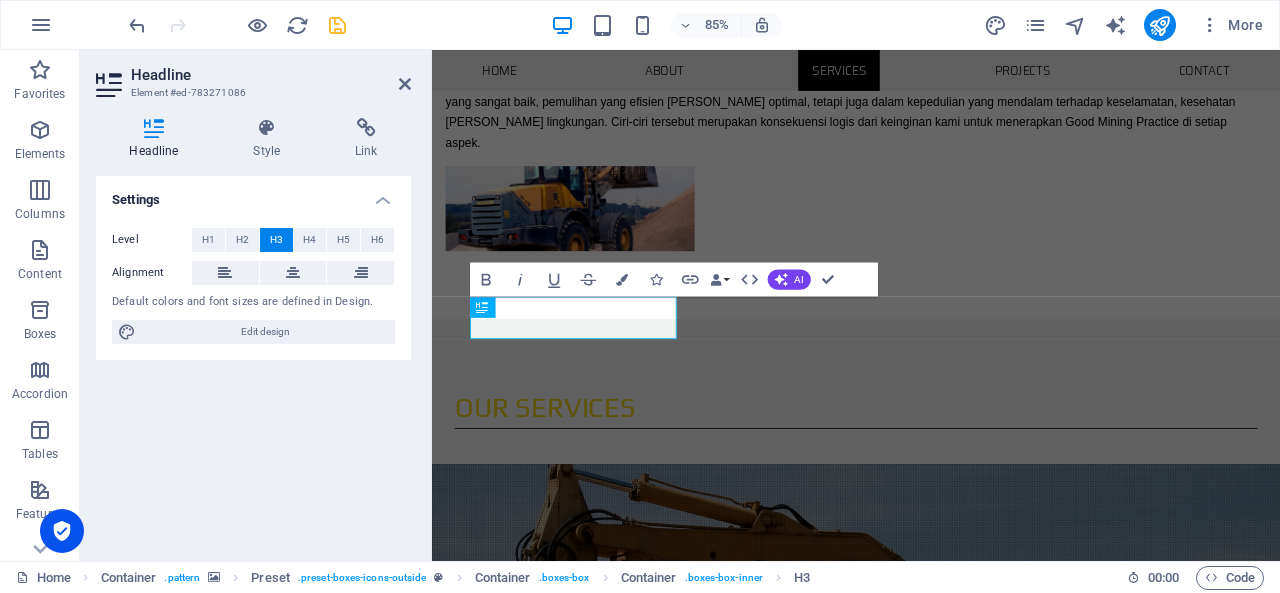 type 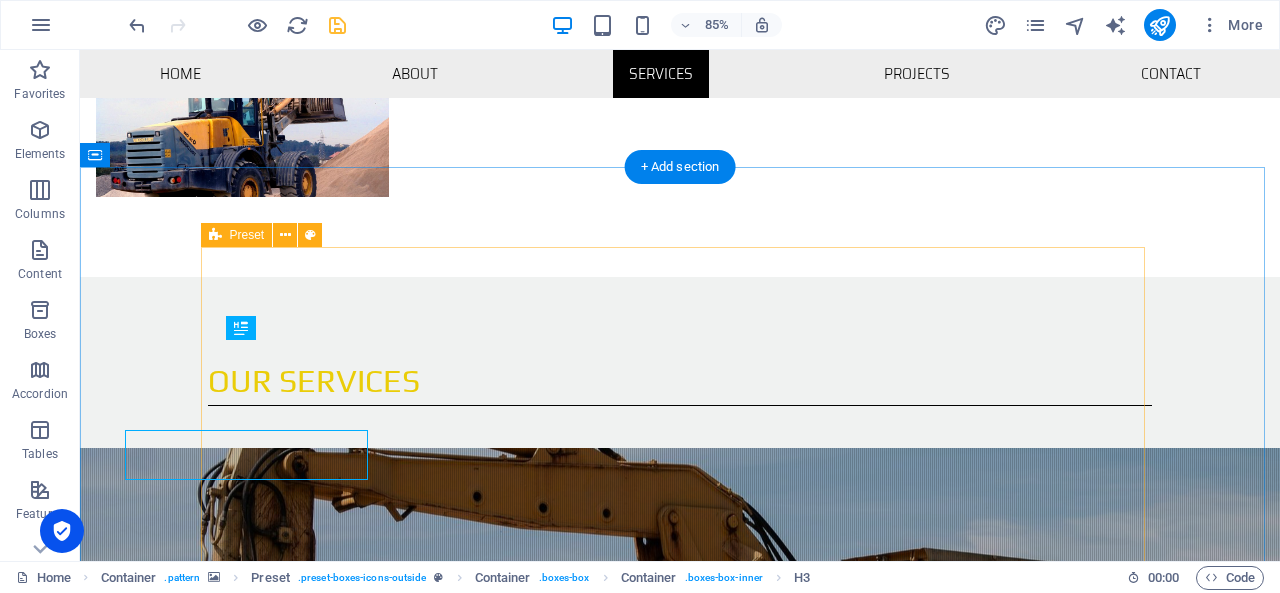 scroll, scrollTop: 1212, scrollLeft: 0, axis: vertical 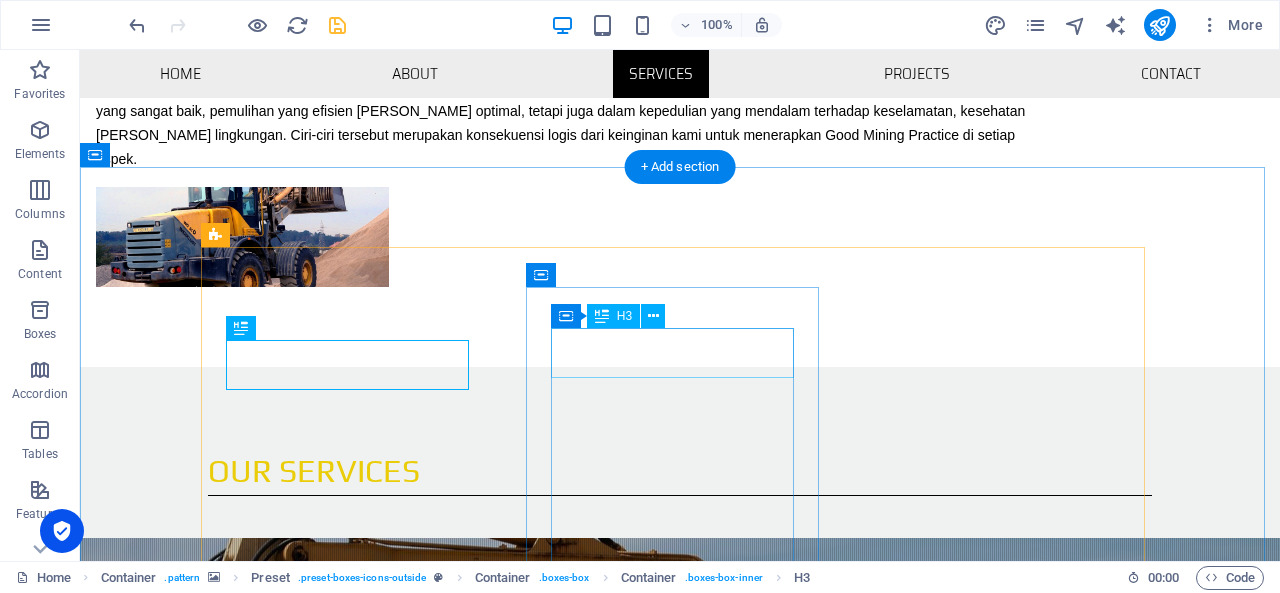 click on "Construction" at bounding box center [680, 1548] 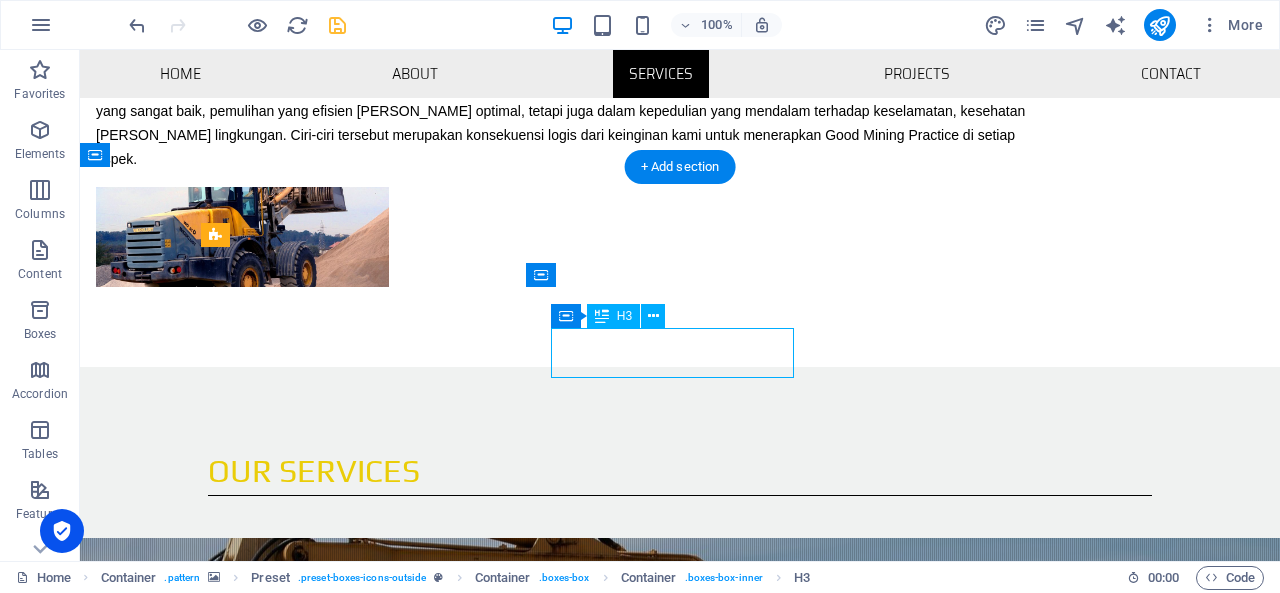 click on "Construction" at bounding box center [680, 1548] 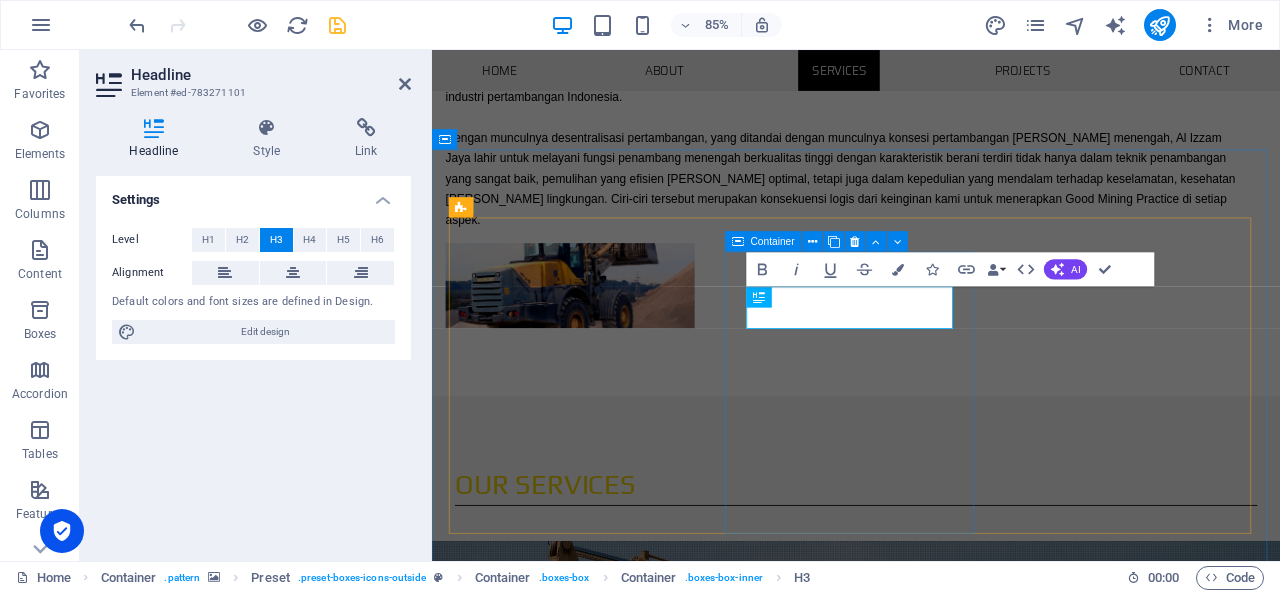 scroll, scrollTop: 1302, scrollLeft: 0, axis: vertical 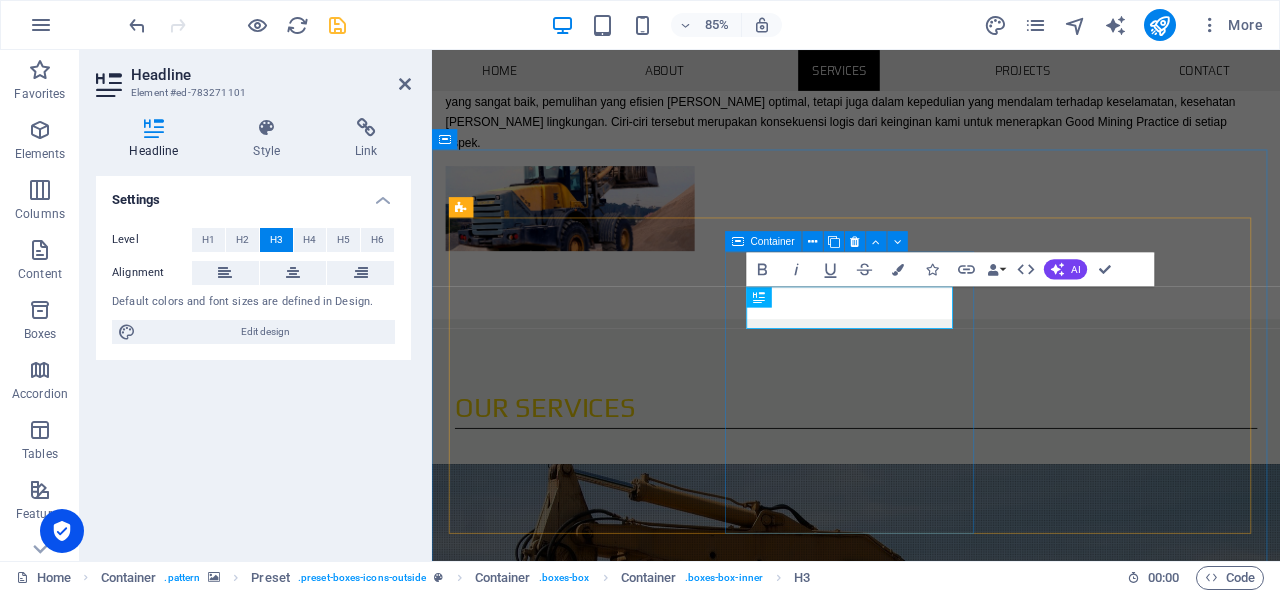 type 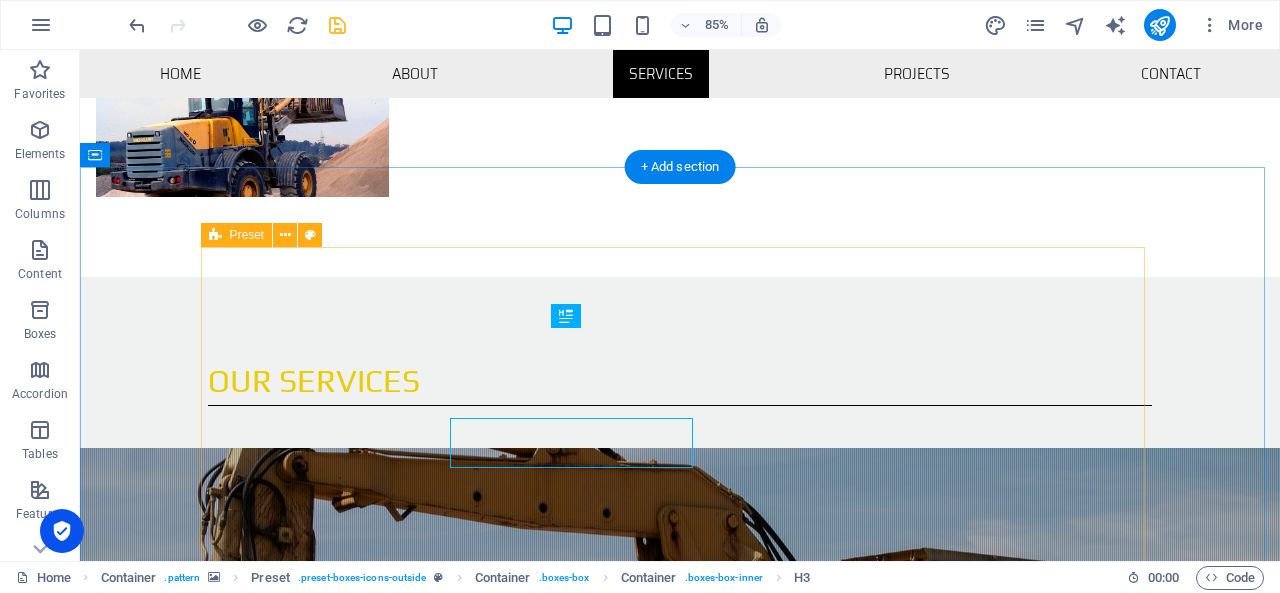 scroll, scrollTop: 1212, scrollLeft: 0, axis: vertical 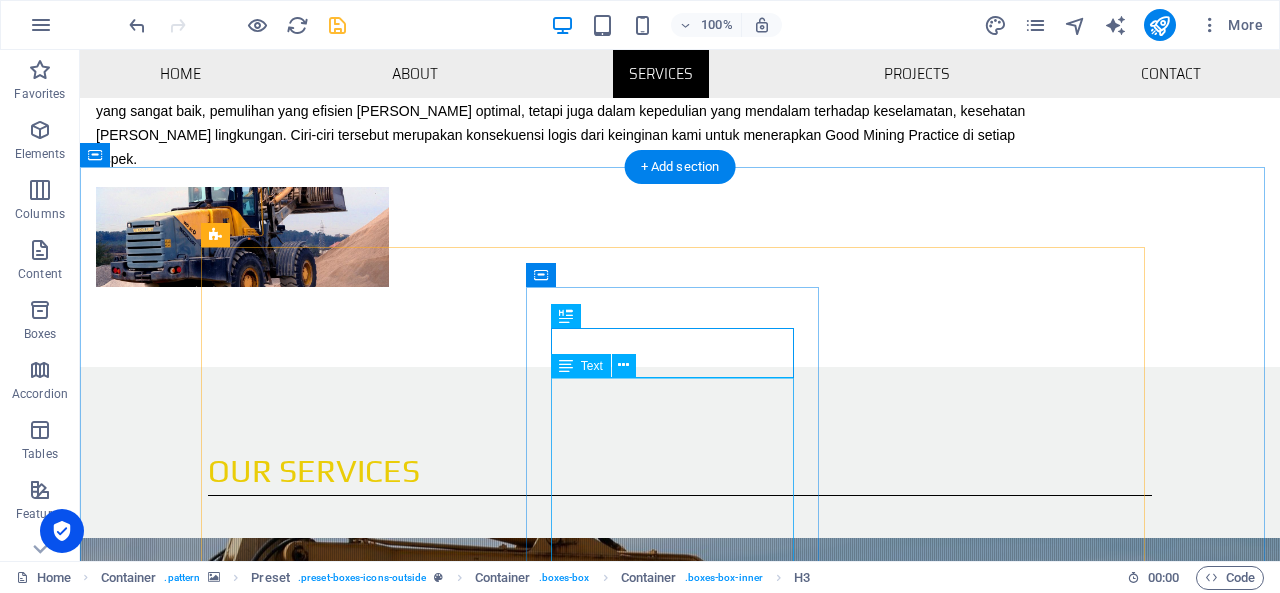 click on "Lorem ipsum dolor sit amet, consetetur sadipscing elitr, sed diam nonumy eirmod tempor invidunt ut labore et dolore magna aliquyam erat, sed diam voluptua.  At vero eos et accusam et justo duo dolores et ea rebum. Stet clita kasd gubergren, no sea takimata" at bounding box center (680, 1620) 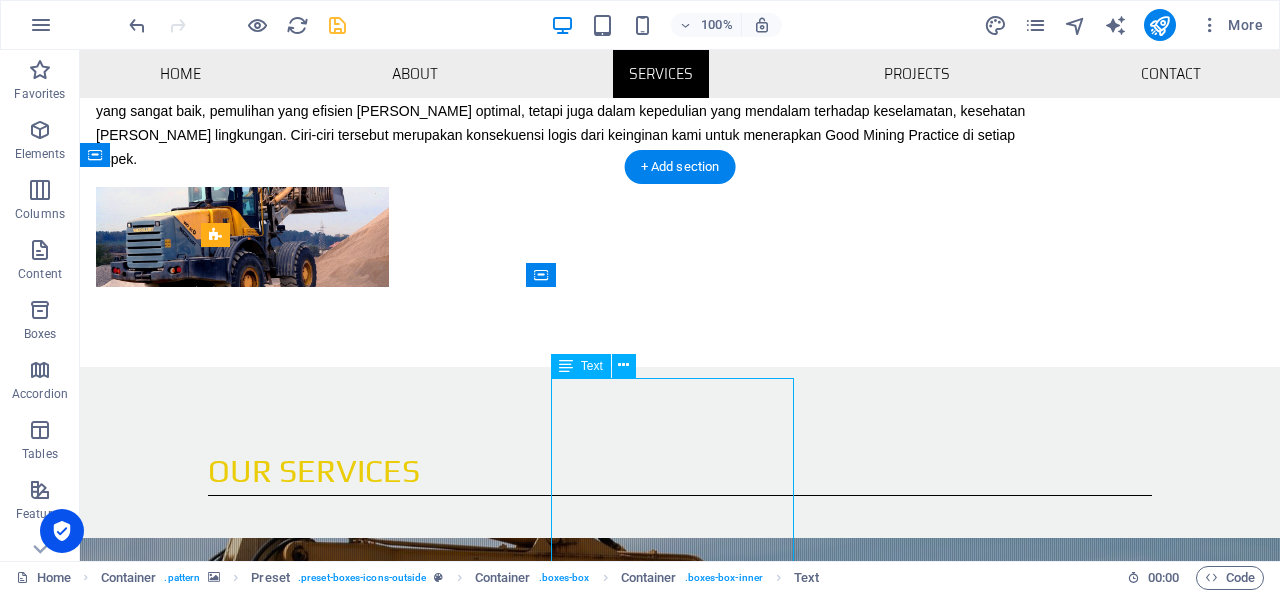 click on "Lorem ipsum dolor sit amet, consetetur sadipscing elitr, sed diam nonumy eirmod tempor invidunt ut labore et dolore magna aliquyam erat, sed diam voluptua.  At vero eos et accusam et justo duo dolores et ea rebum. Stet clita kasd gubergren, no sea takimata" at bounding box center [680, 1620] 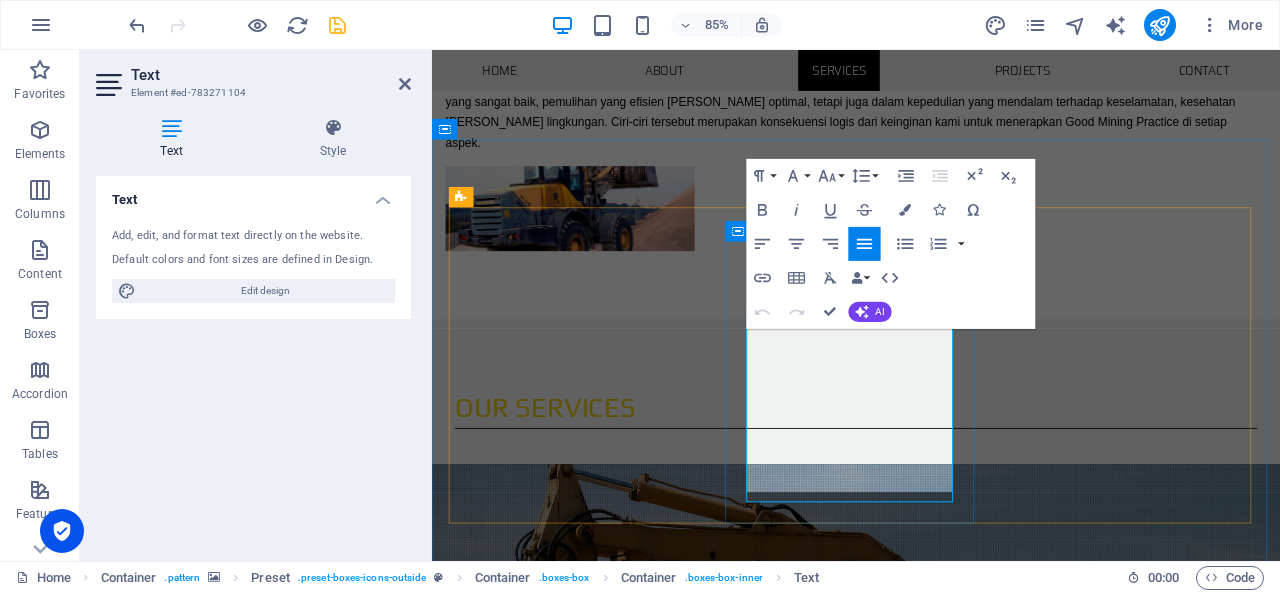 scroll, scrollTop: 1314, scrollLeft: 0, axis: vertical 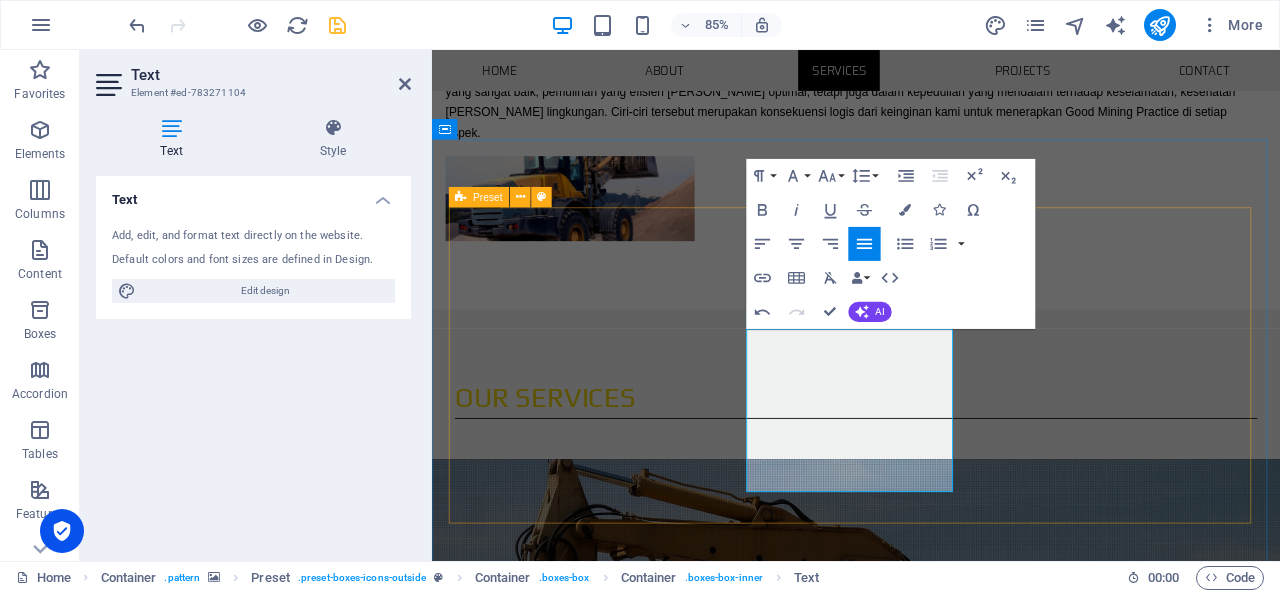 click on "PERTAMBANGAN Kapasitas ijin produksi Tambang Galian C milik Al-Izam Jaya saat ini mencapai 6 juta meter kubik untuk memenuhi kebutuhan proyek di Jawa Tengah. Dengan program reklamasi yang kami punyai, tambang kami patuh dan tunduk dengan ketentuan pemerintah tentang tambang galian C. konstruksi Kami memiliki divisi jasa konstruksi umum yang menyediakan layanan jasa konstruksi yang komprehensif dan inovatif. Keberhasilan kami dalam menyelesaikan berbagai proyek dengan baik serta penerapan prinsip saling menguntungkan menjadi tujuan utama, dengan menjaga hubungan jangka panjang dengan setiap pemangku kepentingan. Finalization Lorem ipsum dolor sit amet, consetetur sadipscing elitr, sed diam nonumy eirmod tempor invidunt ut labore et dolore magna aliquyam erat, sed diam voluptua.  At vero eos et accusam et justo duo dolores et ea rebum. Stet clita kasd gubergren, no sea takimata" at bounding box center [931, 1600] 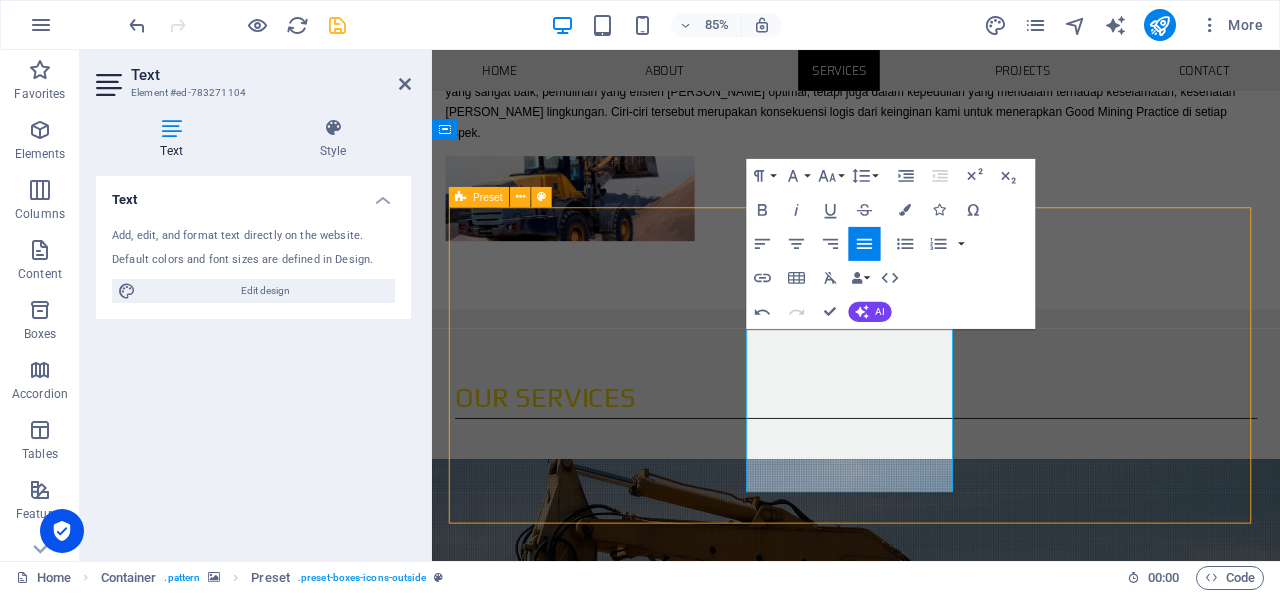 scroll, scrollTop: 1224, scrollLeft: 0, axis: vertical 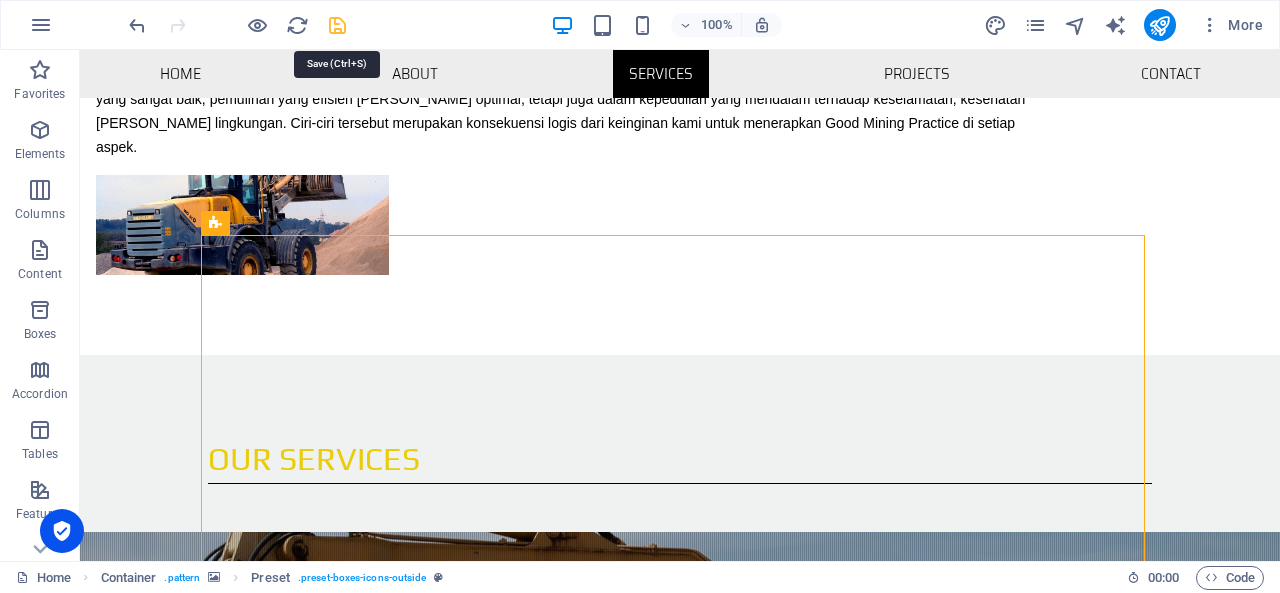 click at bounding box center (337, 25) 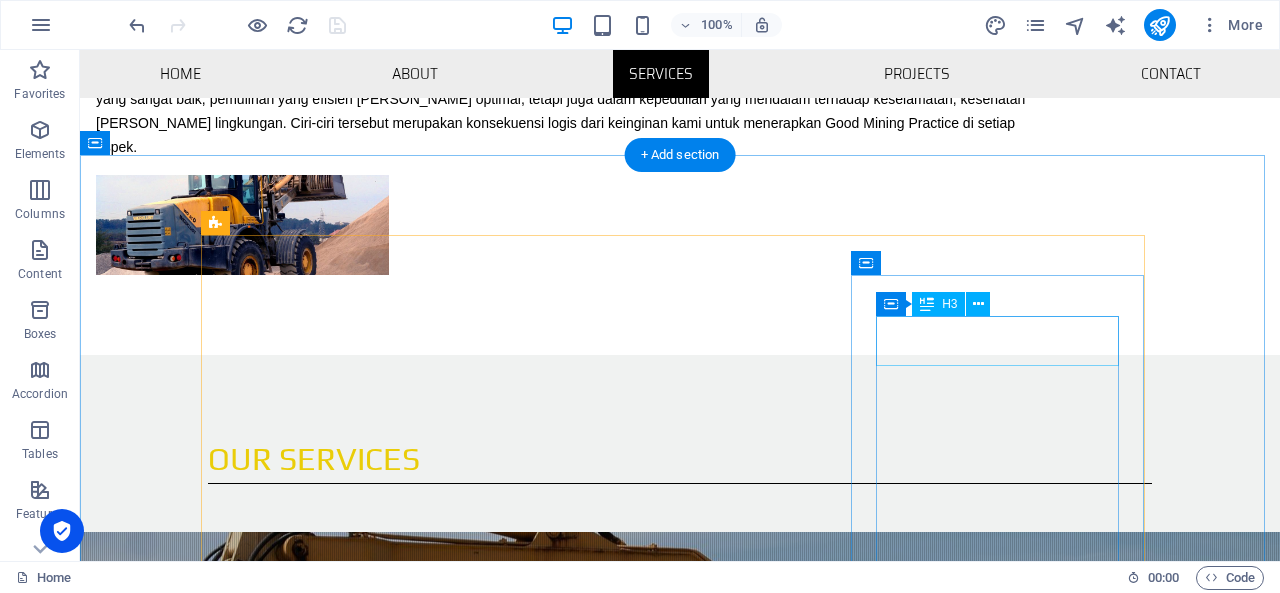 click on "Finalization" at bounding box center (680, 1779) 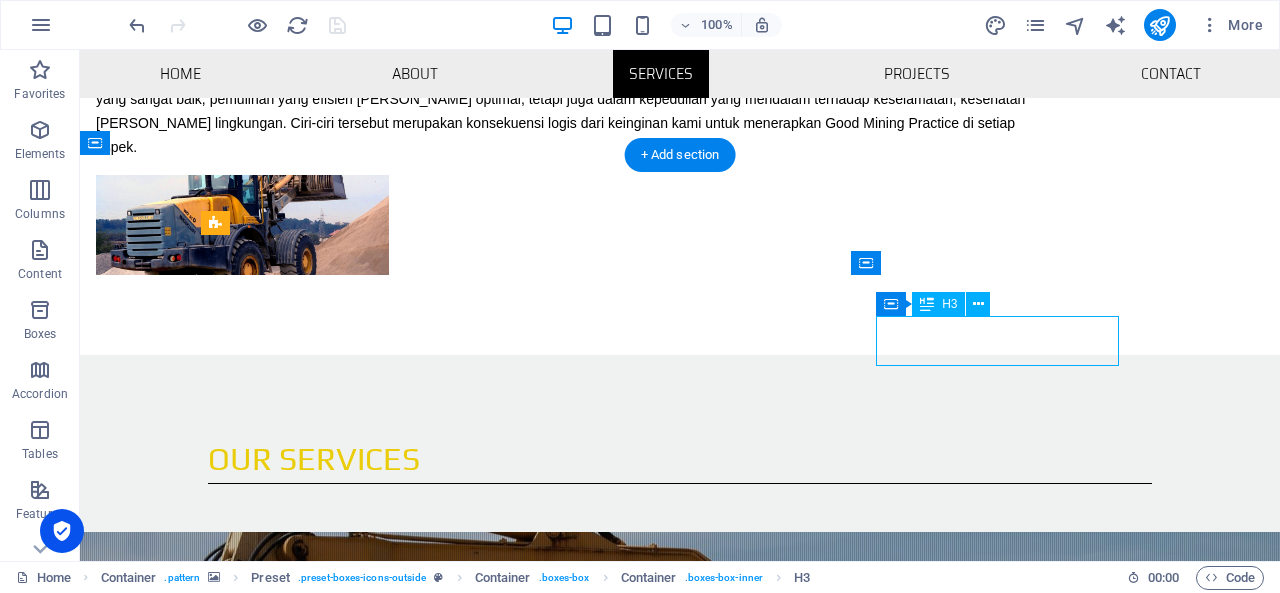 click on "Finalization" at bounding box center [680, 1779] 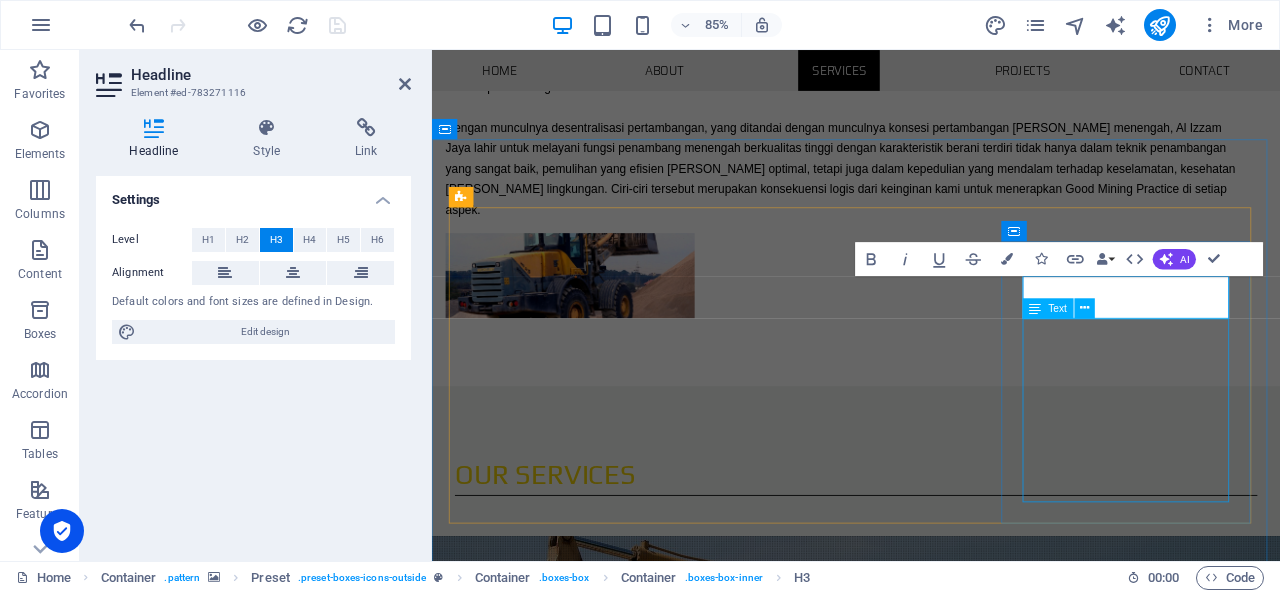 scroll, scrollTop: 1314, scrollLeft: 0, axis: vertical 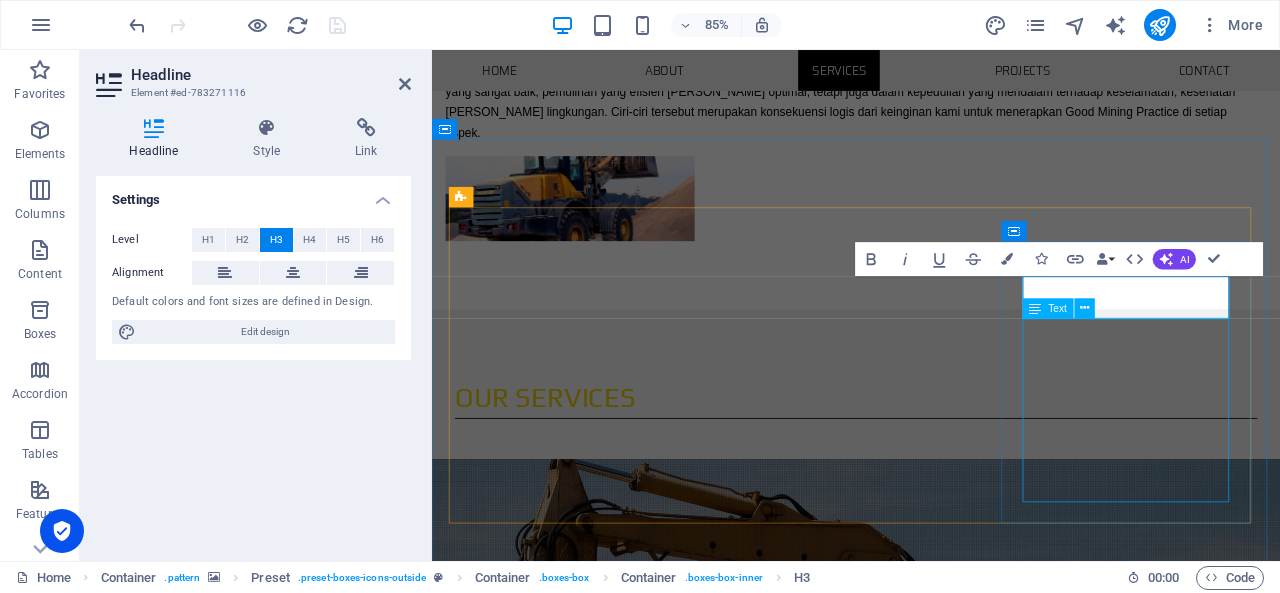 type 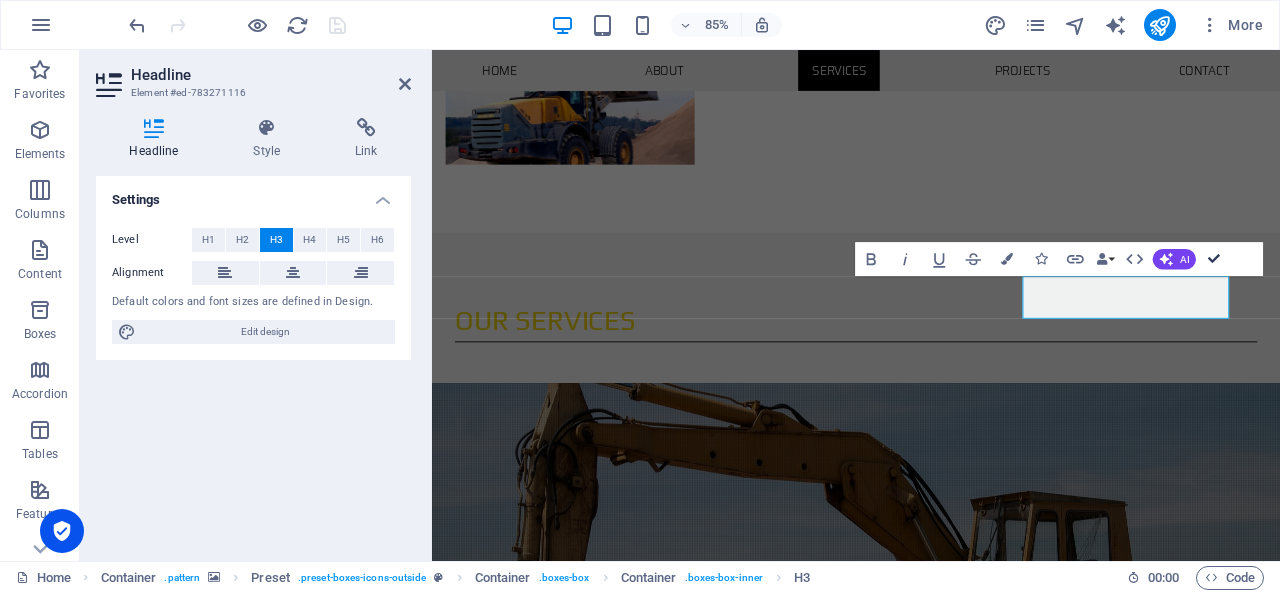 scroll, scrollTop: 1224, scrollLeft: 0, axis: vertical 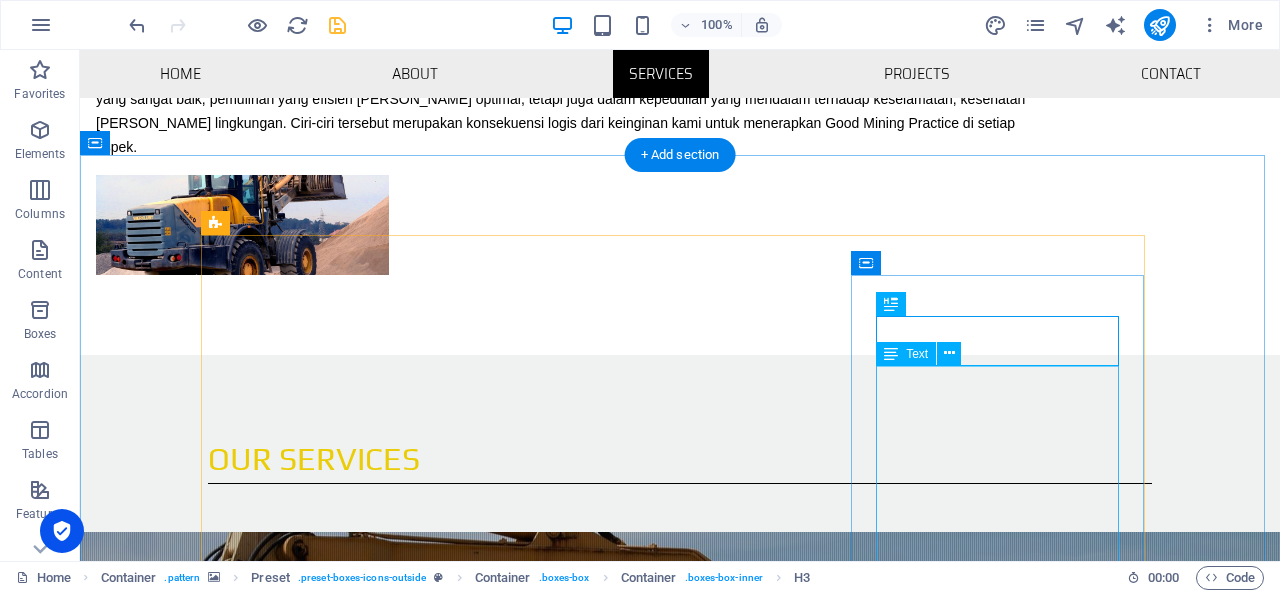 click on "Lorem ipsum dolor sit amet, consetetur sadipscing elitr, sed diam nonumy eirmod tempor invidunt ut labore et dolore magna aliquyam erat, sed diam voluptua.  At vero eos et accusam et justo duo dolores et ea rebum. Stet clita kasd gubergren, no sea takimata" at bounding box center [680, 1852] 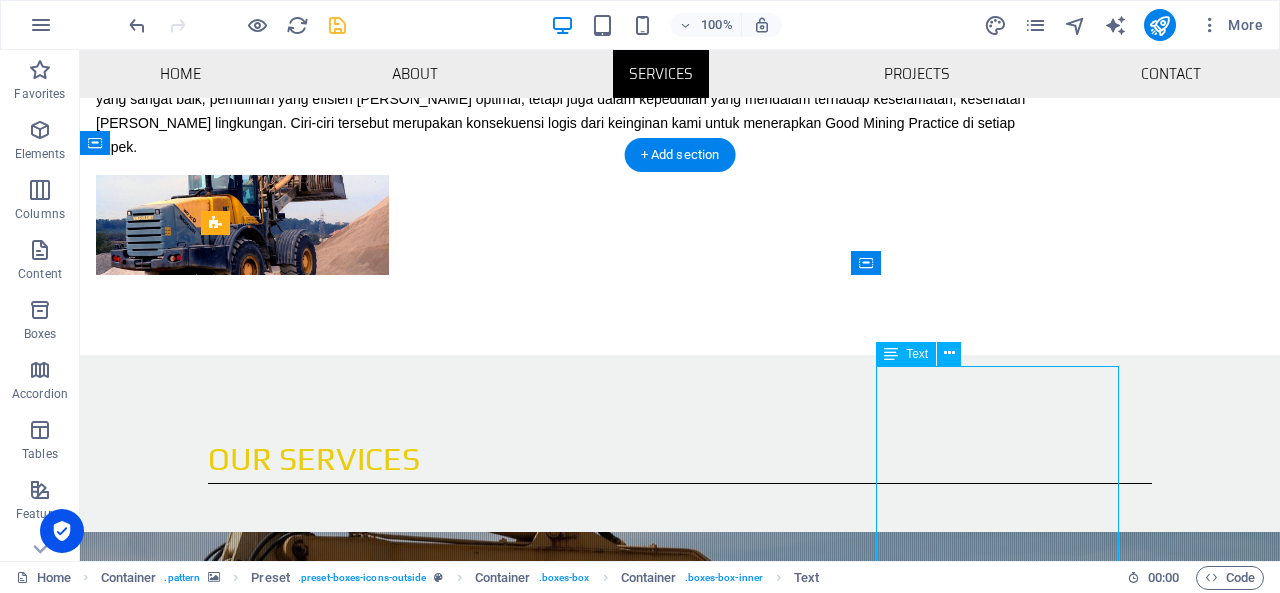 click on "Lorem ipsum dolor sit amet, consetetur sadipscing elitr, sed diam nonumy eirmod tempor invidunt ut labore et dolore magna aliquyam erat, sed diam voluptua.  At vero eos et accusam et justo duo dolores et ea rebum. Stet clita kasd gubergren, no sea takimata" at bounding box center [680, 1852] 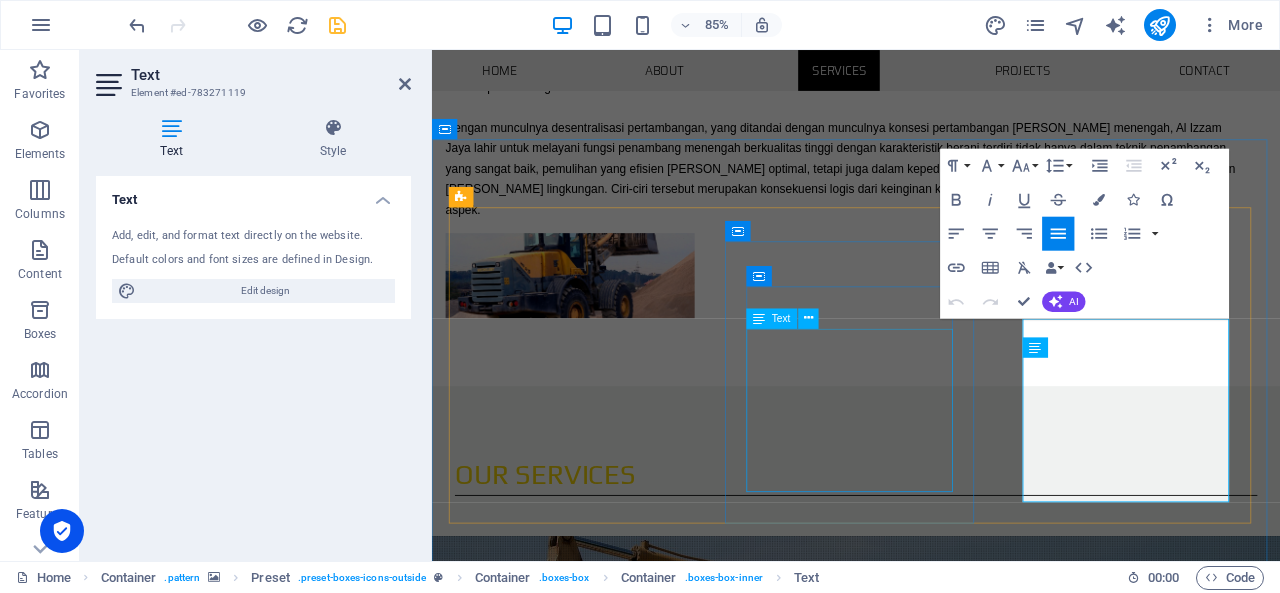 scroll, scrollTop: 1314, scrollLeft: 0, axis: vertical 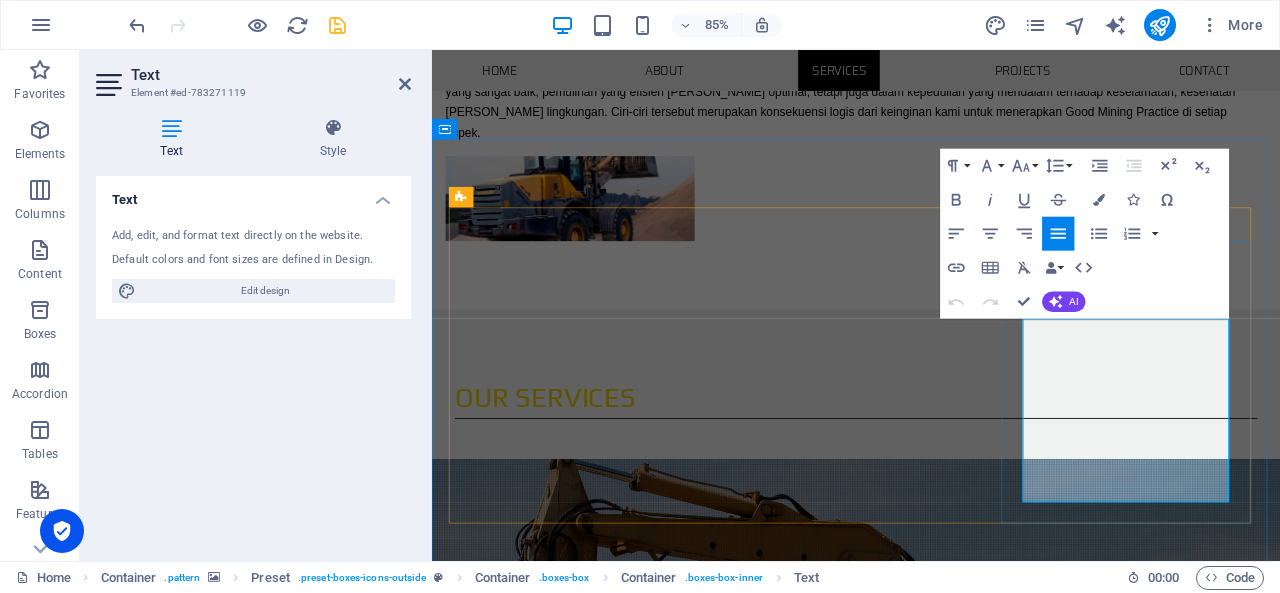 click on "Lorem ipsum dolor sit amet, consetetur sadipscing elitr, sed diam nonumy eirmod tempor invidunt ut labore et dolore magna aliquyam erat, sed diam voluptua." at bounding box center (931, 1861) 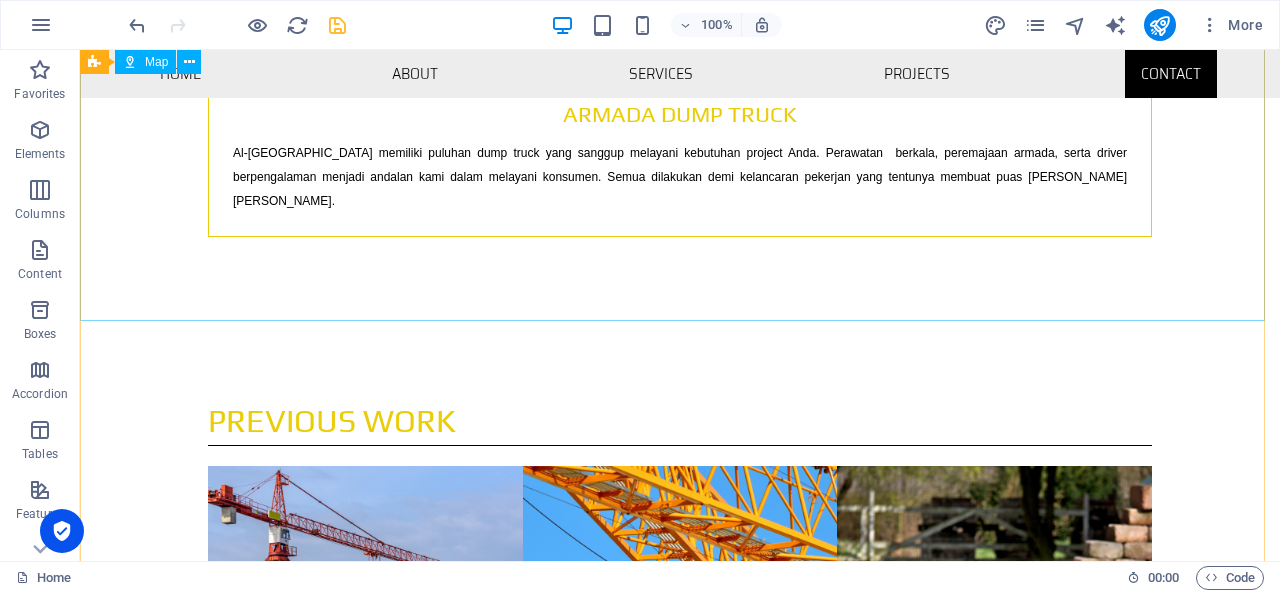 scroll, scrollTop: 2890, scrollLeft: 0, axis: vertical 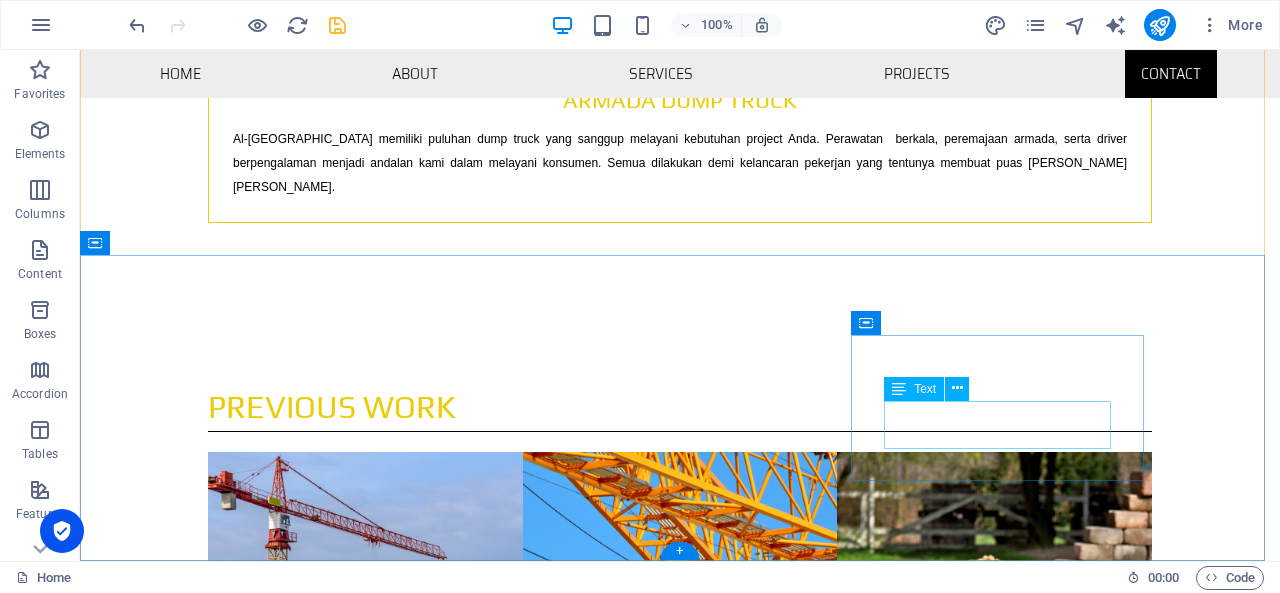 click on "53204189aba2a938e4a13ccb16b0c7@cpanel.local Legal Notice  |  Privacy" at bounding box center [568, 2030] 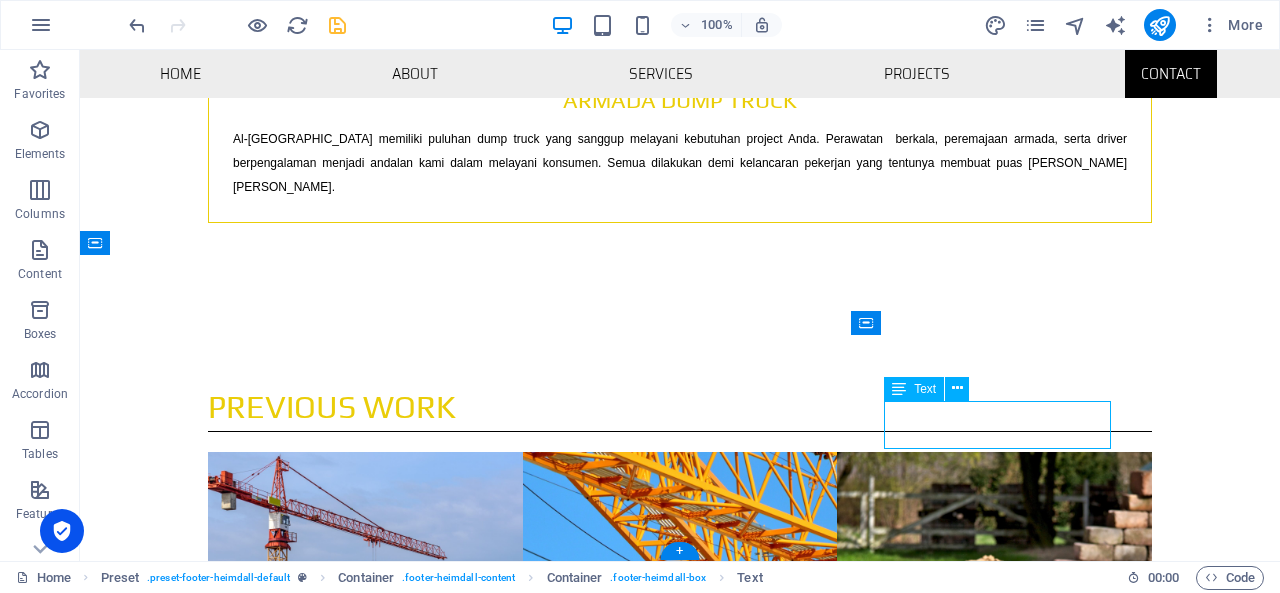 click on "53204189aba2a938e4a13ccb16b0c7@cpanel.local Legal Notice  |  Privacy" at bounding box center [568, 2030] 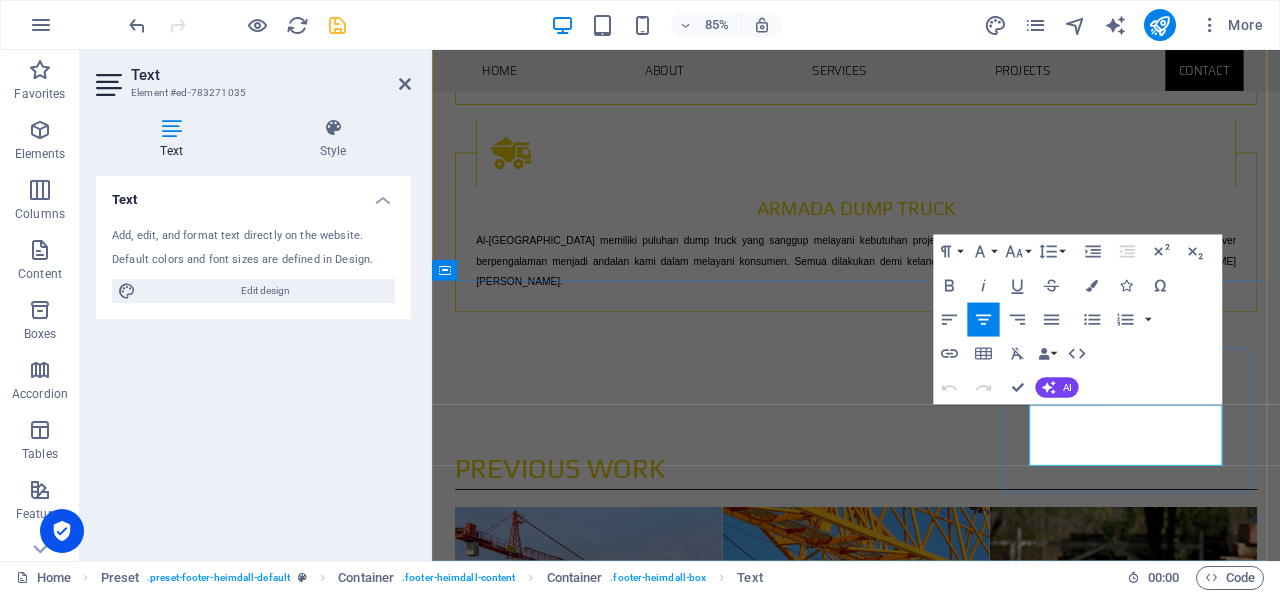 scroll, scrollTop: 2914, scrollLeft: 0, axis: vertical 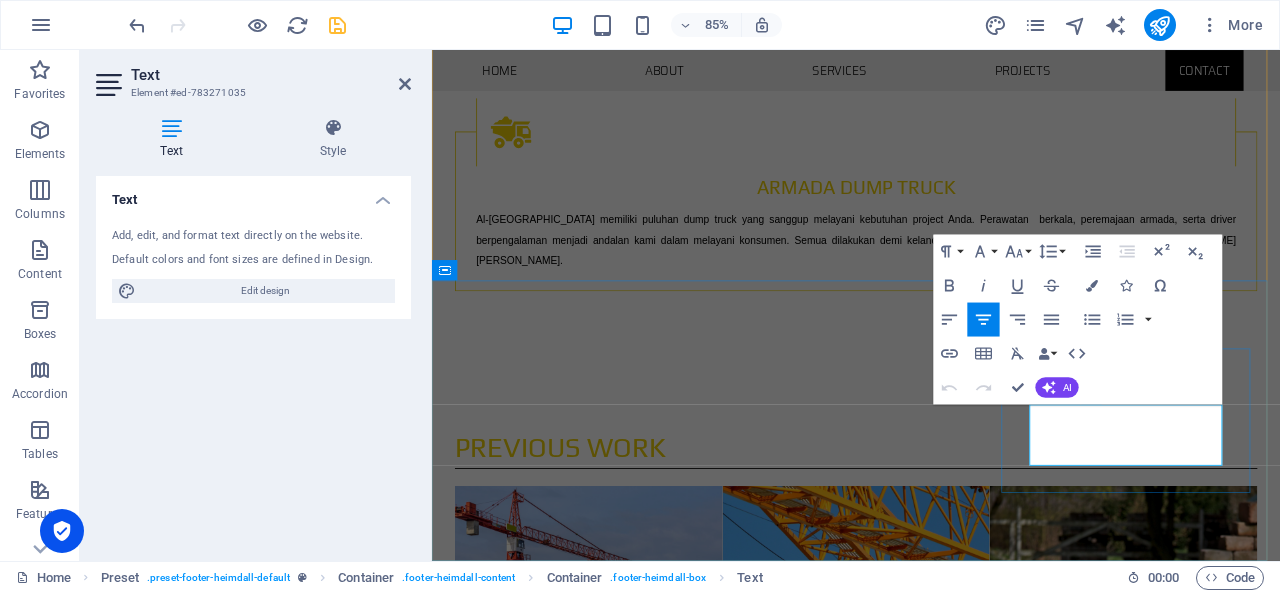 click on "53204189aba2a938e4a13ccb16b0c7@cpanel.local" at bounding box center [920, 2129] 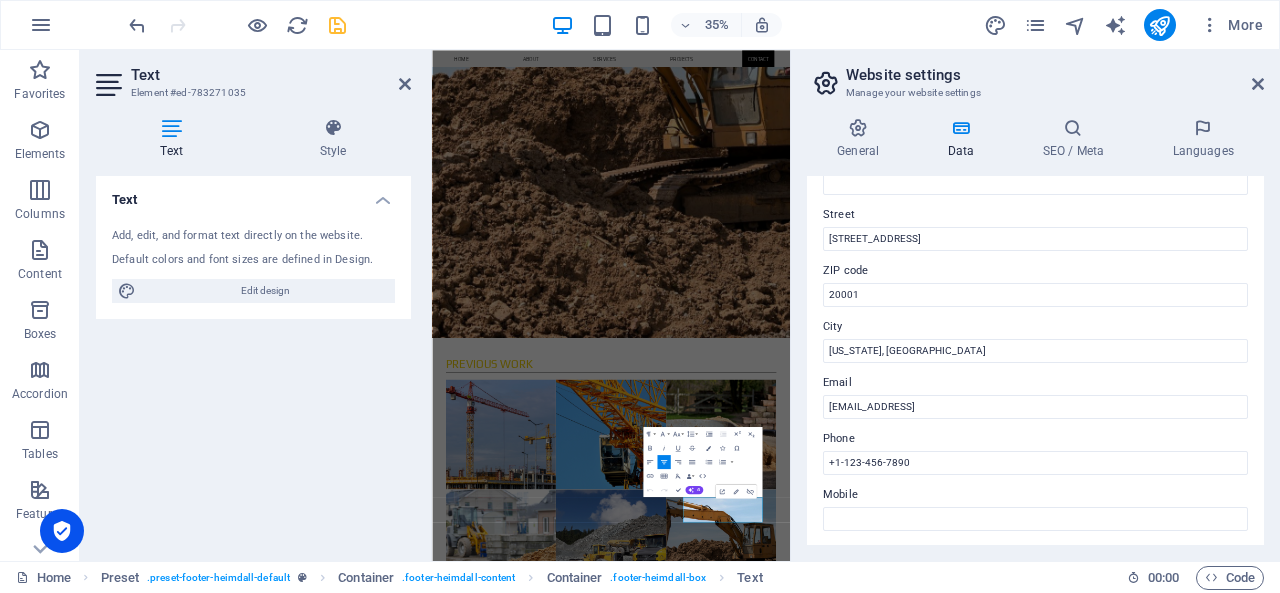 scroll, scrollTop: 200, scrollLeft: 0, axis: vertical 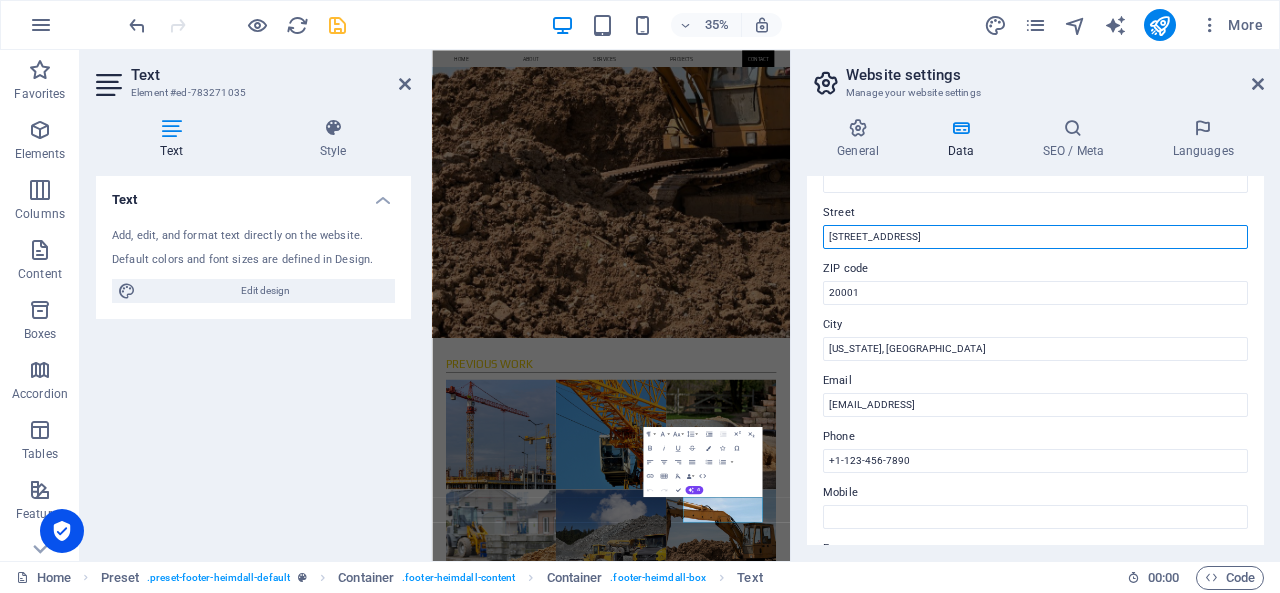 click on "401 F St NW" at bounding box center [1035, 237] 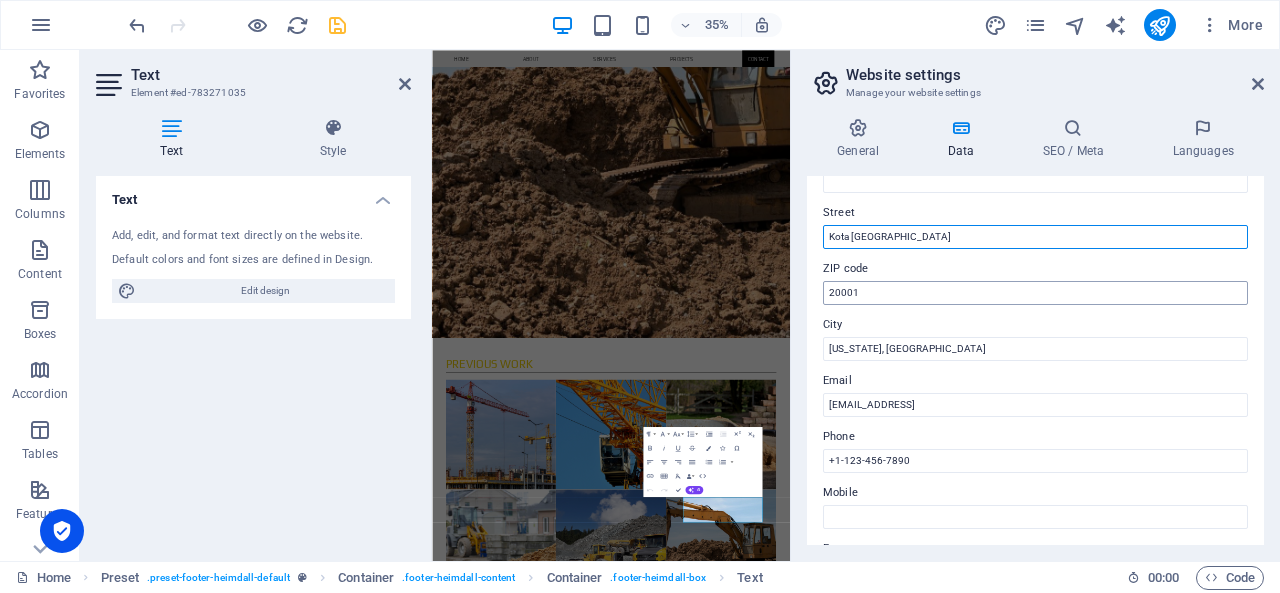 type on "Kota [GEOGRAPHIC_DATA]" 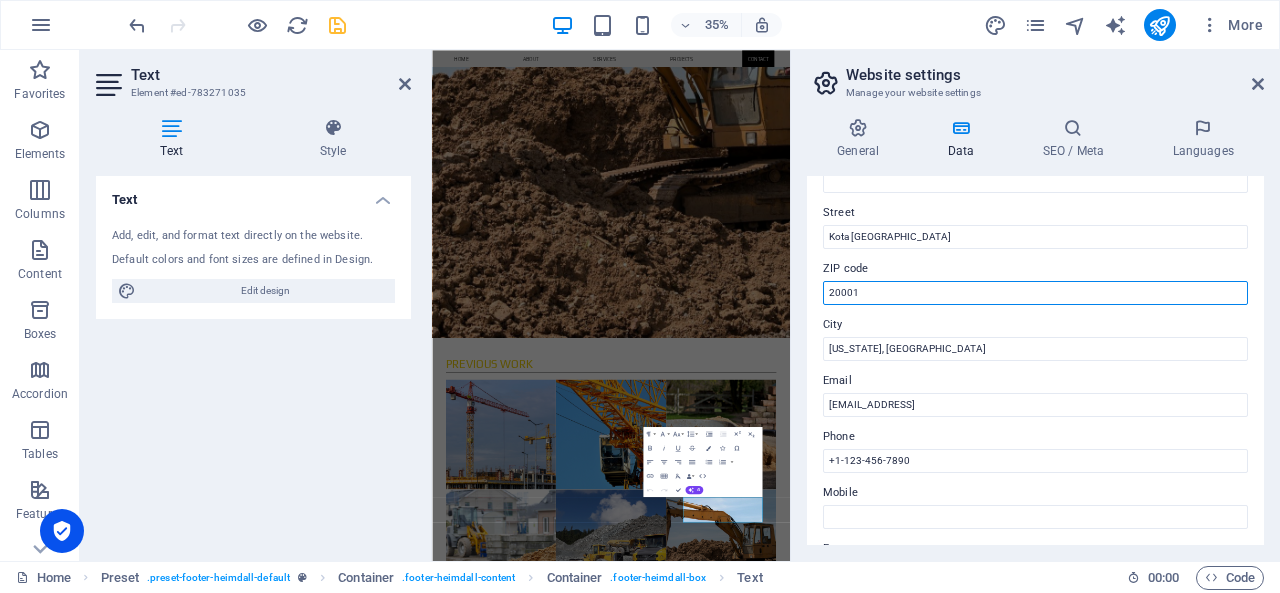 click on "20001" at bounding box center [1035, 293] 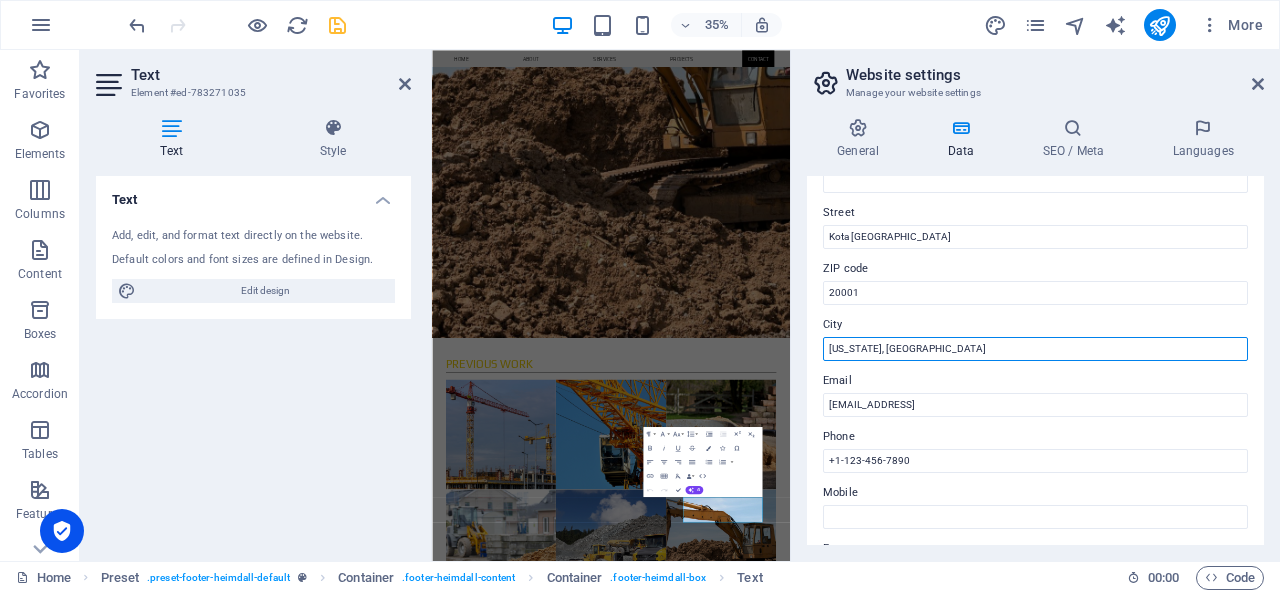 click on "[US_STATE], [GEOGRAPHIC_DATA]" at bounding box center (1035, 349) 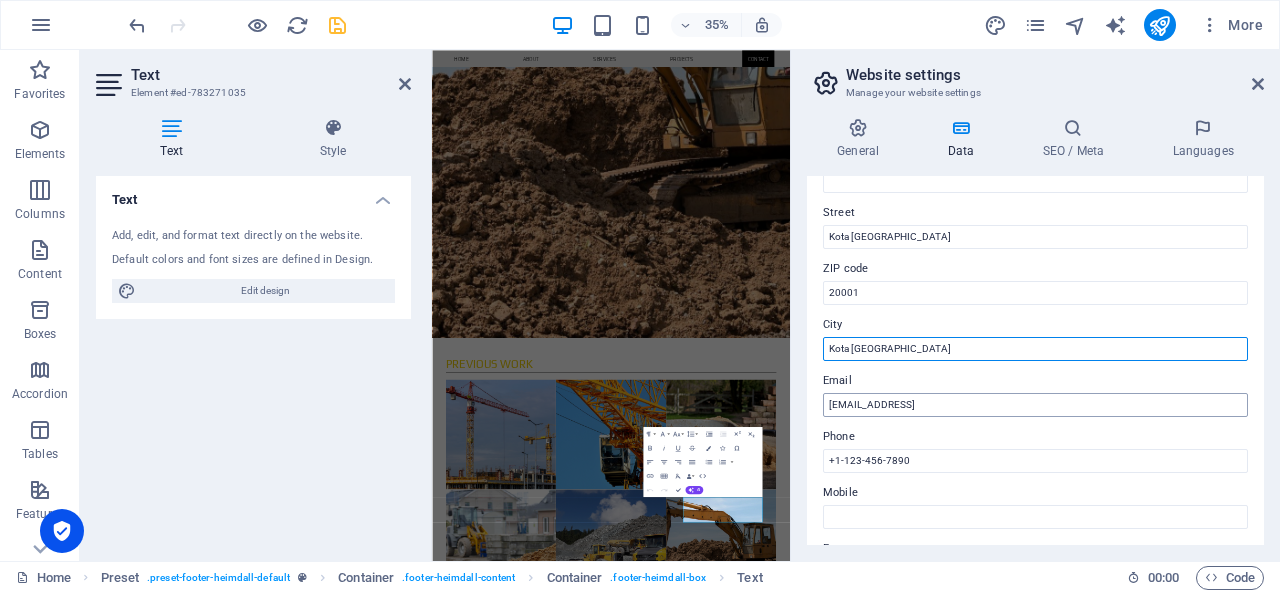 type on "Kota [GEOGRAPHIC_DATA]" 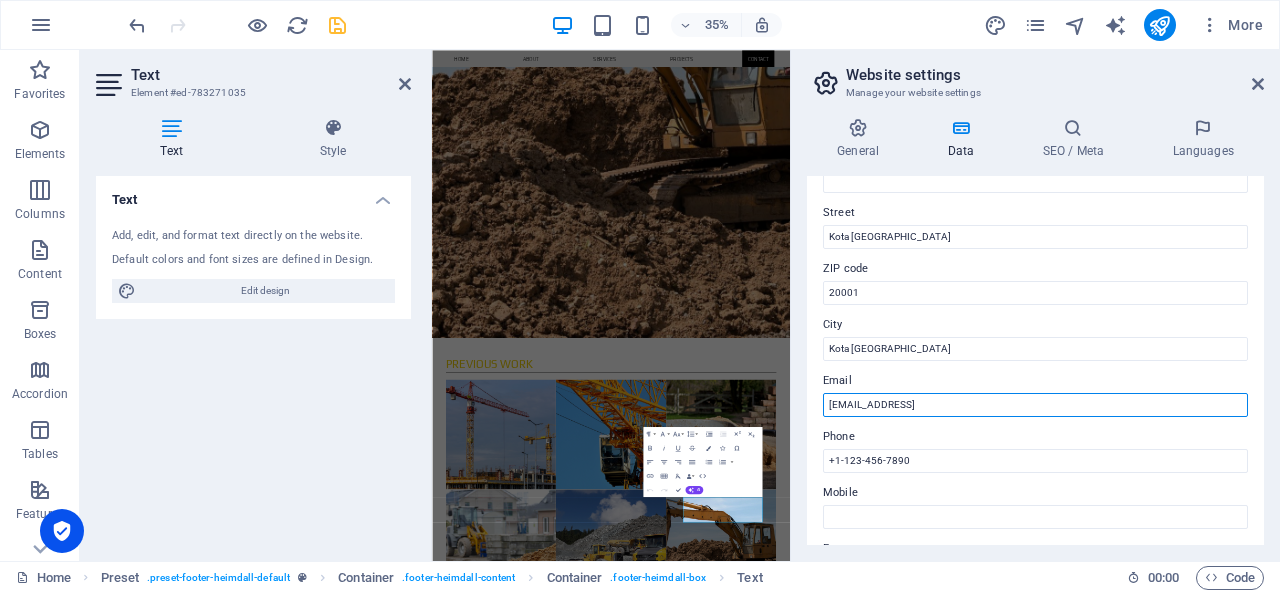 click on "53204189aba2a938e4a13ccb16b0c7@cpanel.local" at bounding box center [1035, 405] 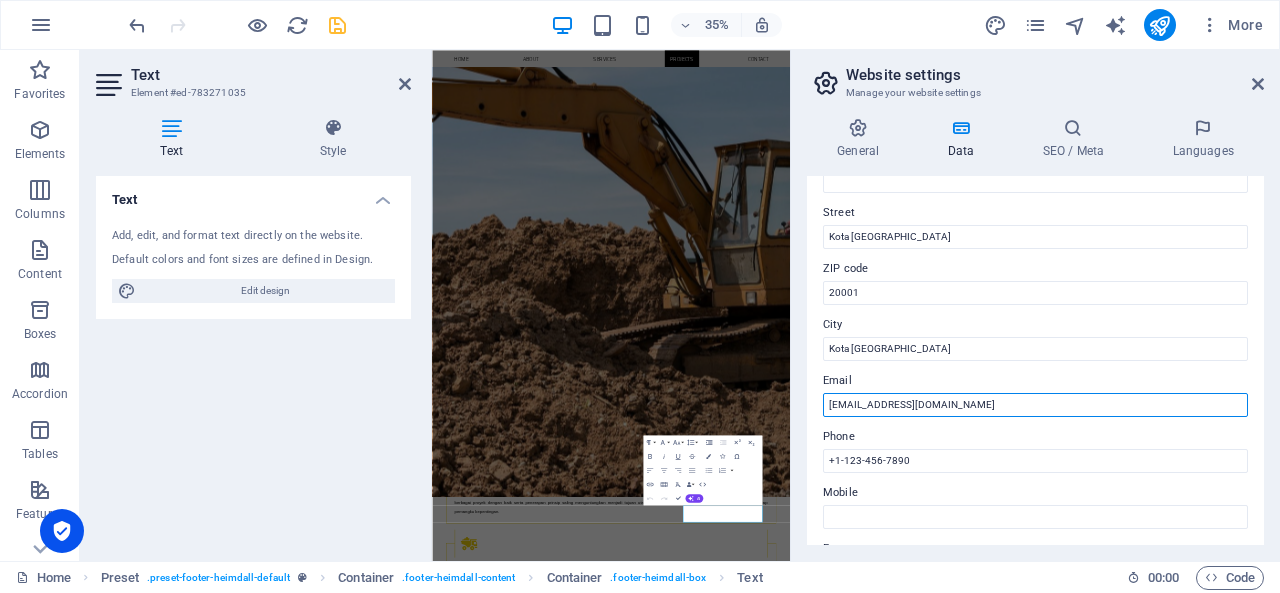scroll, scrollTop: 2914, scrollLeft: 0, axis: vertical 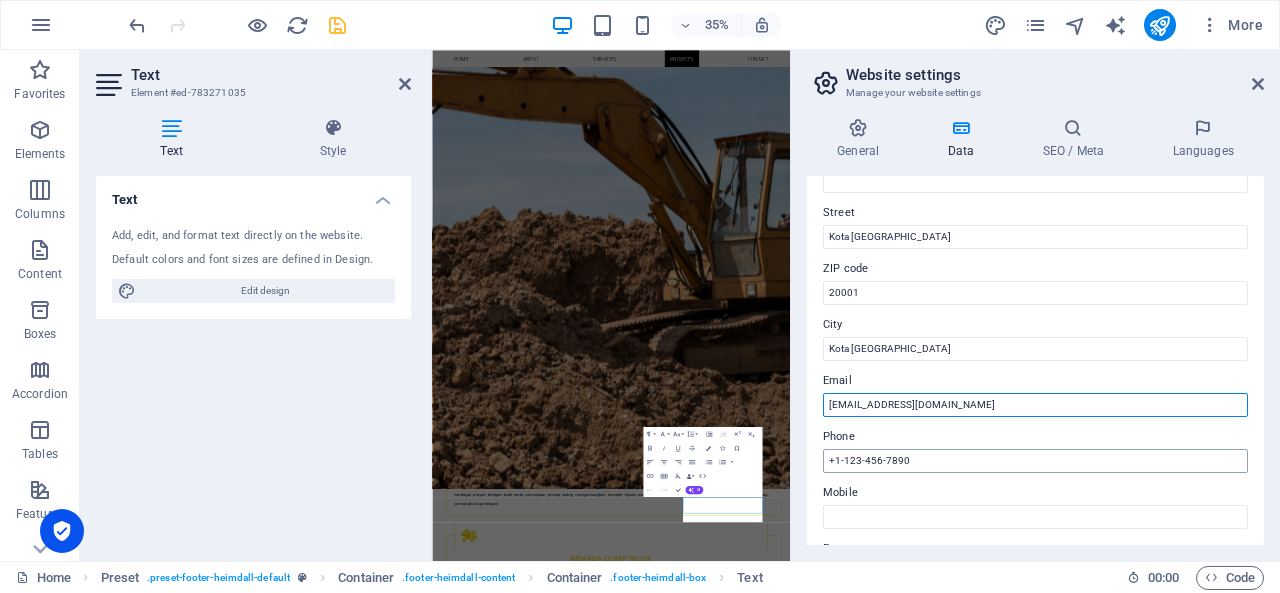 type on "[EMAIL_ADDRESS][DOMAIN_NAME]" 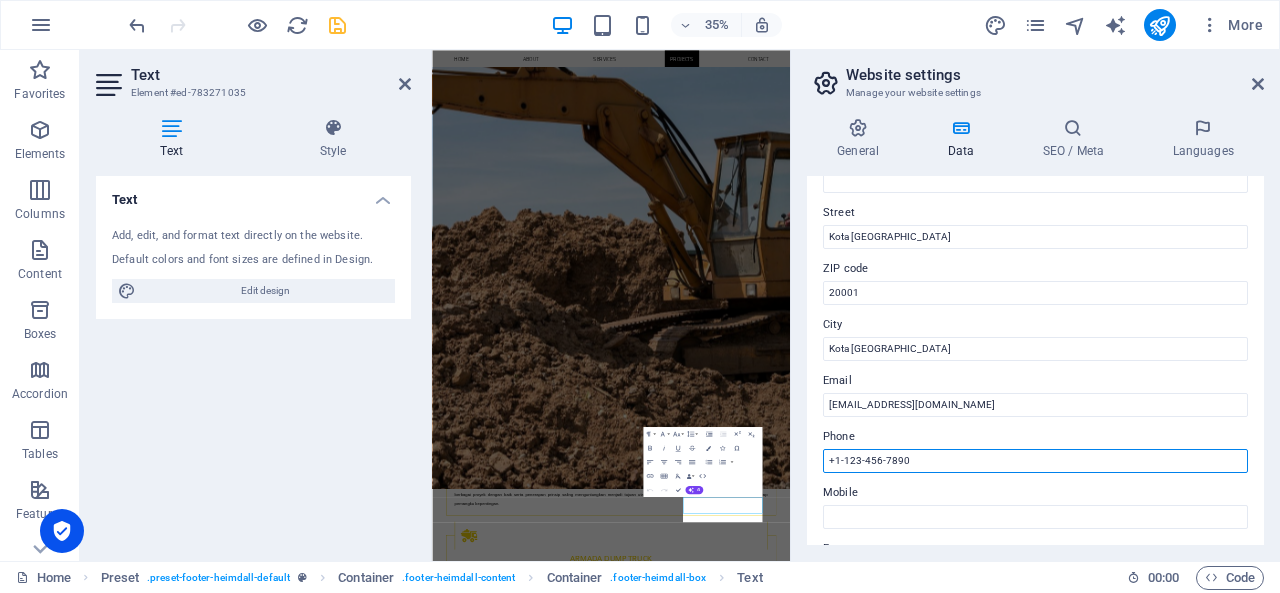 click on "+1-123-456-7890" at bounding box center (1035, 461) 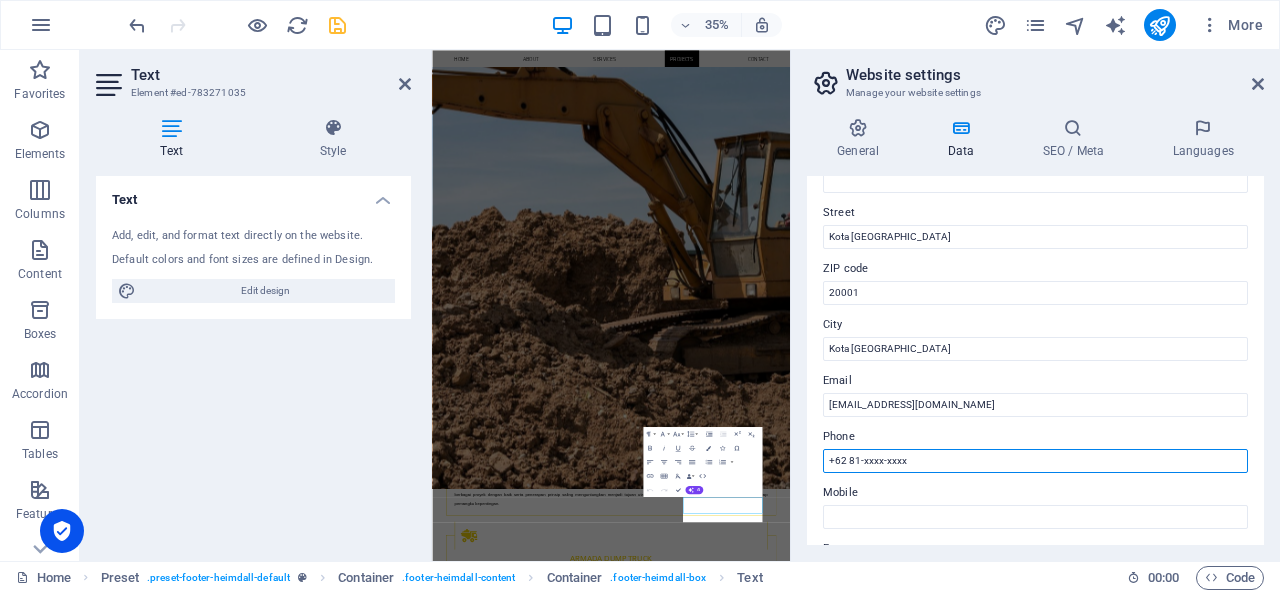 drag, startPoint x: 975, startPoint y: 466, endPoint x: 812, endPoint y: 467, distance: 163.00307 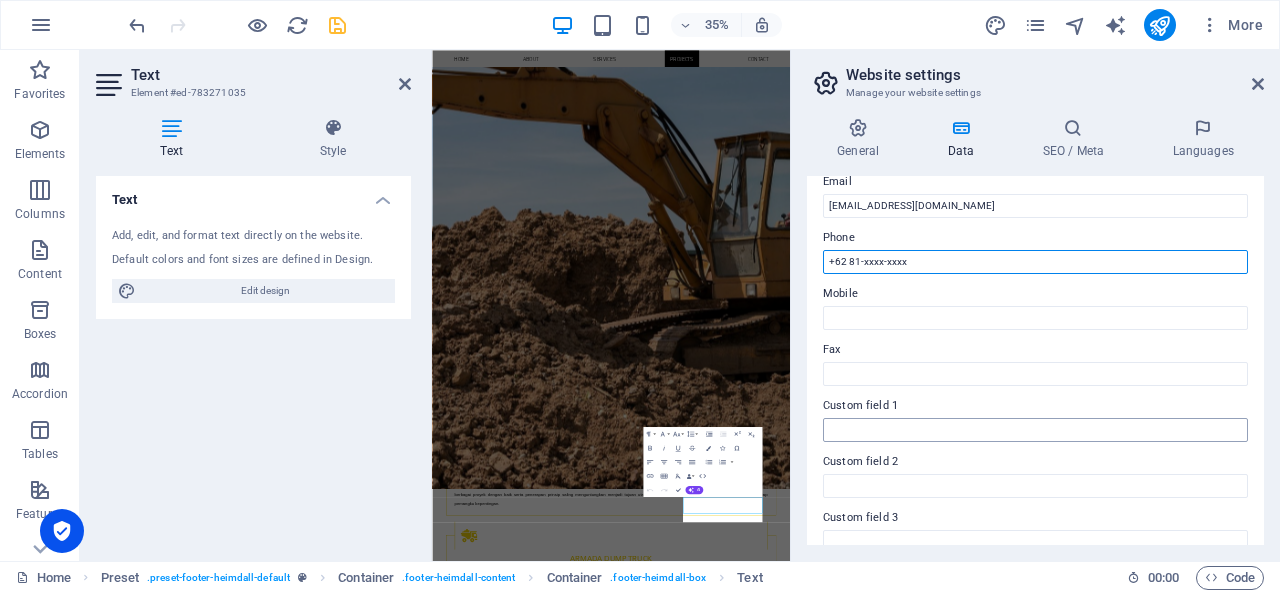 scroll, scrollTop: 400, scrollLeft: 0, axis: vertical 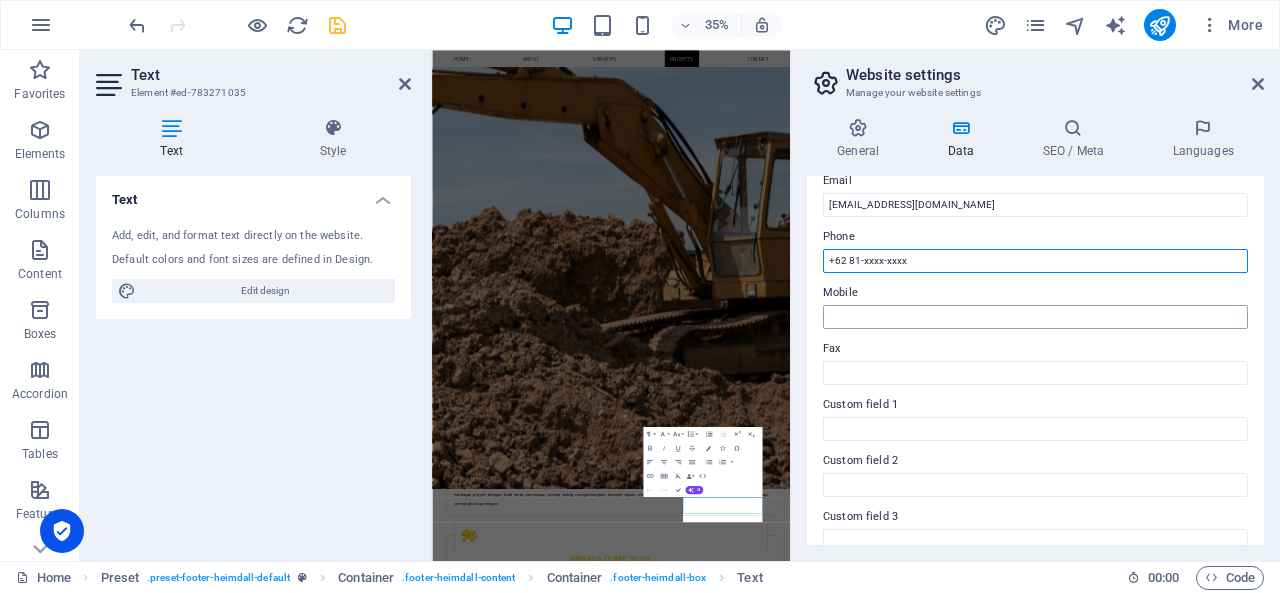 type on "+62 81-xxxx-xxxx" 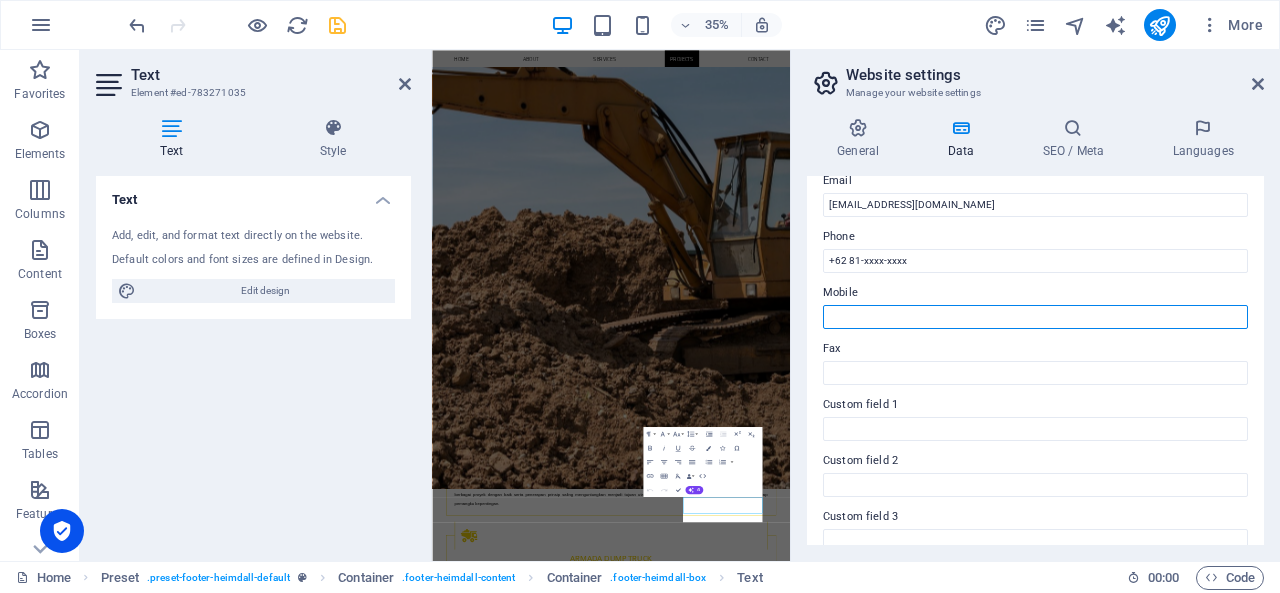 click on "Mobile" at bounding box center [1035, 317] 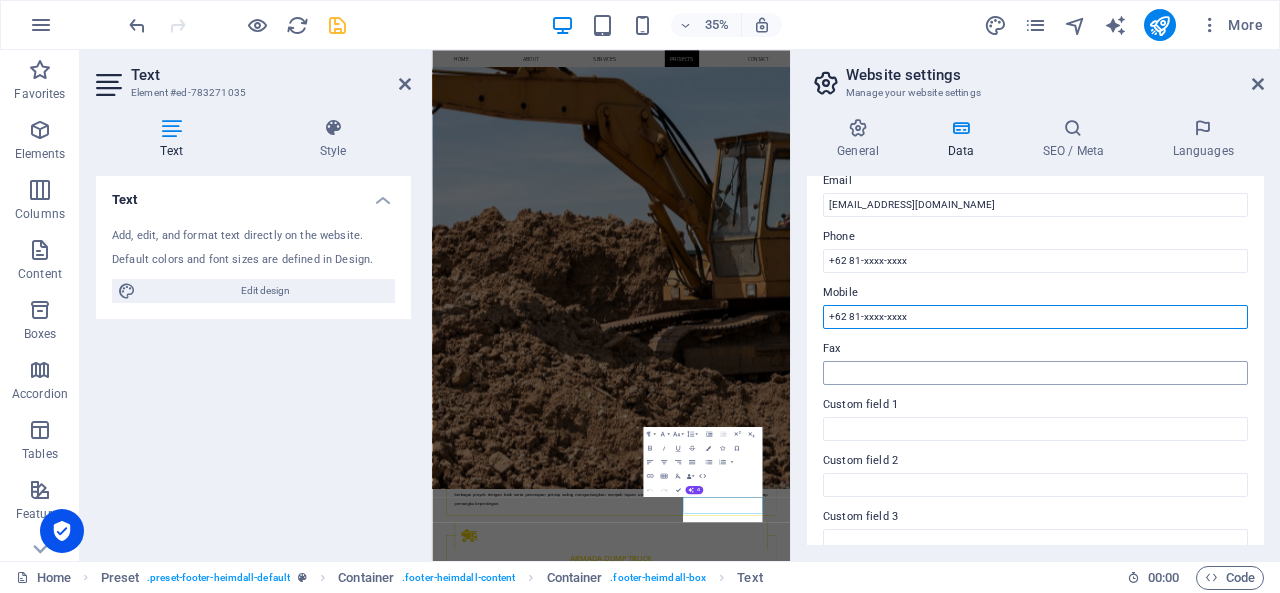 type on "+62 81-xxxx-xxxx" 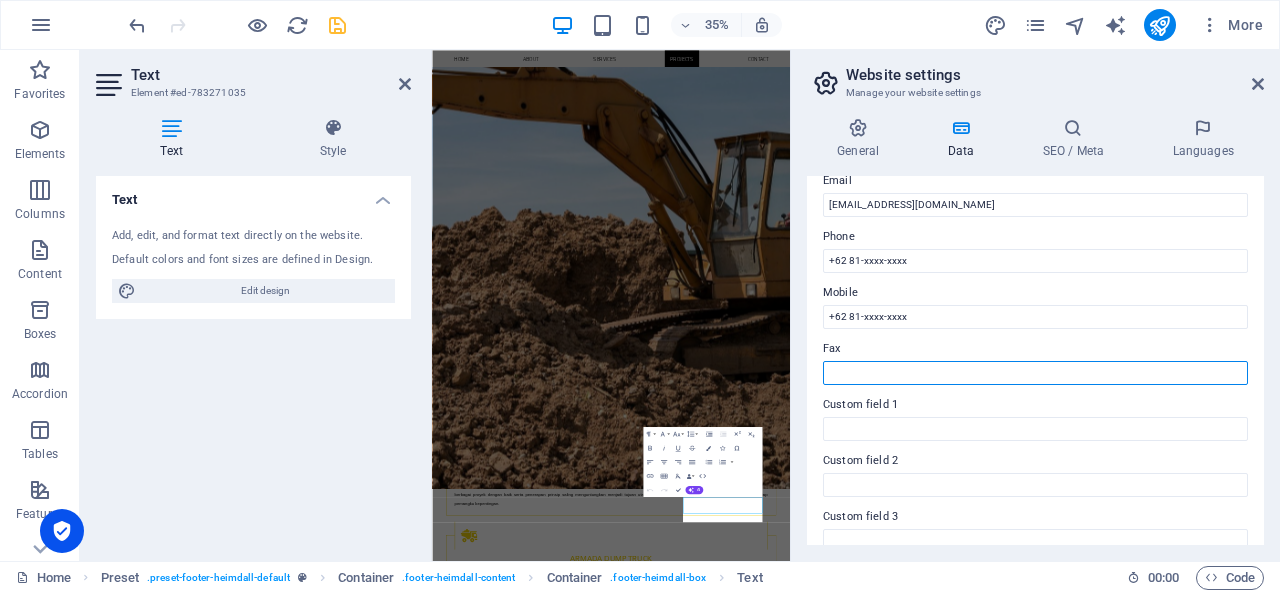 click on "Fax" at bounding box center [1035, 373] 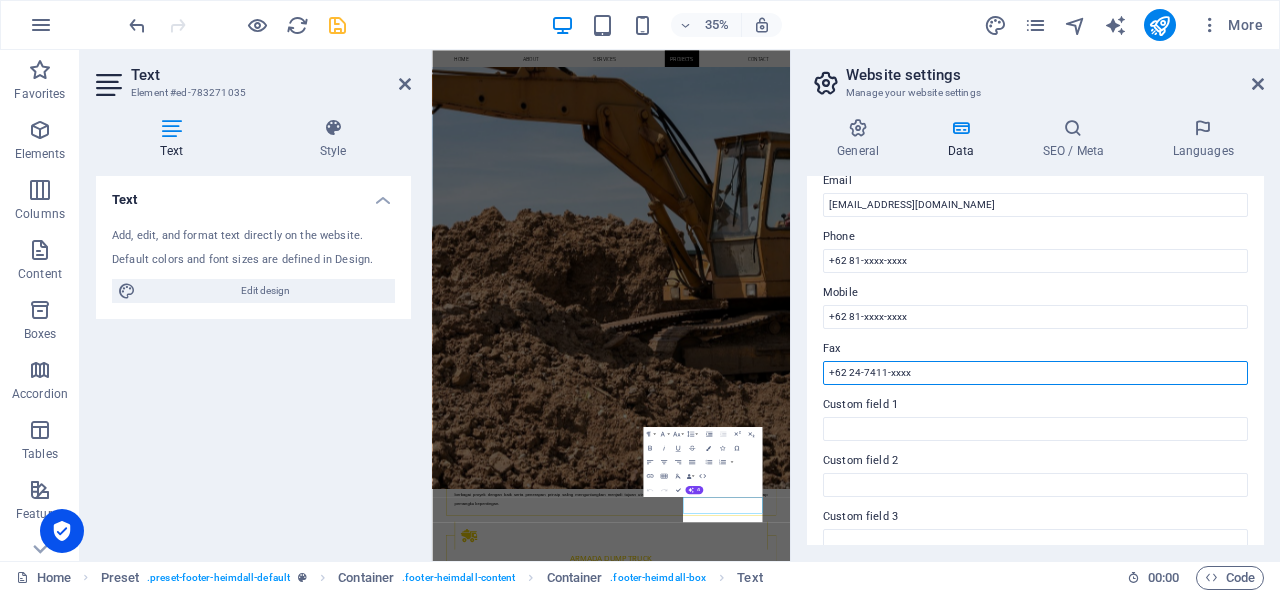 type on "+62 24-7411-xxxx" 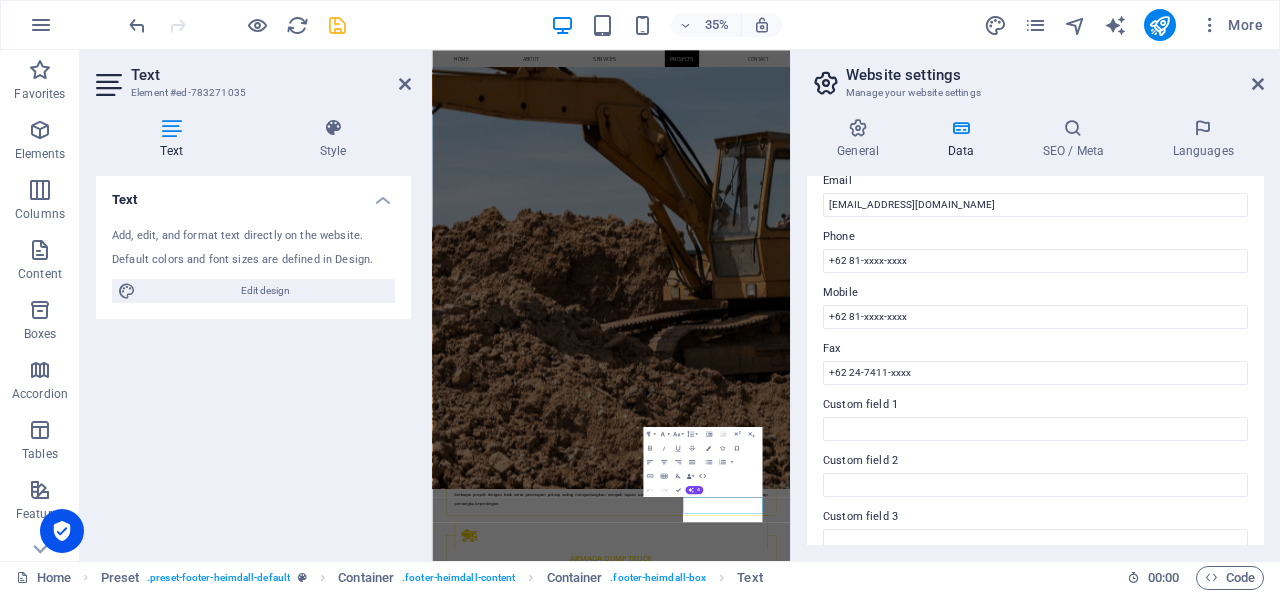 click on "Fax" at bounding box center (1035, 349) 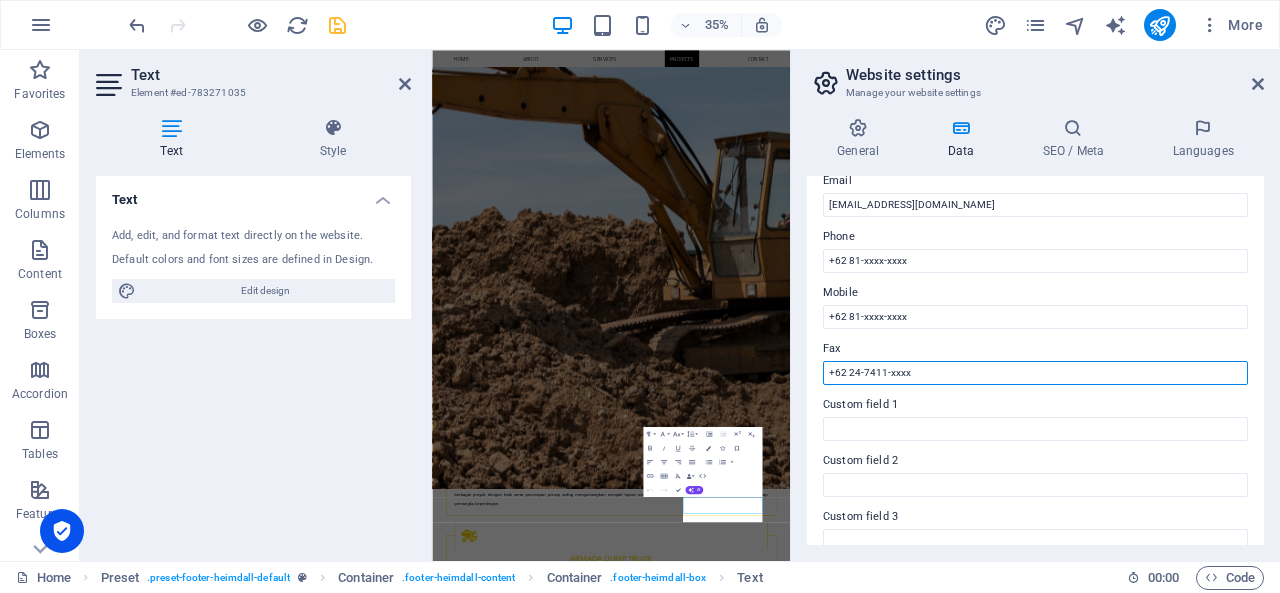click on "+62 24-7411-xxxx" at bounding box center [1035, 373] 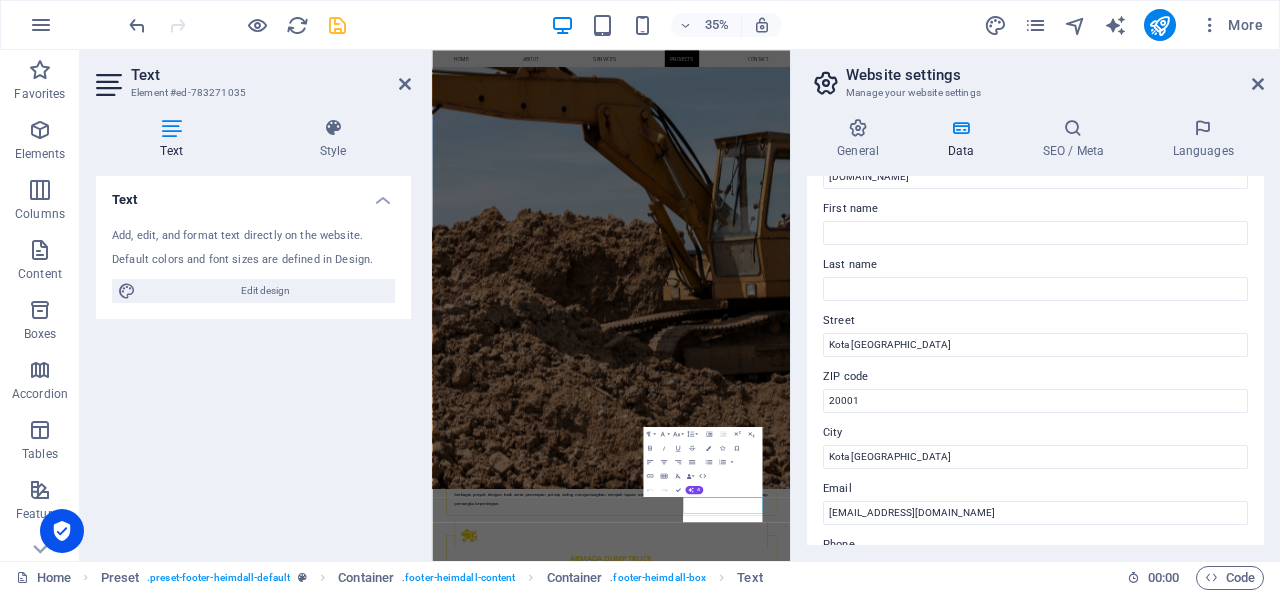 scroll, scrollTop: 0, scrollLeft: 0, axis: both 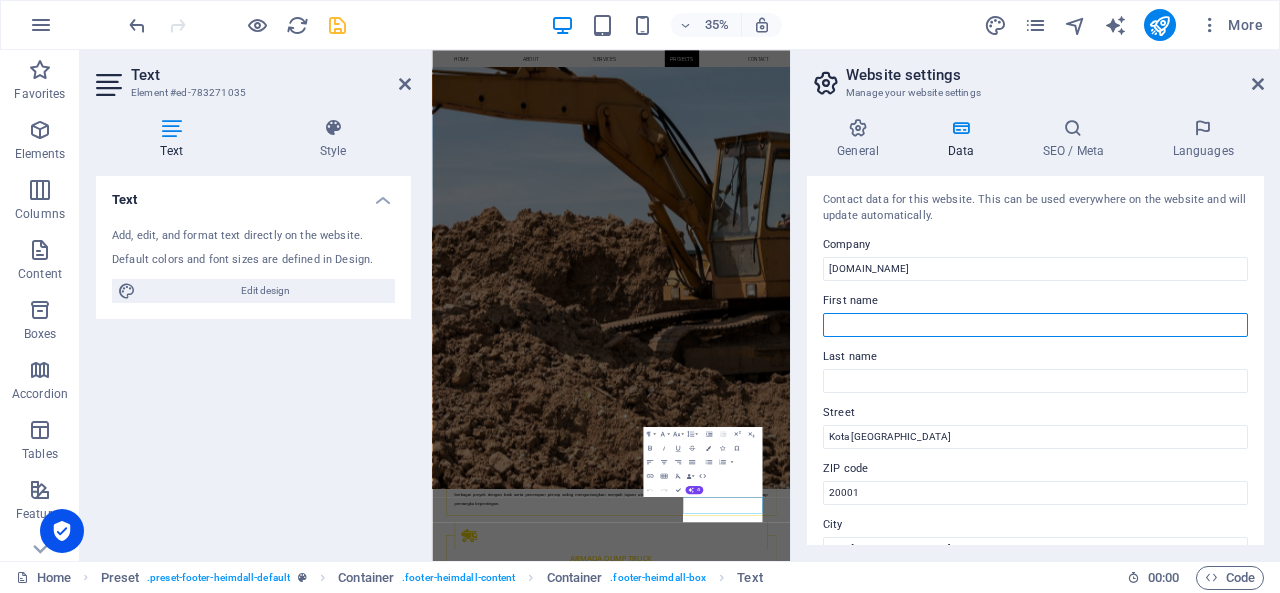click on "First name" at bounding box center (1035, 325) 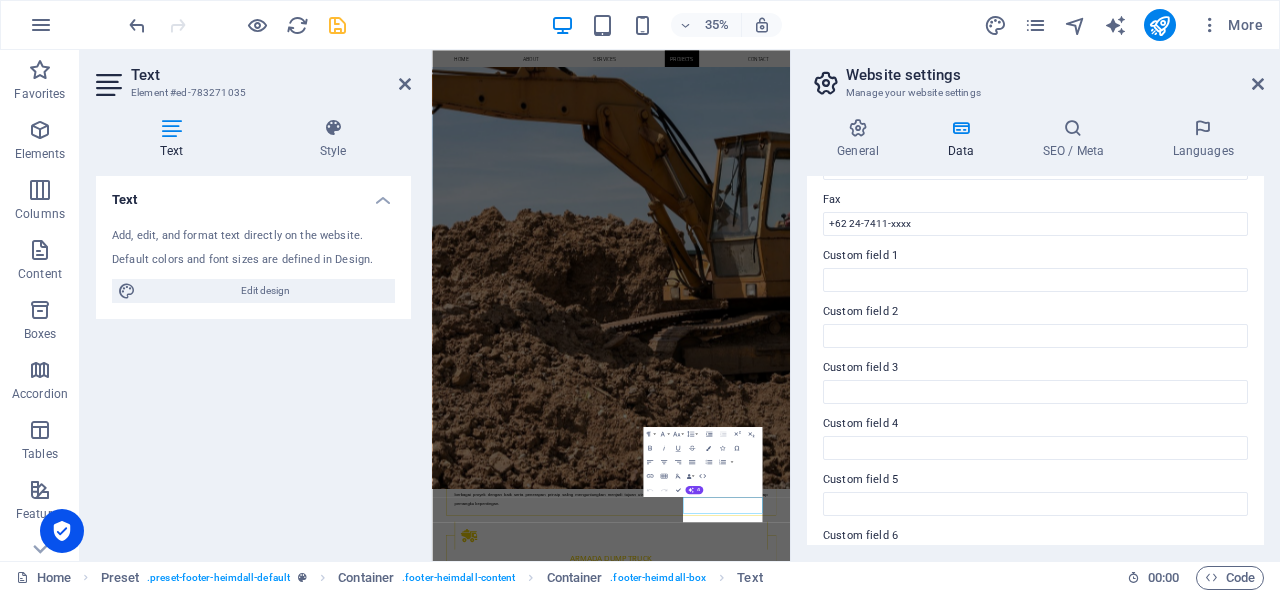 scroll, scrollTop: 592, scrollLeft: 0, axis: vertical 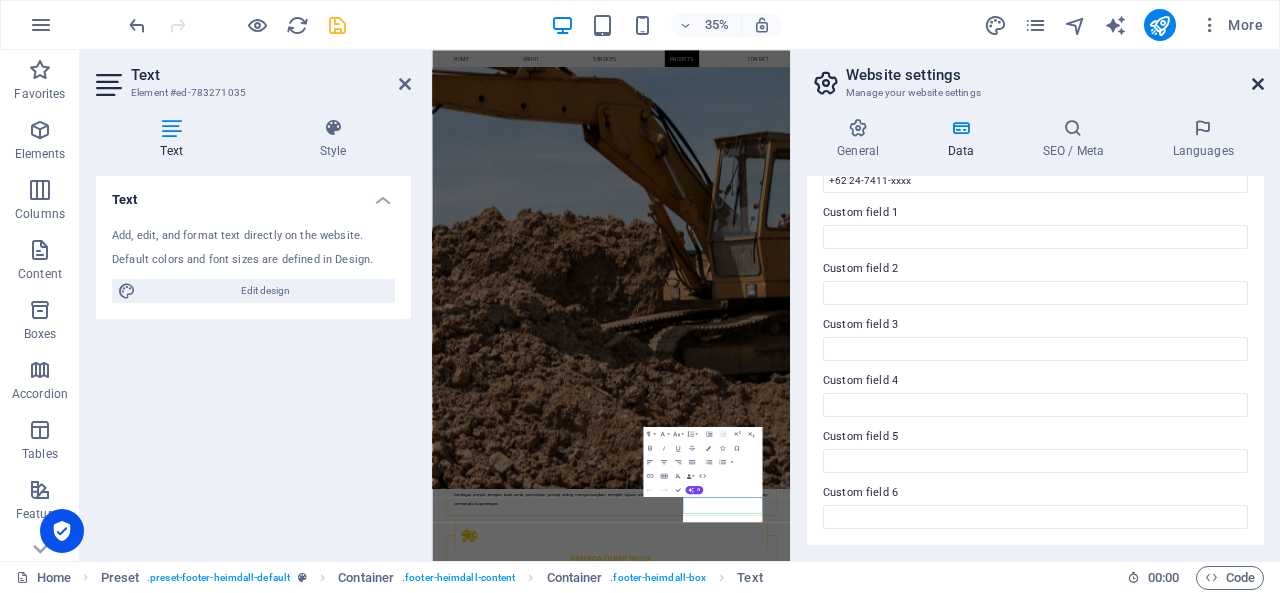 type on "PT. [GEOGRAPHIC_DATA][PERSON_NAME]" 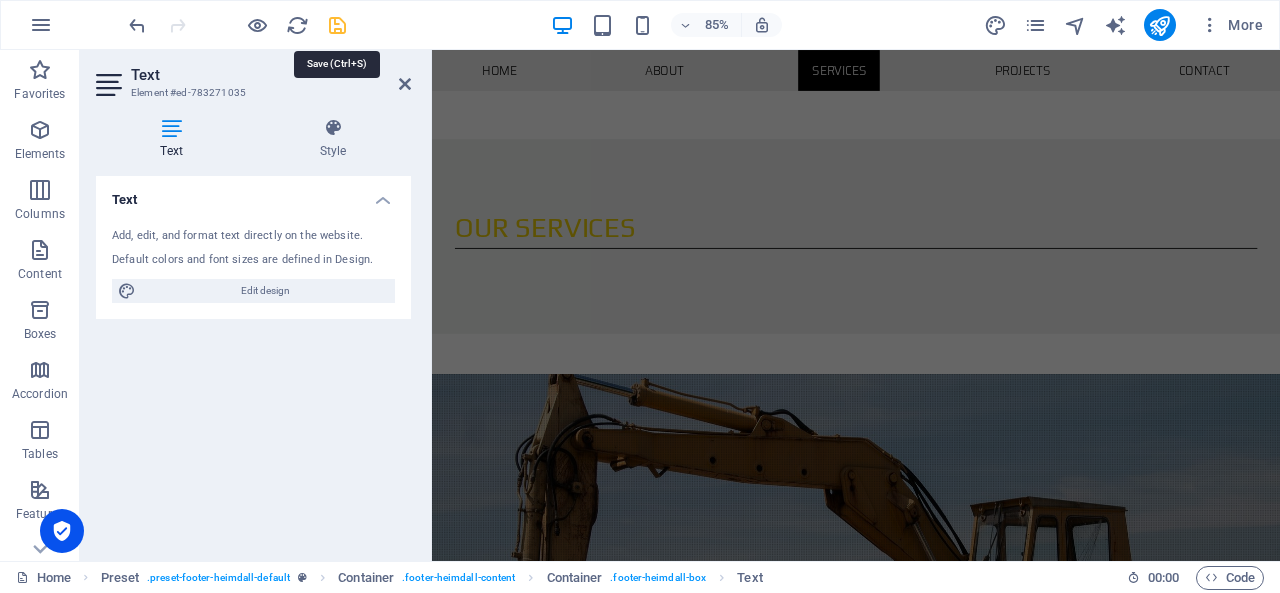 click at bounding box center (337, 25) 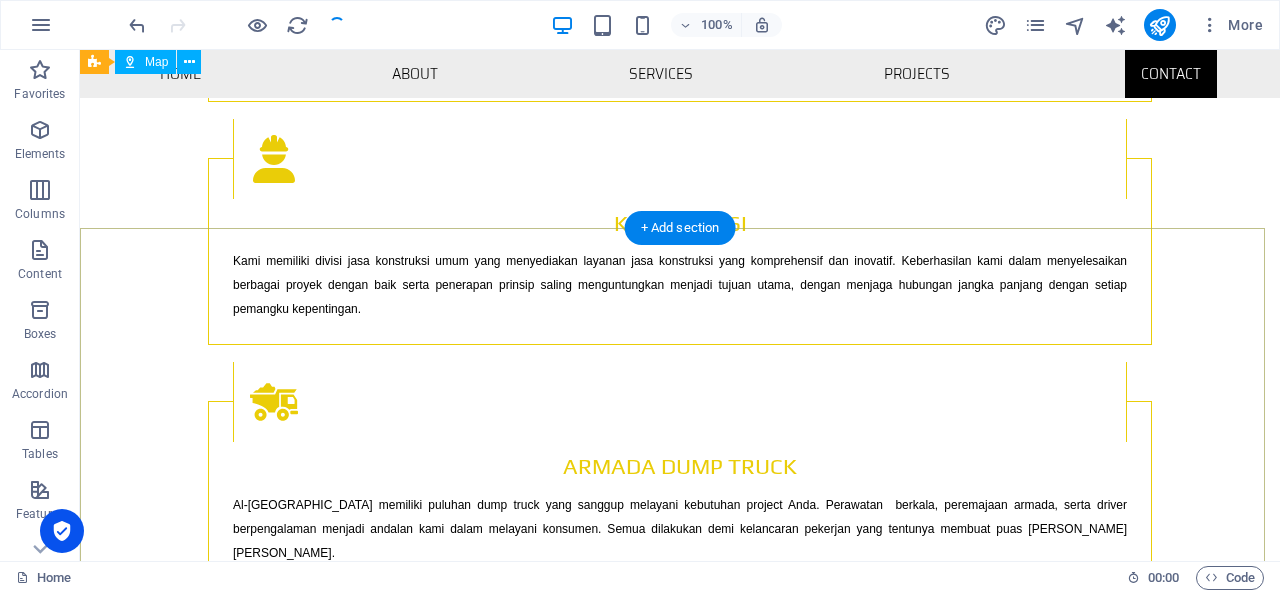 scroll, scrollTop: 2514, scrollLeft: 0, axis: vertical 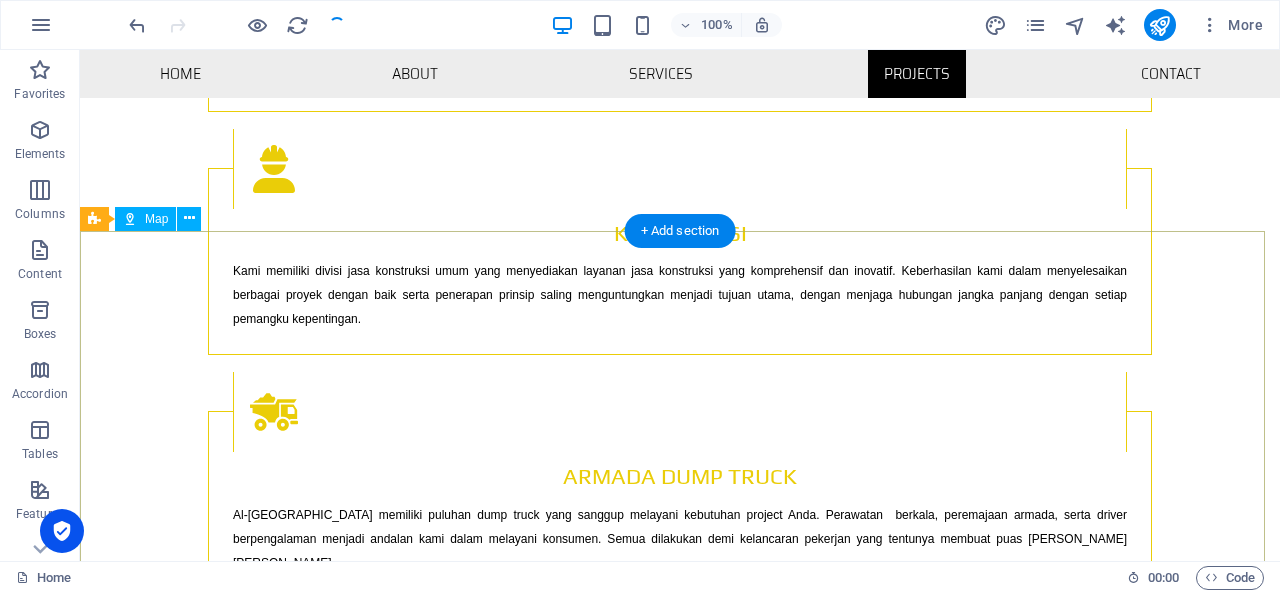 click on "← Move left → Move right ↑ Move up ↓ Move down + Zoom in - Zoom out Home Jump left by 75% End Jump right by 75% Page Up Jump up by 75% Page Down Jump down by 75% To navigate, press the arrow keys. Map Terrain Satellite Labels Keyboard shortcuts Map Data Map data ©2025 Google Map data ©2025 Google 200 m  Click to toggle between metric and imperial units Terms Report a map error" at bounding box center [680, 1737] 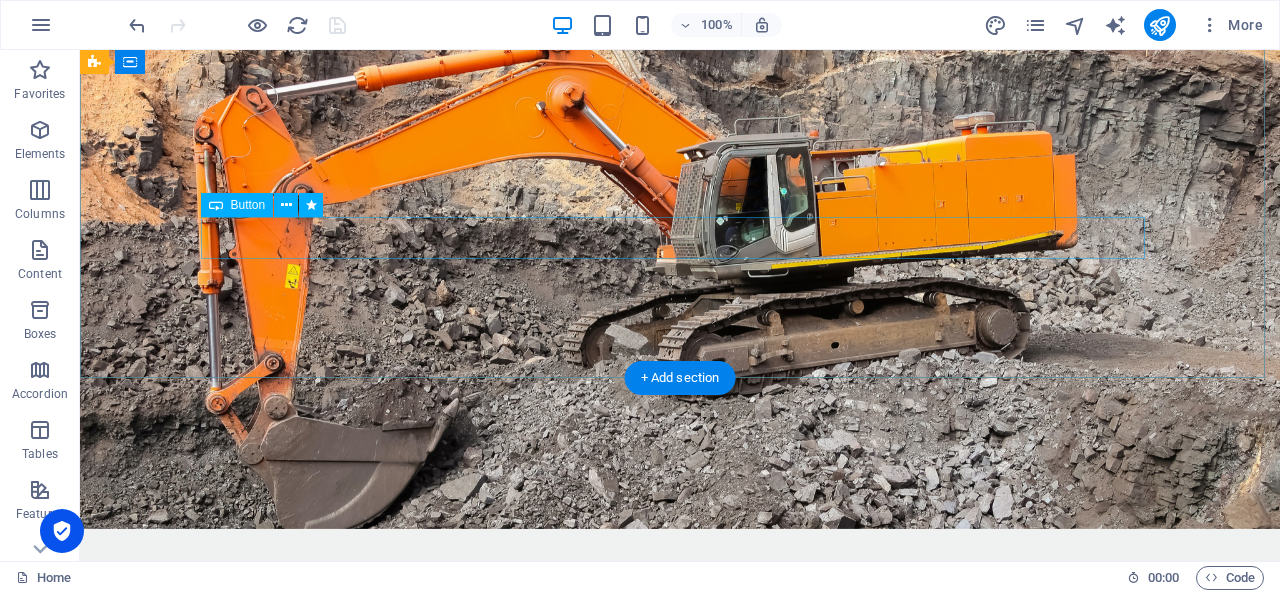 scroll, scrollTop: 0, scrollLeft: 0, axis: both 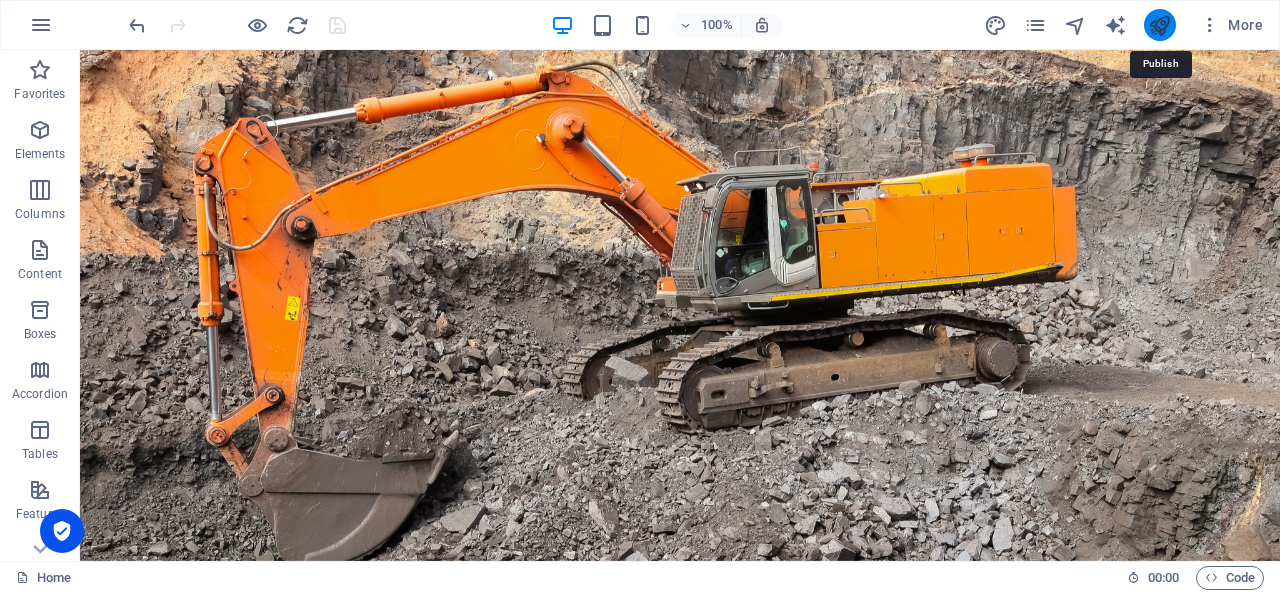 click at bounding box center (1159, 25) 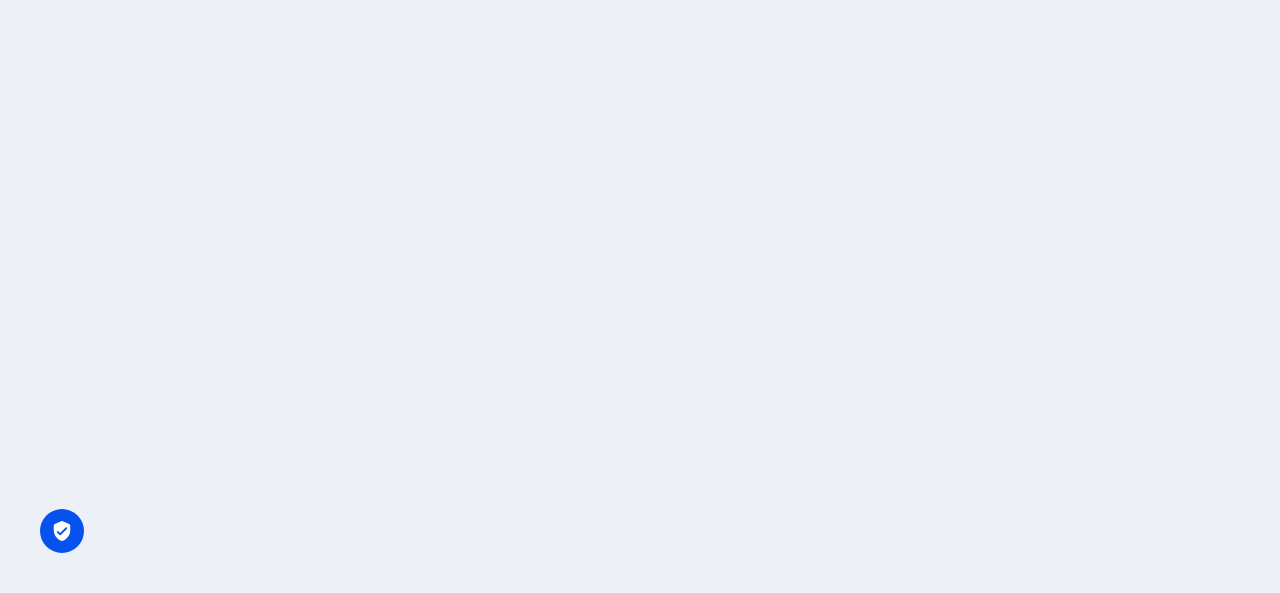scroll, scrollTop: 0, scrollLeft: 0, axis: both 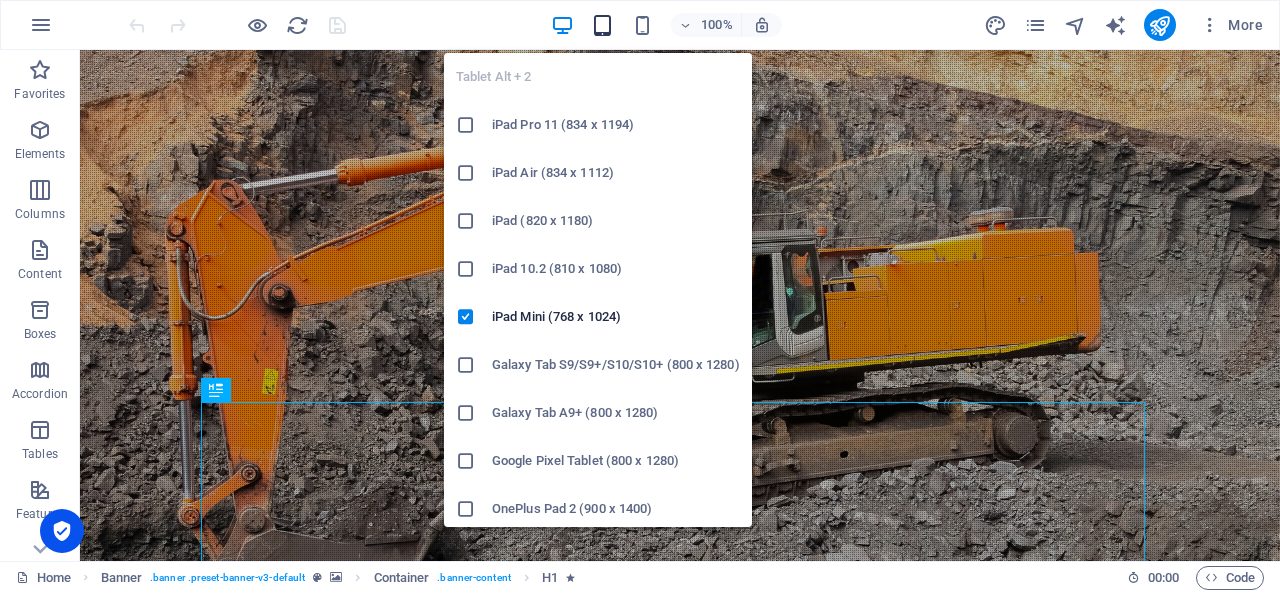 click at bounding box center (602, 25) 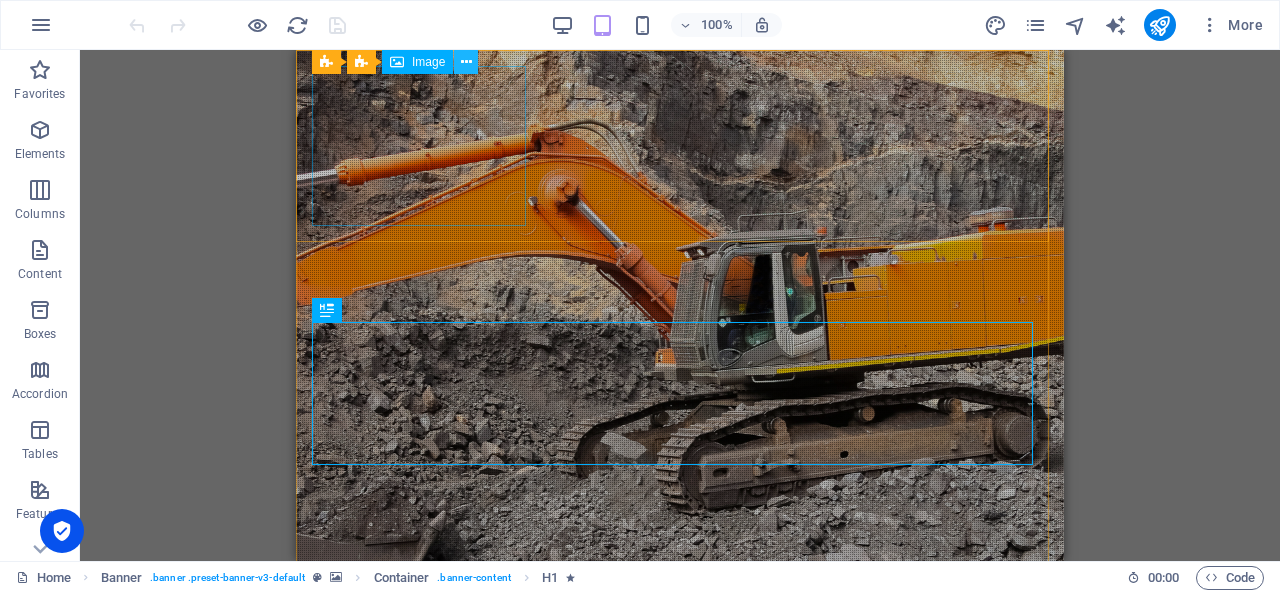 click at bounding box center (466, 62) 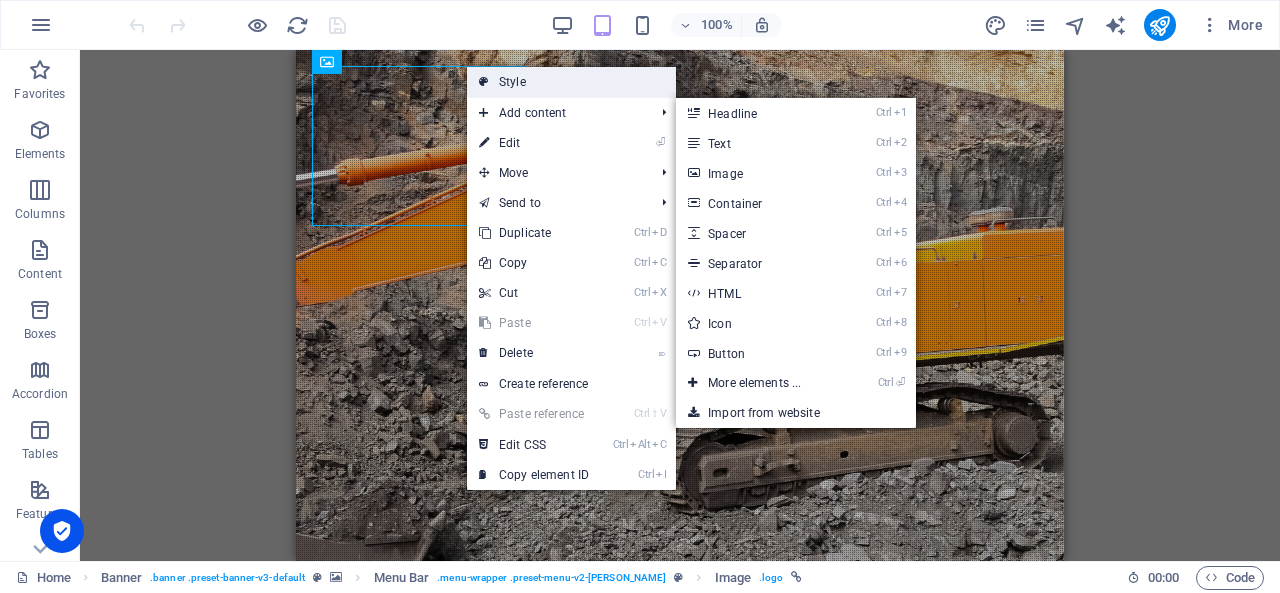 click on "Style" at bounding box center (571, 82) 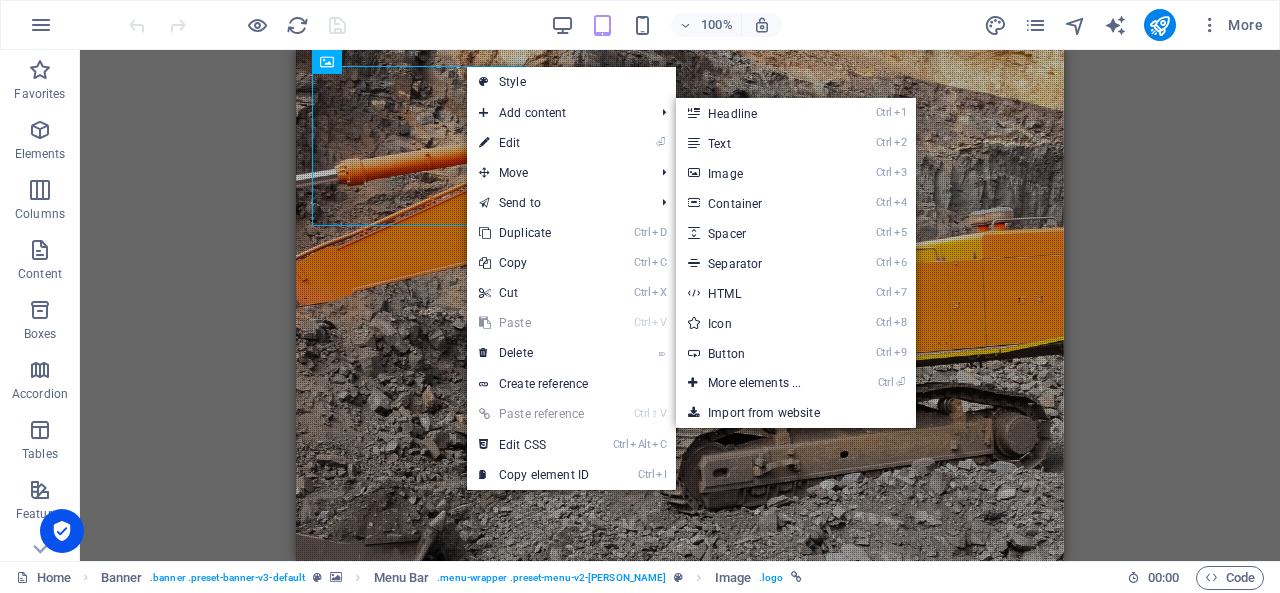 select on "rem" 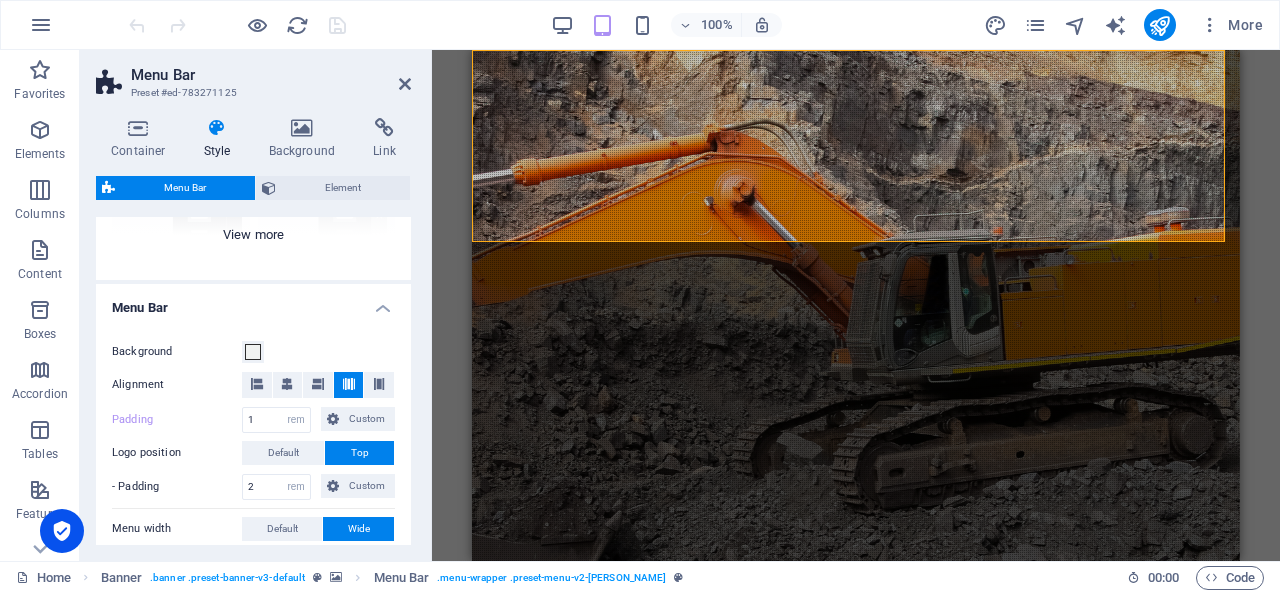 scroll, scrollTop: 200, scrollLeft: 0, axis: vertical 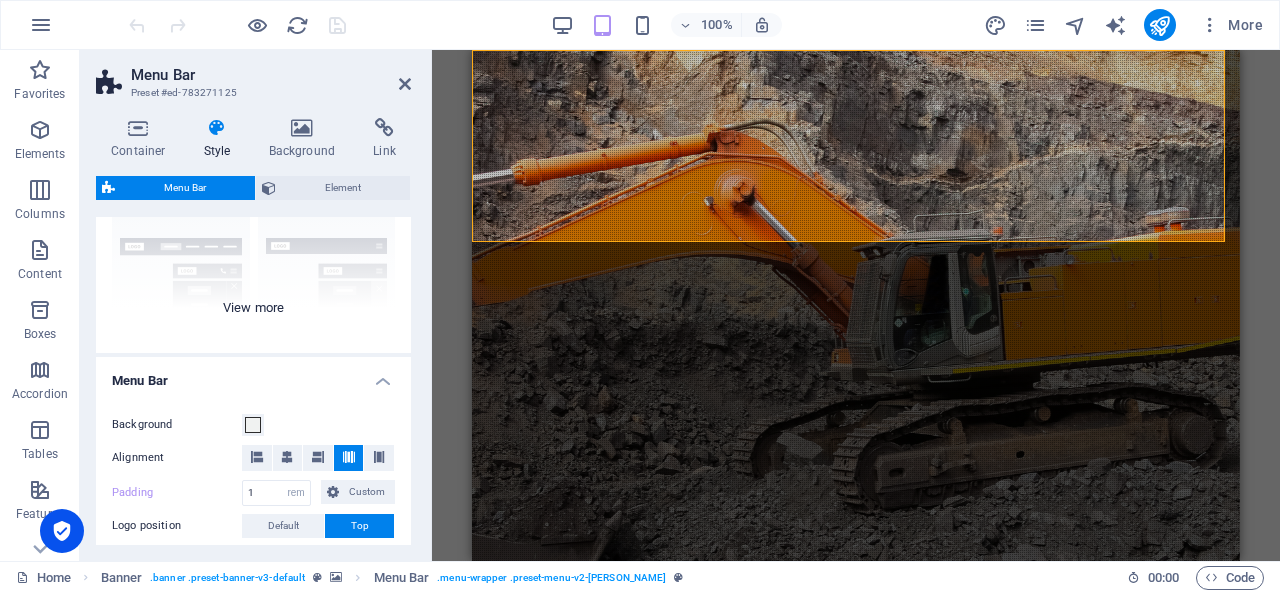click on "Border Centered Default Fixed Loki Trigger Wide XXL" at bounding box center [253, 203] 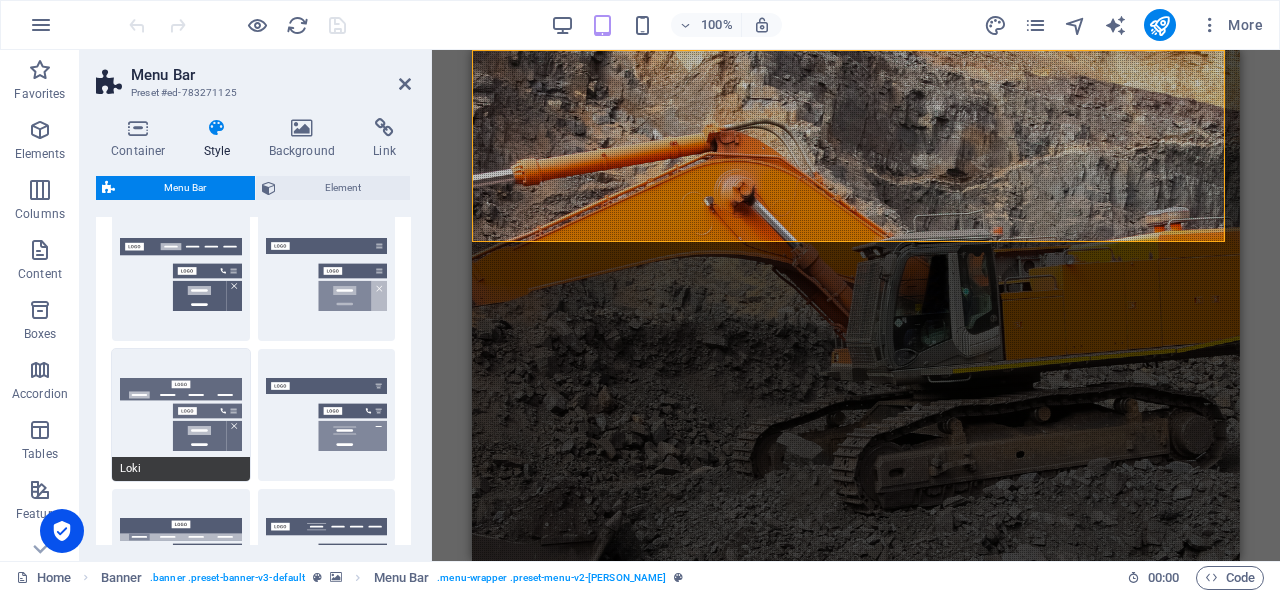click on "Loki" at bounding box center [181, 415] 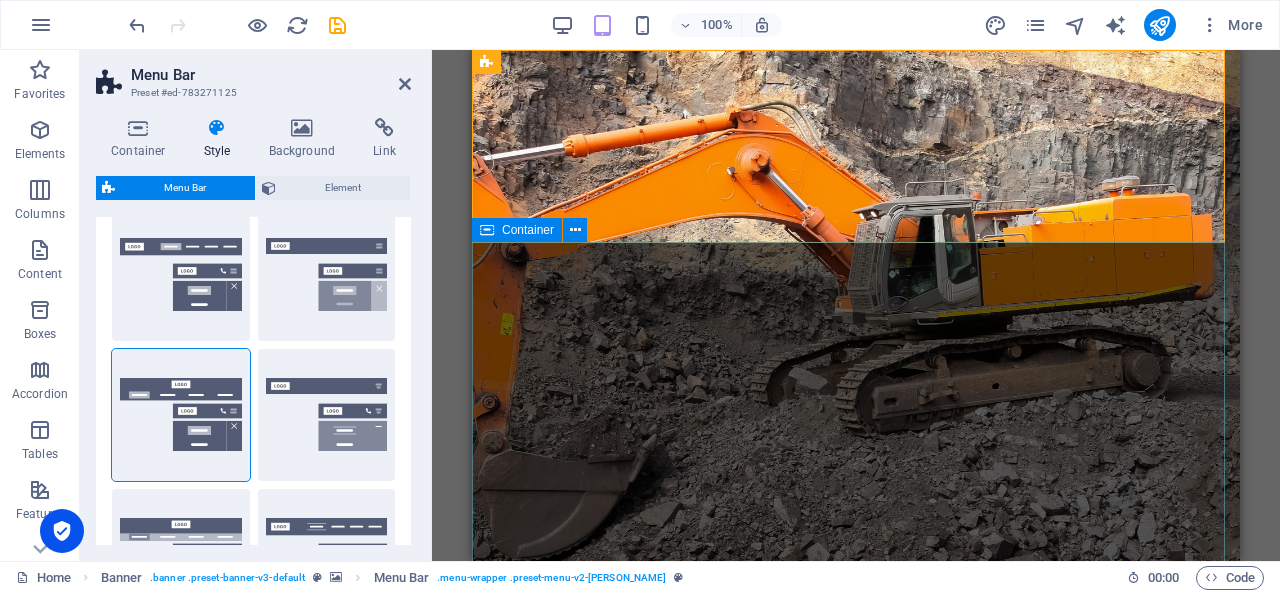 scroll, scrollTop: 0, scrollLeft: 0, axis: both 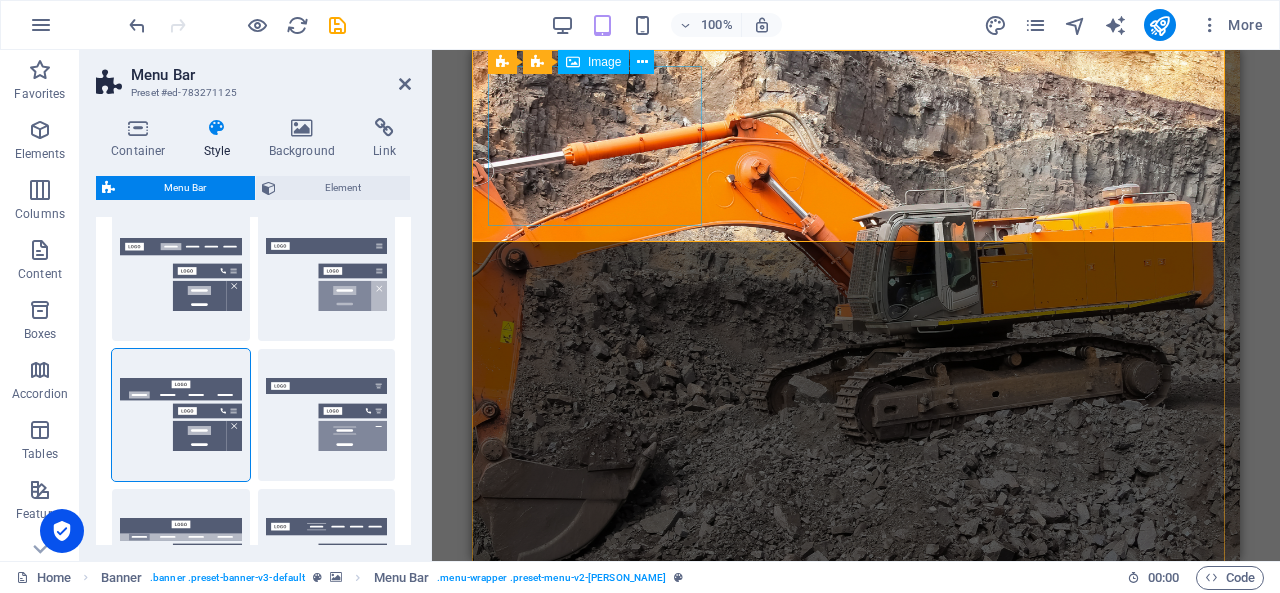 click at bounding box center [856, 705] 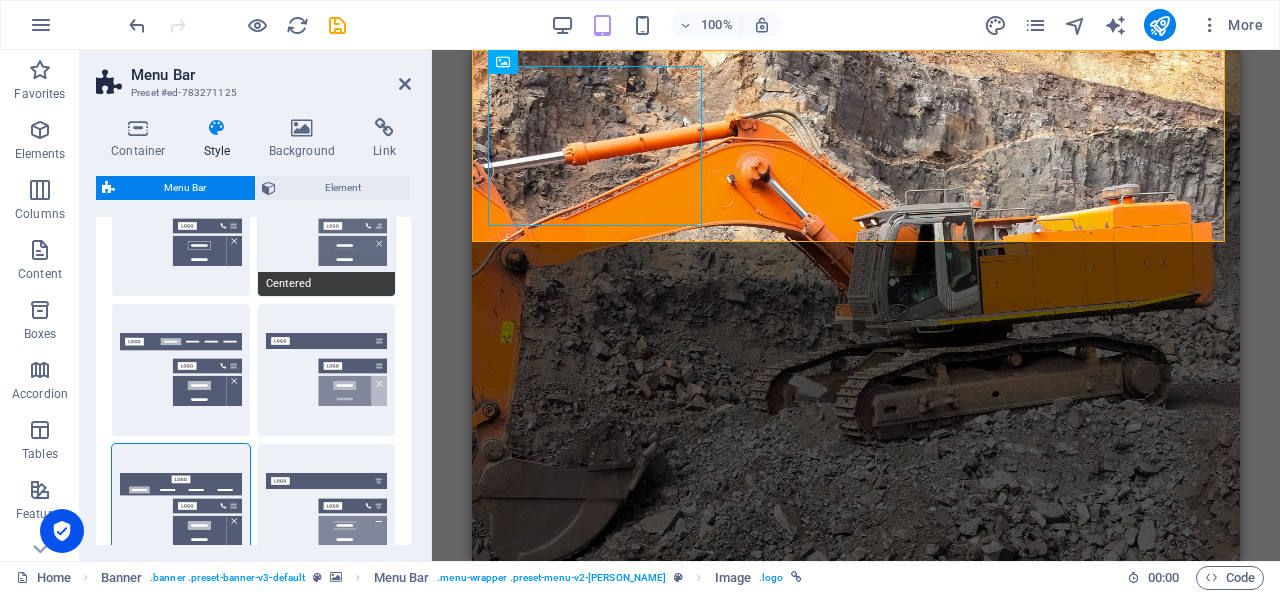 scroll, scrollTop: 300, scrollLeft: 0, axis: vertical 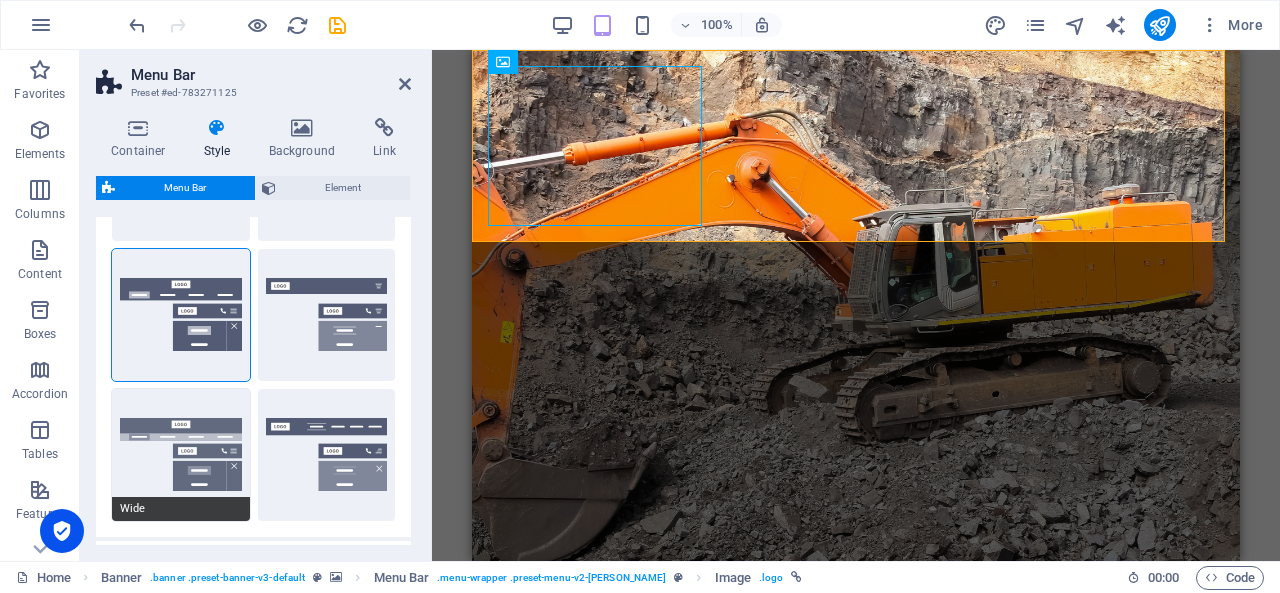 click on "Wide" at bounding box center [181, 455] 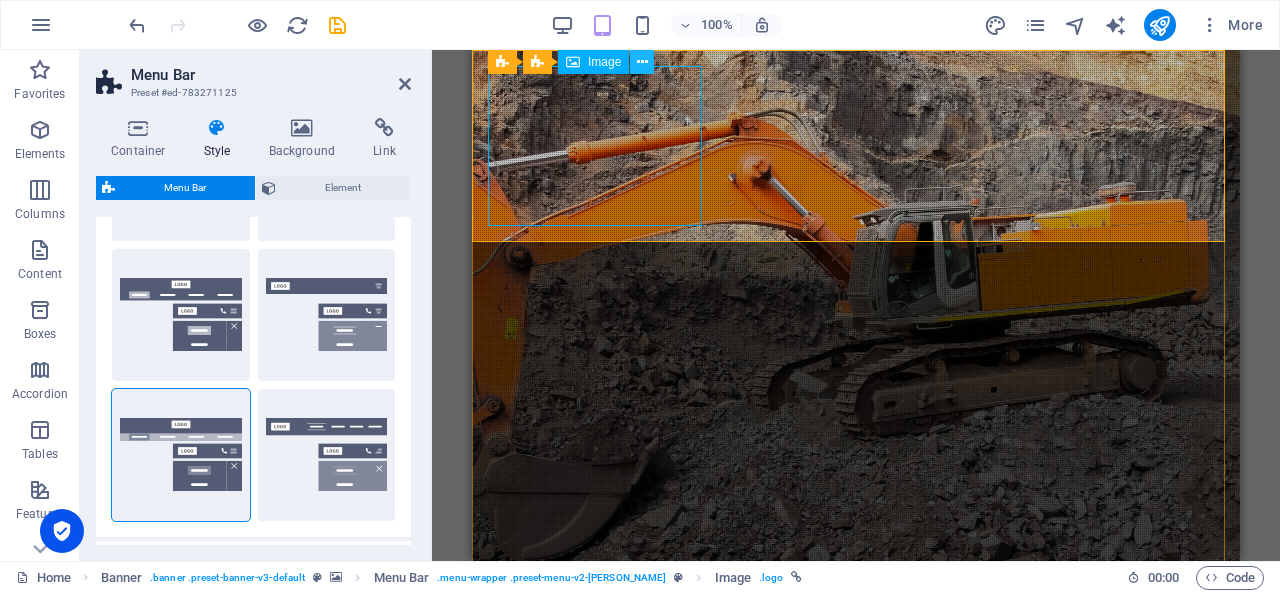 click at bounding box center (642, 62) 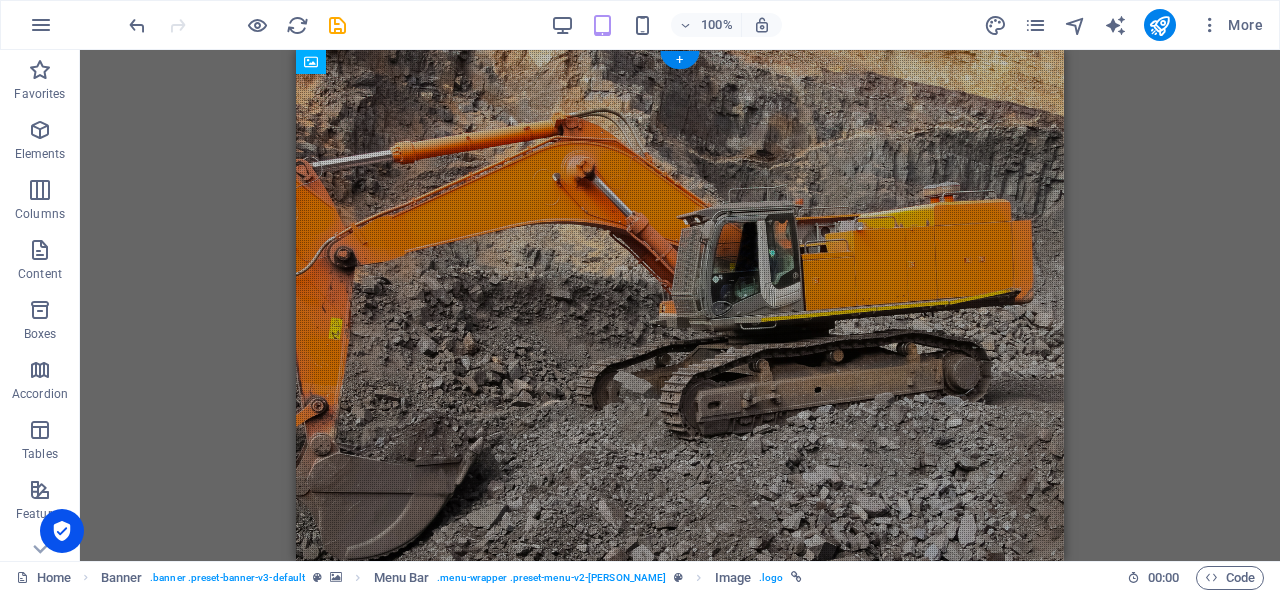 drag, startPoint x: 420, startPoint y: 147, endPoint x: 679, endPoint y: 146, distance: 259.00192 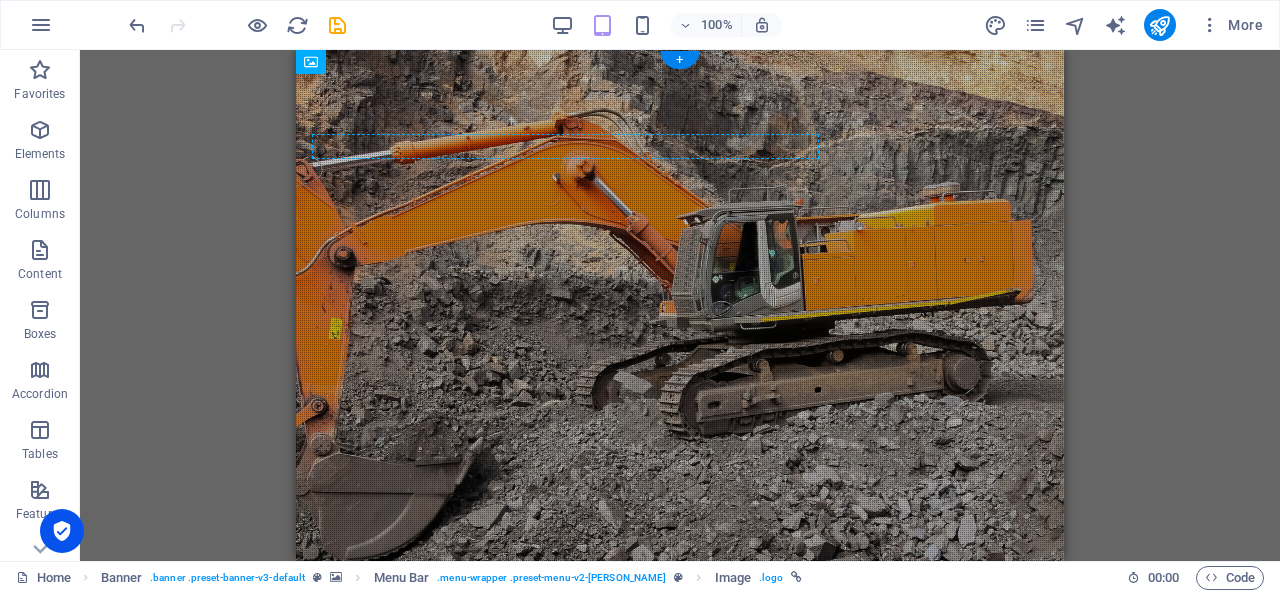 drag, startPoint x: 886, startPoint y: 151, endPoint x: 654, endPoint y: 152, distance: 232.00215 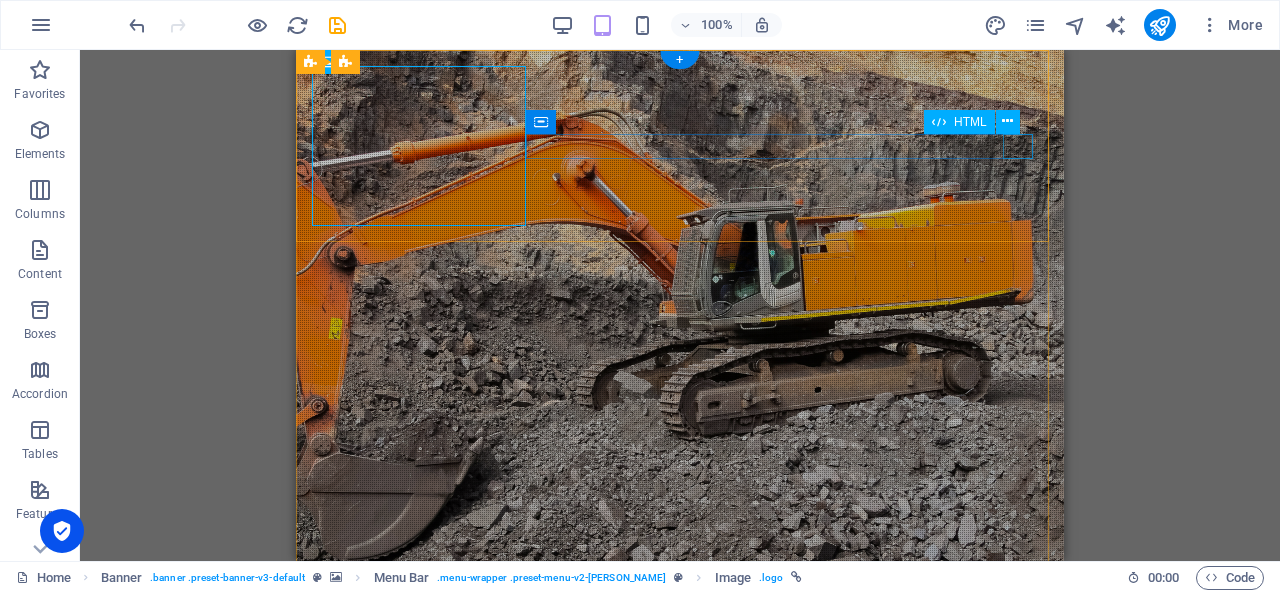 click at bounding box center (680, 790) 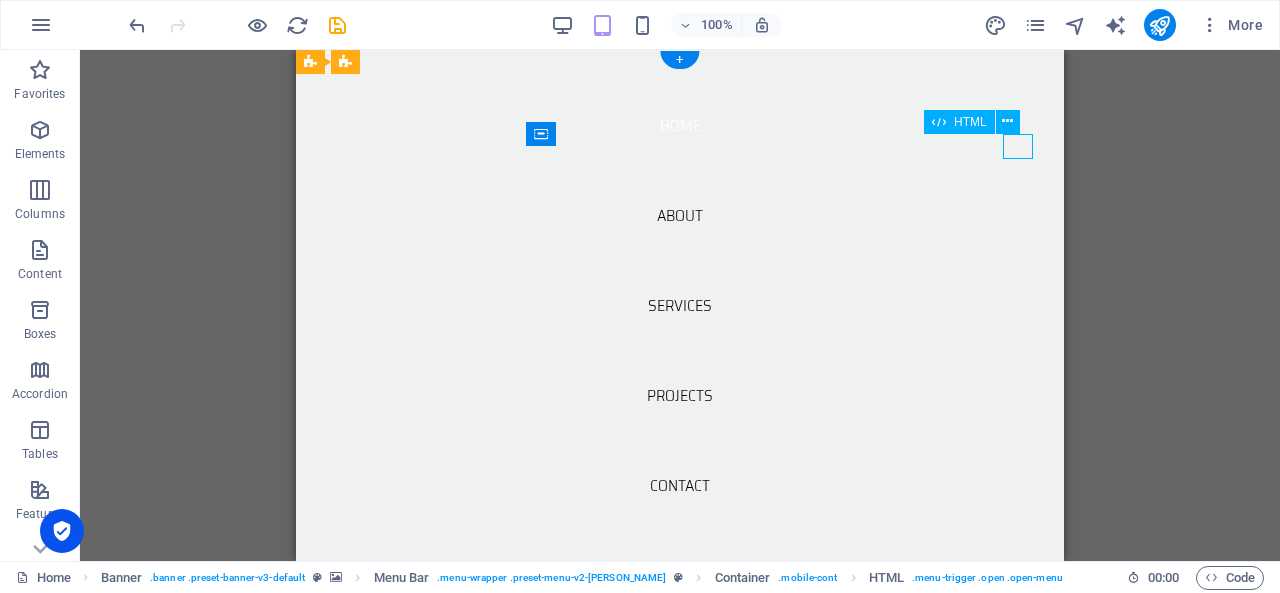 click at bounding box center (327, 790) 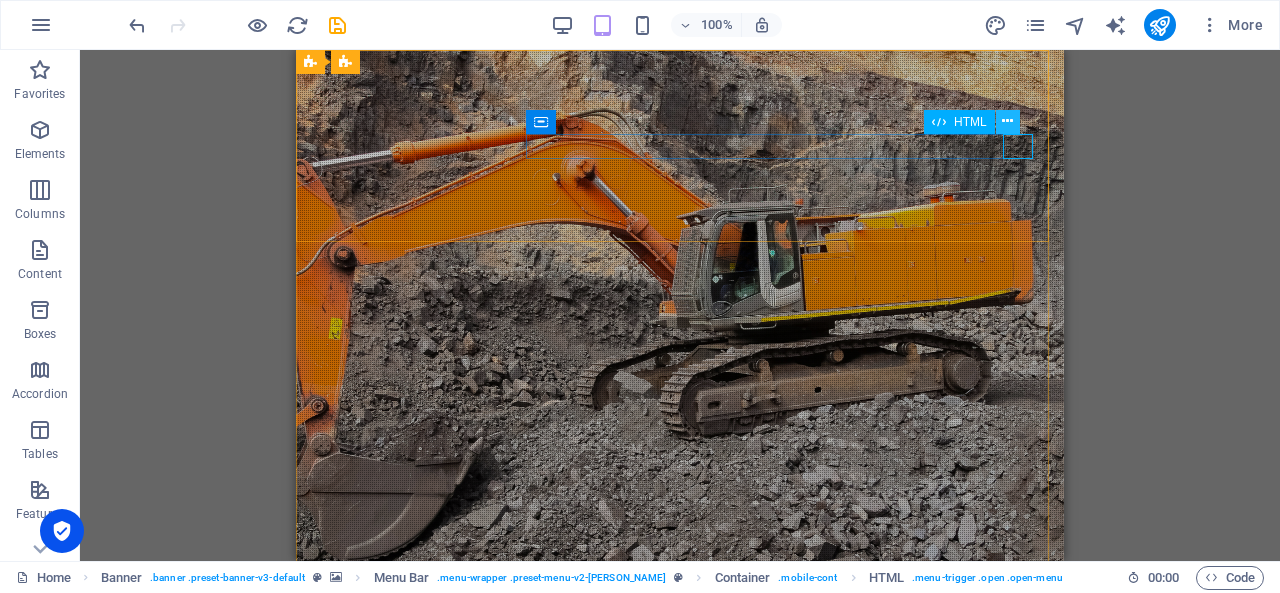 click at bounding box center [1007, 121] 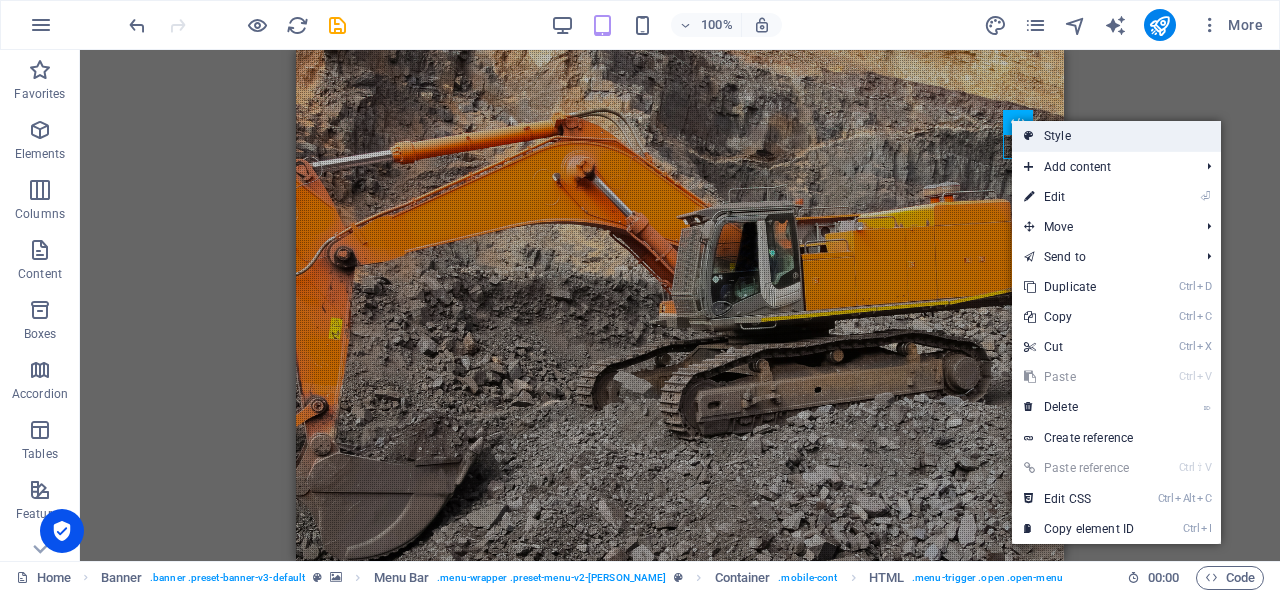 click on "Style" at bounding box center (1116, 136) 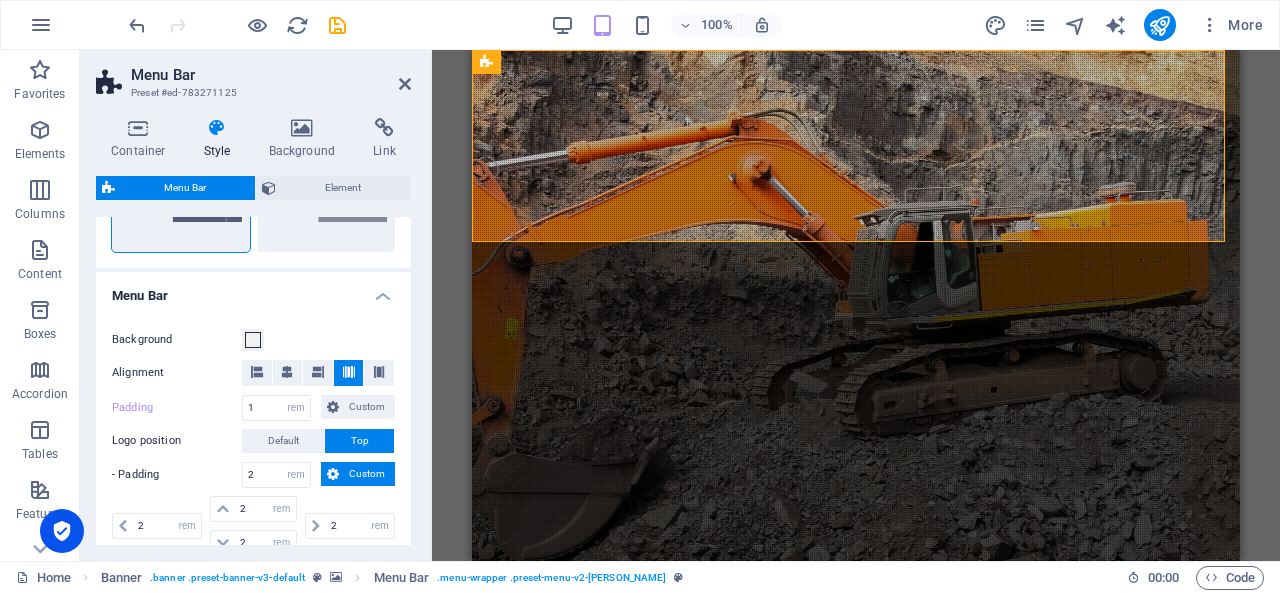 scroll, scrollTop: 600, scrollLeft: 0, axis: vertical 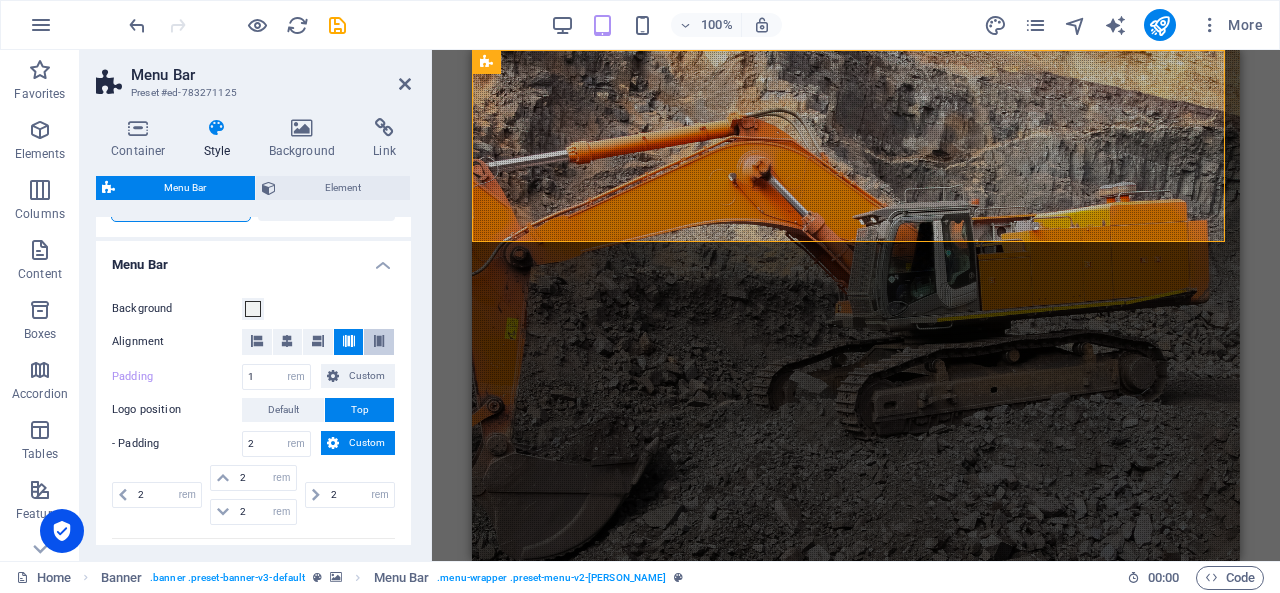 click at bounding box center [379, 341] 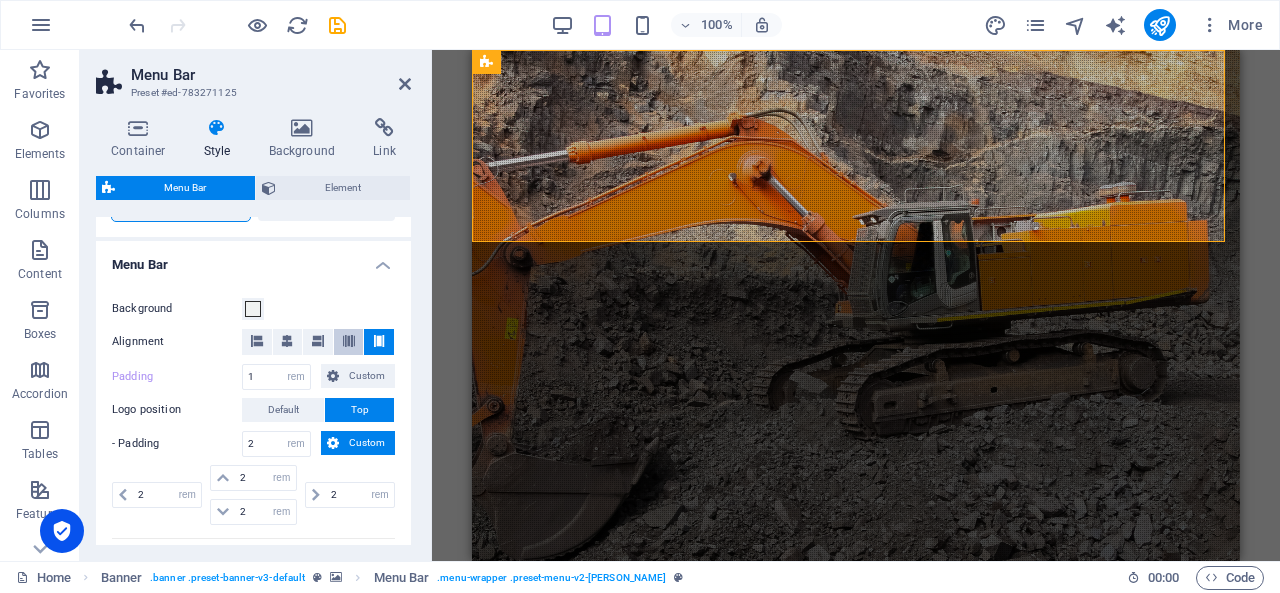 click at bounding box center (349, 341) 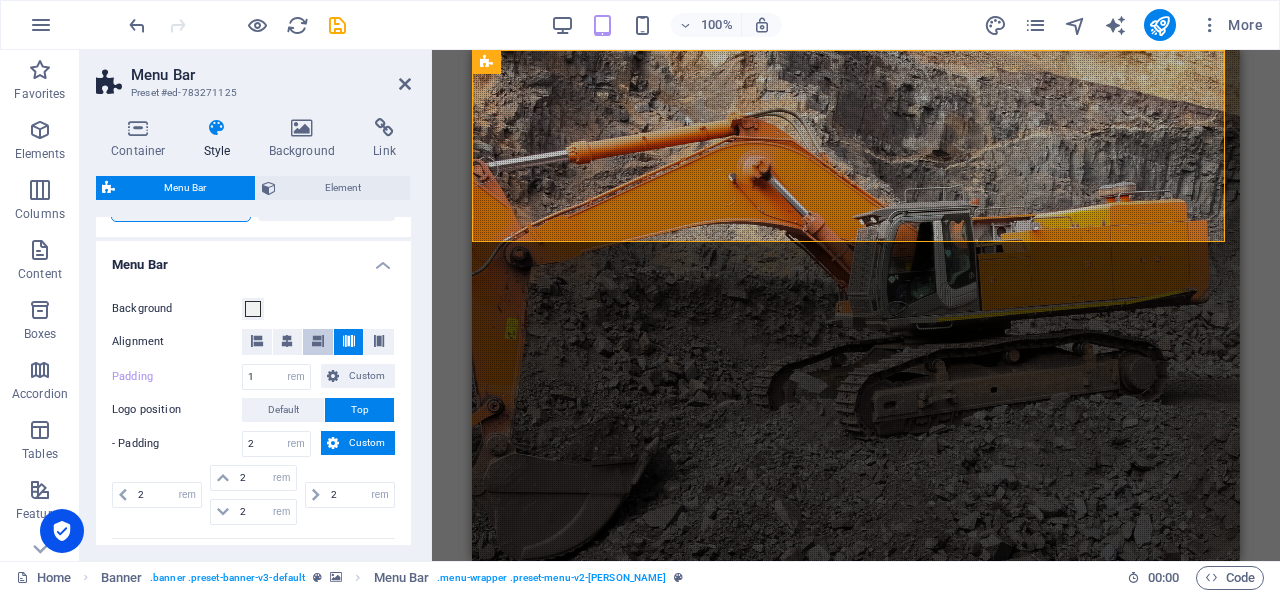 click at bounding box center [318, 341] 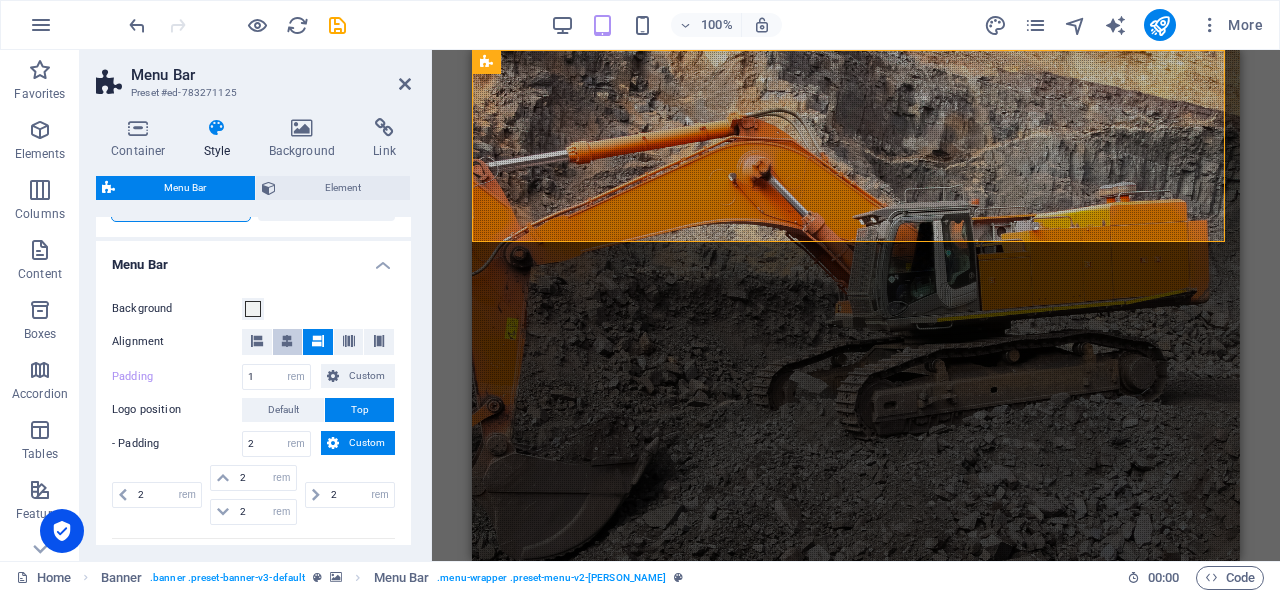 click at bounding box center [287, 341] 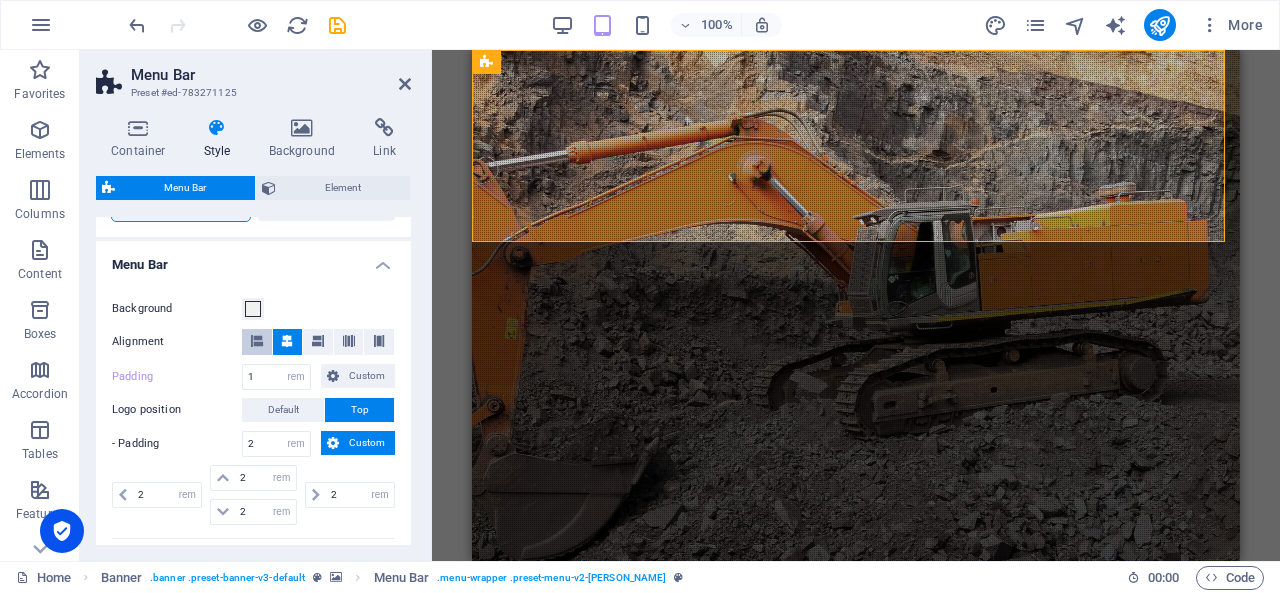 click at bounding box center (257, 341) 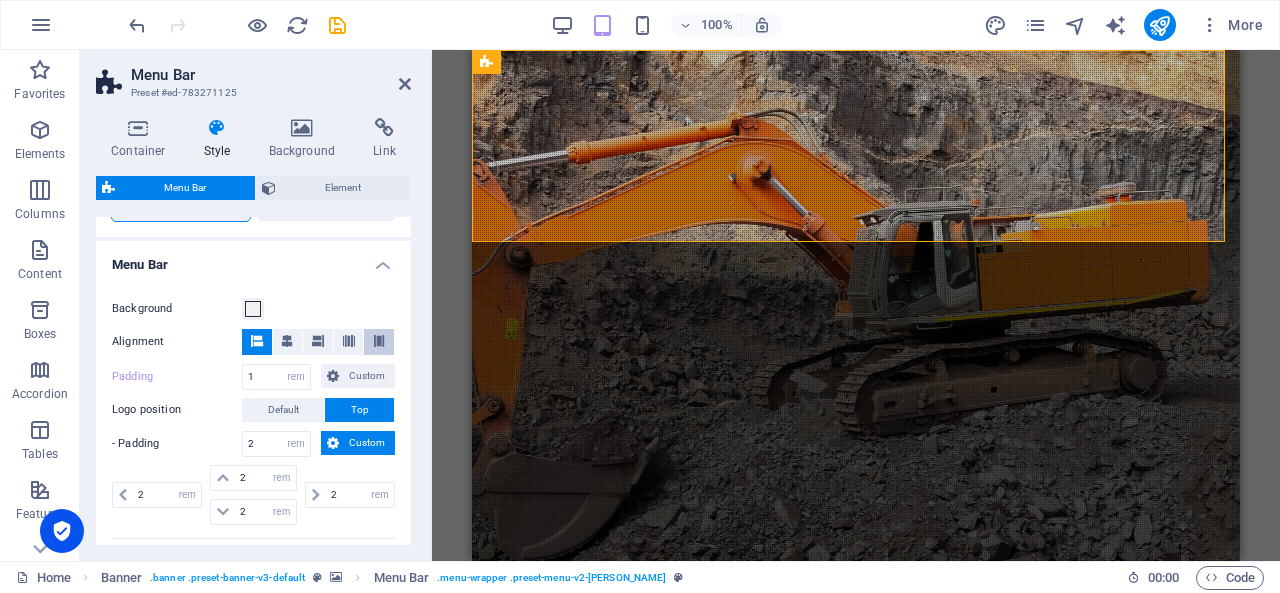 click at bounding box center [379, 342] 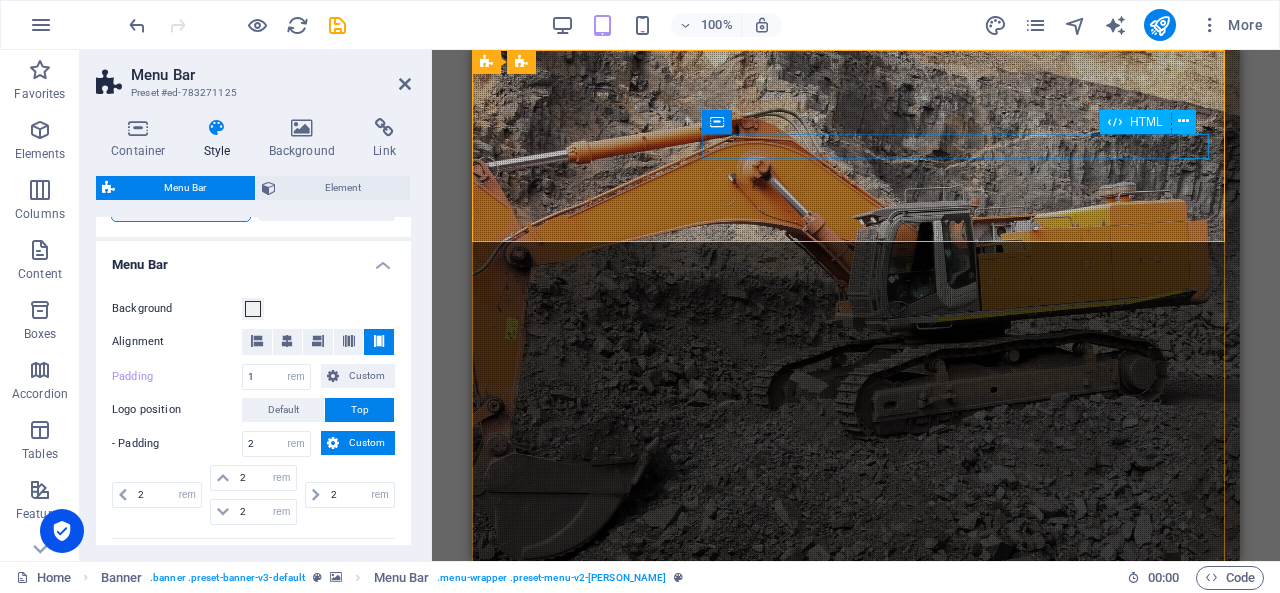 click at bounding box center [856, 790] 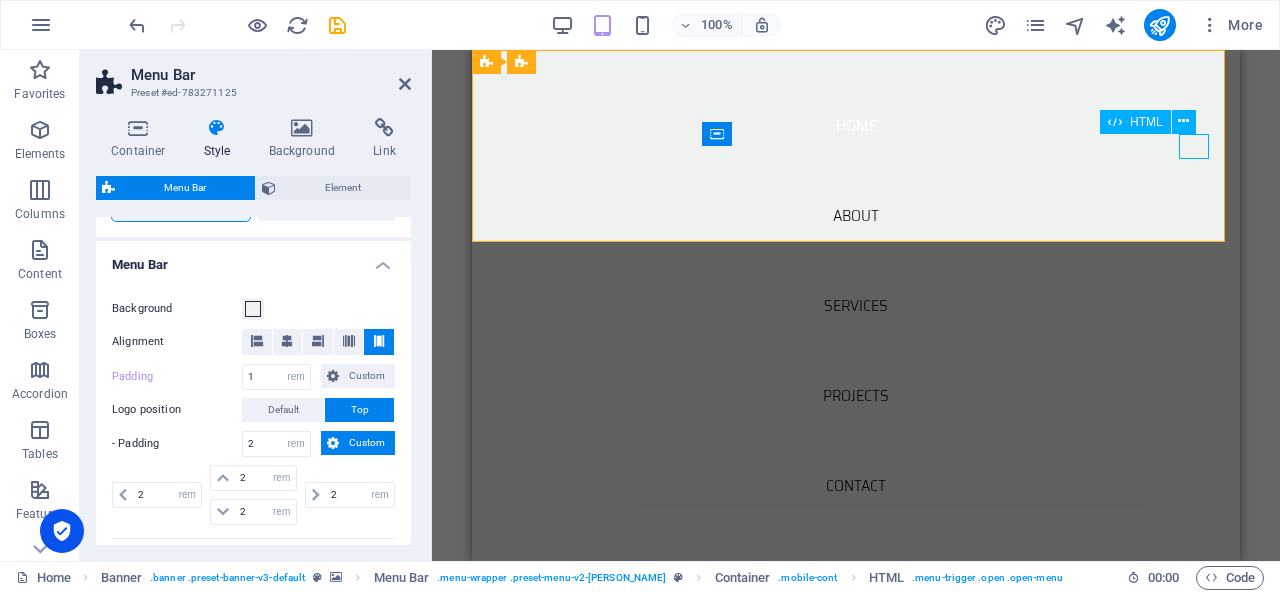 click at bounding box center (503, 790) 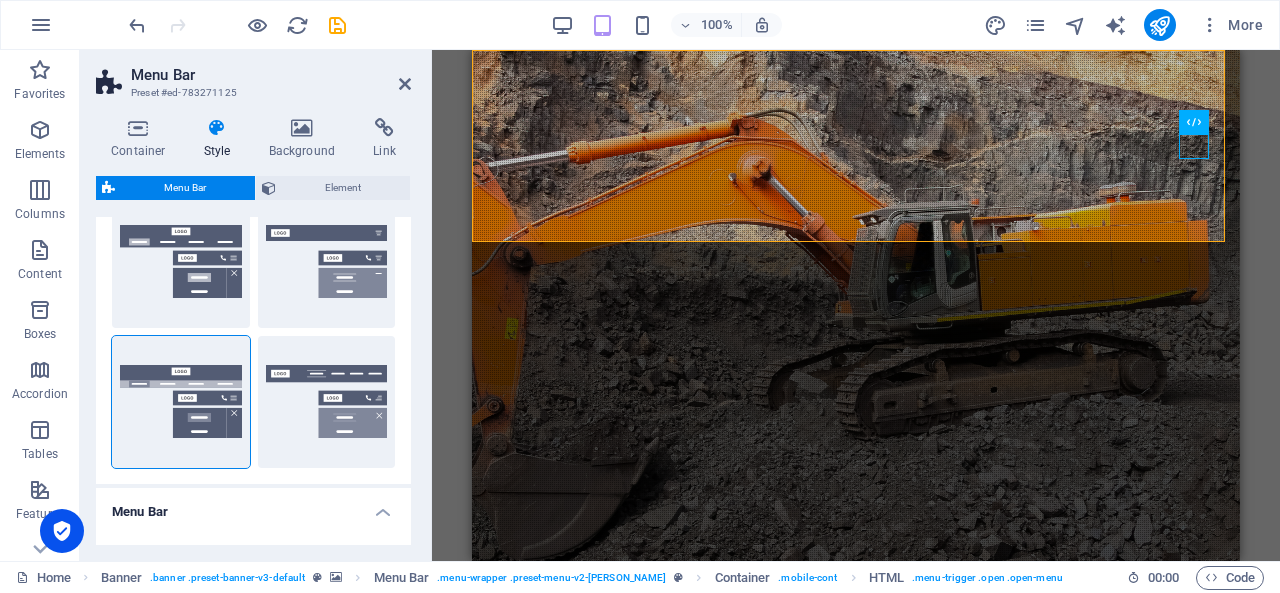 scroll, scrollTop: 0, scrollLeft: 0, axis: both 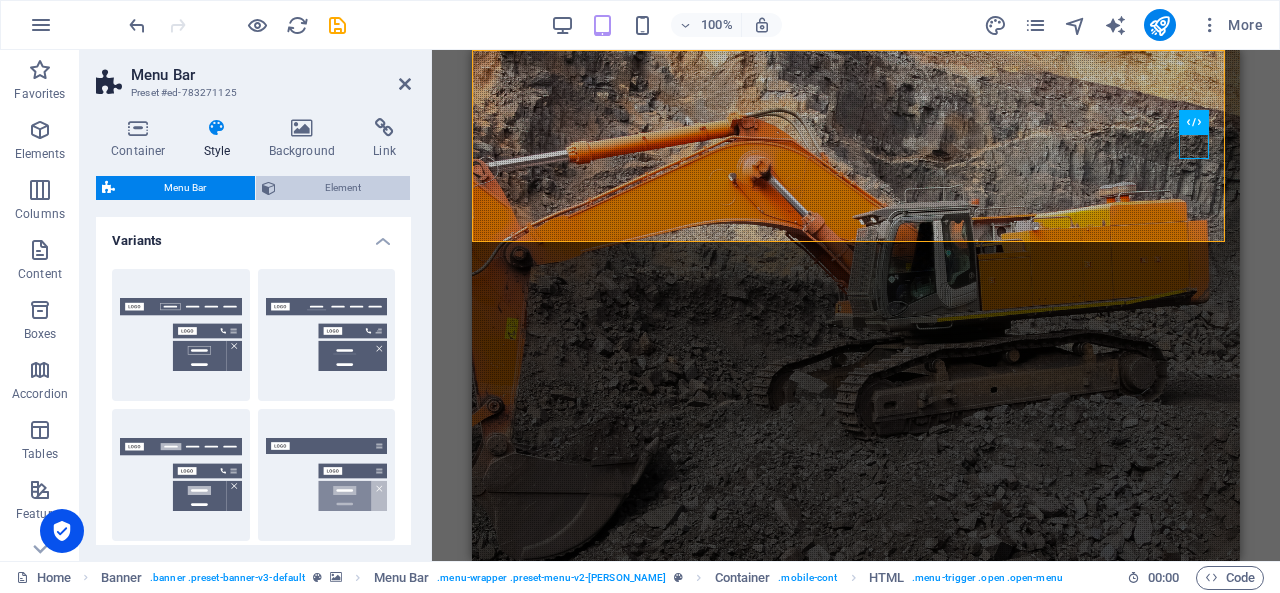 click on "Element" at bounding box center [343, 188] 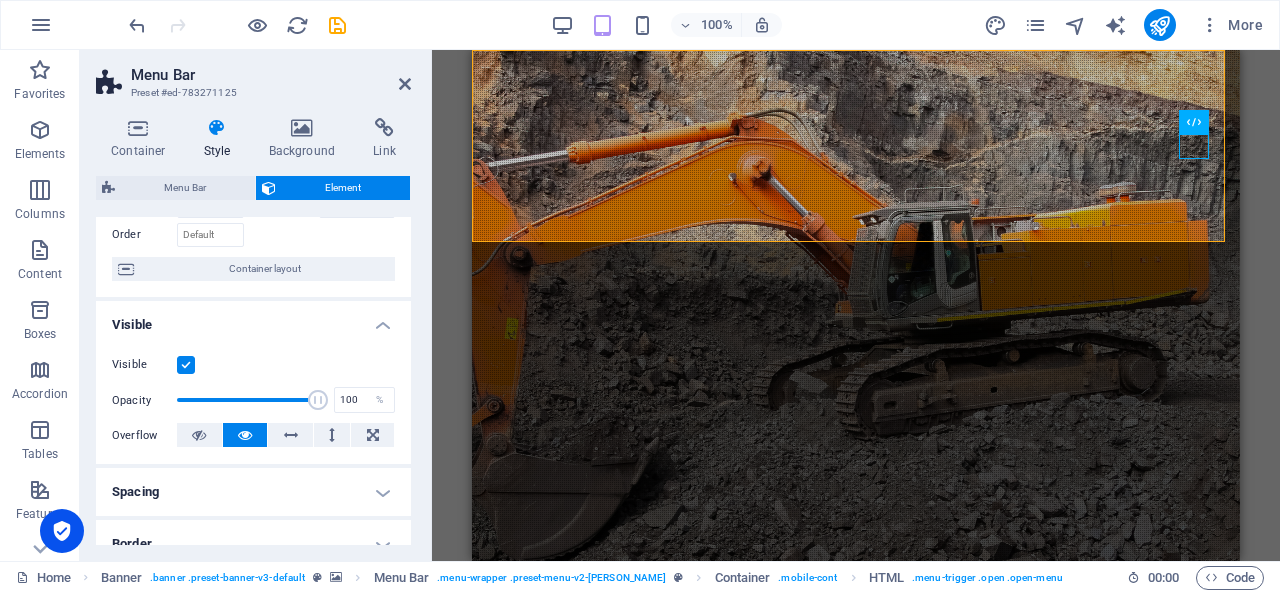 scroll, scrollTop: 0, scrollLeft: 0, axis: both 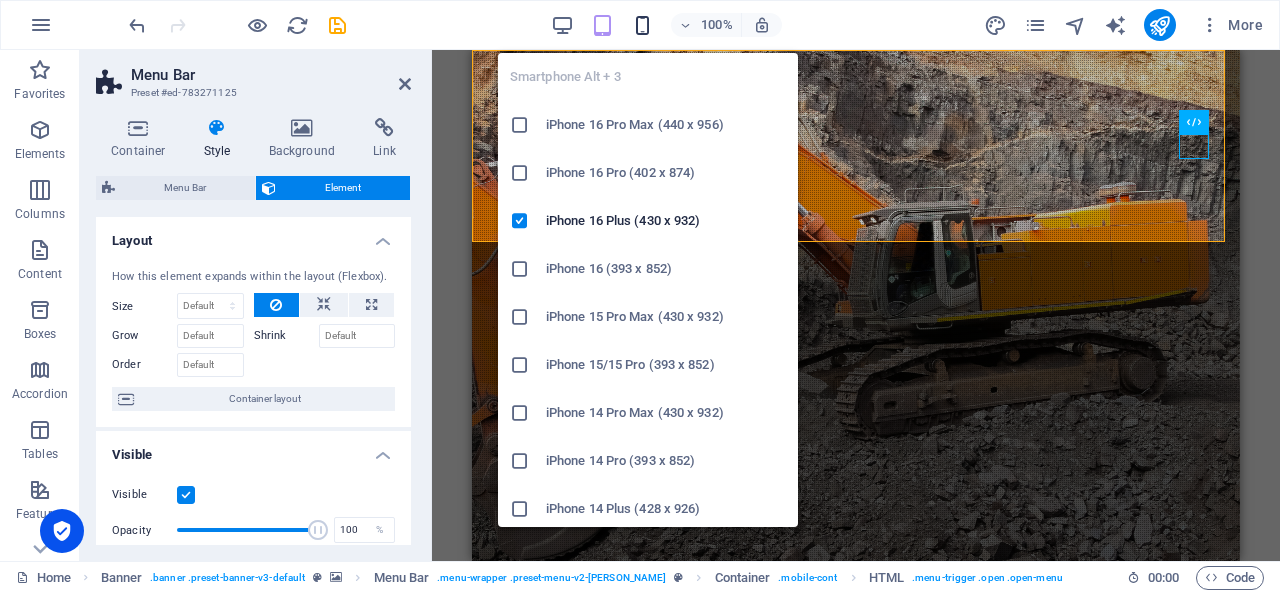 click at bounding box center (642, 25) 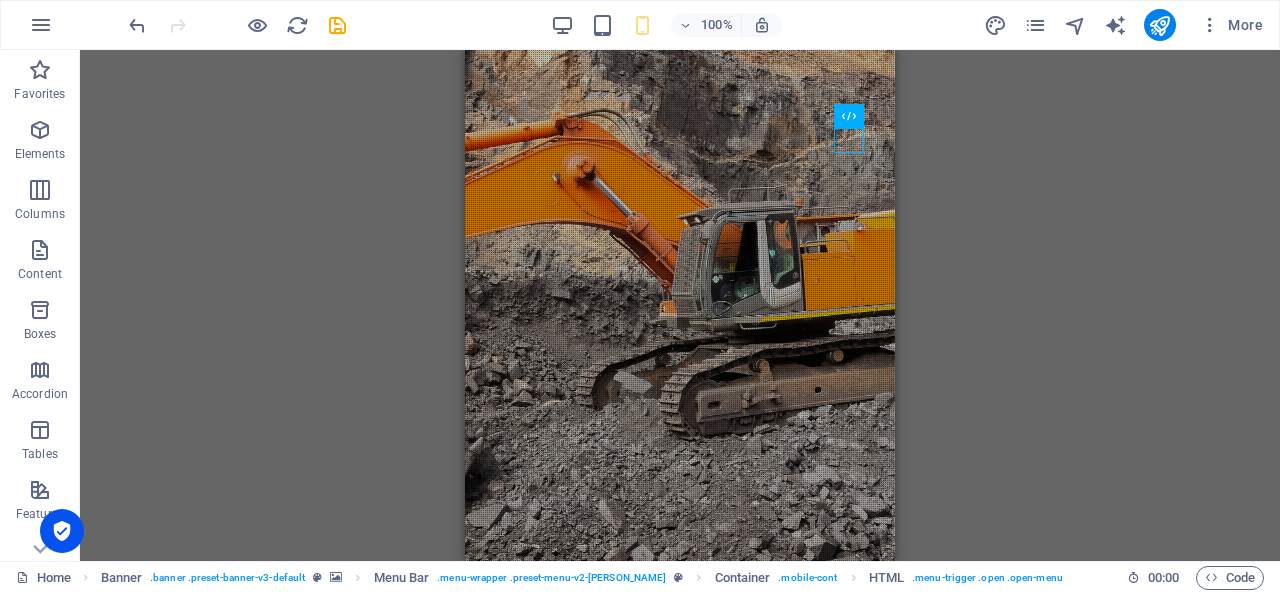 drag, startPoint x: 855, startPoint y: 135, endPoint x: 1031, endPoint y: 165, distance: 178.53851 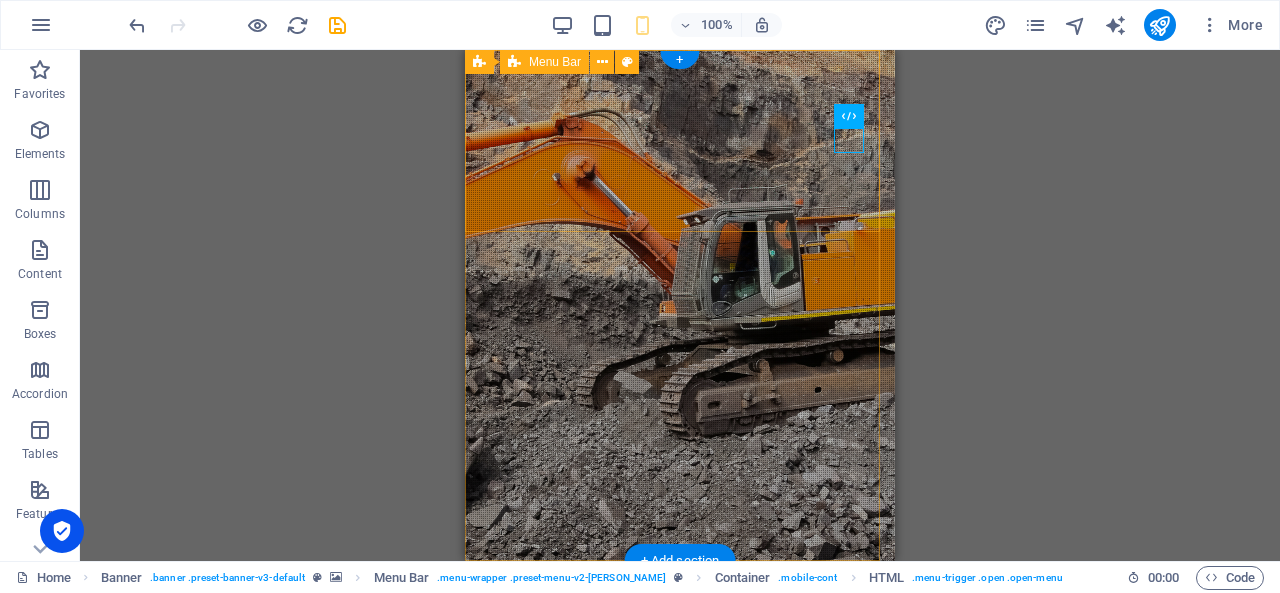 drag, startPoint x: 854, startPoint y: 146, endPoint x: 854, endPoint y: 183, distance: 37 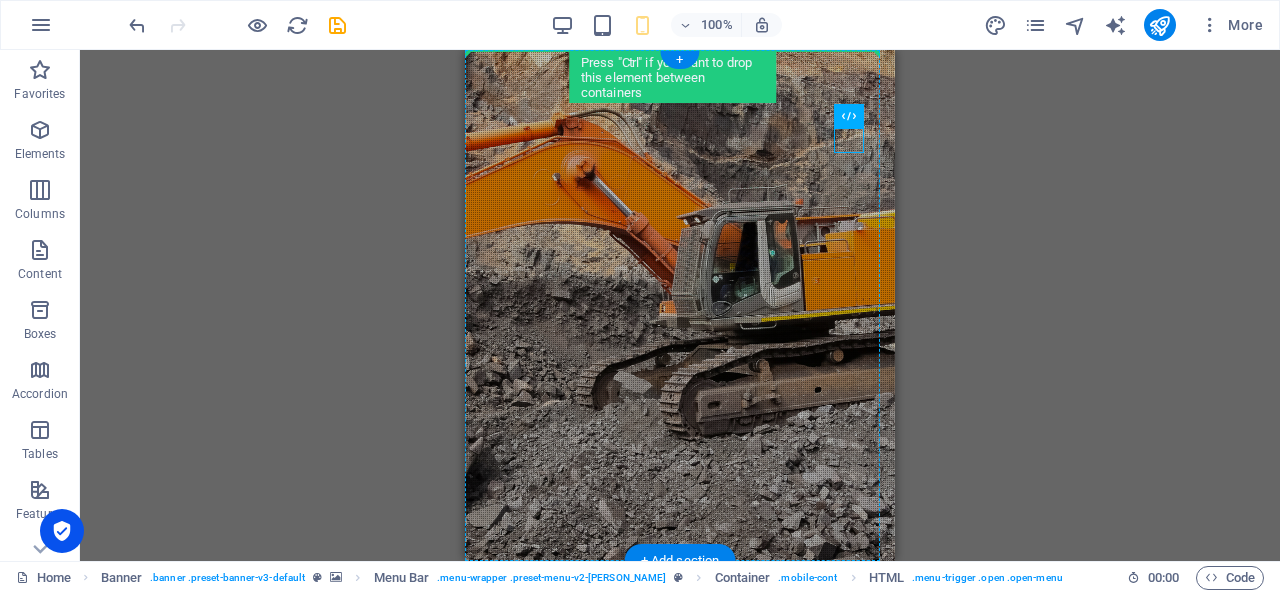 drag, startPoint x: 841, startPoint y: 133, endPoint x: 848, endPoint y: 89, distance: 44.553337 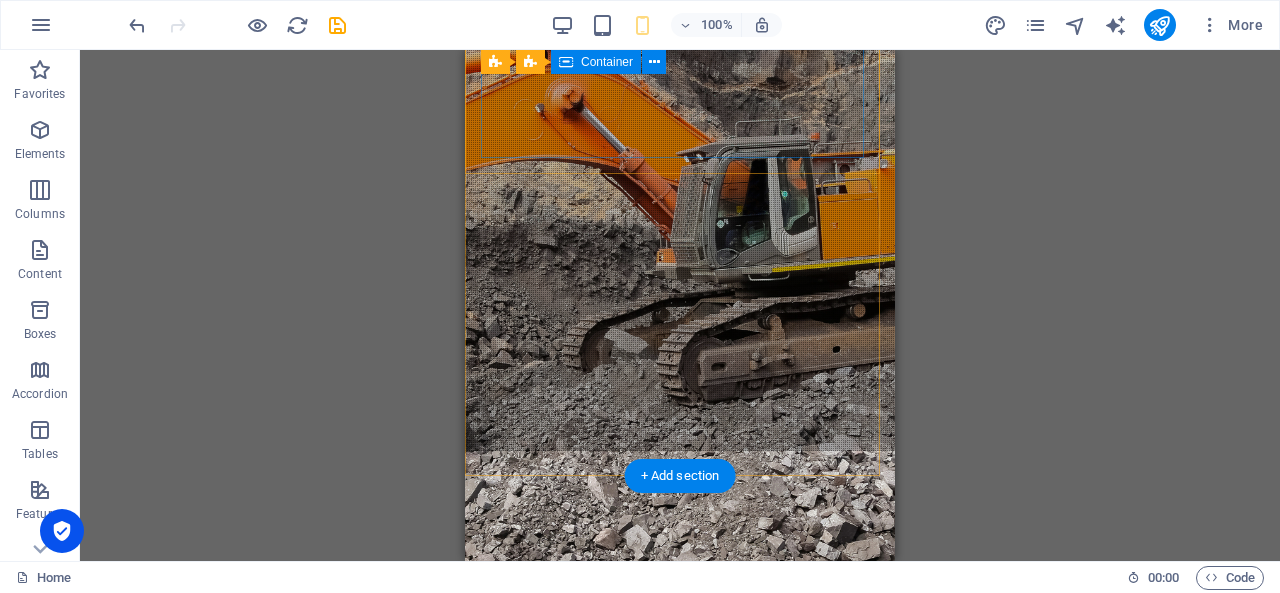 scroll, scrollTop: 0, scrollLeft: 0, axis: both 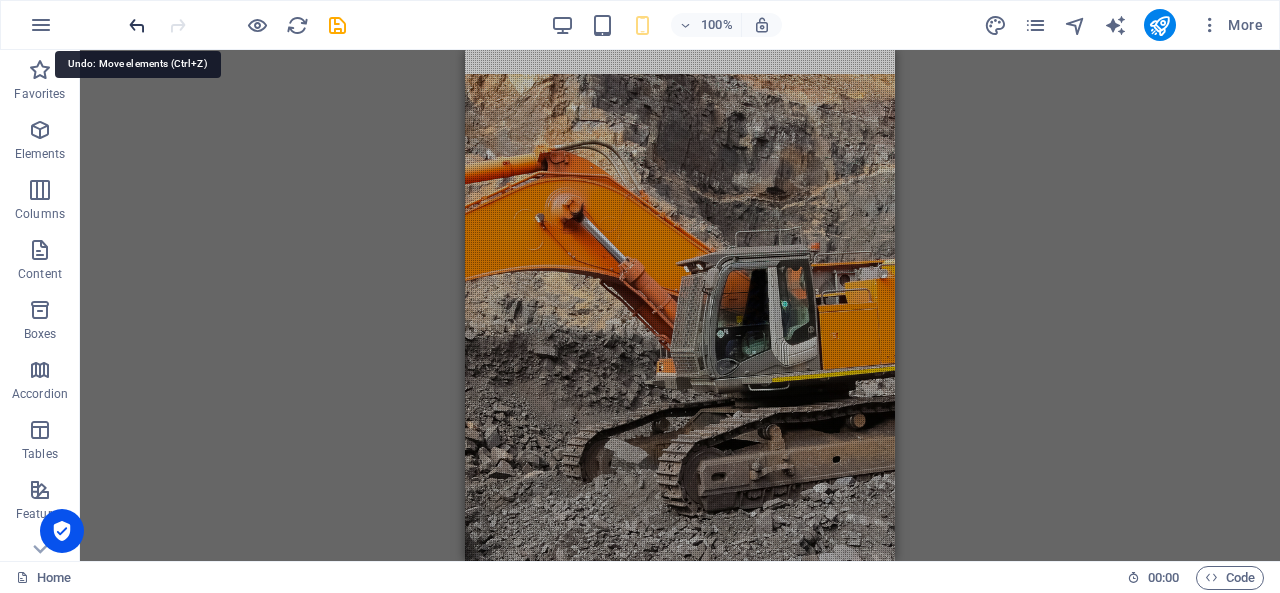 click at bounding box center (137, 25) 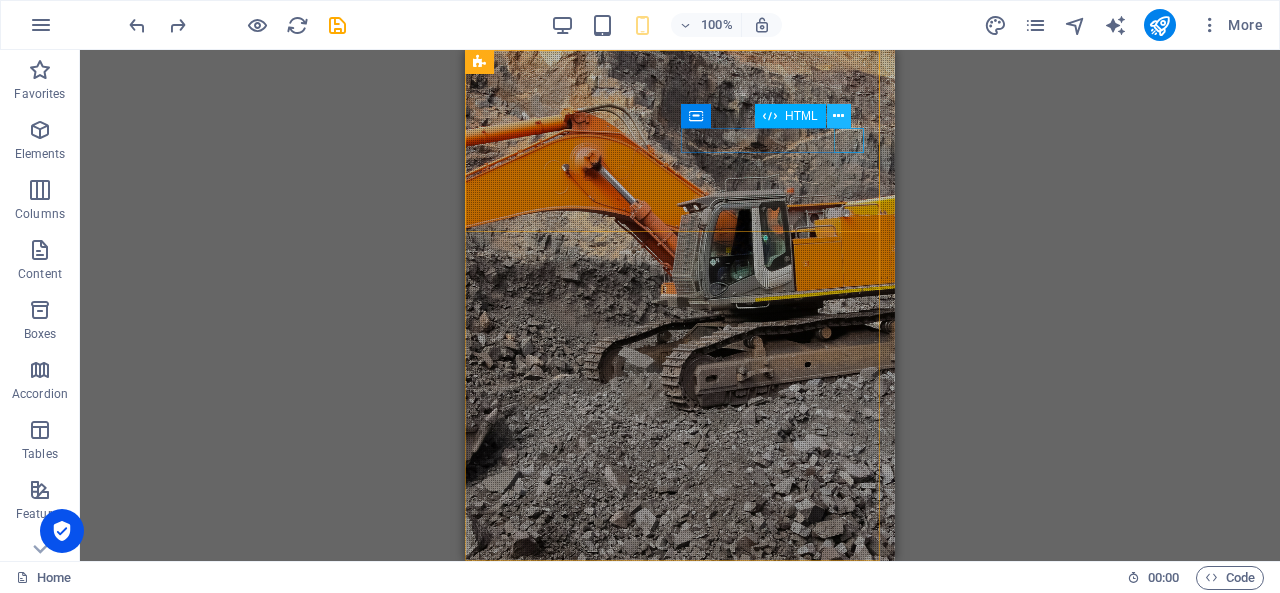 click at bounding box center [838, 116] 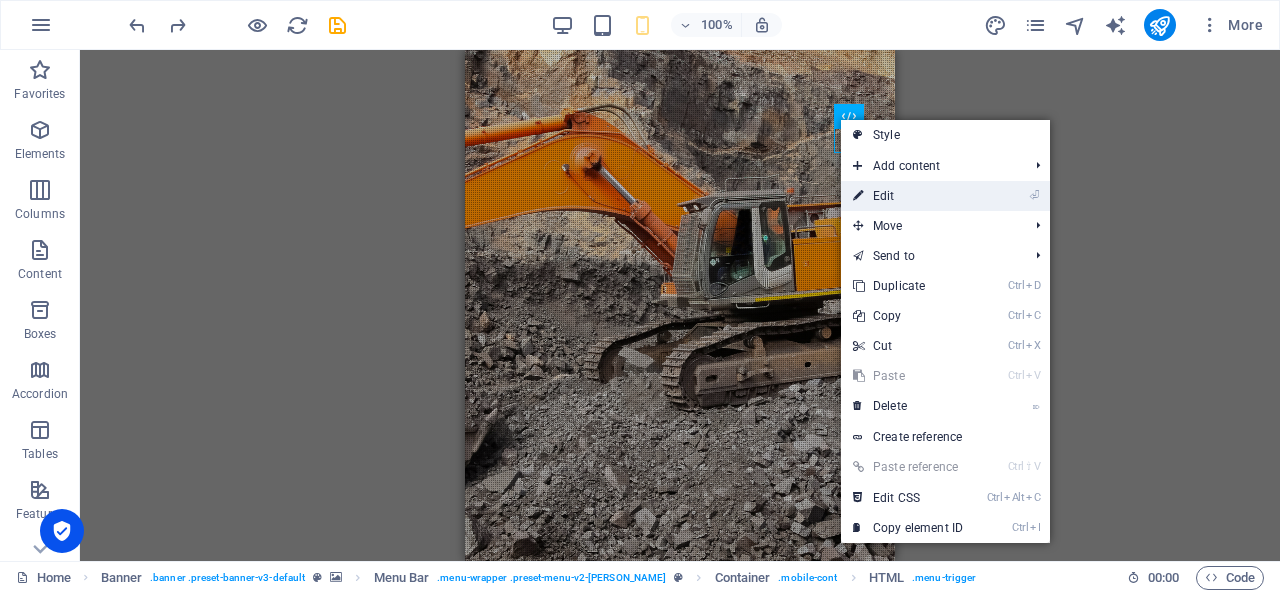 click on "⏎  Edit" at bounding box center [908, 196] 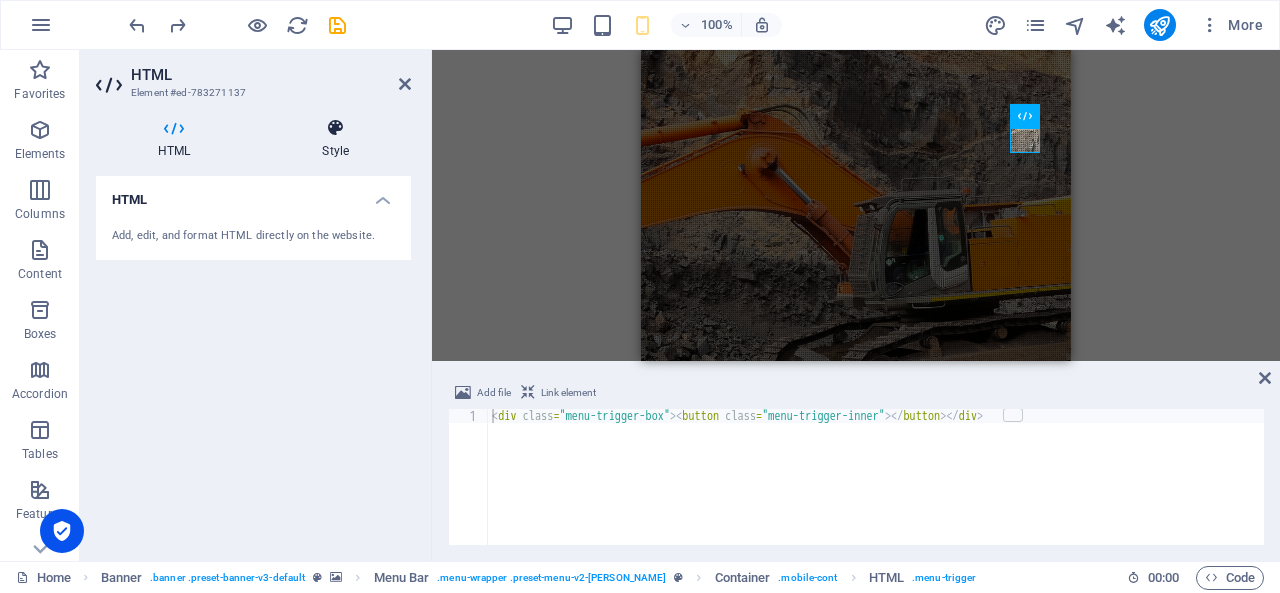 click at bounding box center (335, 128) 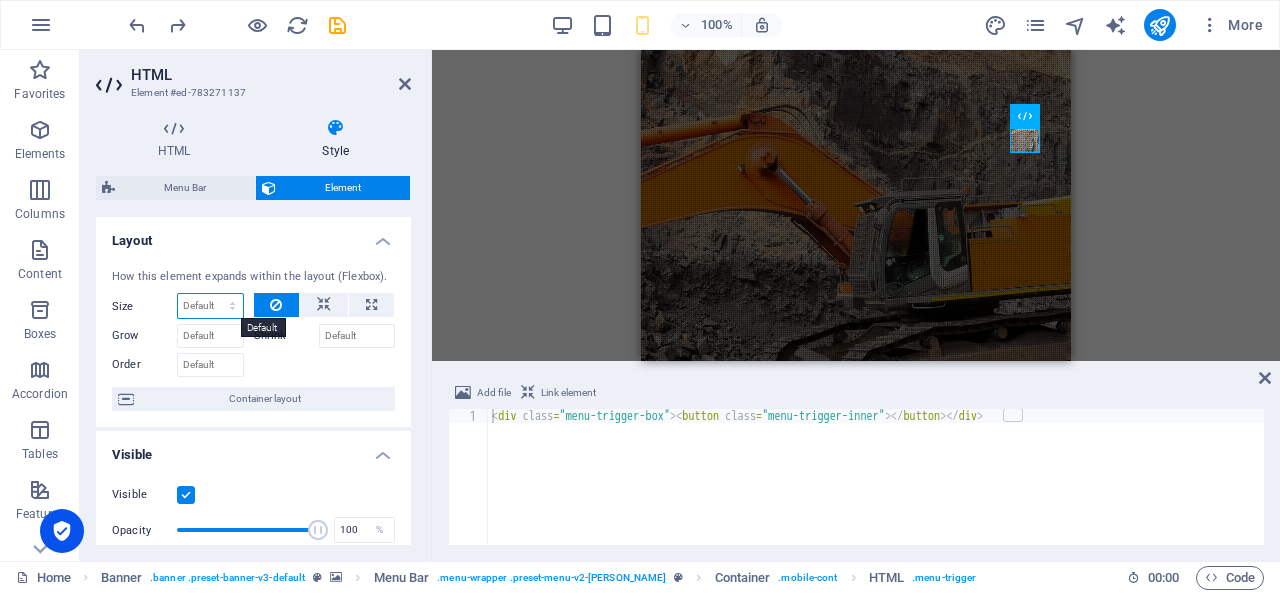 click on "Default auto px % 1/1 1/2 1/3 1/4 1/5 1/6 1/7 1/8 1/9 1/10" at bounding box center (210, 306) 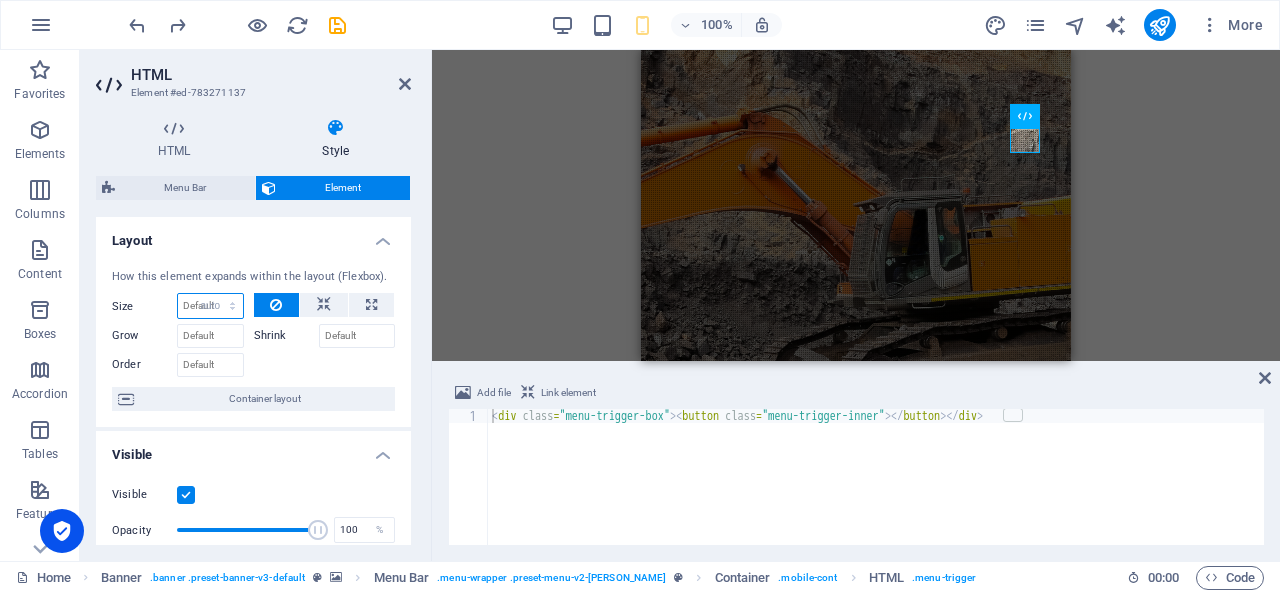 click on "Default auto px % 1/1 1/2 1/3 1/4 1/5 1/6 1/7 1/8 1/9 1/10" at bounding box center [210, 306] 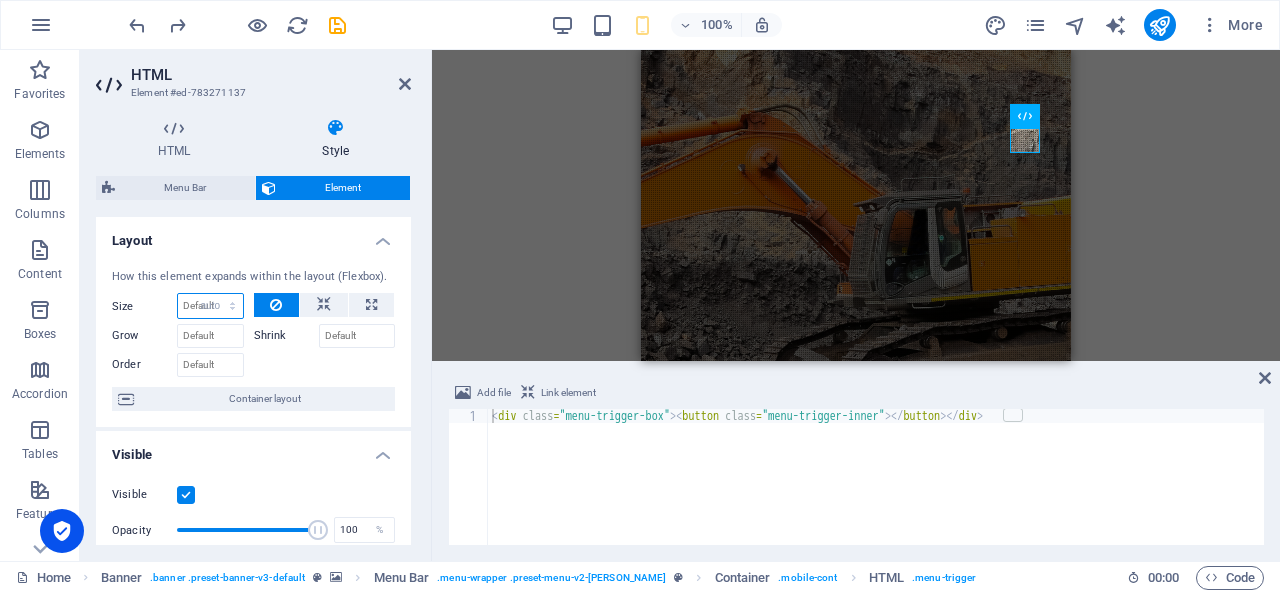 select on "DISABLED_OPTION_VALUE" 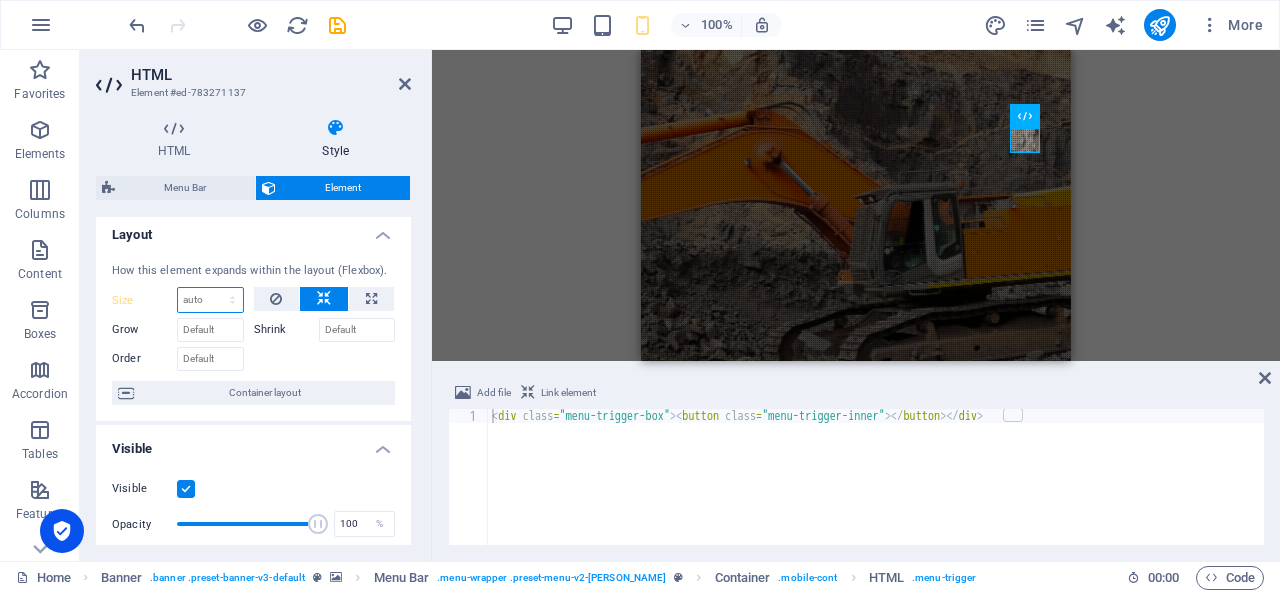 scroll, scrollTop: 0, scrollLeft: 0, axis: both 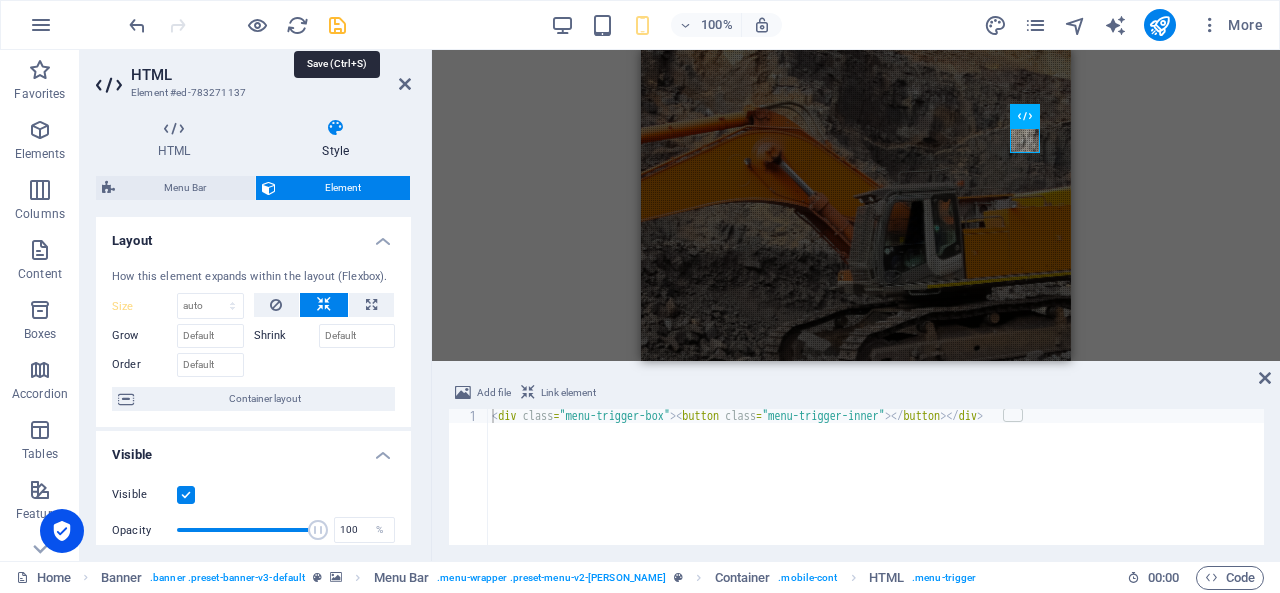 click at bounding box center (337, 25) 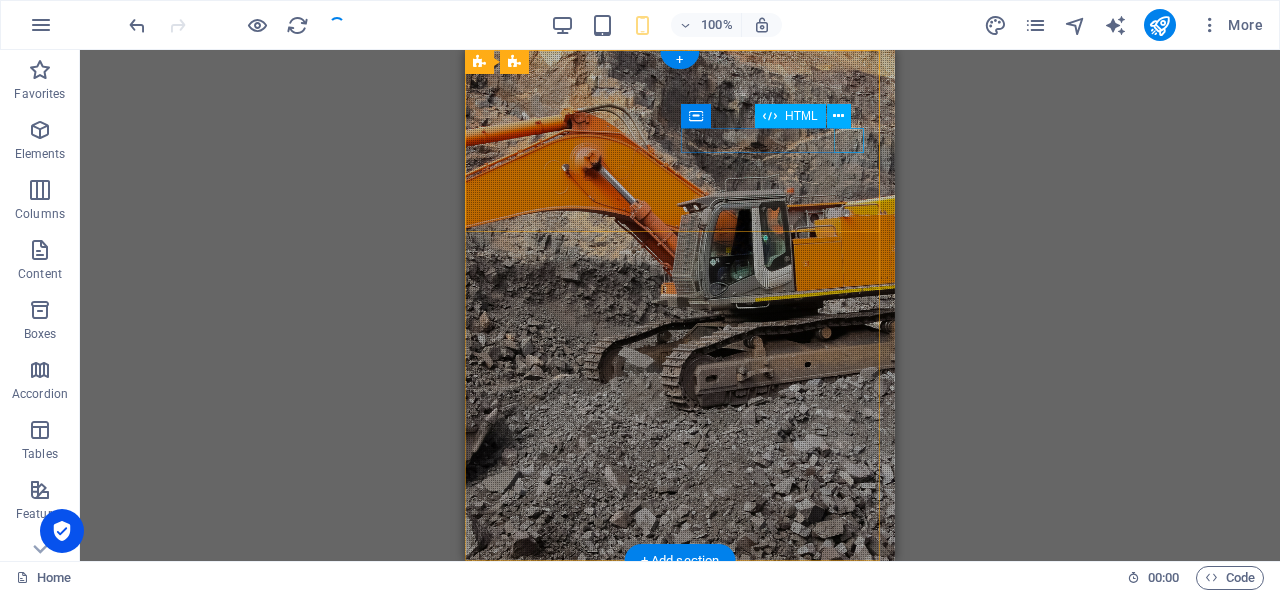 click at bounding box center [680, 739] 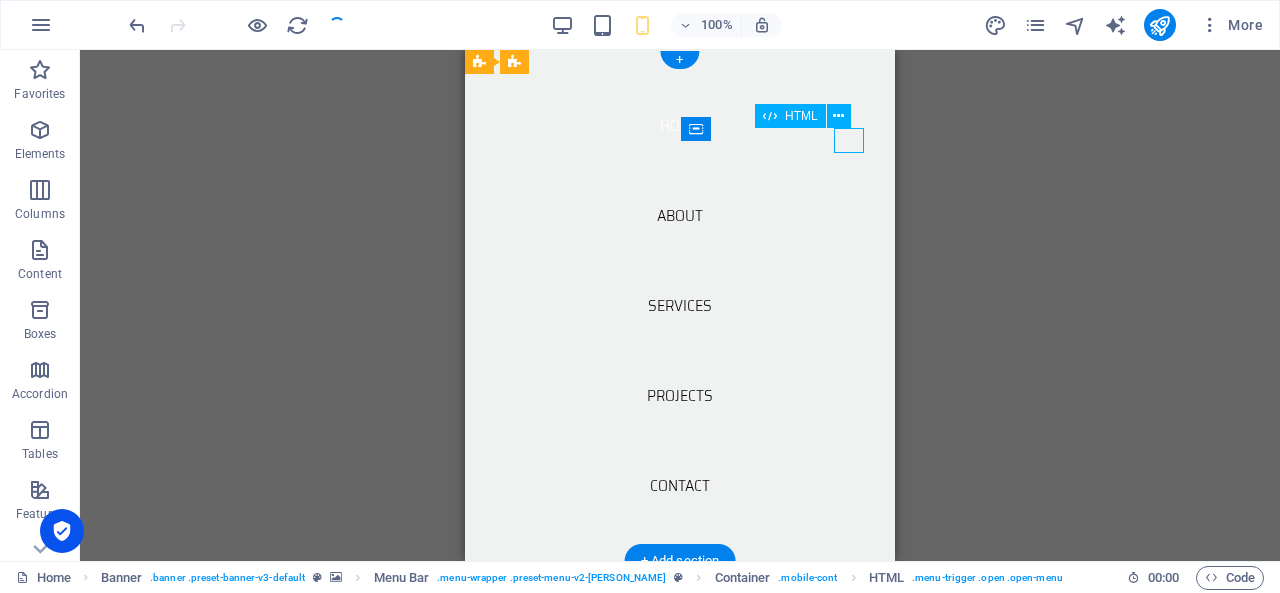 click at bounding box center [496, 739] 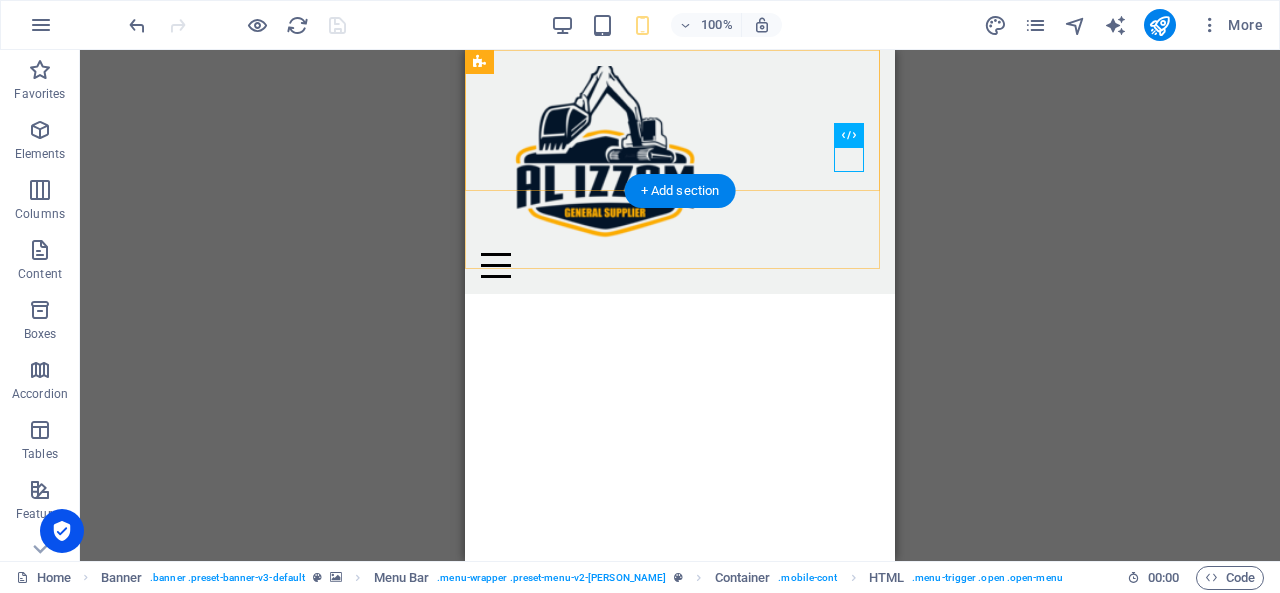 scroll, scrollTop: 0, scrollLeft: 0, axis: both 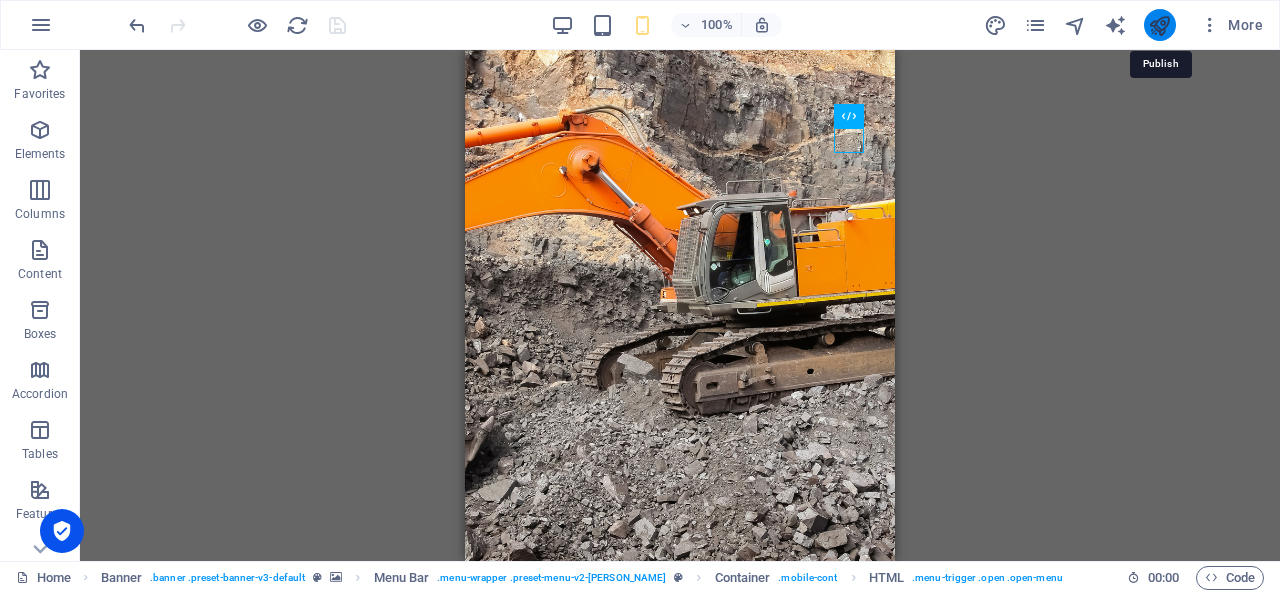 click at bounding box center (1159, 25) 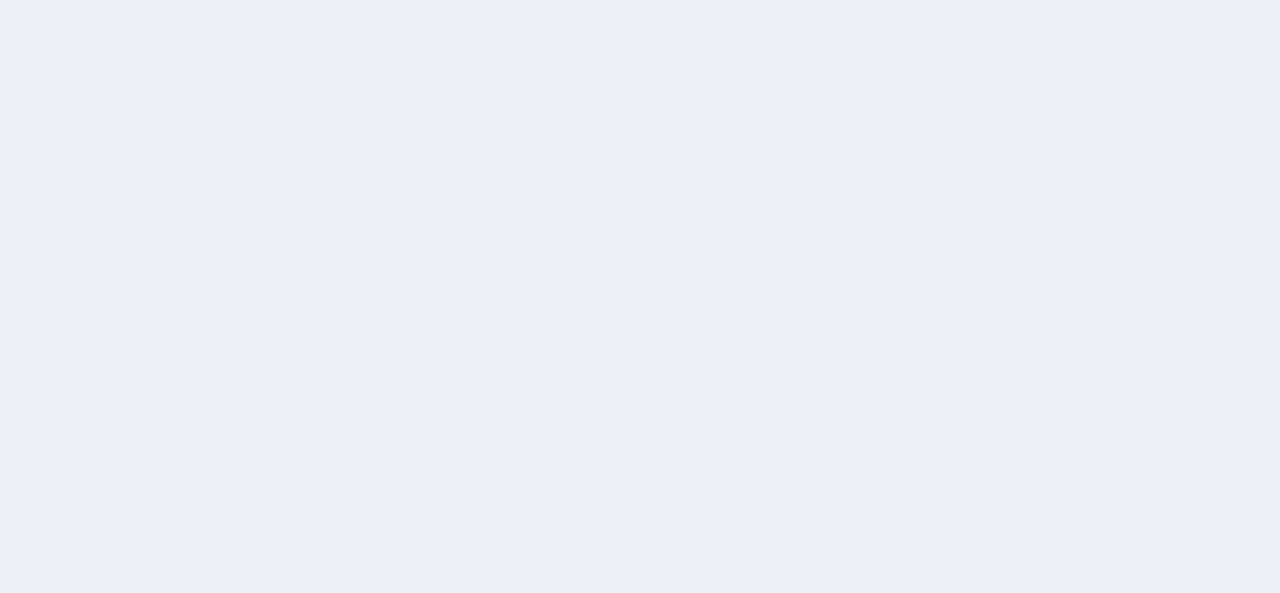 scroll, scrollTop: 0, scrollLeft: 0, axis: both 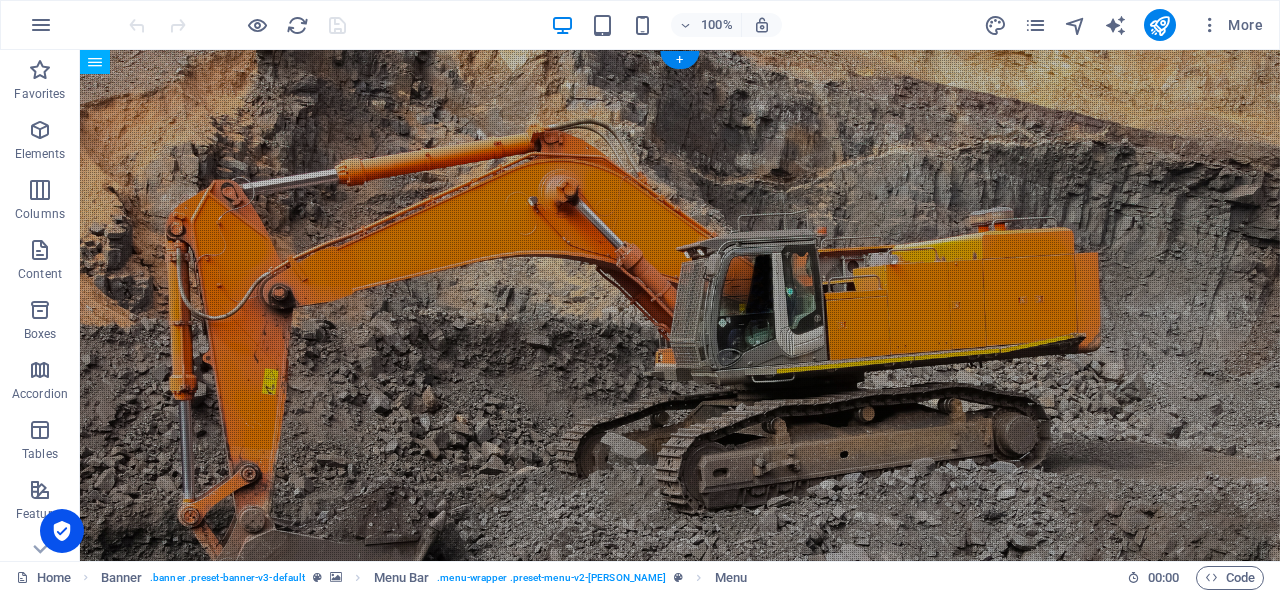 drag, startPoint x: 528, startPoint y: 76, endPoint x: 513, endPoint y: 248, distance: 172.65283 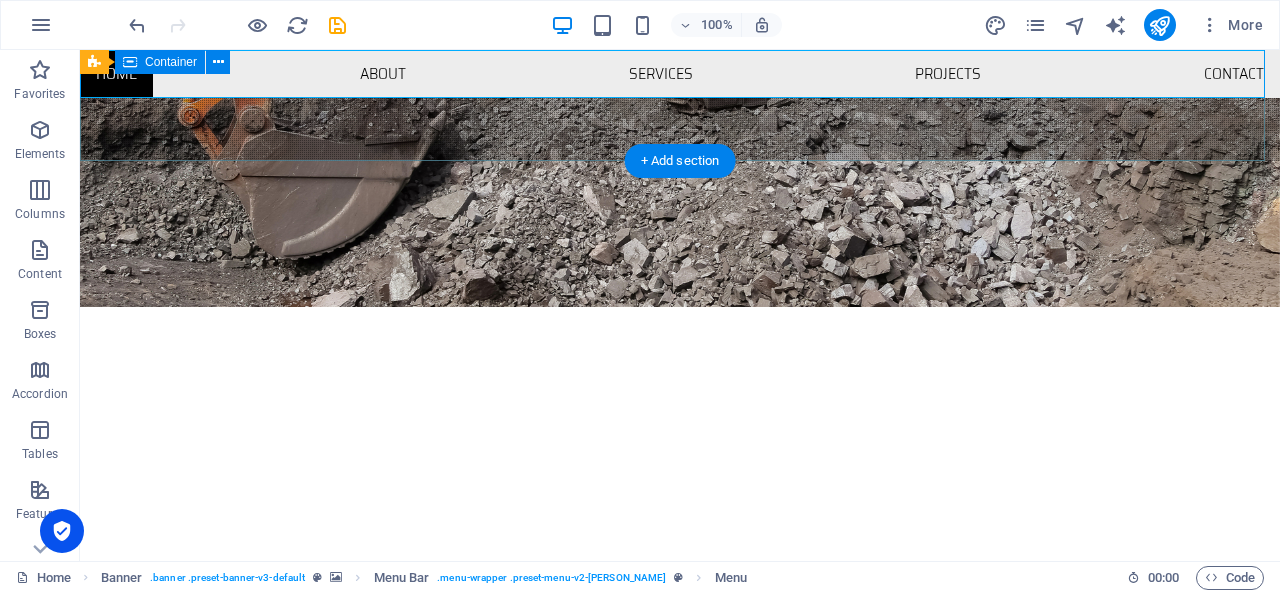 scroll, scrollTop: 0, scrollLeft: 0, axis: both 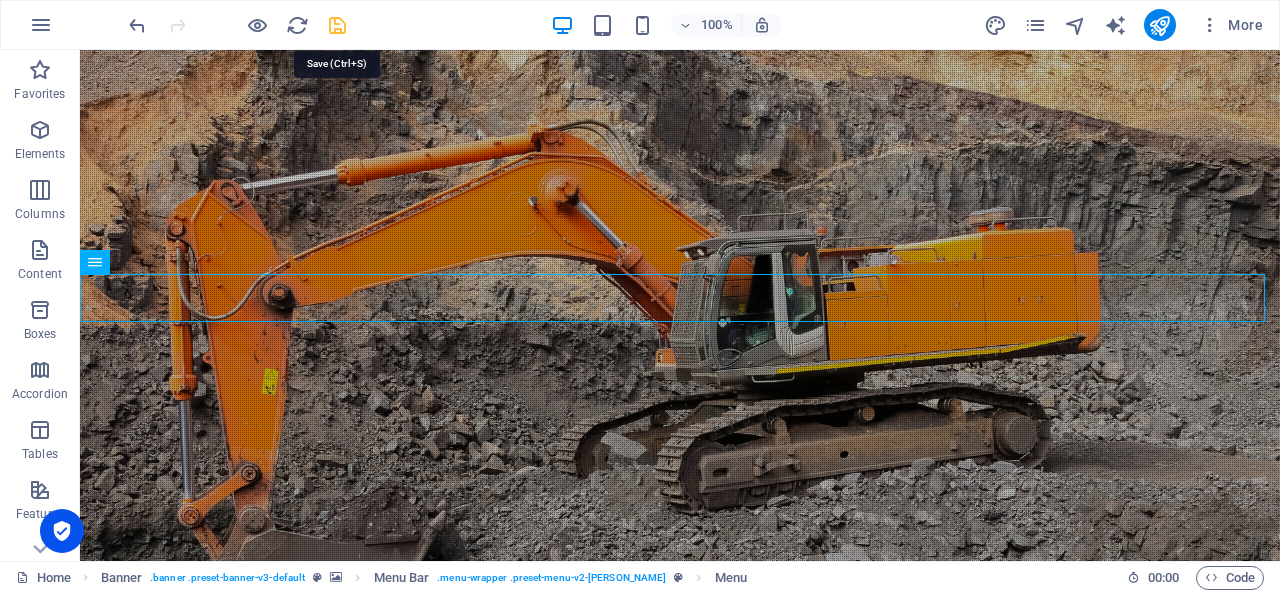 click at bounding box center [337, 25] 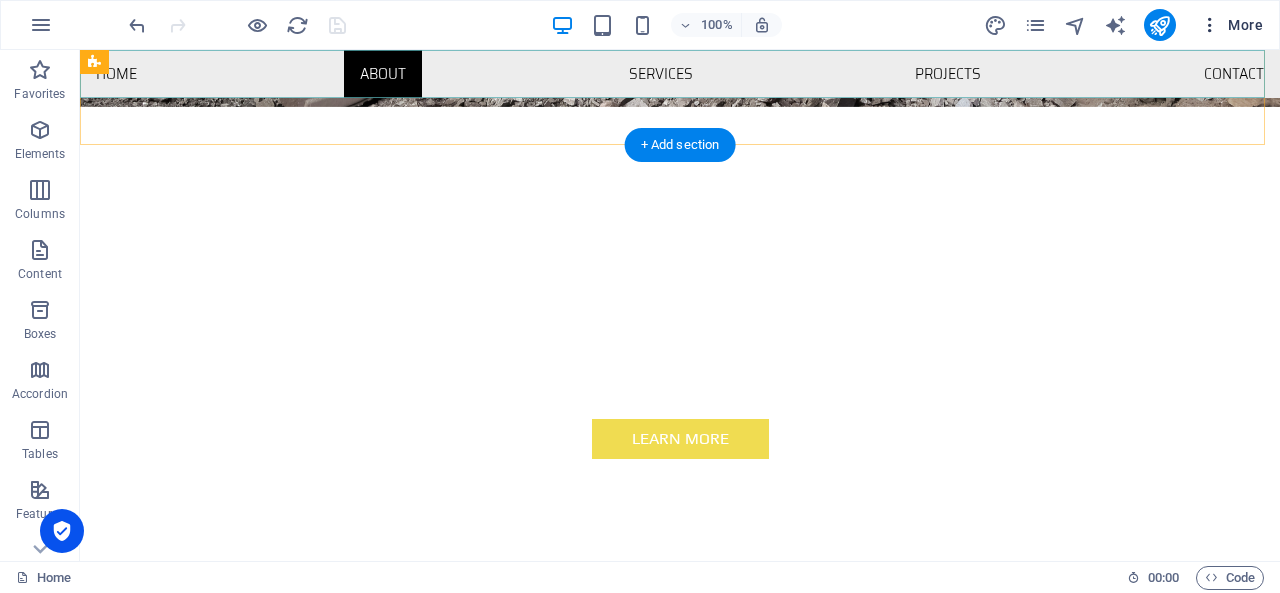 scroll, scrollTop: 414, scrollLeft: 0, axis: vertical 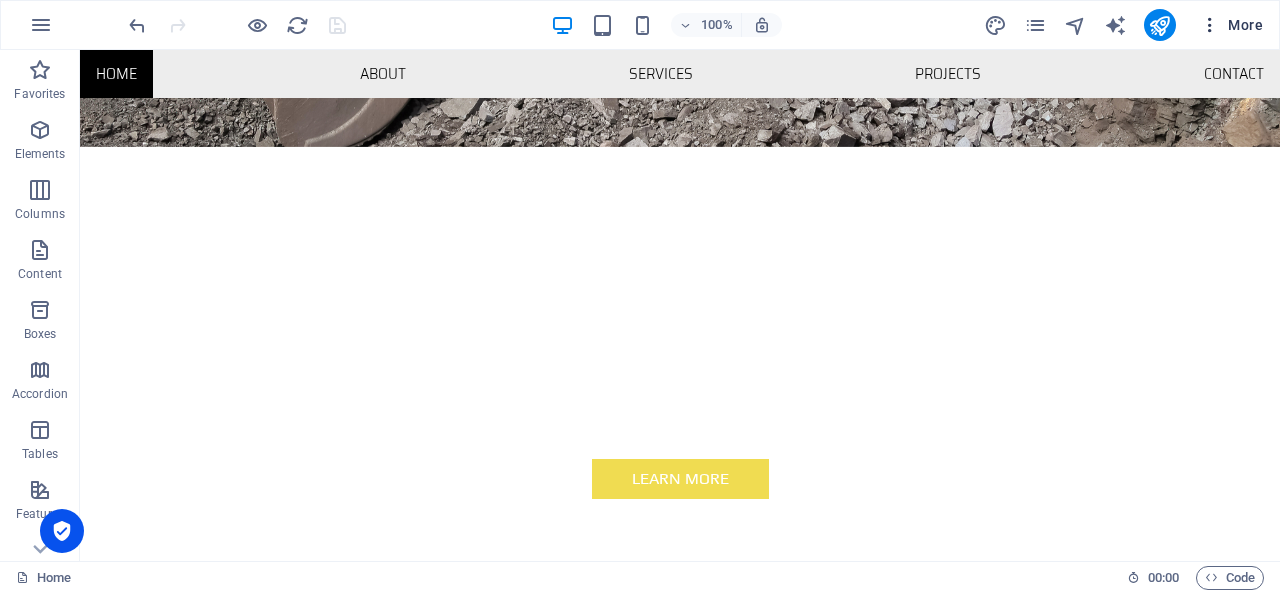 click at bounding box center (1210, 25) 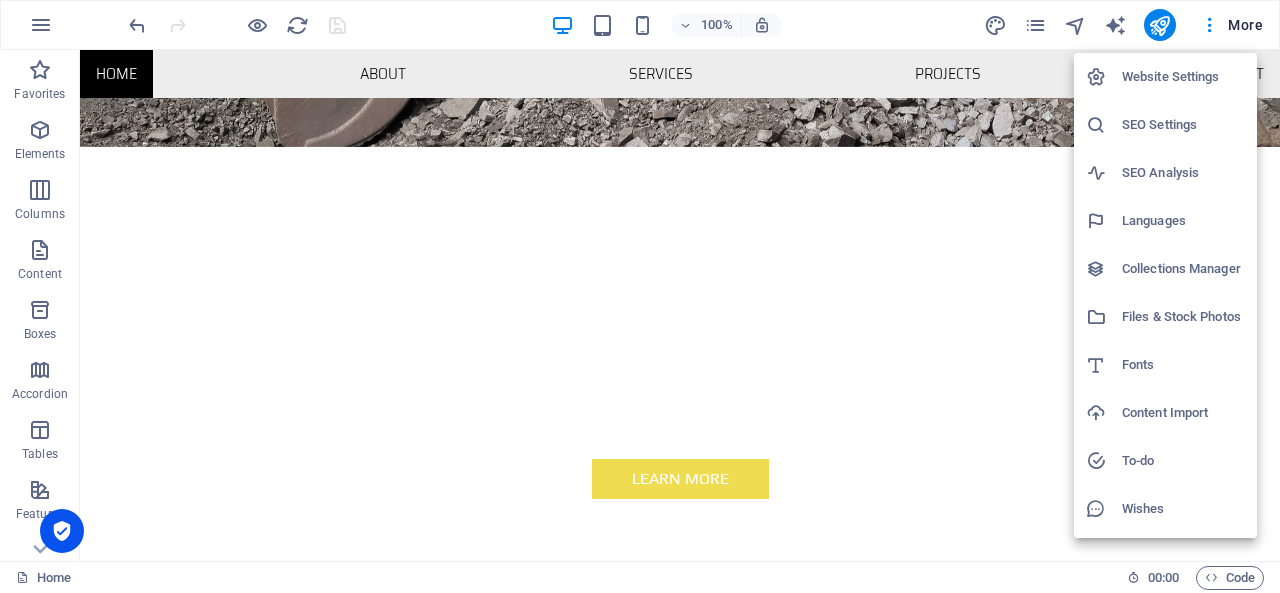 click on "Website Settings" at bounding box center (1183, 77) 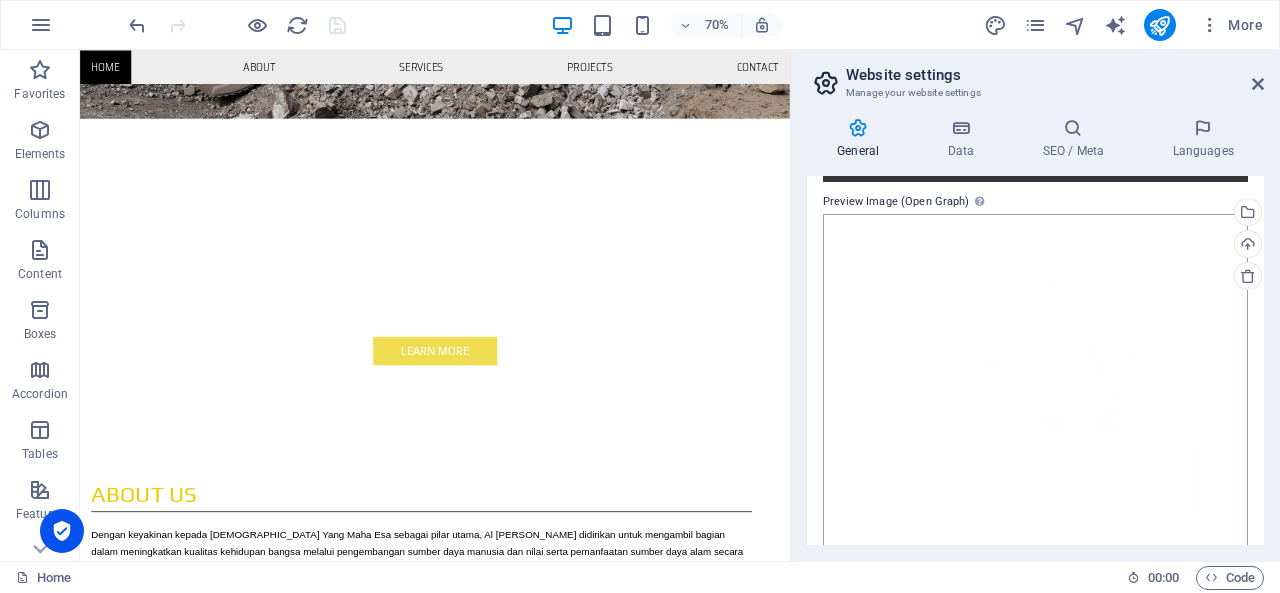 scroll, scrollTop: 469, scrollLeft: 0, axis: vertical 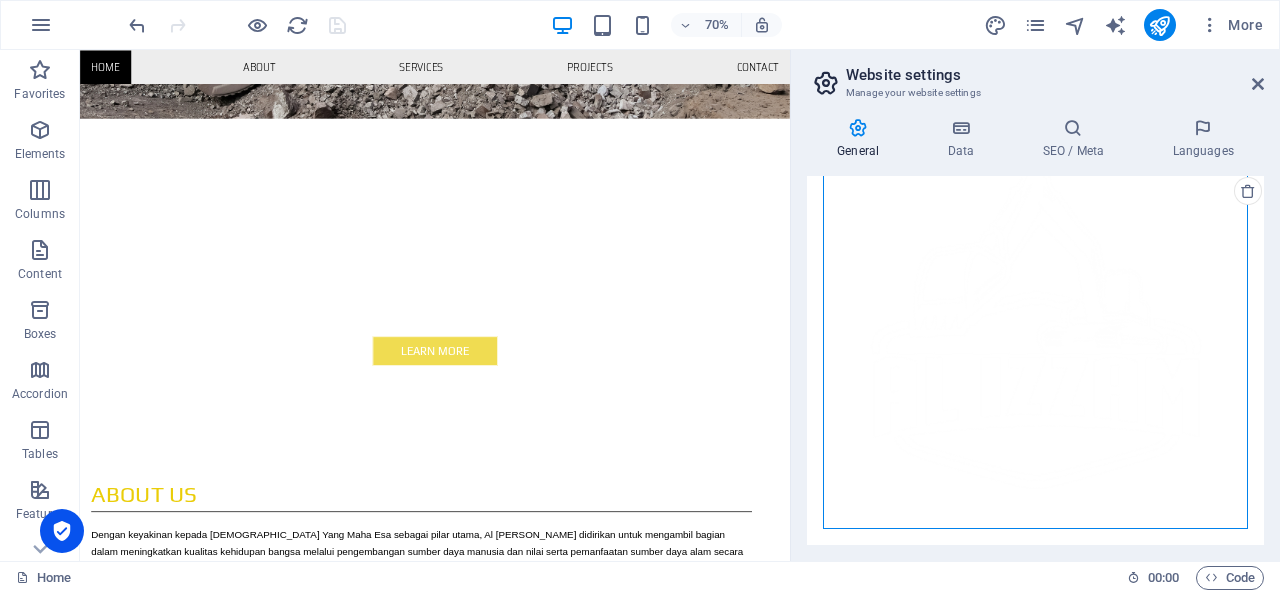 click on "Drag files here, click to choose files or select files from Files or our free stock photos & videos" at bounding box center (1035, 329) 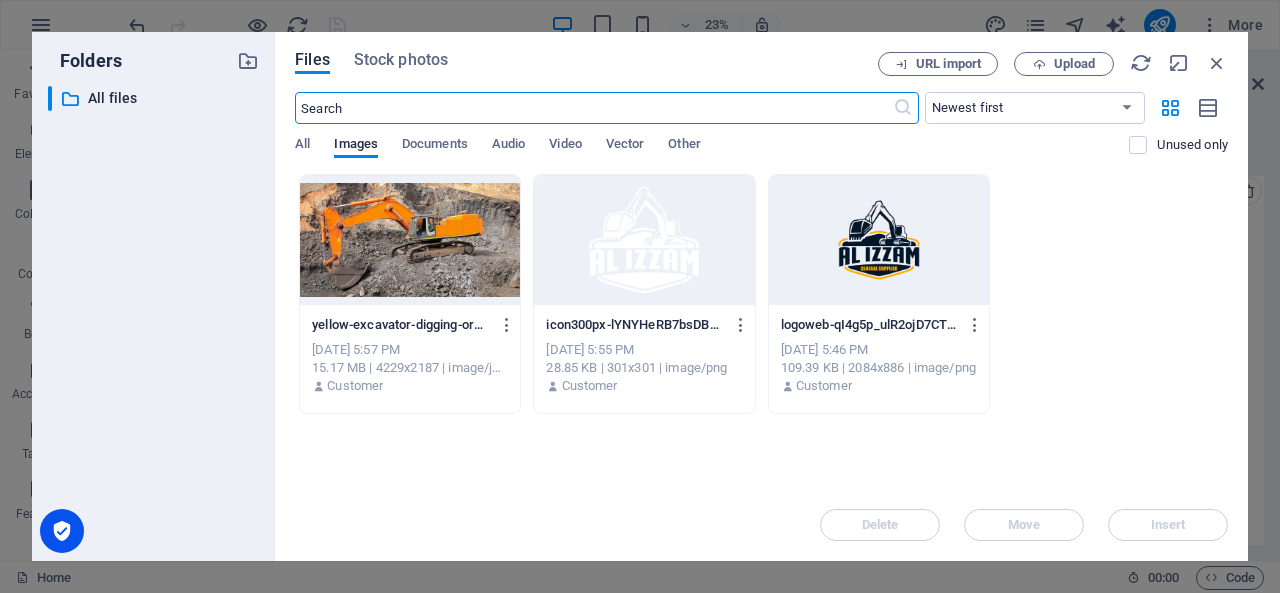 click at bounding box center (644, 240) 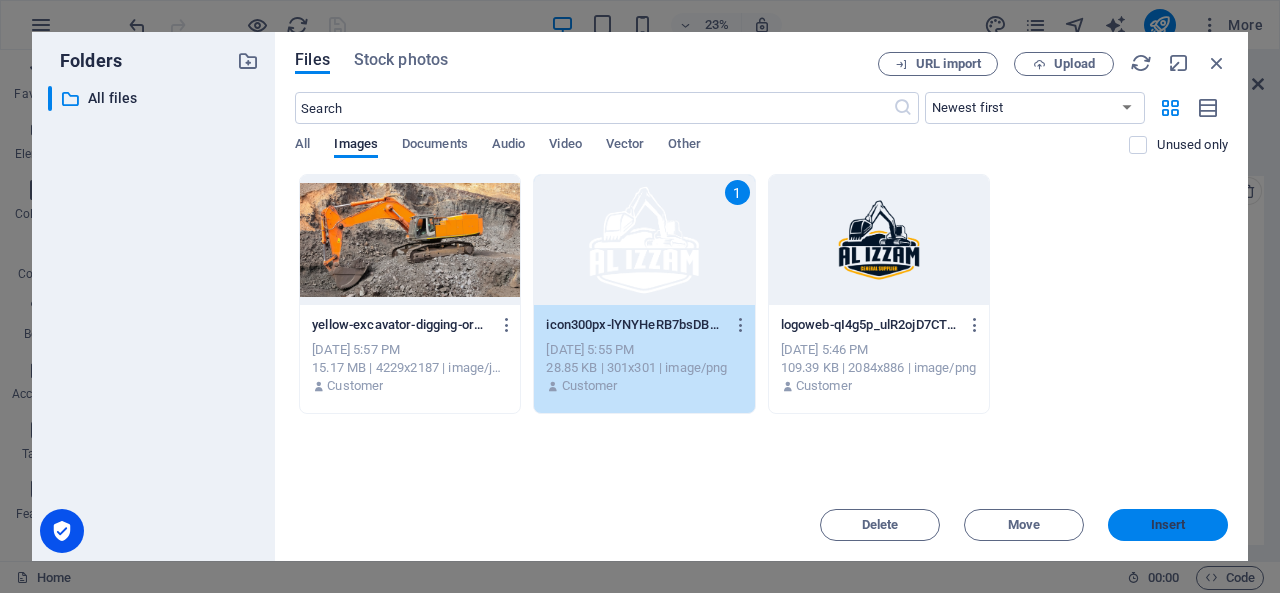 click on "Insert" at bounding box center [1168, 525] 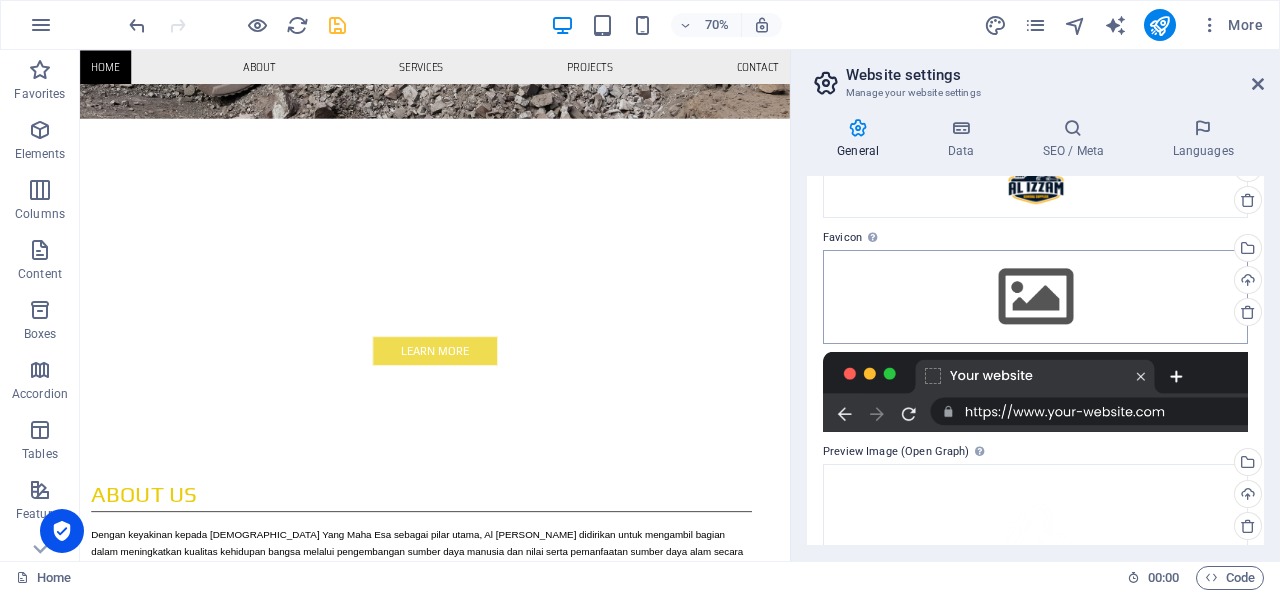 scroll, scrollTop: 100, scrollLeft: 0, axis: vertical 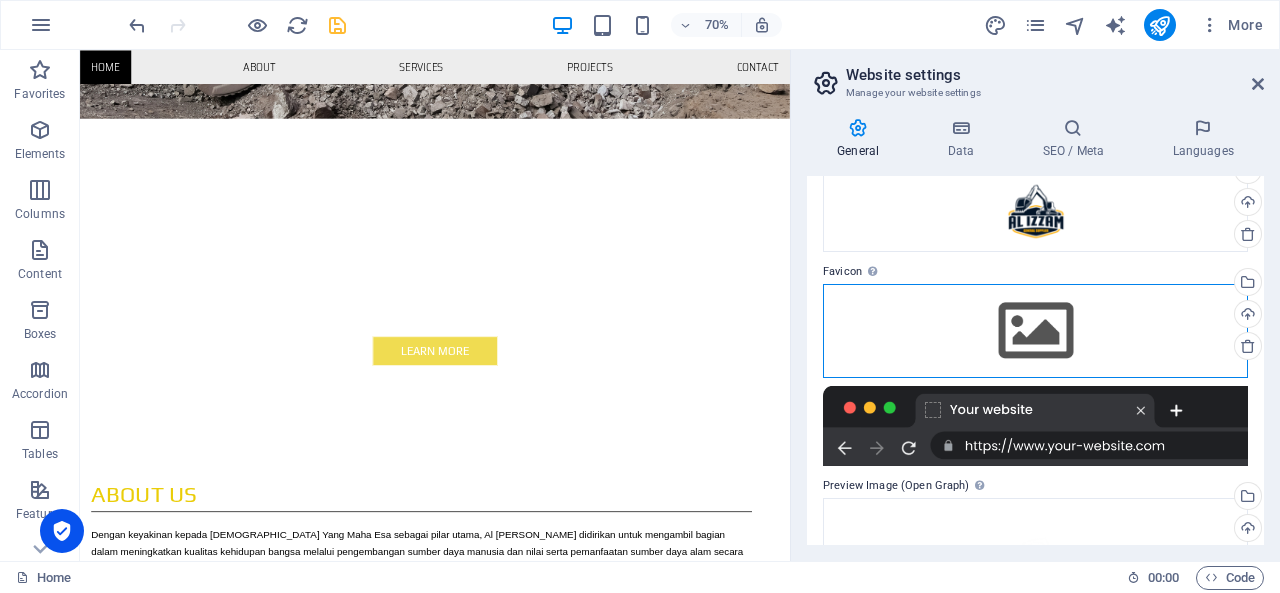 click on "Drag files here, click to choose files or select files from Files or our free stock photos & videos" at bounding box center [1035, 331] 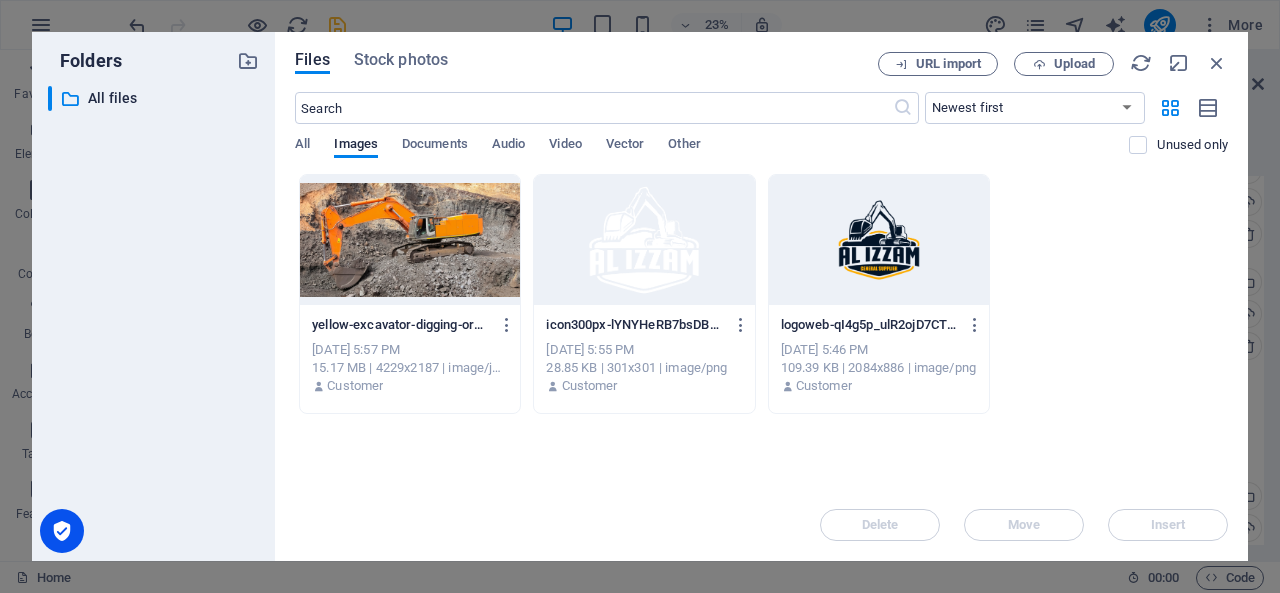 drag, startPoint x: 613, startPoint y: 264, endPoint x: 692, endPoint y: 306, distance: 89.470665 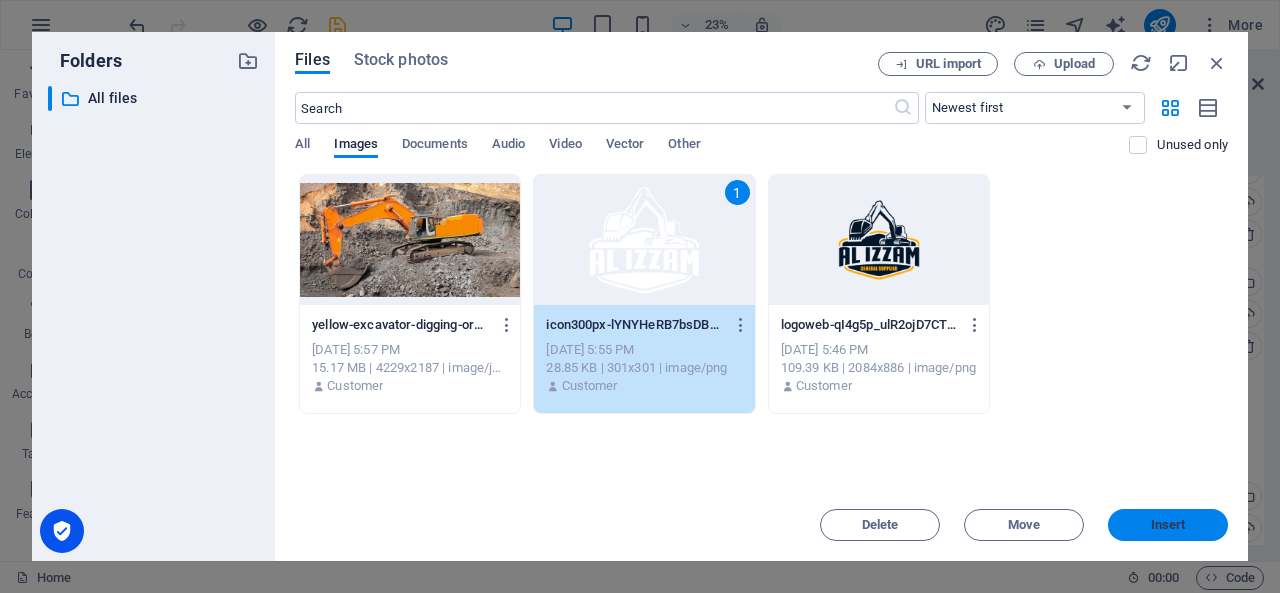 click on "Insert" at bounding box center (1168, 525) 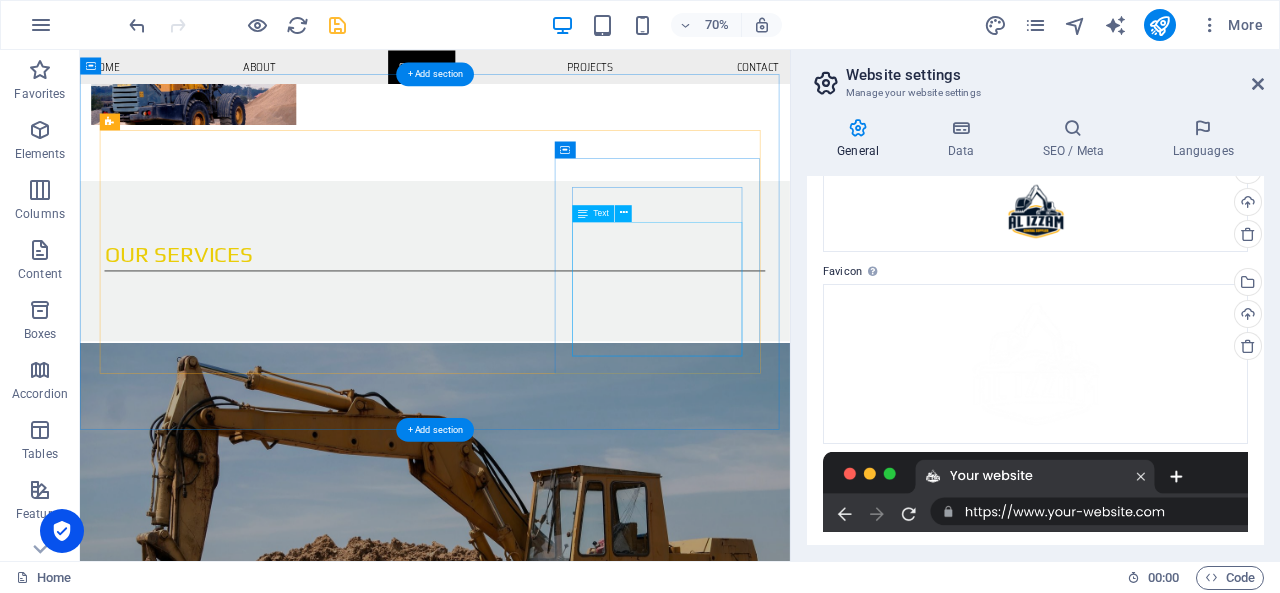 scroll, scrollTop: 1914, scrollLeft: 0, axis: vertical 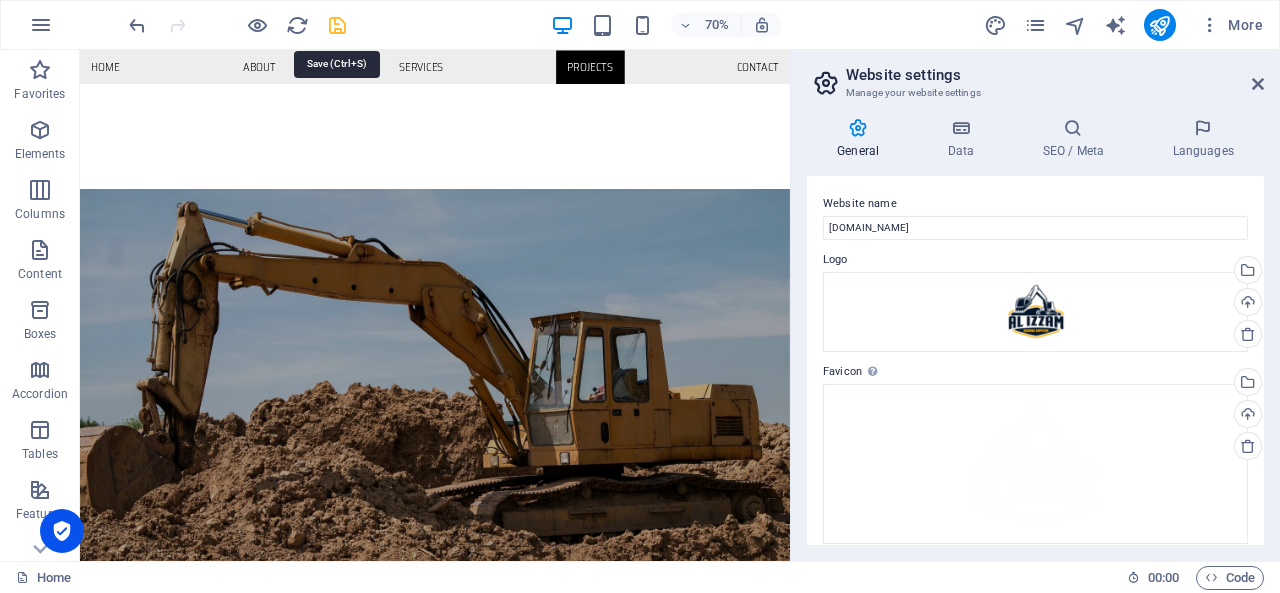 click at bounding box center (337, 25) 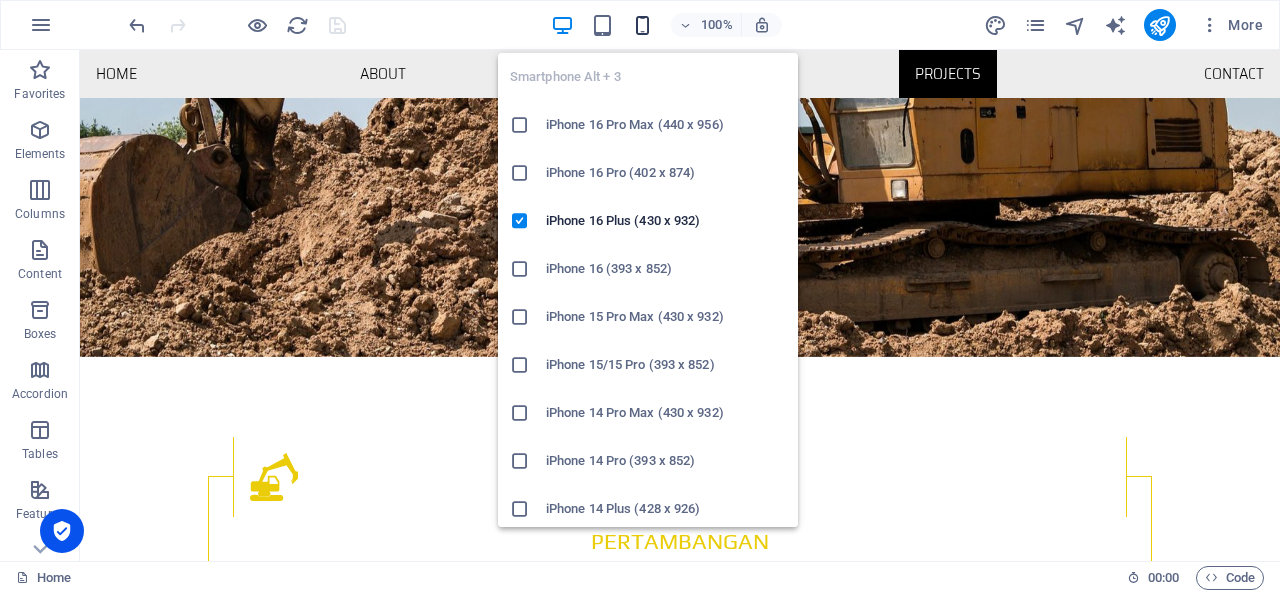 click at bounding box center (642, 25) 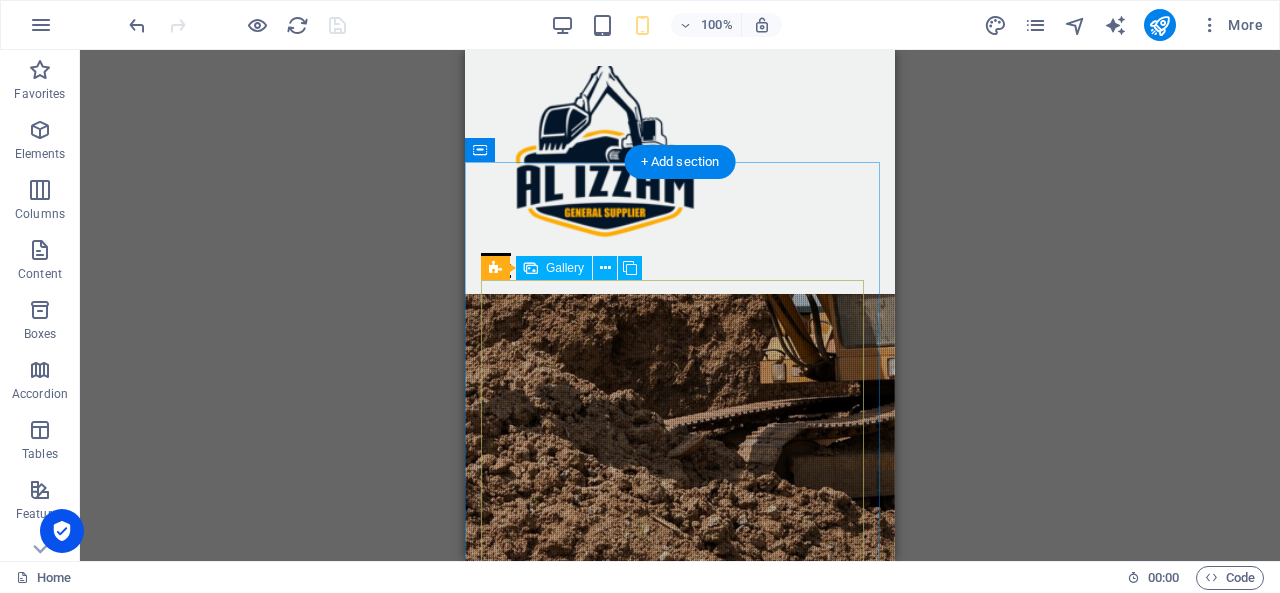 scroll, scrollTop: 3025, scrollLeft: 0, axis: vertical 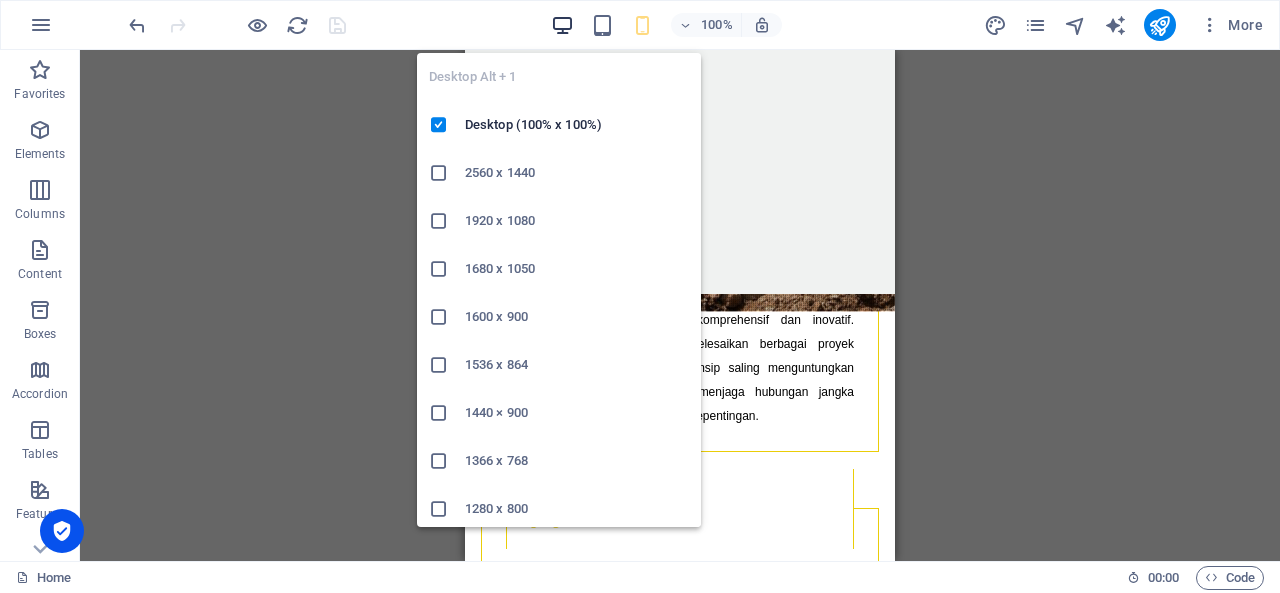 click at bounding box center (562, 25) 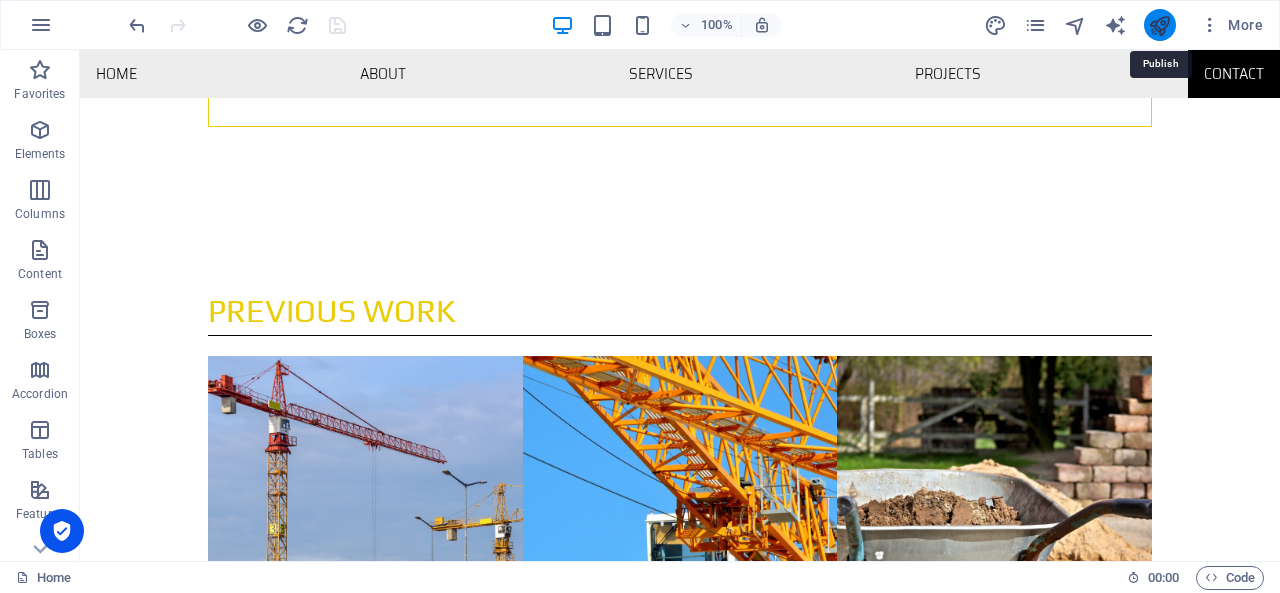 click at bounding box center (1159, 25) 